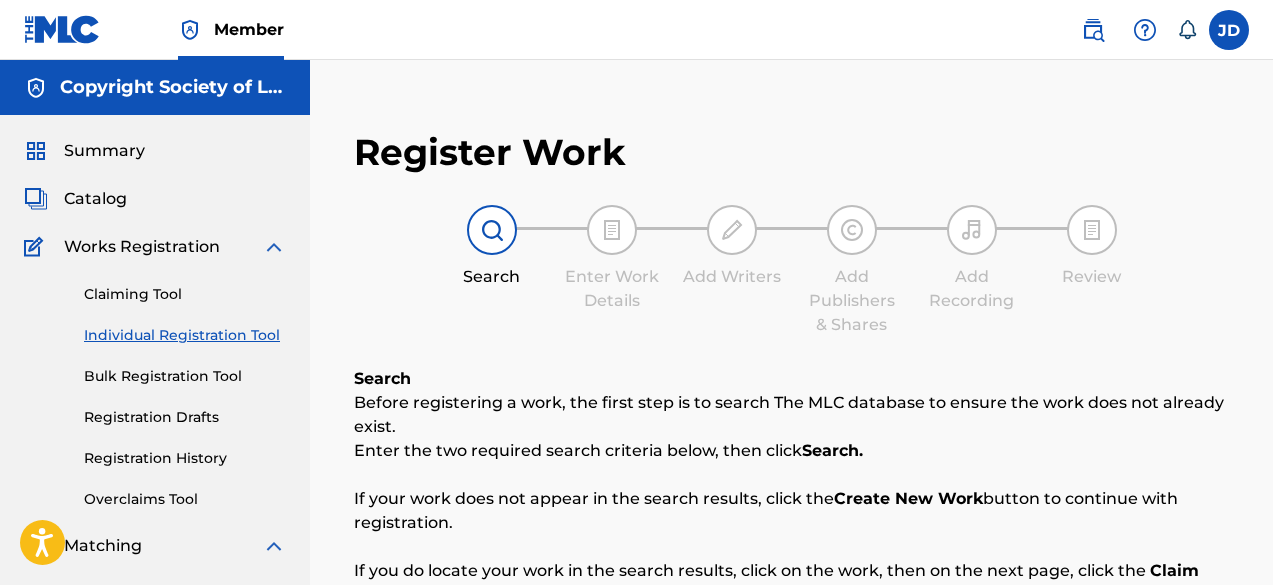 scroll, scrollTop: 0, scrollLeft: 0, axis: both 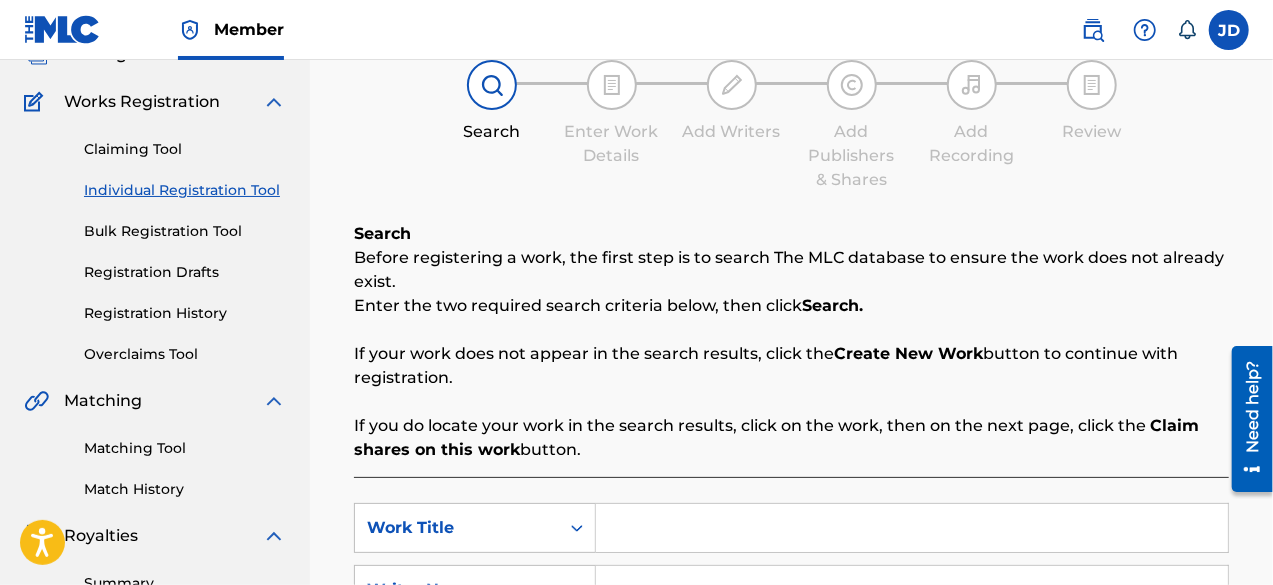 drag, startPoint x: 1270, startPoint y: 243, endPoint x: 1256, endPoint y: 305, distance: 63.560993 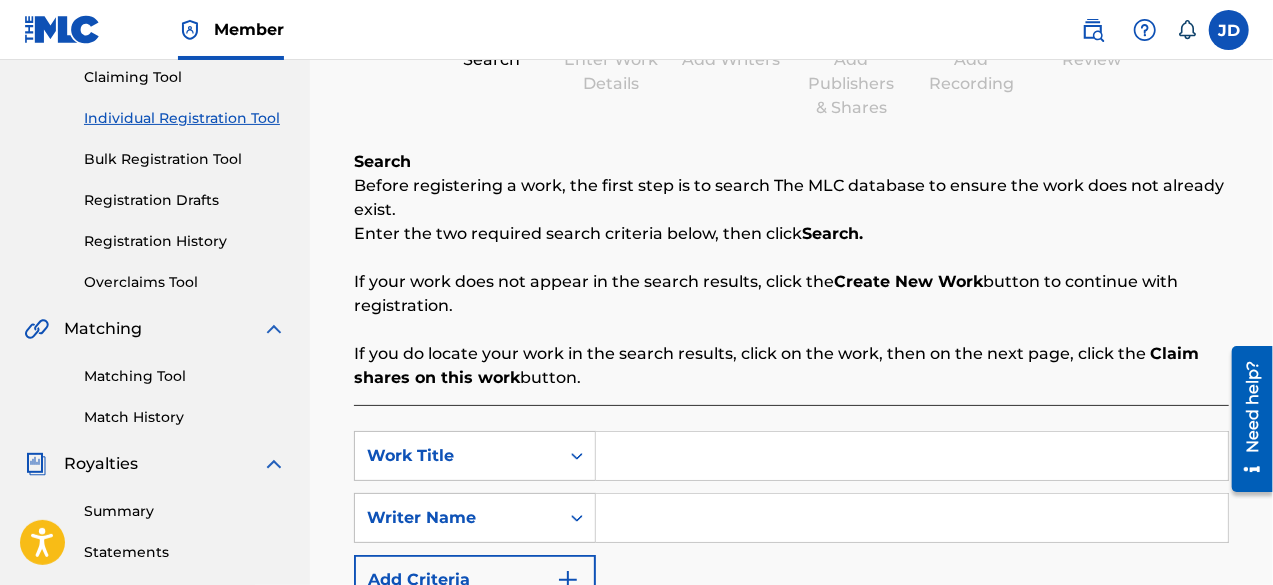 scroll, scrollTop: 218, scrollLeft: 0, axis: vertical 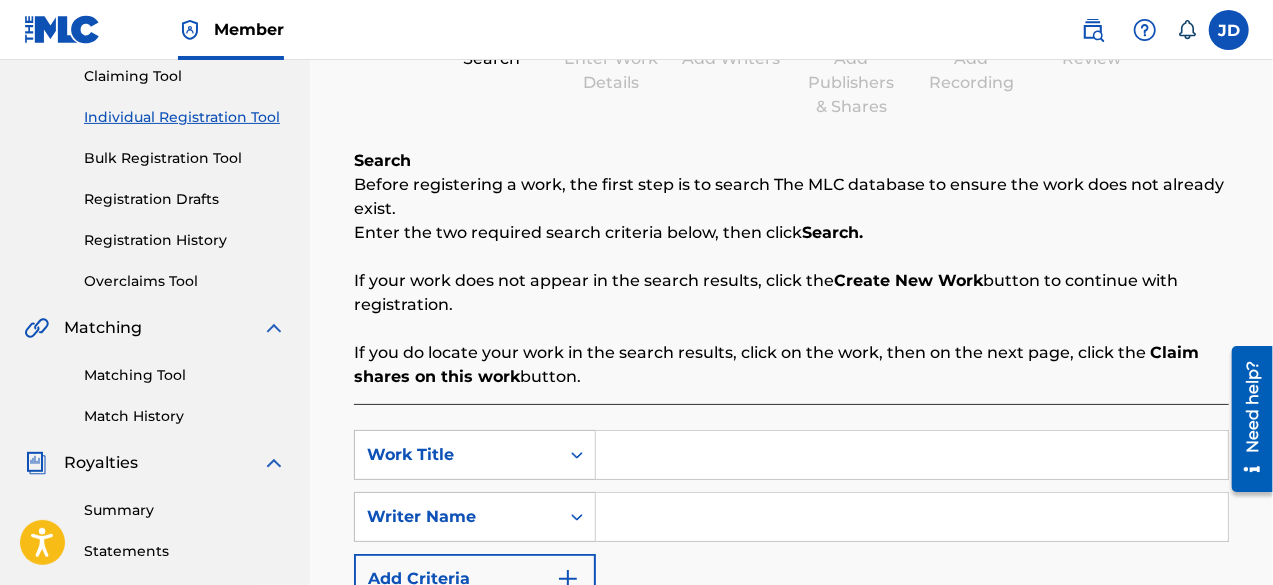 click at bounding box center [912, 455] 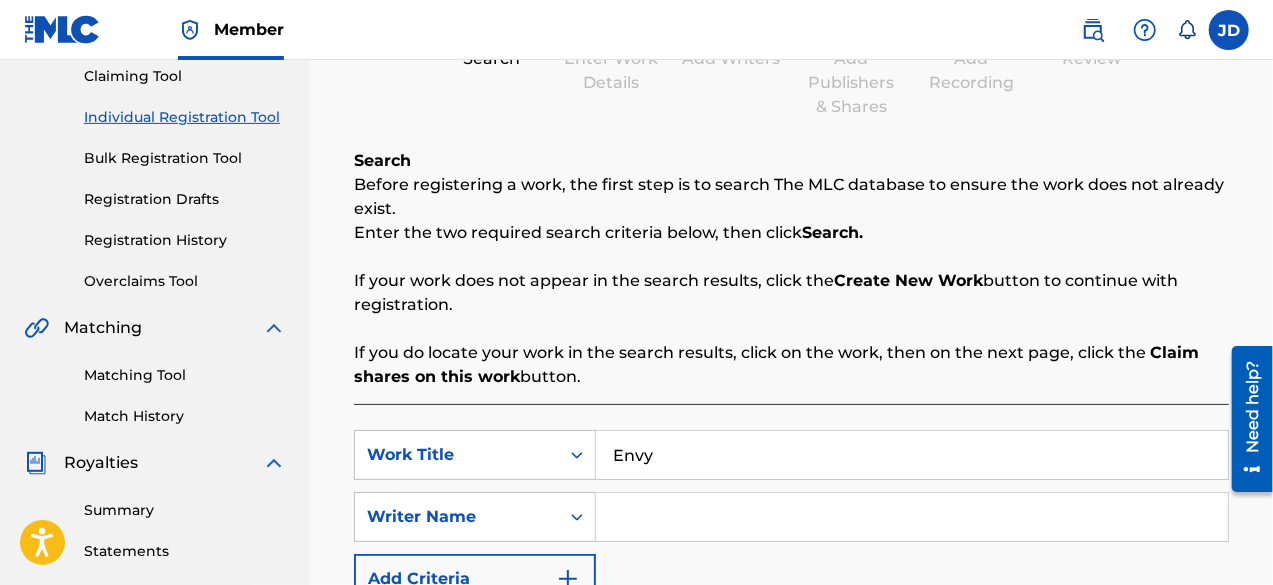 type on "Envy" 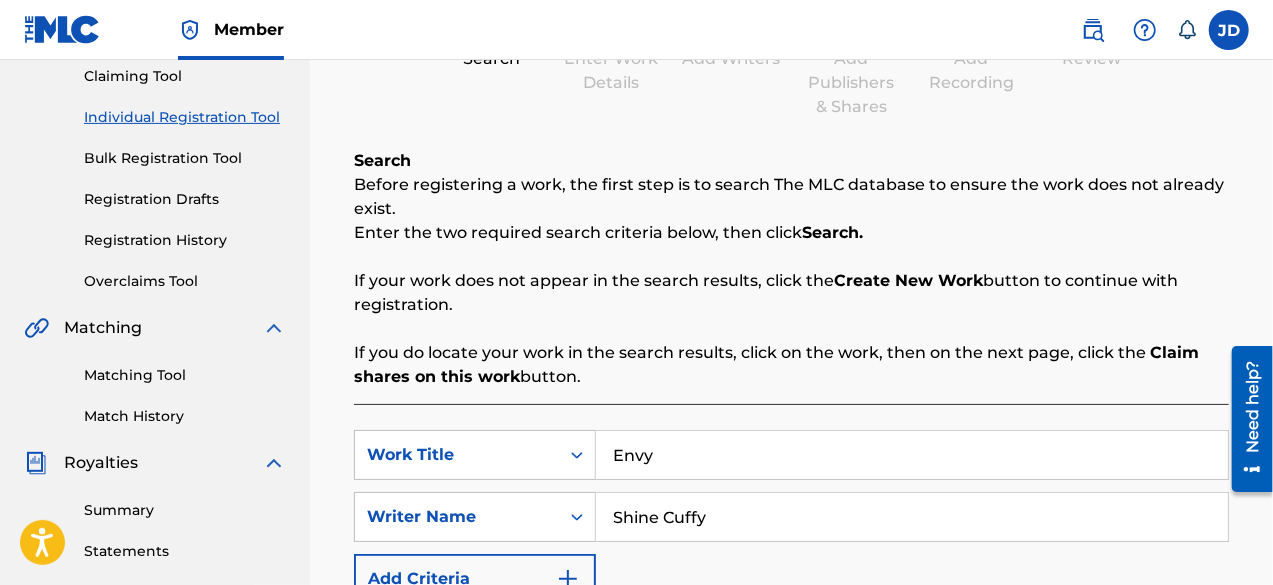 type on "Shine Cuffy" 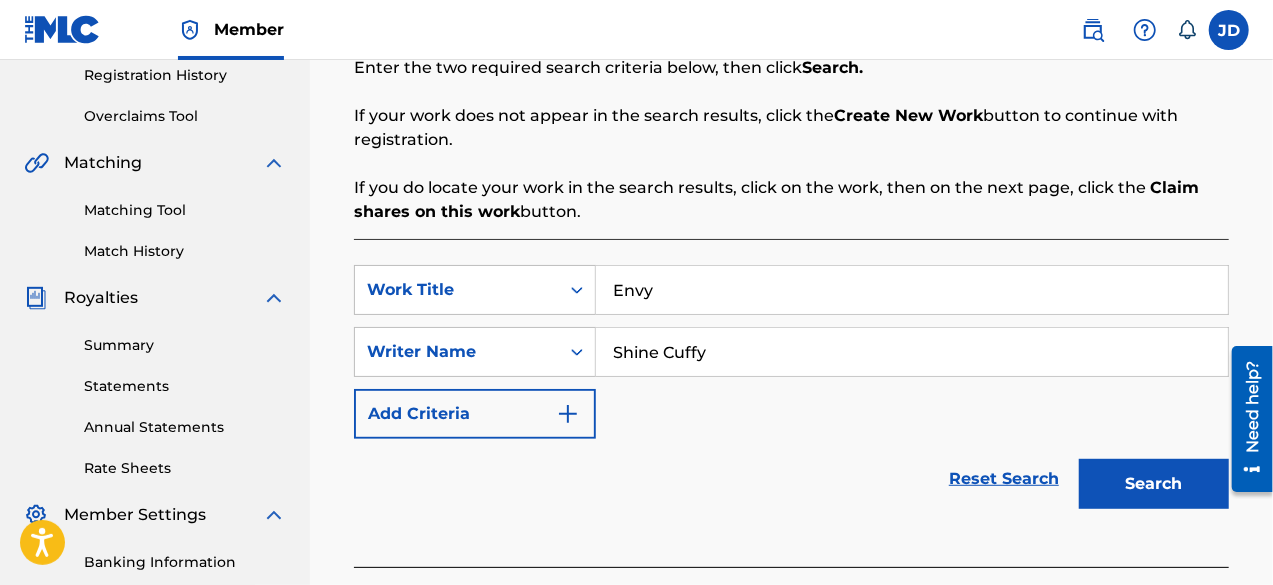 scroll, scrollTop: 389, scrollLeft: 0, axis: vertical 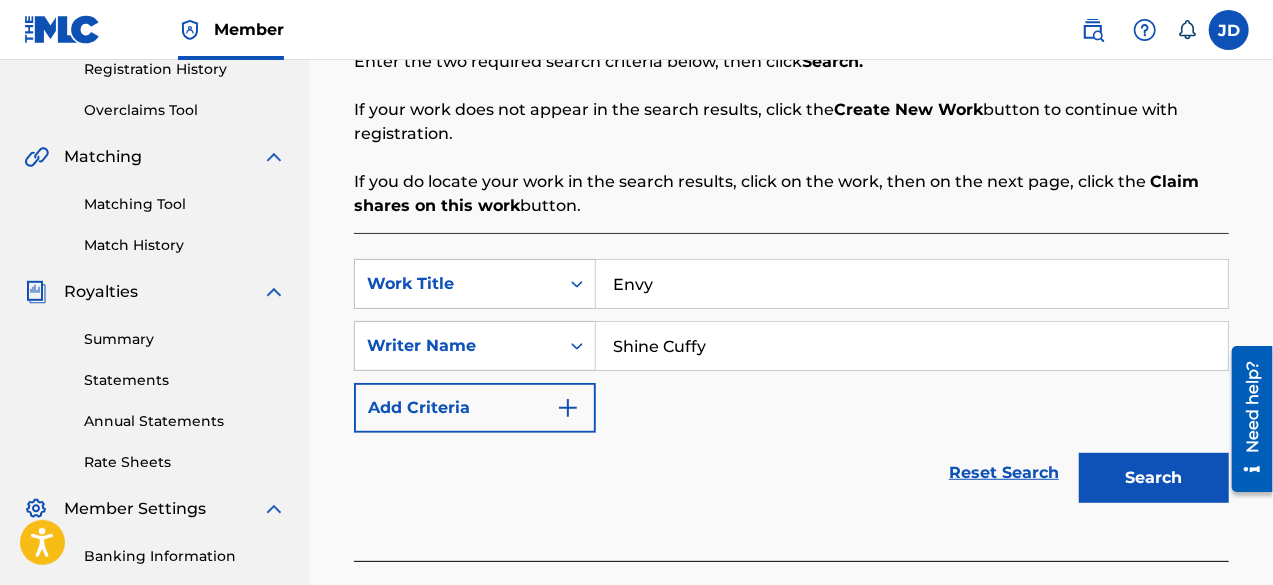 click on "Search" at bounding box center [1154, 478] 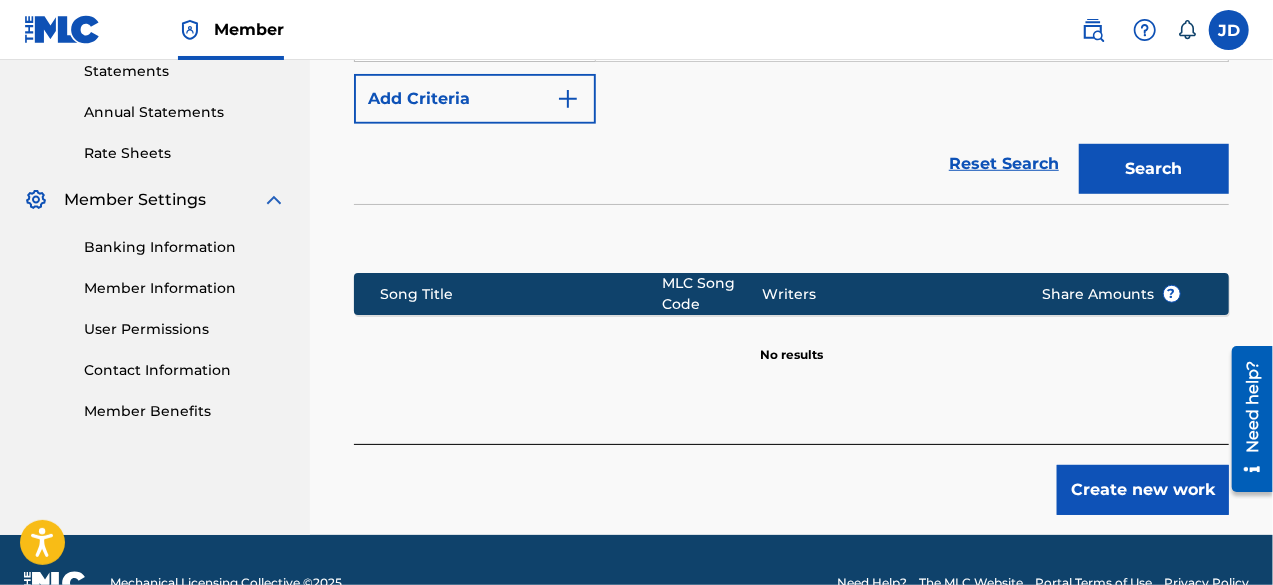 scroll, scrollTop: 742, scrollLeft: 0, axis: vertical 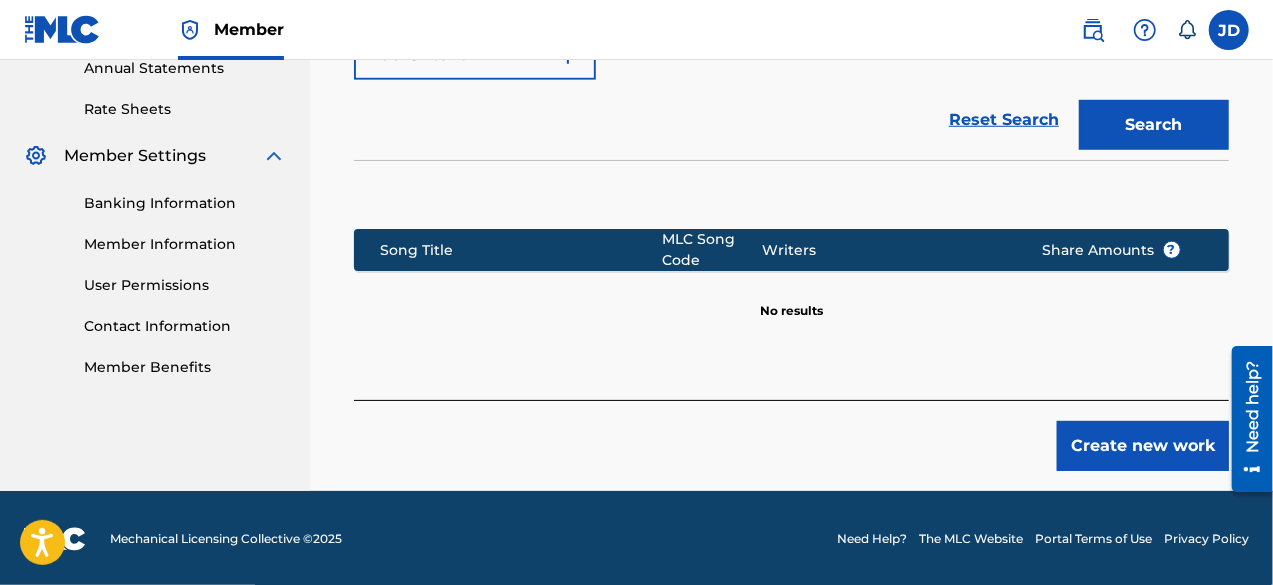 click on "Create new work" at bounding box center [1143, 446] 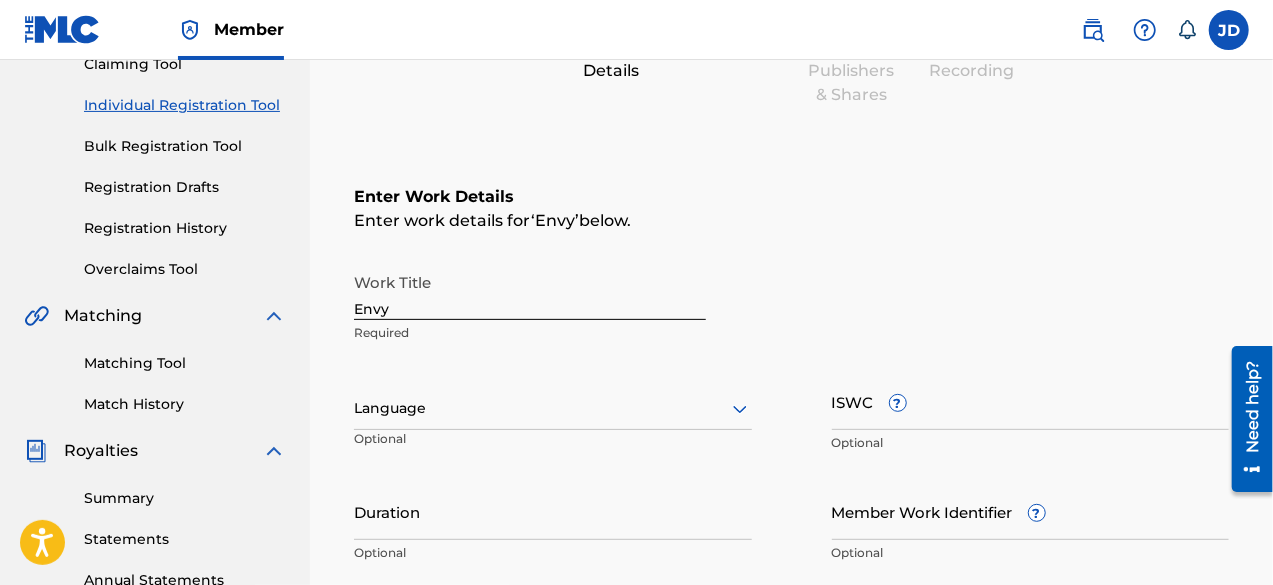 scroll, scrollTop: 228, scrollLeft: 0, axis: vertical 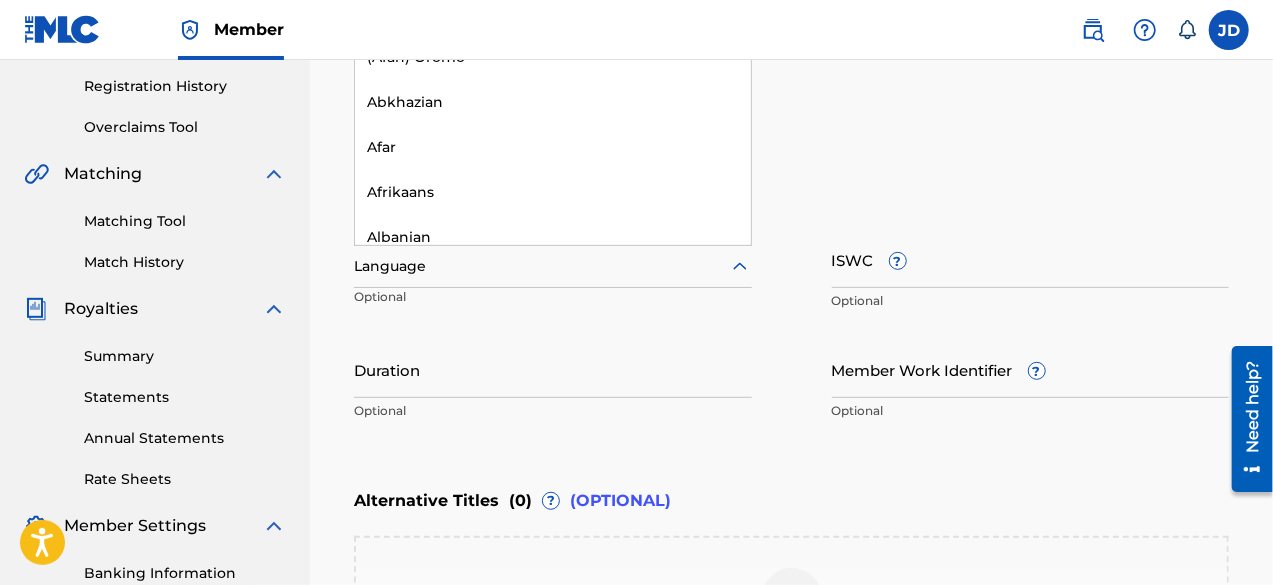 click at bounding box center (553, 266) 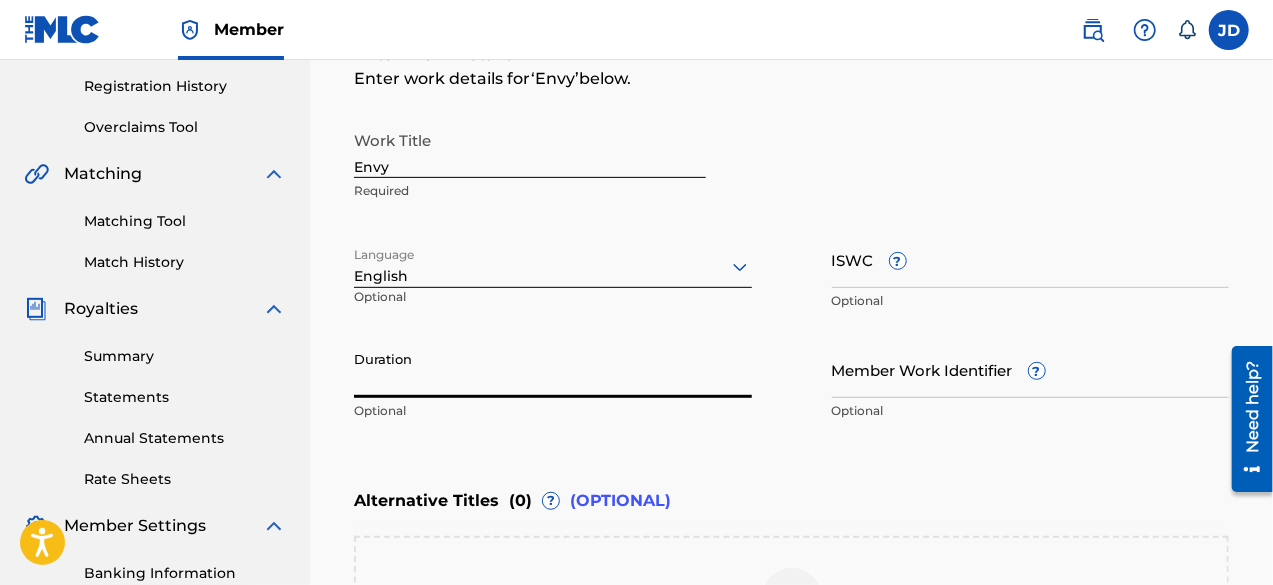 click on "Duration" at bounding box center [553, 369] 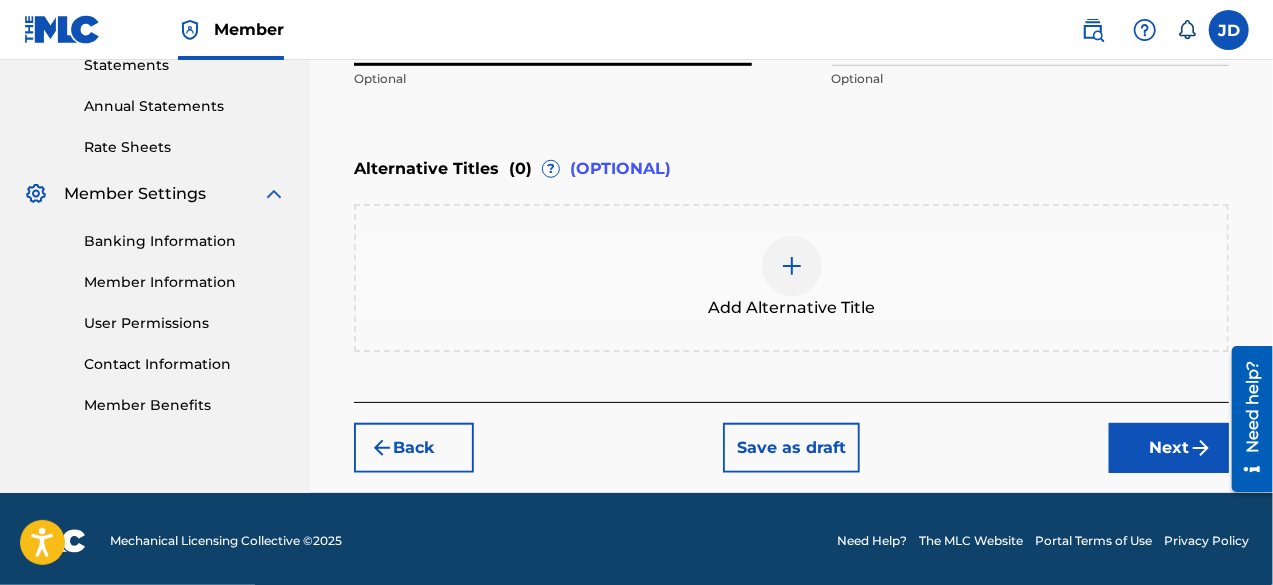 scroll, scrollTop: 706, scrollLeft: 0, axis: vertical 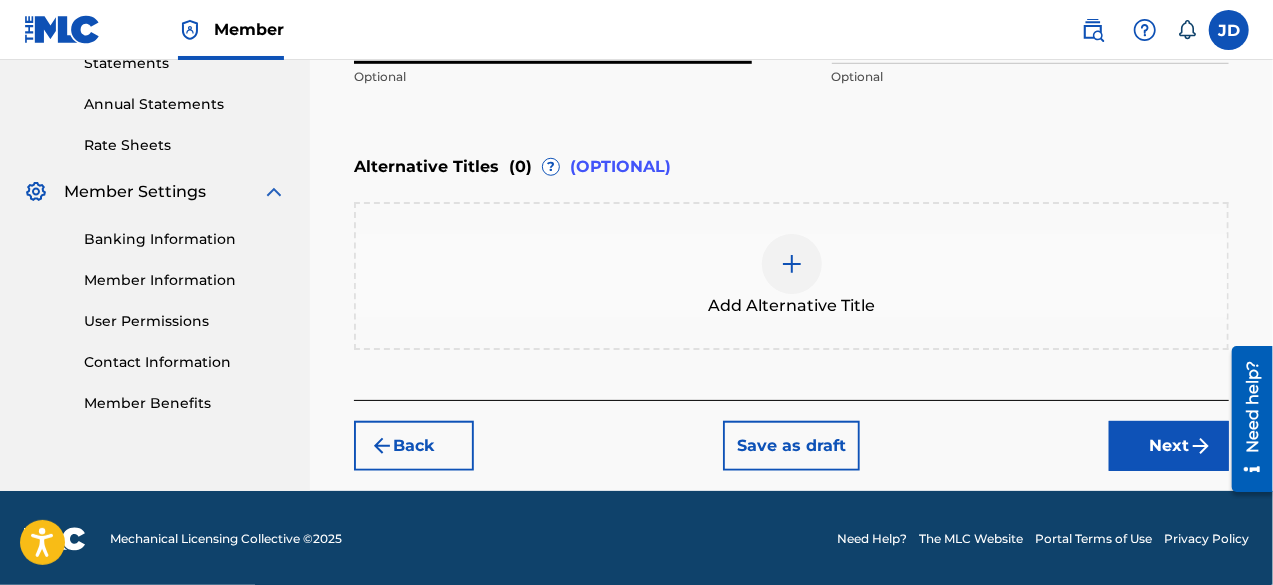click on "Next" at bounding box center (1169, 446) 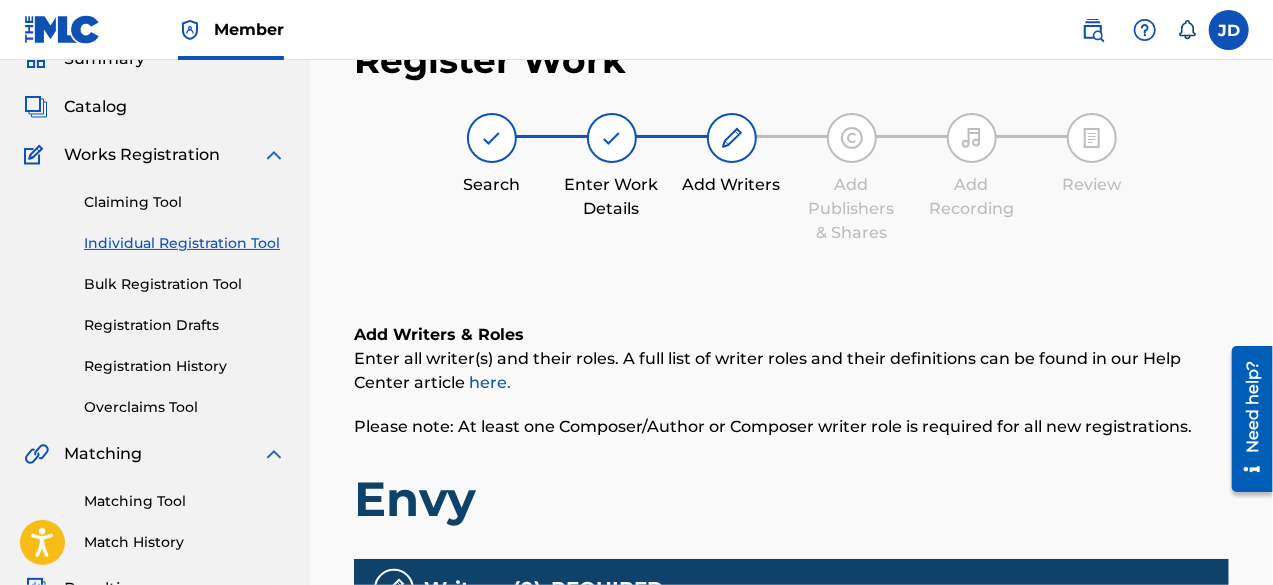 scroll, scrollTop: 90, scrollLeft: 0, axis: vertical 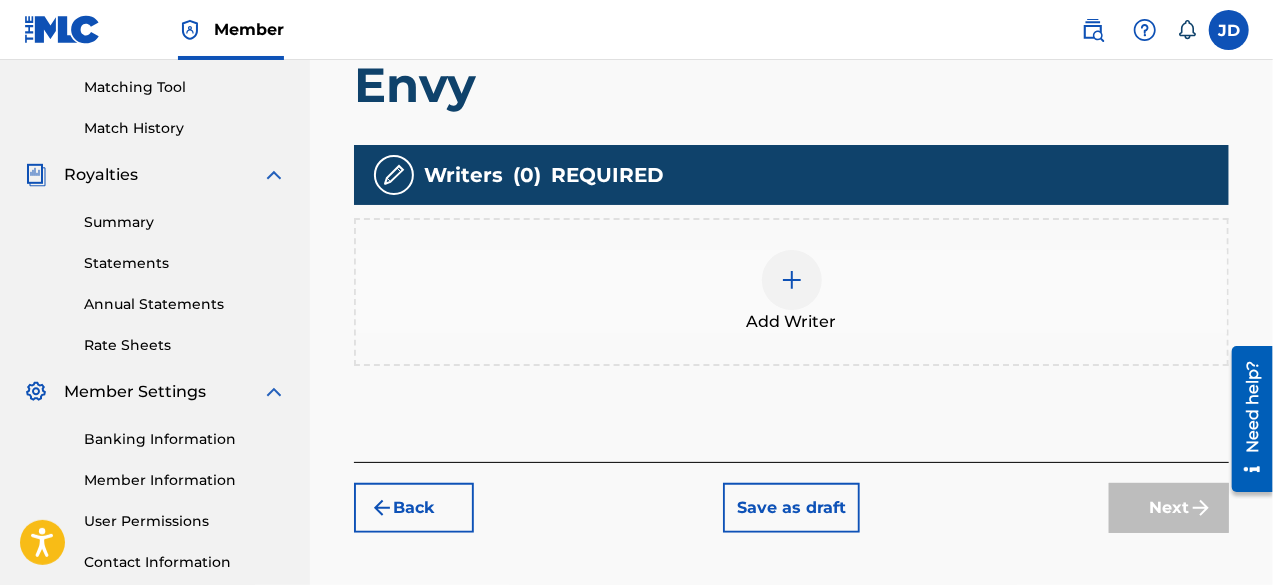 click at bounding box center (792, 280) 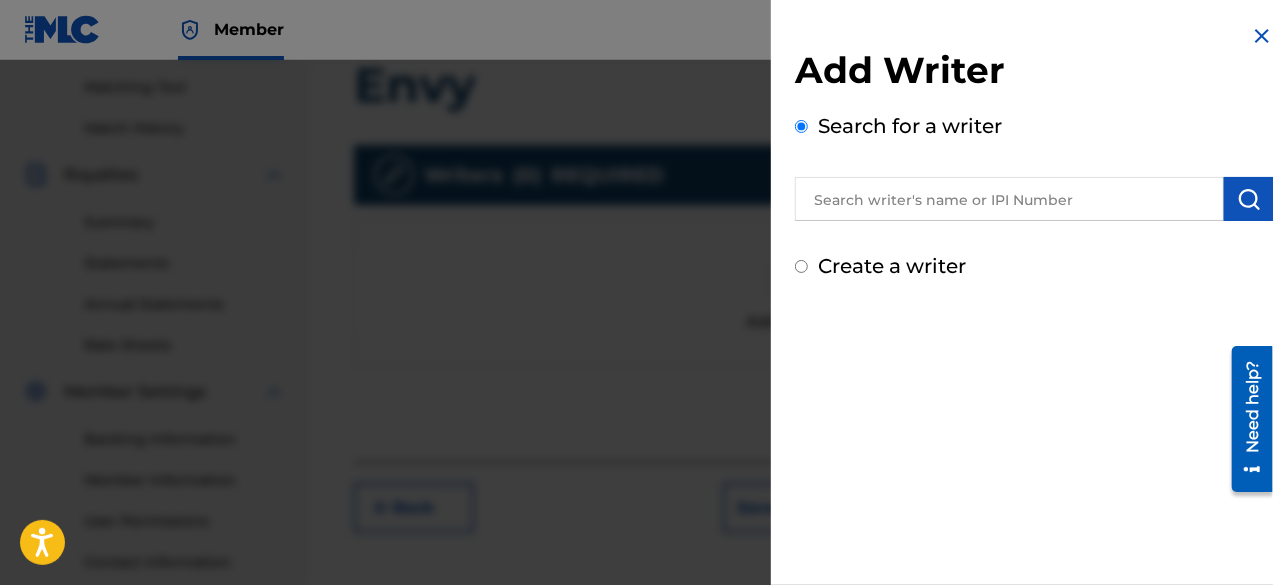 click on "Create a writer" at bounding box center (801, 266) 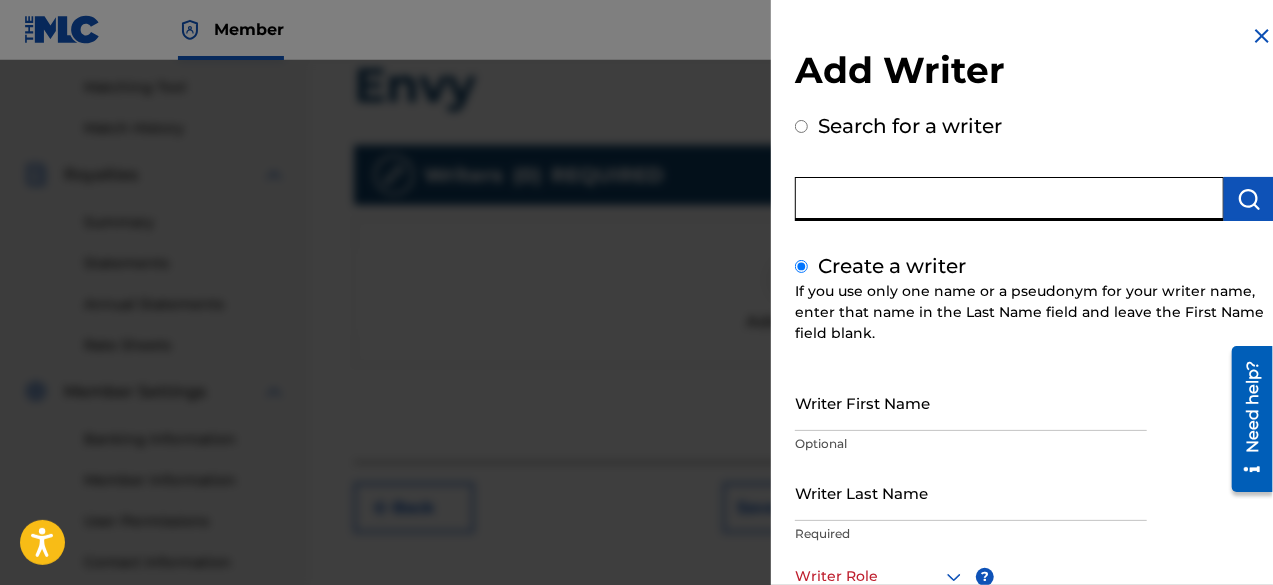 click at bounding box center (1009, 199) 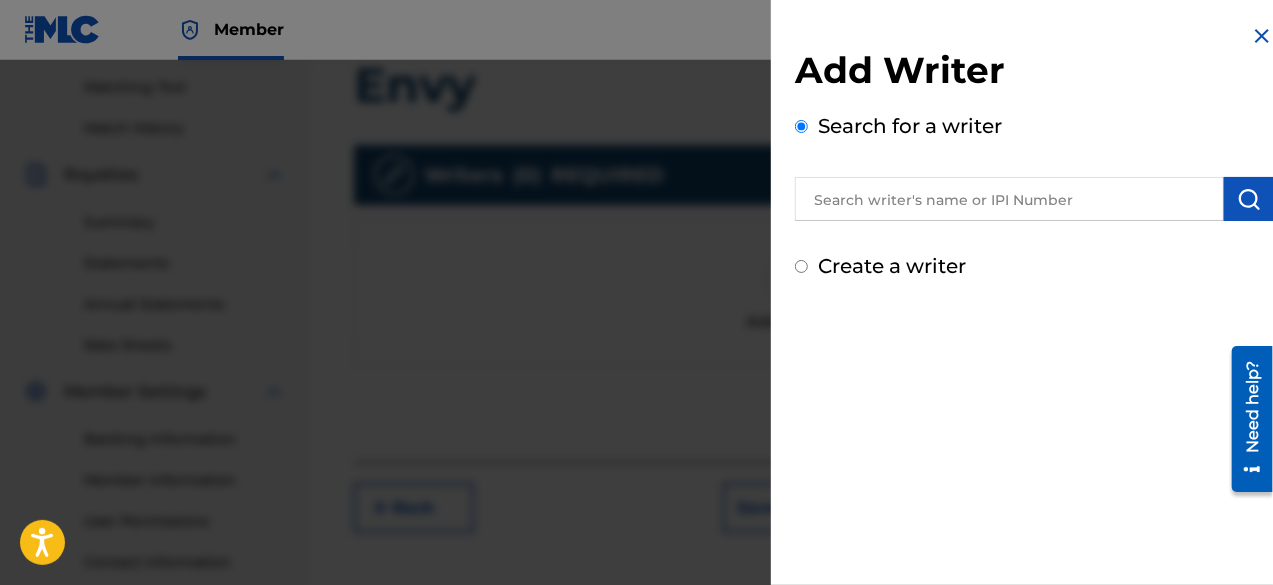 click on "Create a writer" at bounding box center (1034, 266) 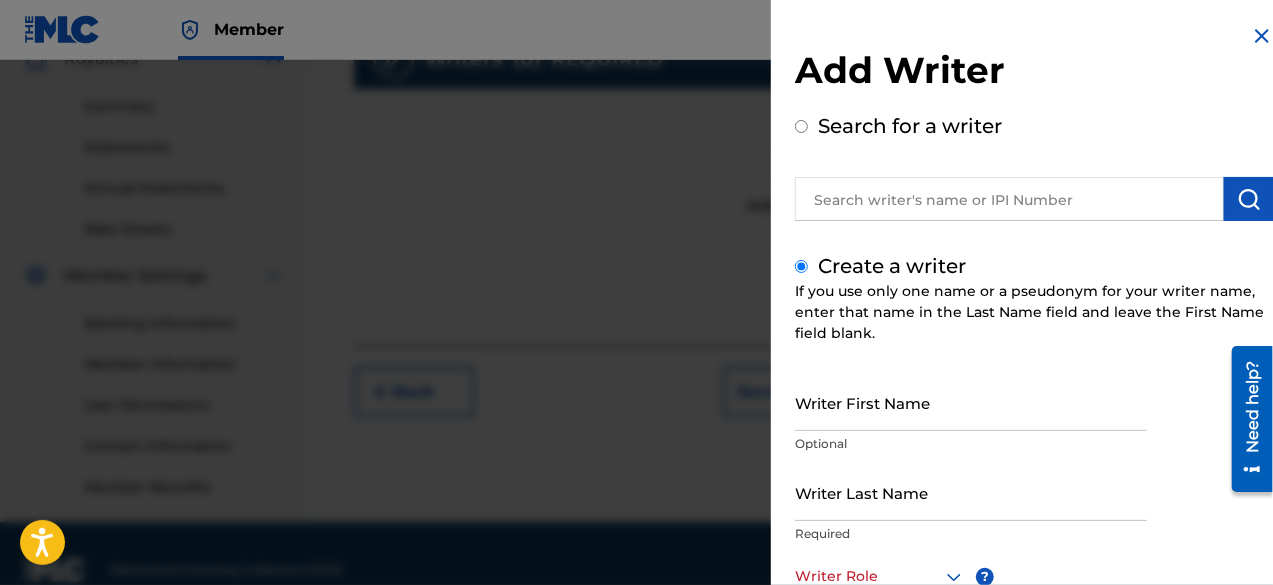 scroll, scrollTop: 654, scrollLeft: 0, axis: vertical 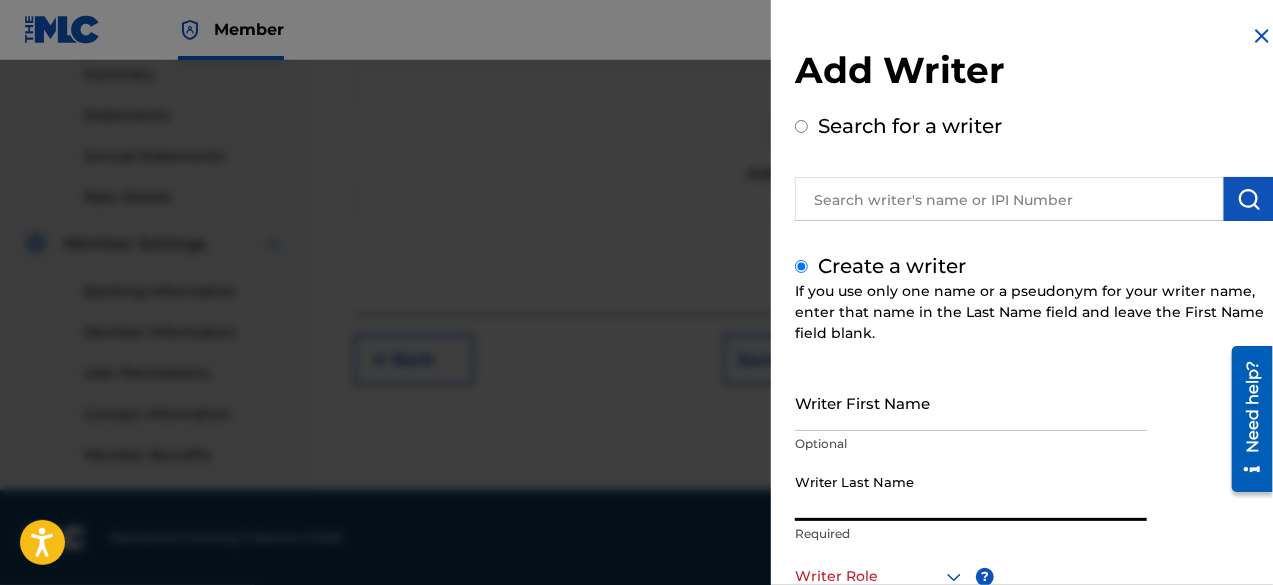click on "Writer Last Name" at bounding box center (971, 492) 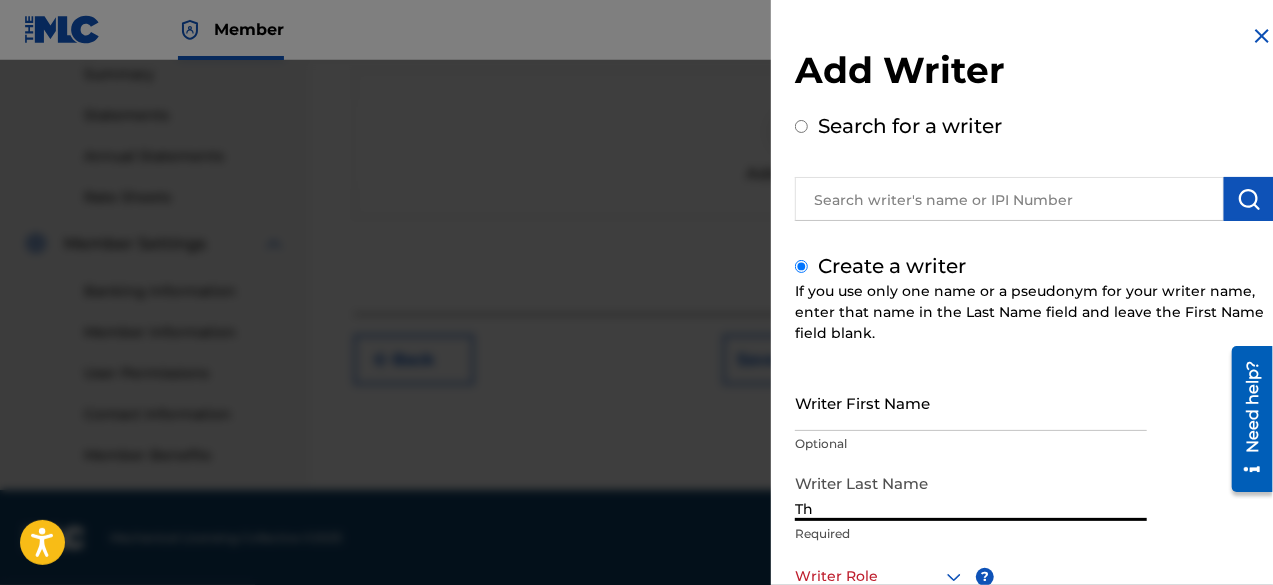type on "T" 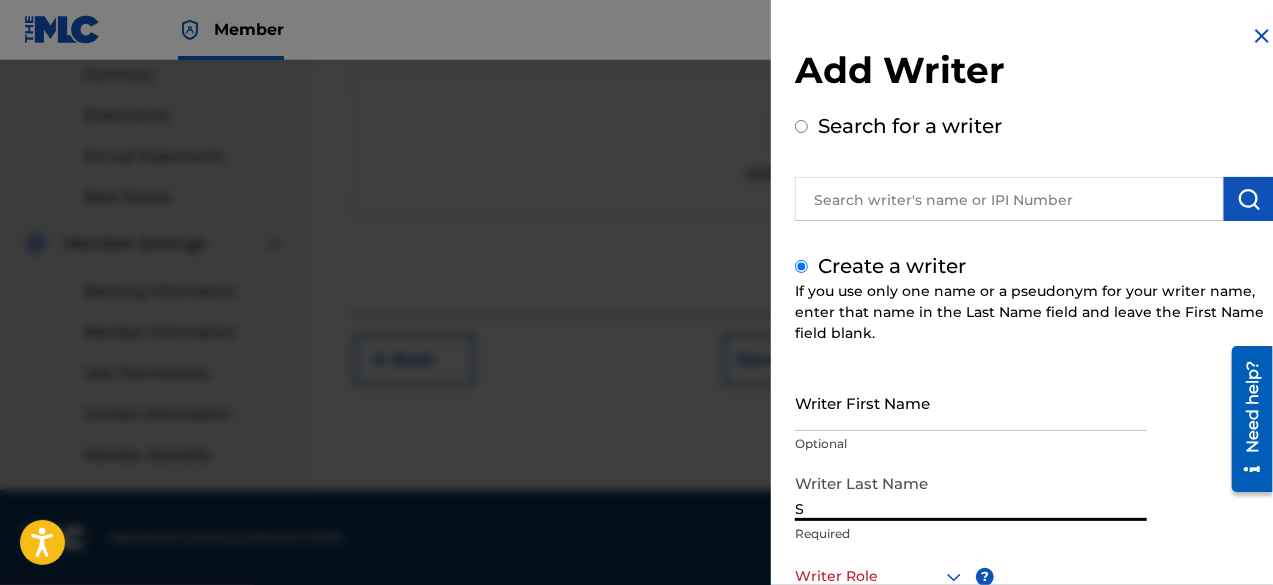 type on "S" 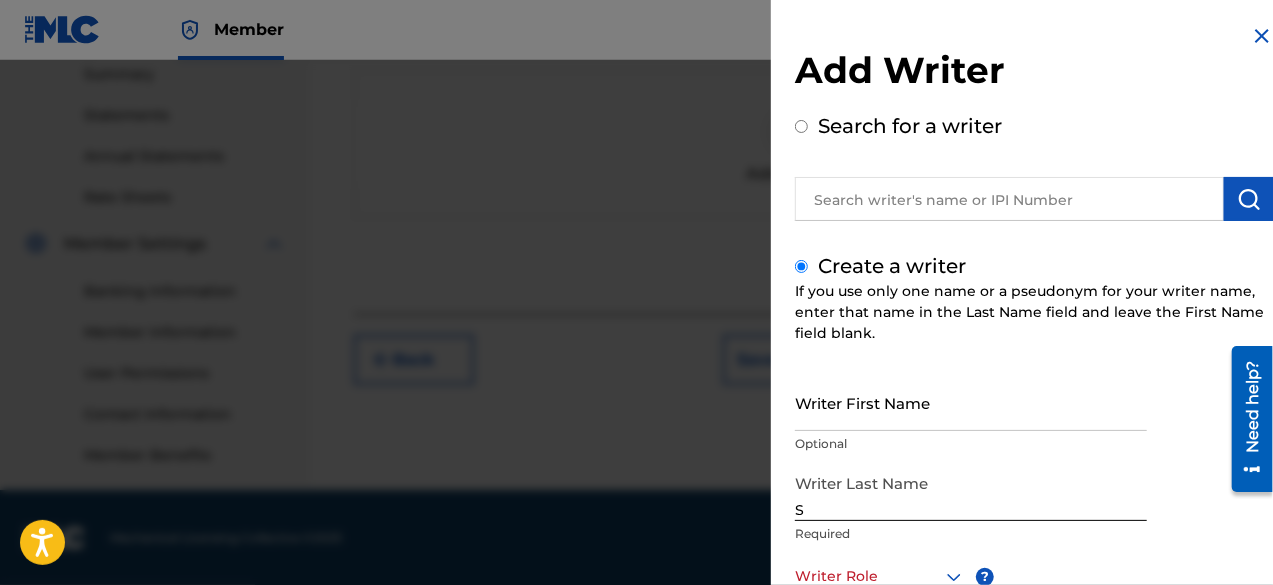 click on "Search for a writer" at bounding box center (910, 126) 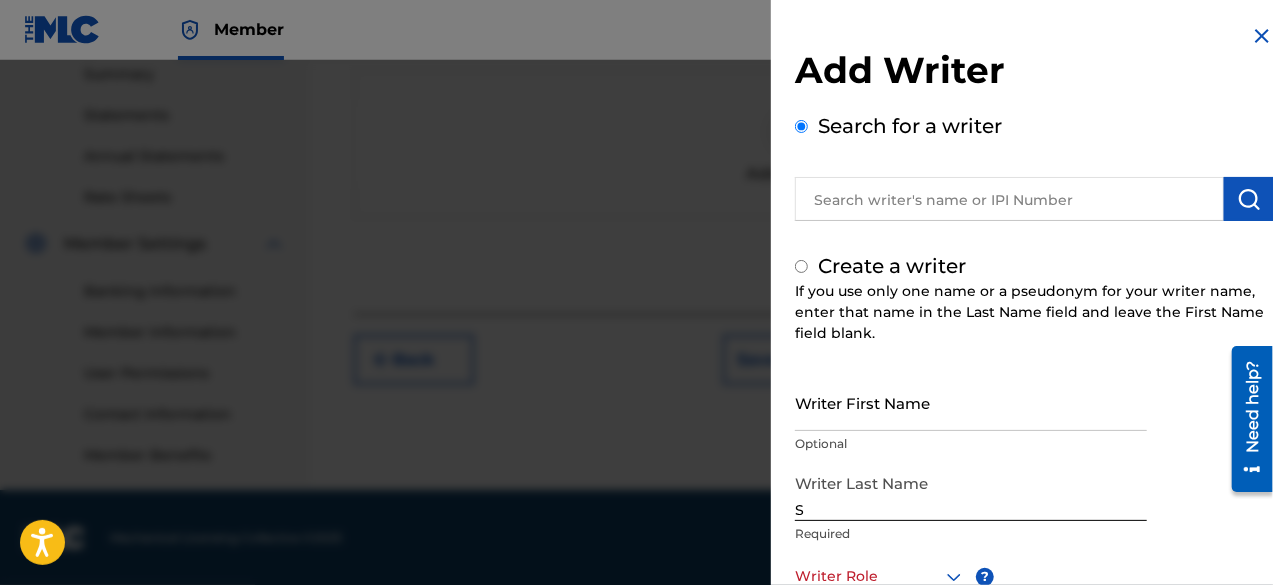 click on "Search for a writer" at bounding box center (801, 126) 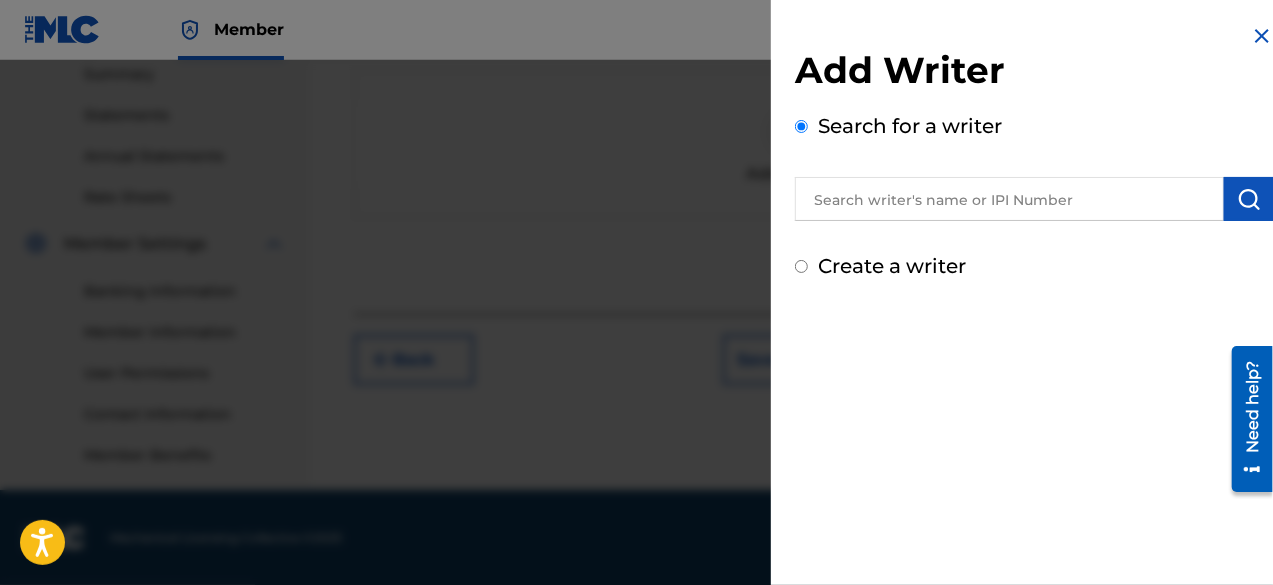 click on "Create a writer" at bounding box center (801, 266) 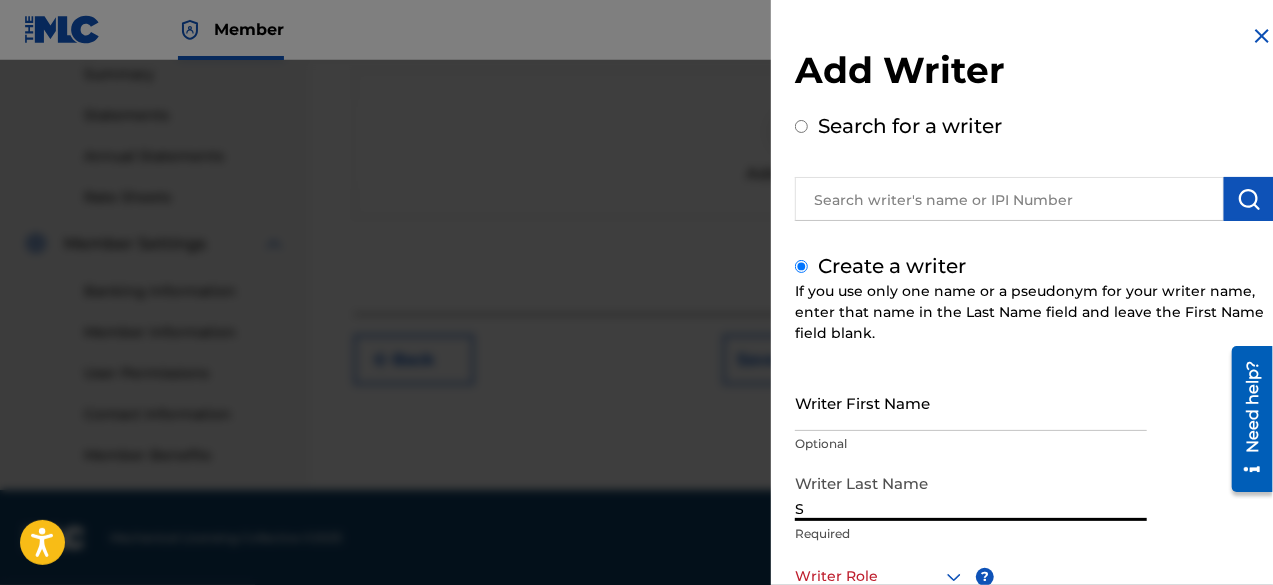 click on "S" at bounding box center (971, 492) 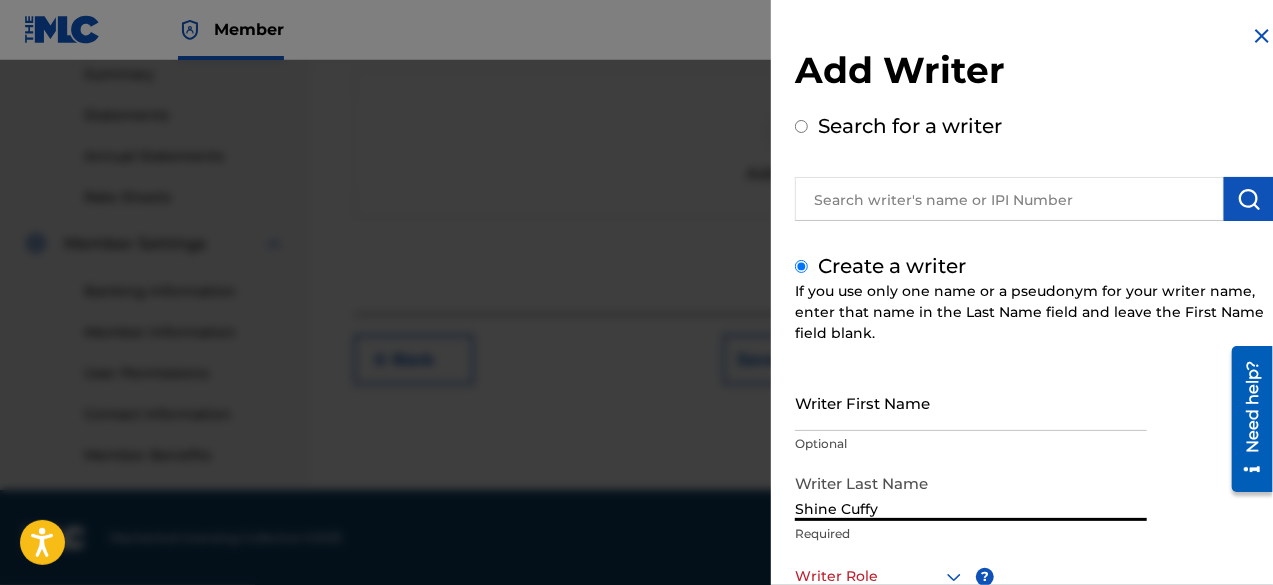 type on "Shine Cuffy" 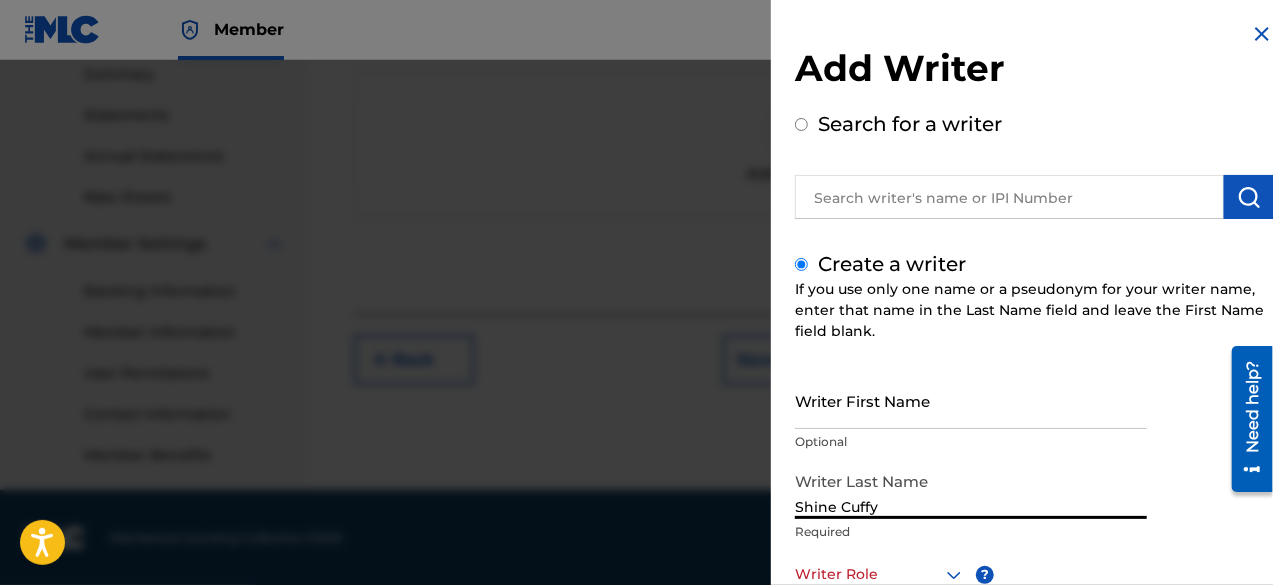 click 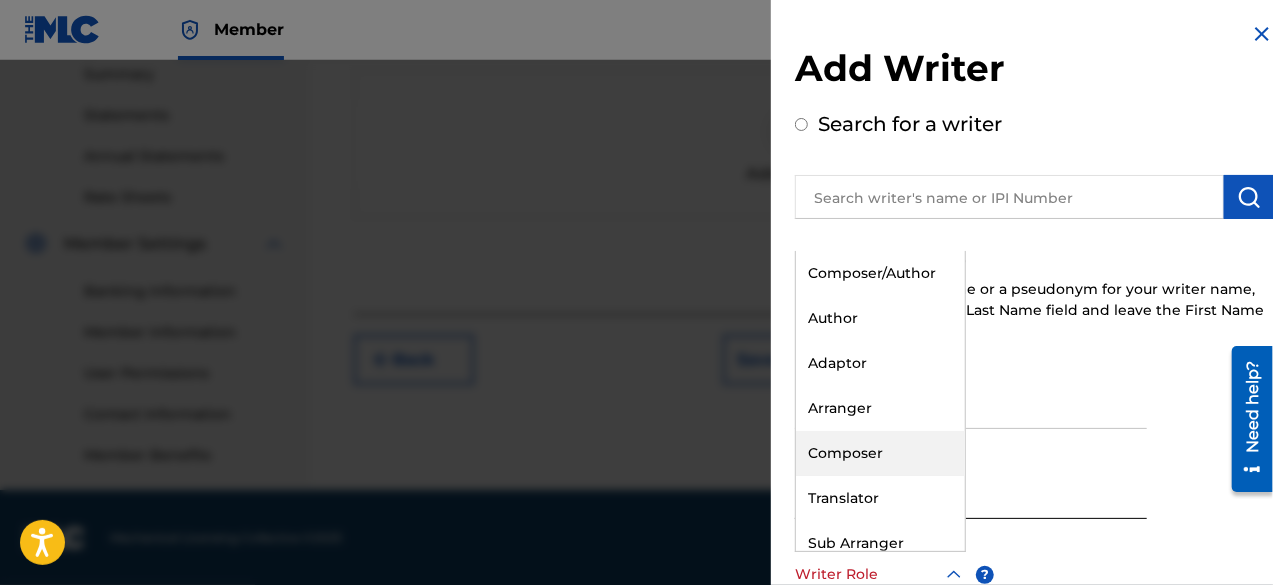 click on "Composer" at bounding box center (880, 453) 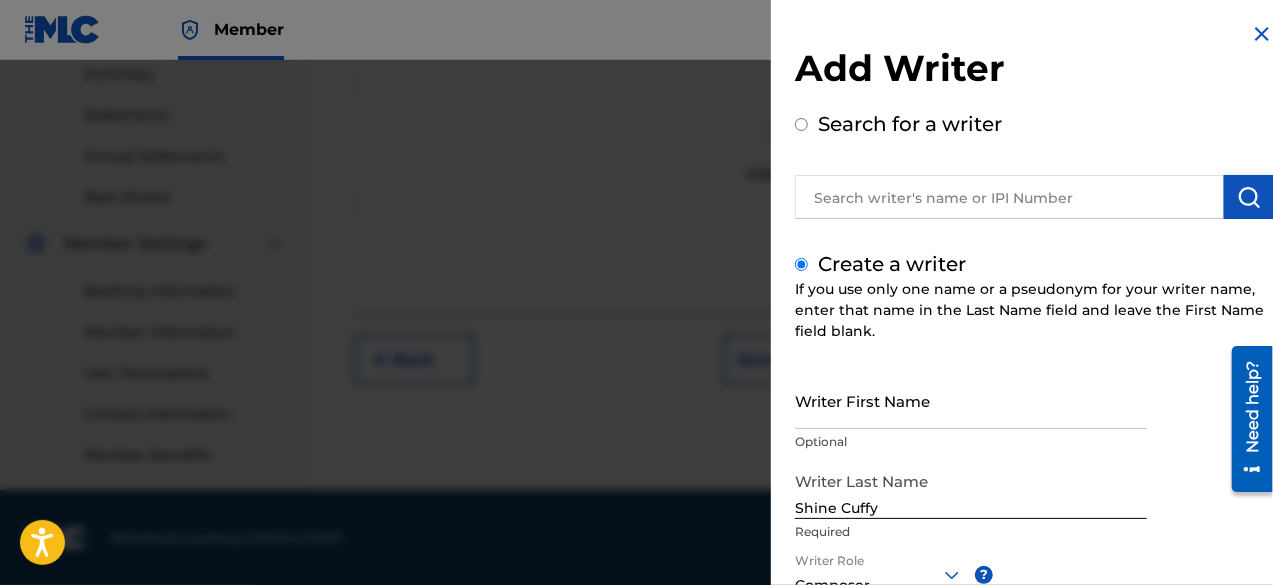 scroll, scrollTop: 282, scrollLeft: 0, axis: vertical 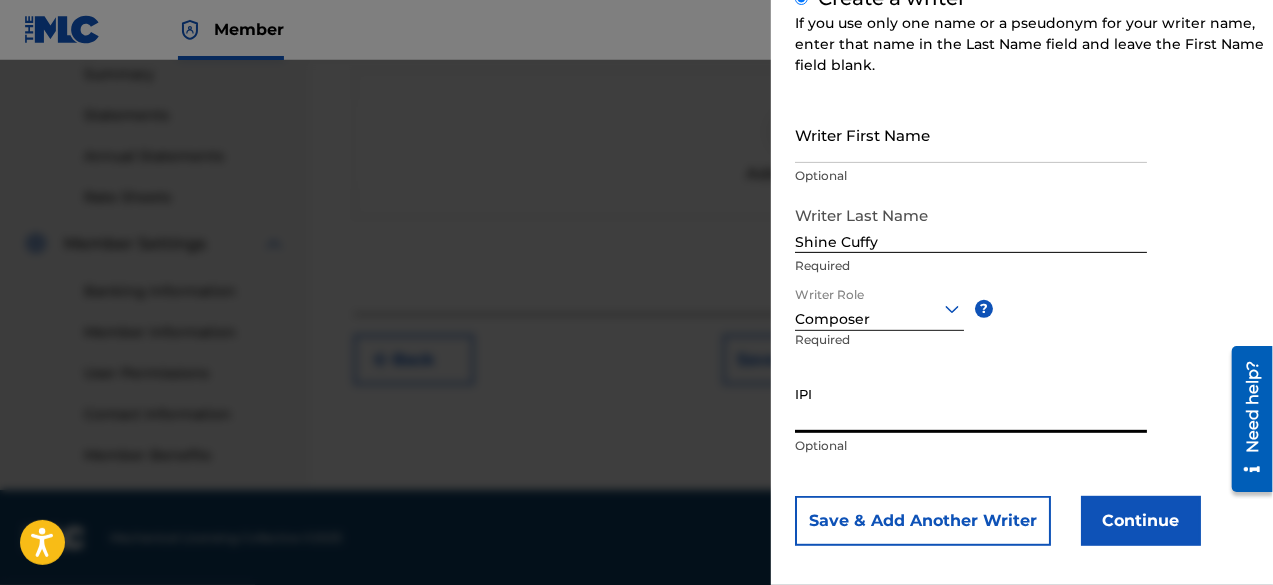 click on "Continue" at bounding box center [1141, 521] 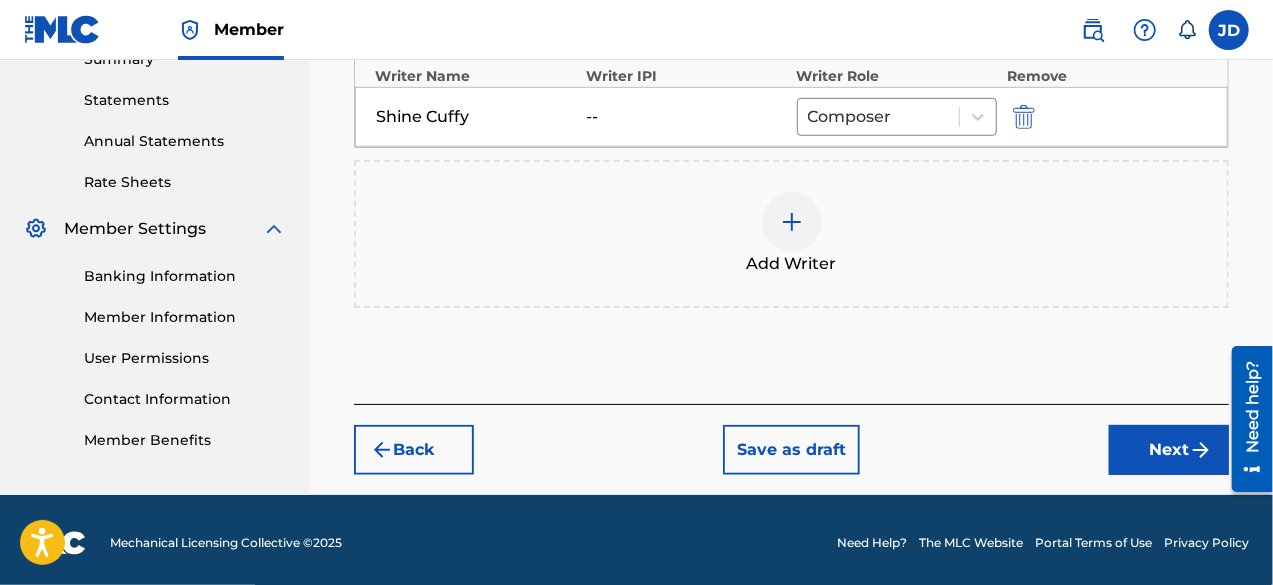 scroll, scrollTop: 673, scrollLeft: 0, axis: vertical 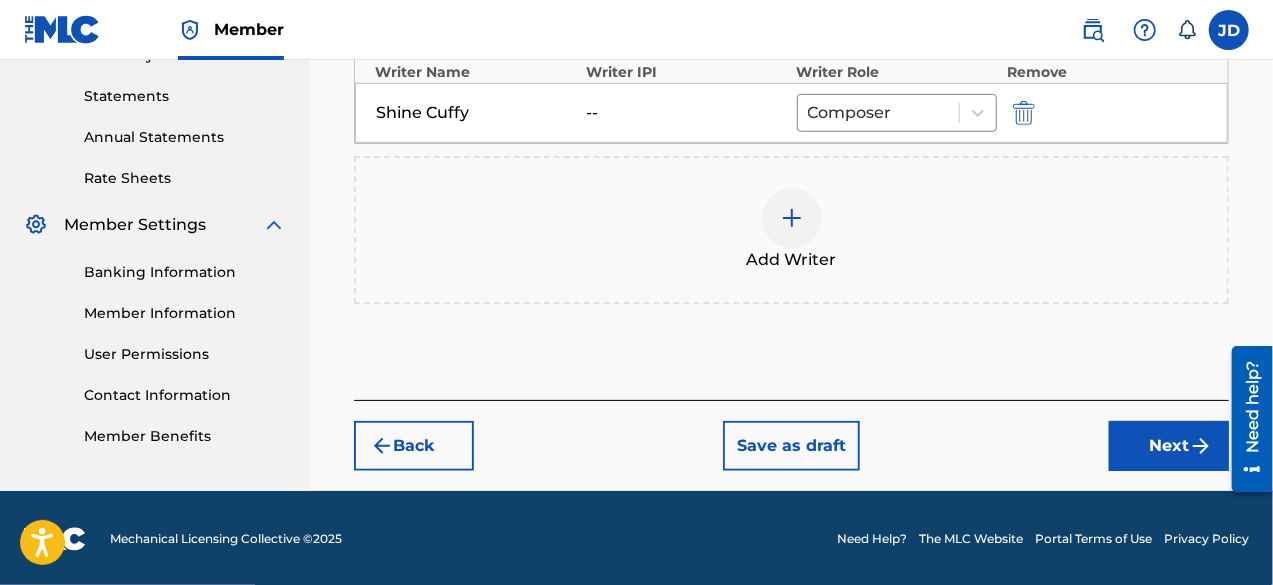 click on "Next" at bounding box center (1169, 446) 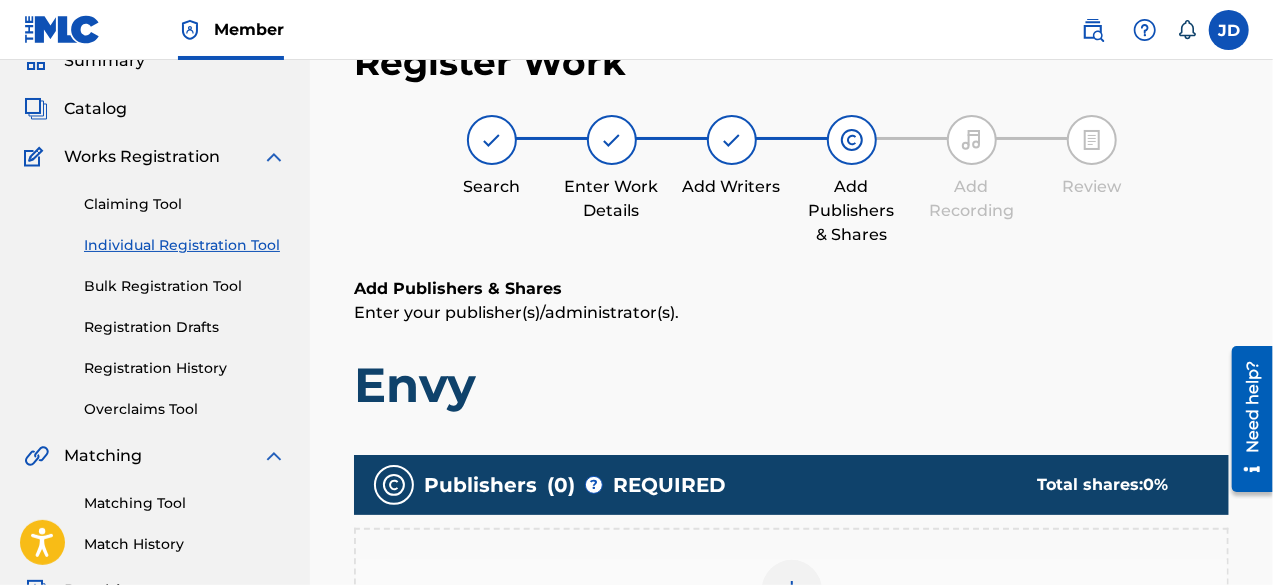 scroll, scrollTop: 90, scrollLeft: 0, axis: vertical 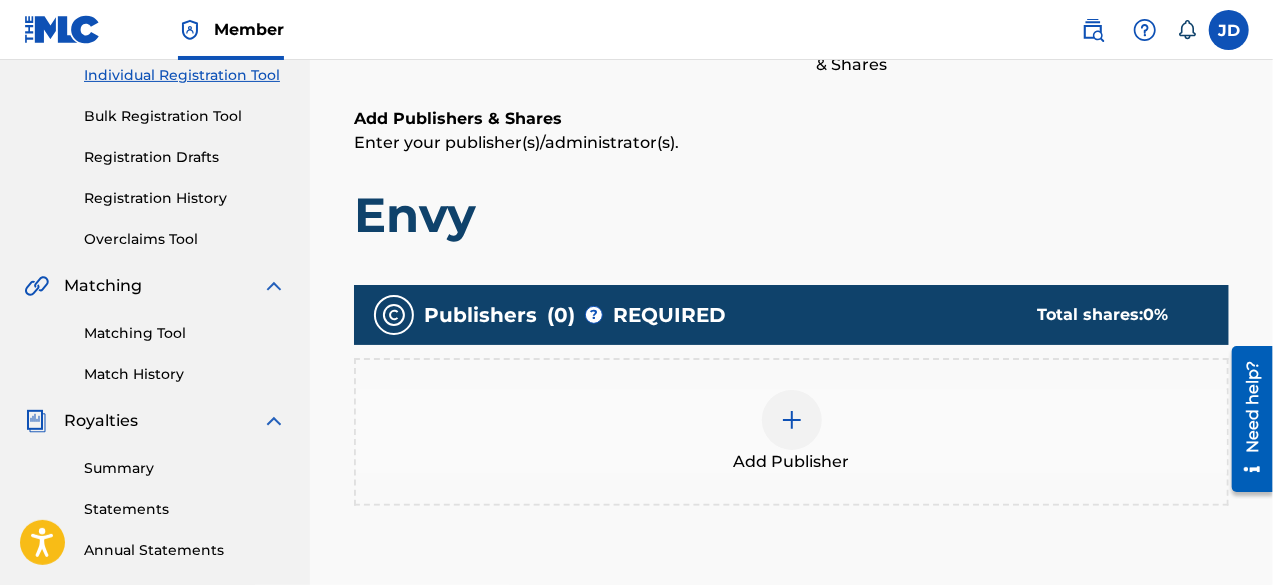 click at bounding box center (792, 420) 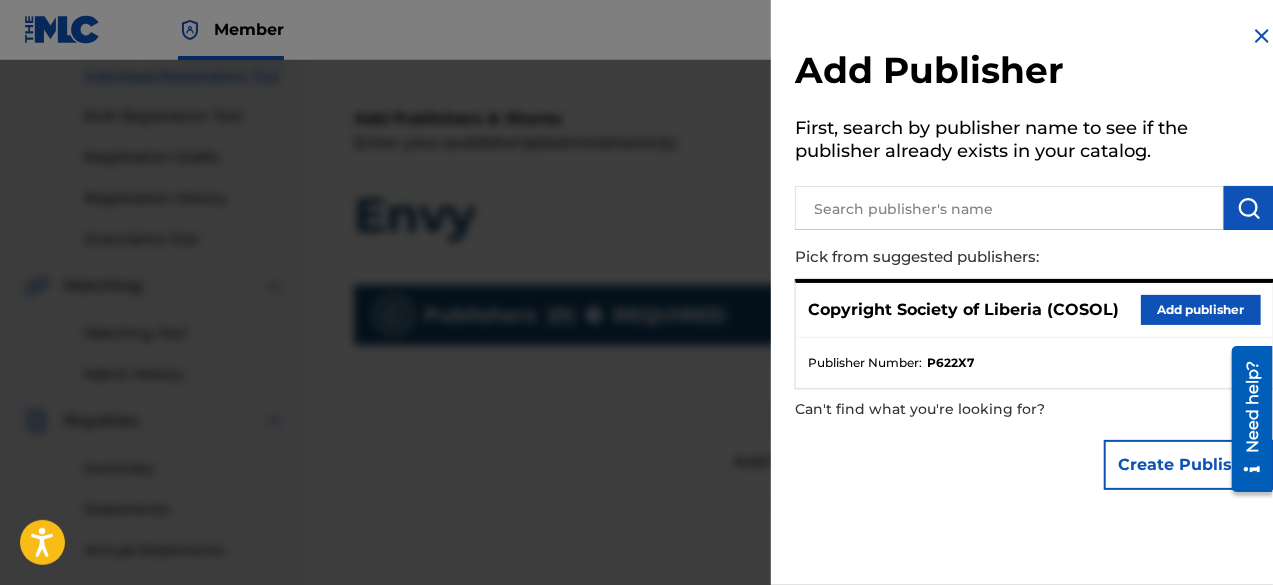 click on "Add publisher" at bounding box center [1201, 310] 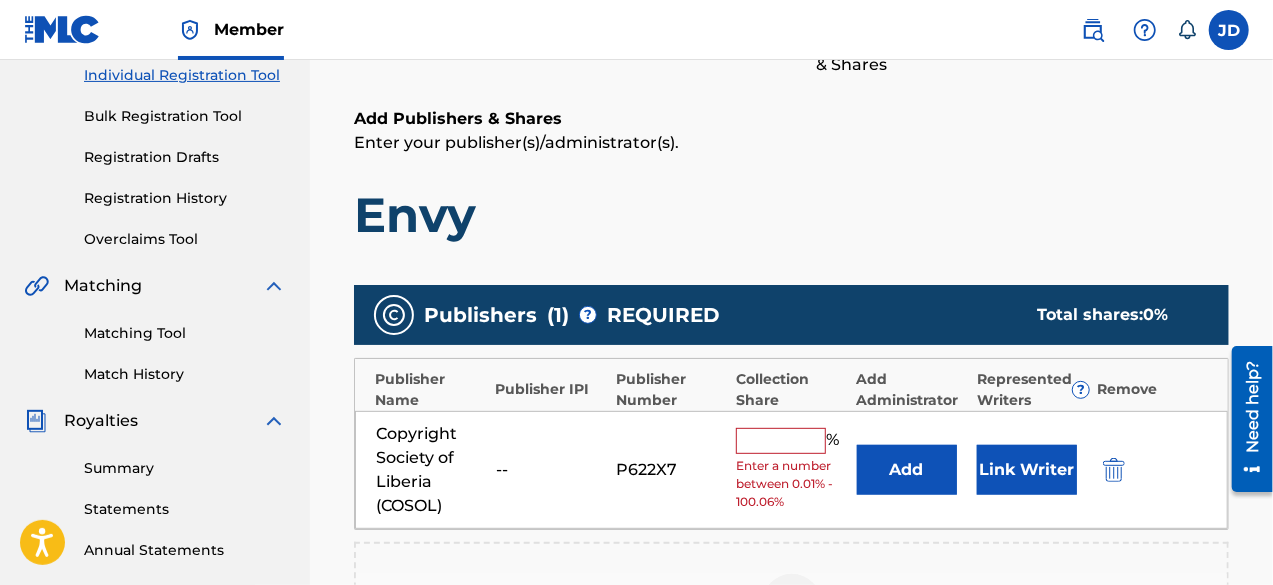 click at bounding box center [781, 441] 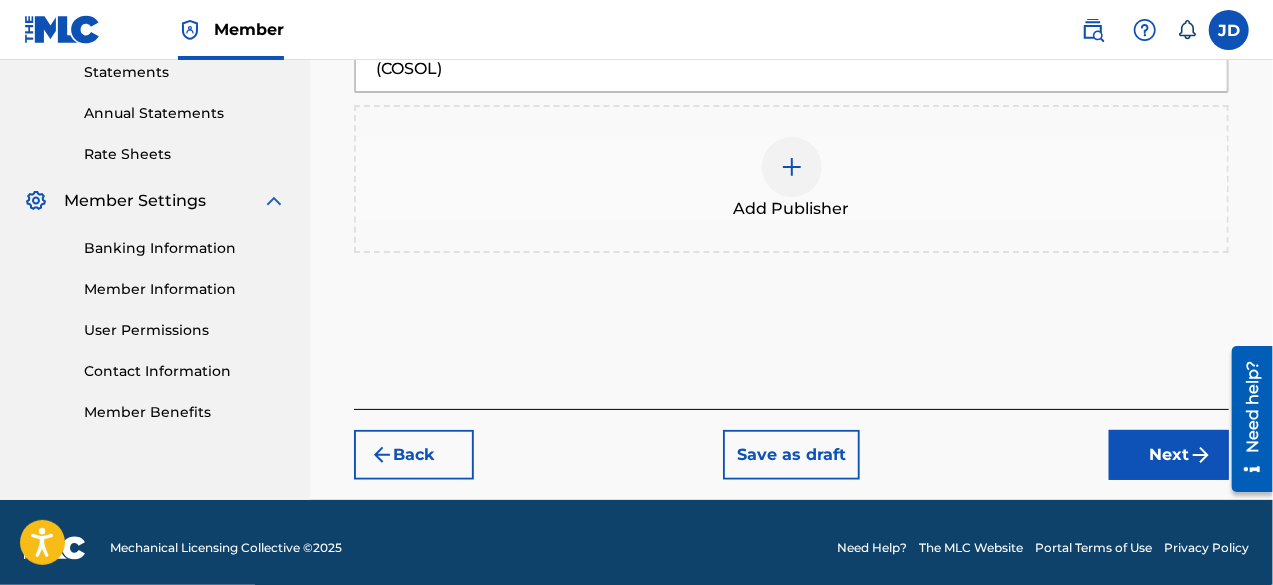 scroll, scrollTop: 706, scrollLeft: 0, axis: vertical 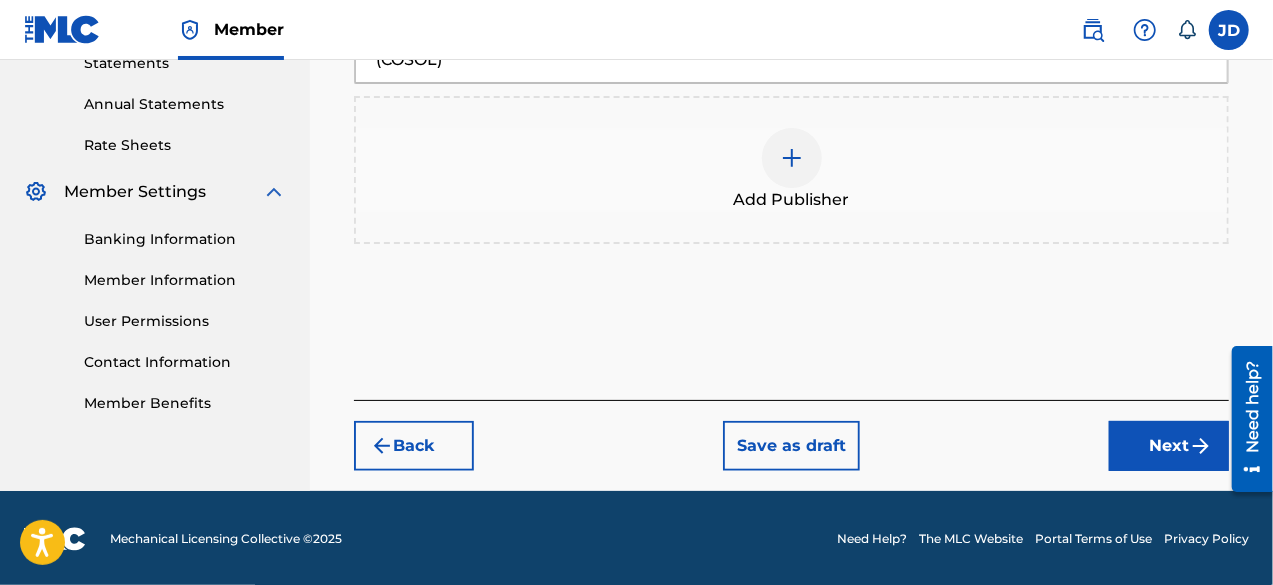click on "Next" at bounding box center [1169, 446] 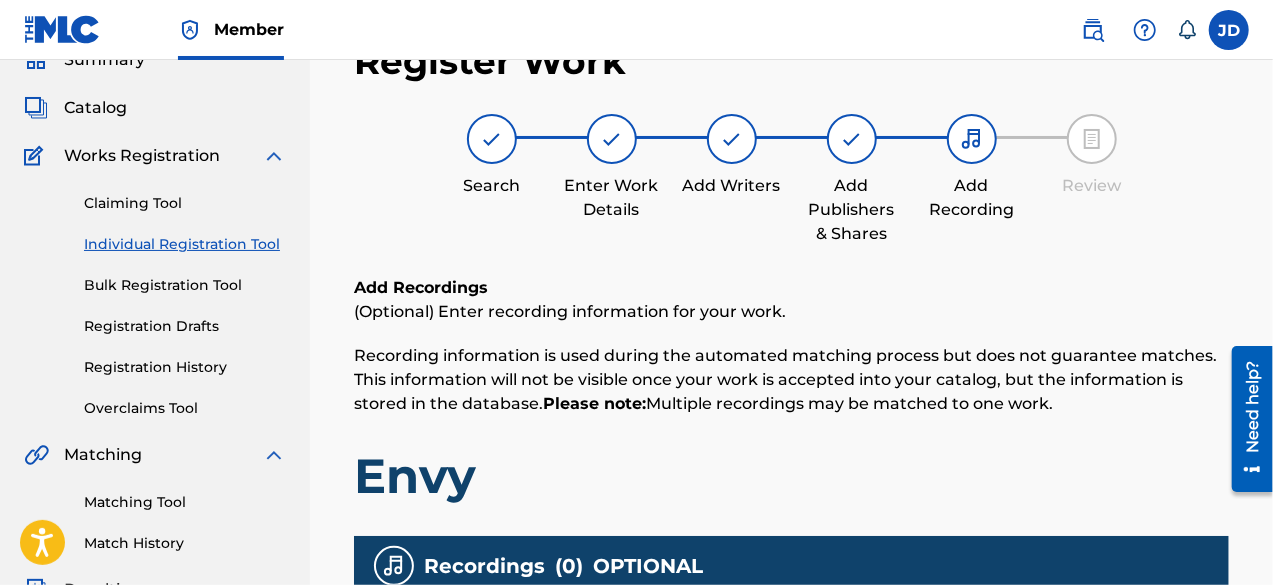 scroll, scrollTop: 90, scrollLeft: 0, axis: vertical 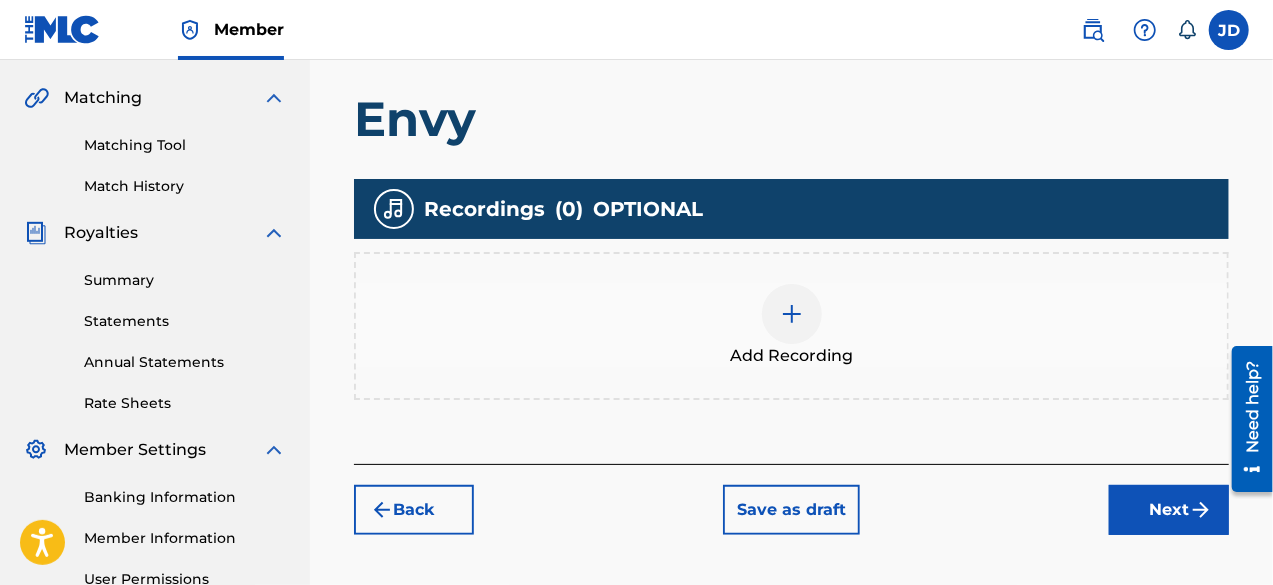 click on "Next" at bounding box center [1169, 510] 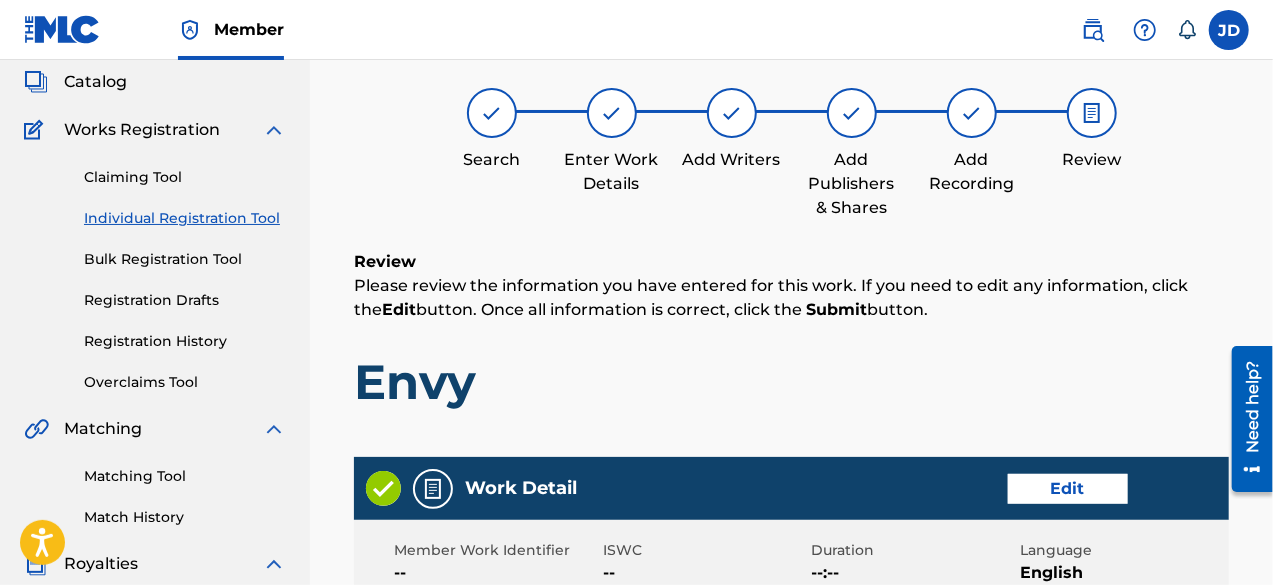 scroll, scrollTop: 90, scrollLeft: 0, axis: vertical 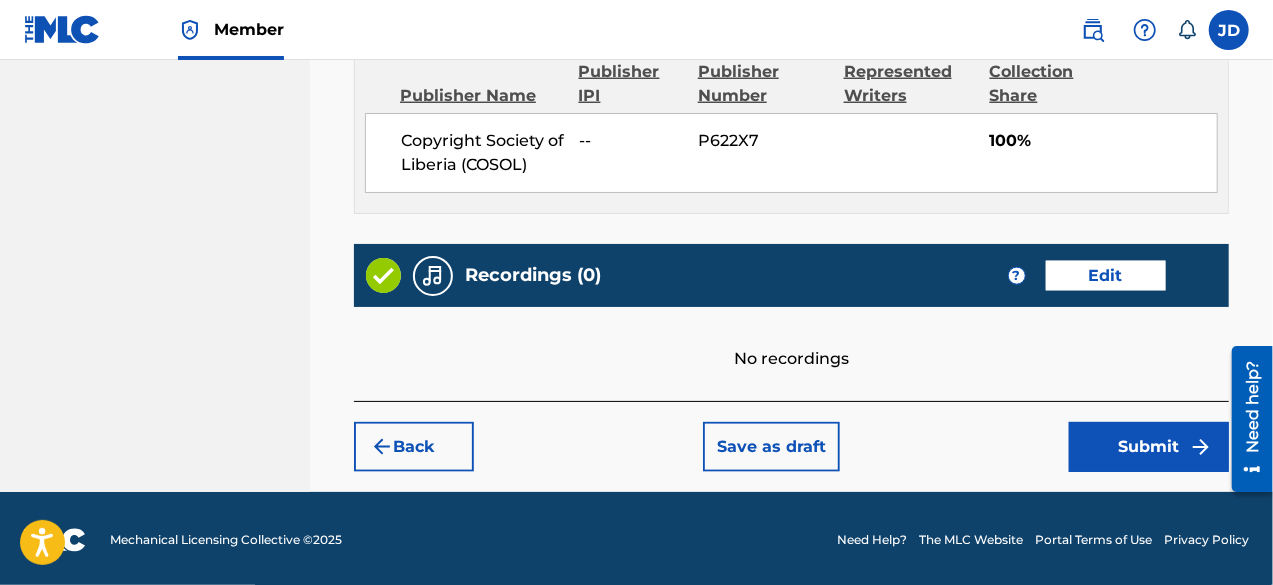 click on "Register Work Search Enter Work Details Add Writers Add Publishers & Shares Add Recording Review Review Please review the information you have entered for this work. If you need to edit any information, click the  Edit  button. Once all information is correct, click the   Submit  button. Envy Work Detail   Edit Member Work Identifier -- ISWC -- Duration --:-- Language English Alternative Titles No Alternative Titles Writers   (1) Edit Writer Name Writer IPI Writer Role Shine Cuffy -- Composer Publishers   (1) Total shares:  100 % Edit Publisher Name Publisher IPI Publisher Number Represented Writers Collection Share Copyright Society of [GEOGRAPHIC_DATA] (COSOL) -- P622X7 100% Total shares:  100 % Recordings   (0) ? Edit No recordings  Back Save as draft Submit" at bounding box center (791, -262) 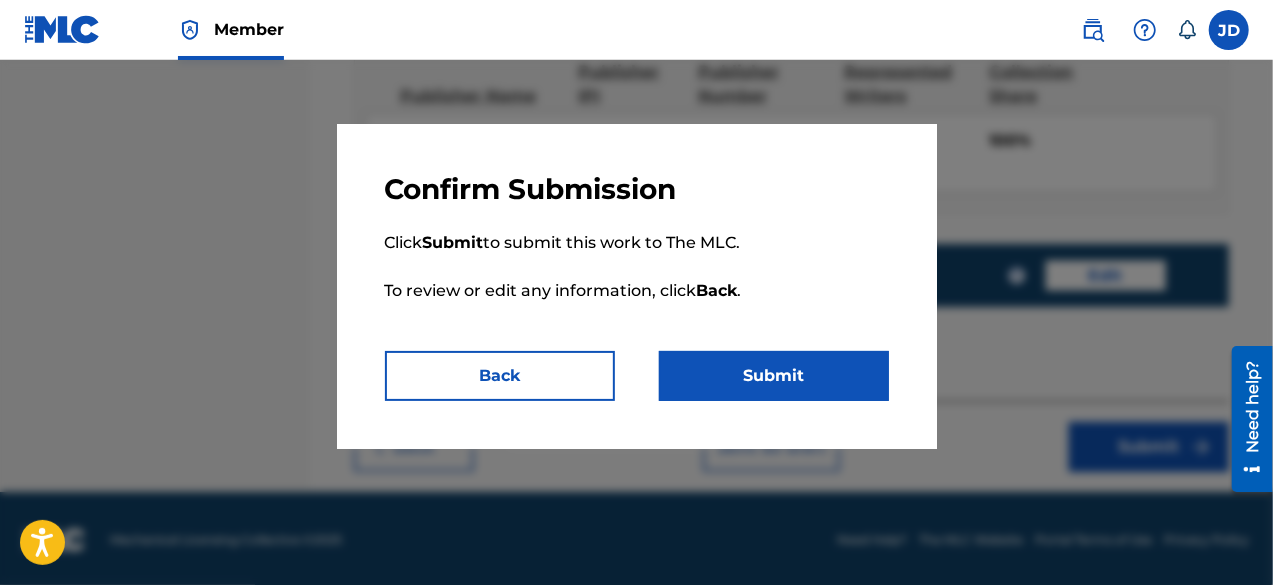 click on "Submit" at bounding box center [774, 376] 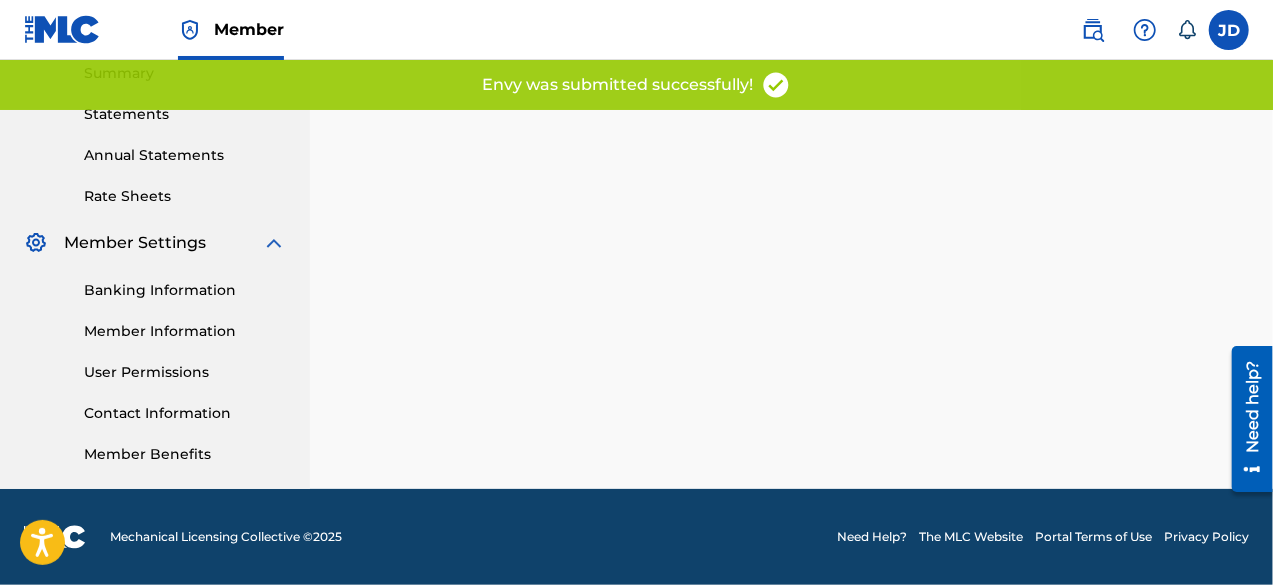 scroll, scrollTop: 0, scrollLeft: 0, axis: both 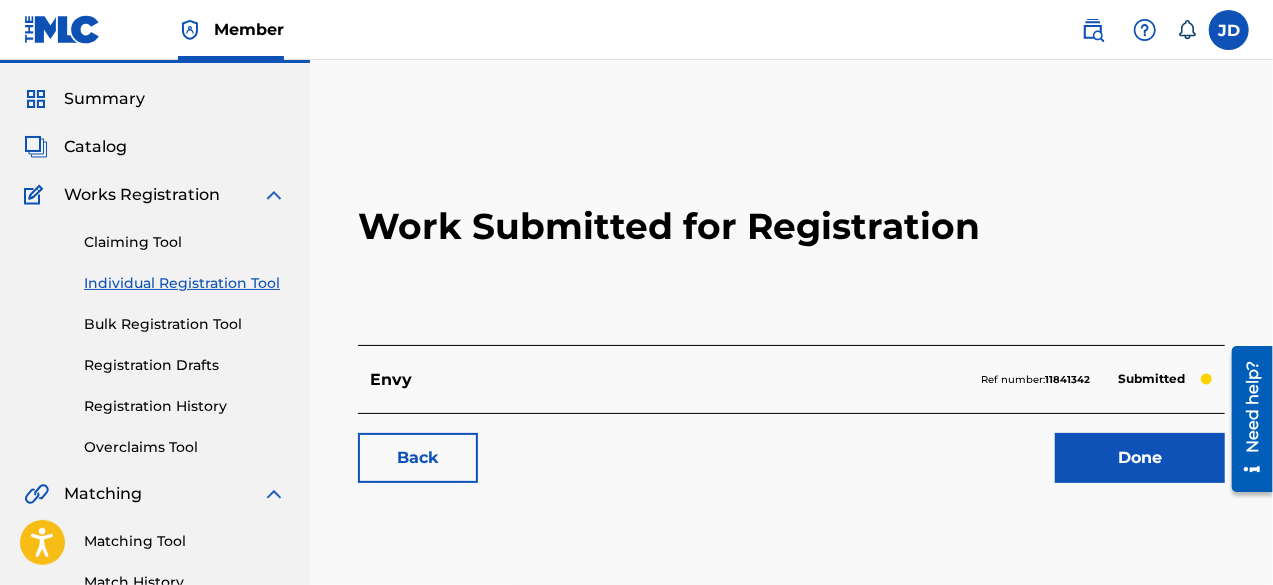 click on "Done" at bounding box center [1140, 458] 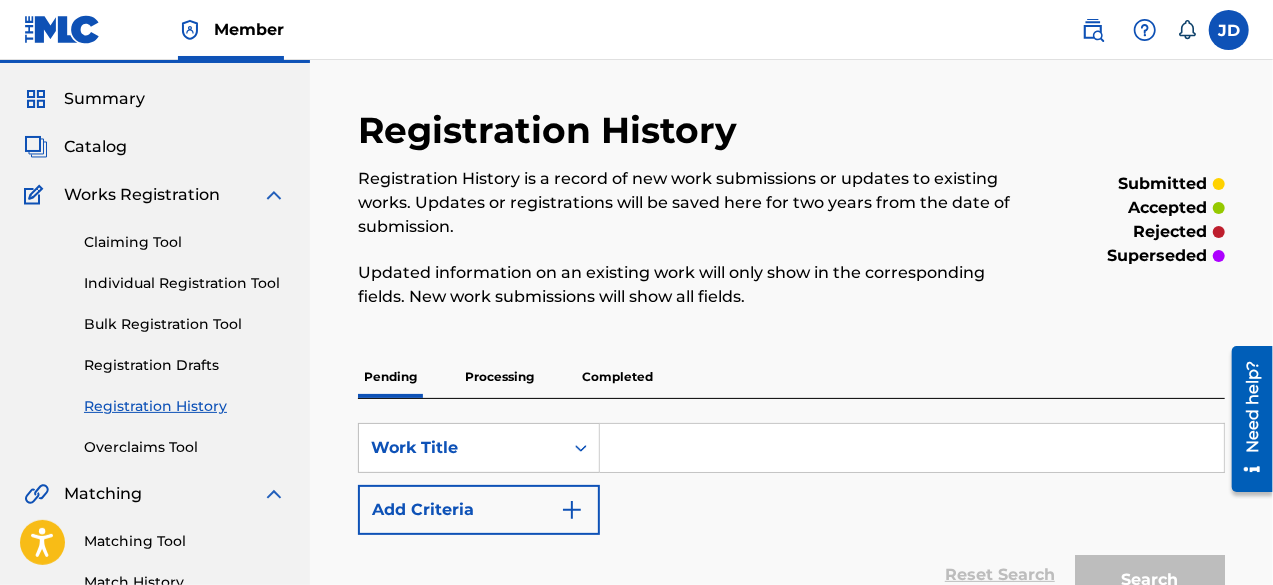 scroll, scrollTop: 0, scrollLeft: 0, axis: both 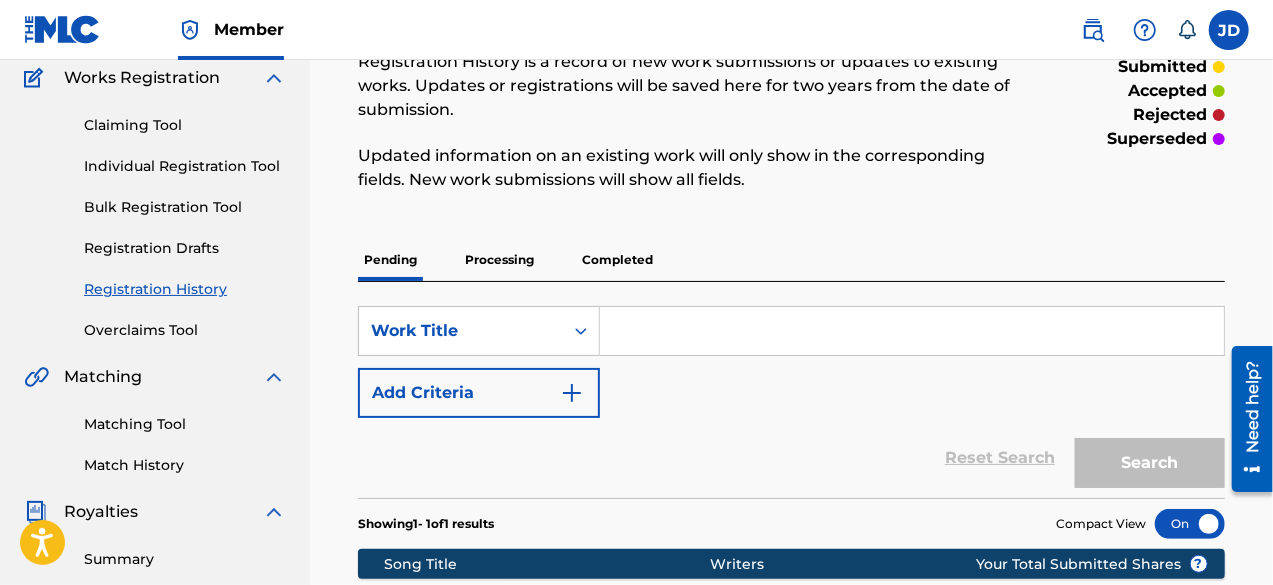 click on "Individual Registration Tool" at bounding box center [185, 166] 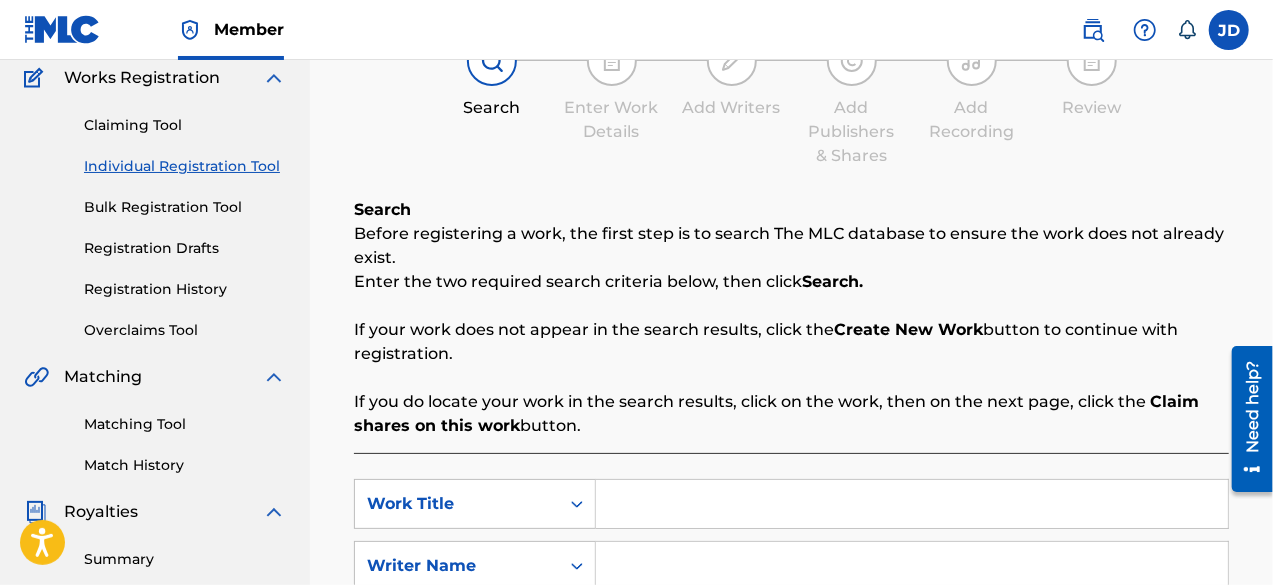 scroll, scrollTop: 0, scrollLeft: 0, axis: both 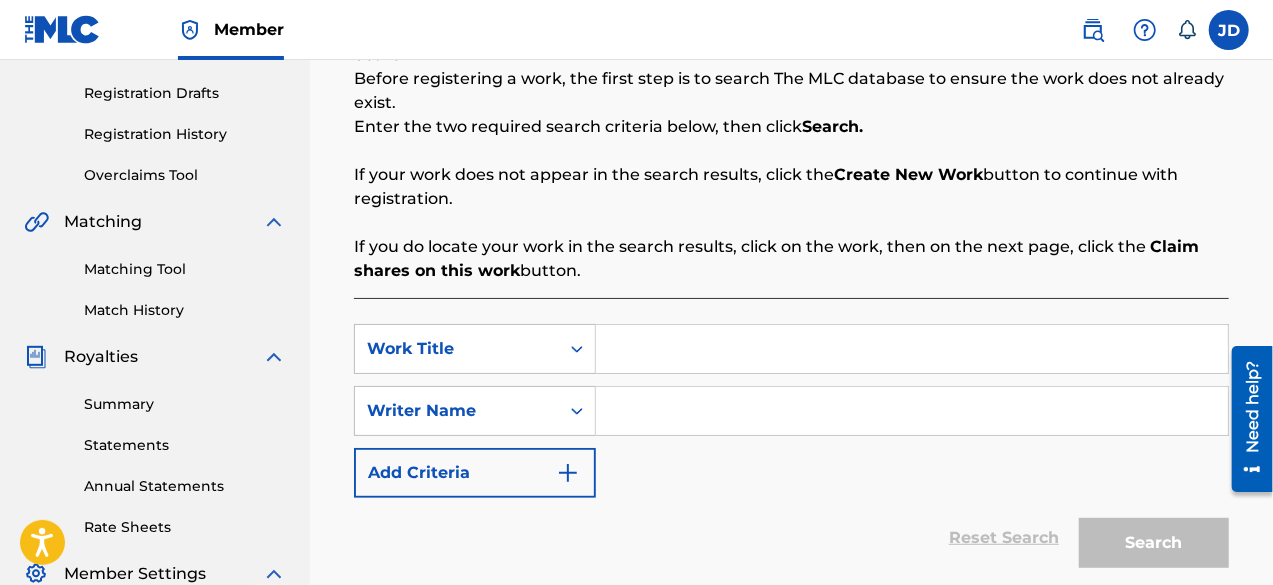 click at bounding box center (912, 349) 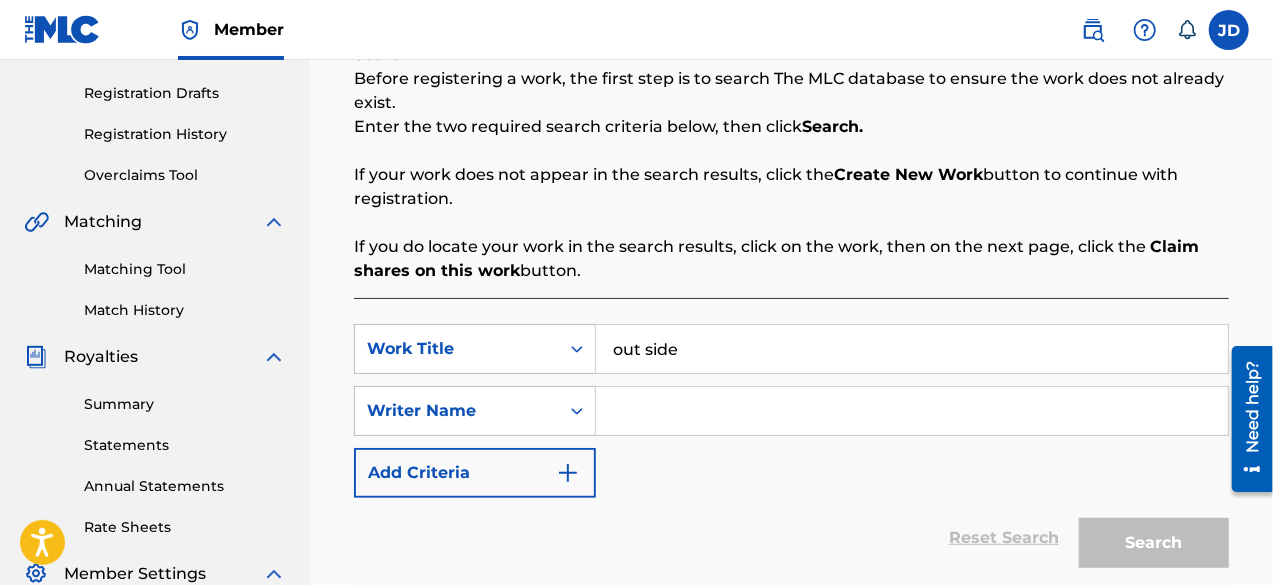 type on "out side" 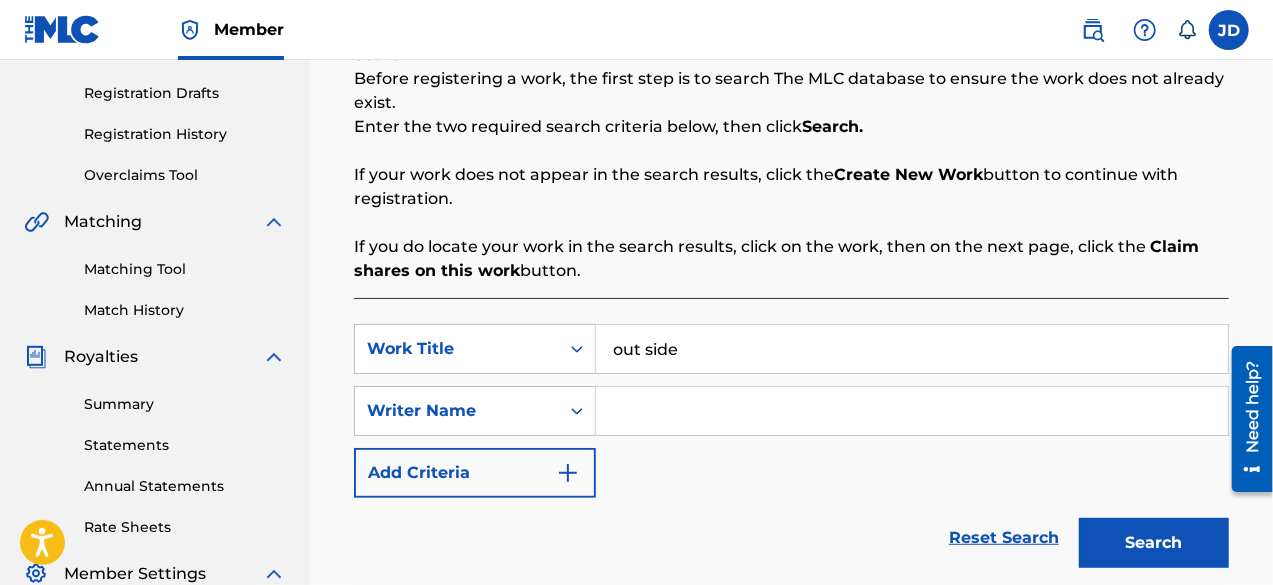 scroll, scrollTop: 0, scrollLeft: 0, axis: both 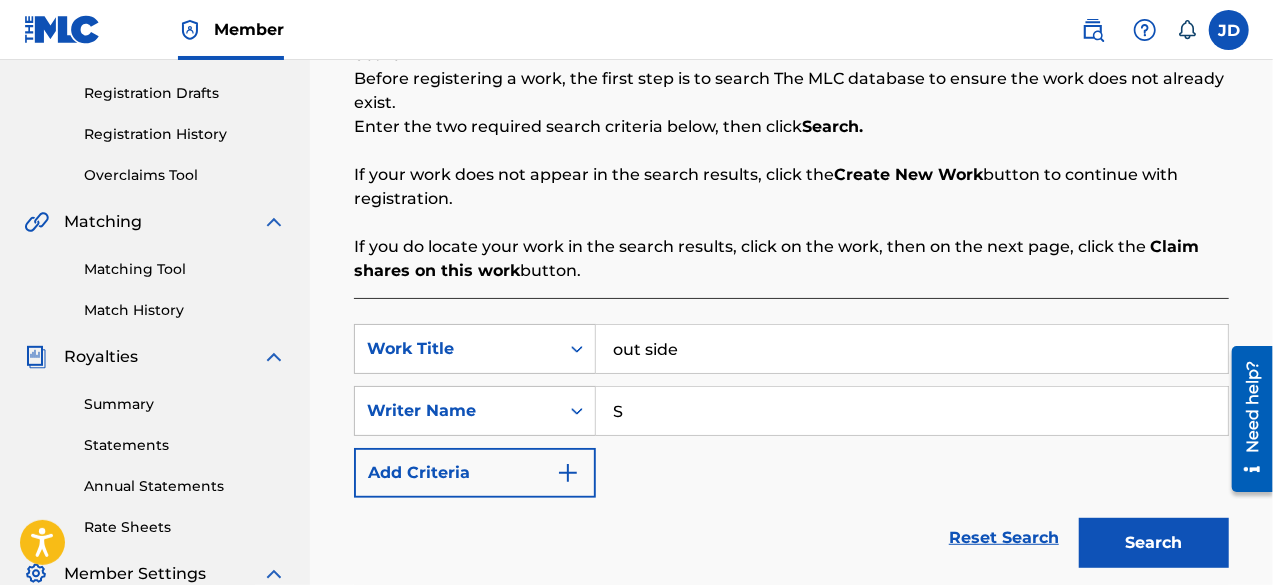 type on "Shine Cuffy" 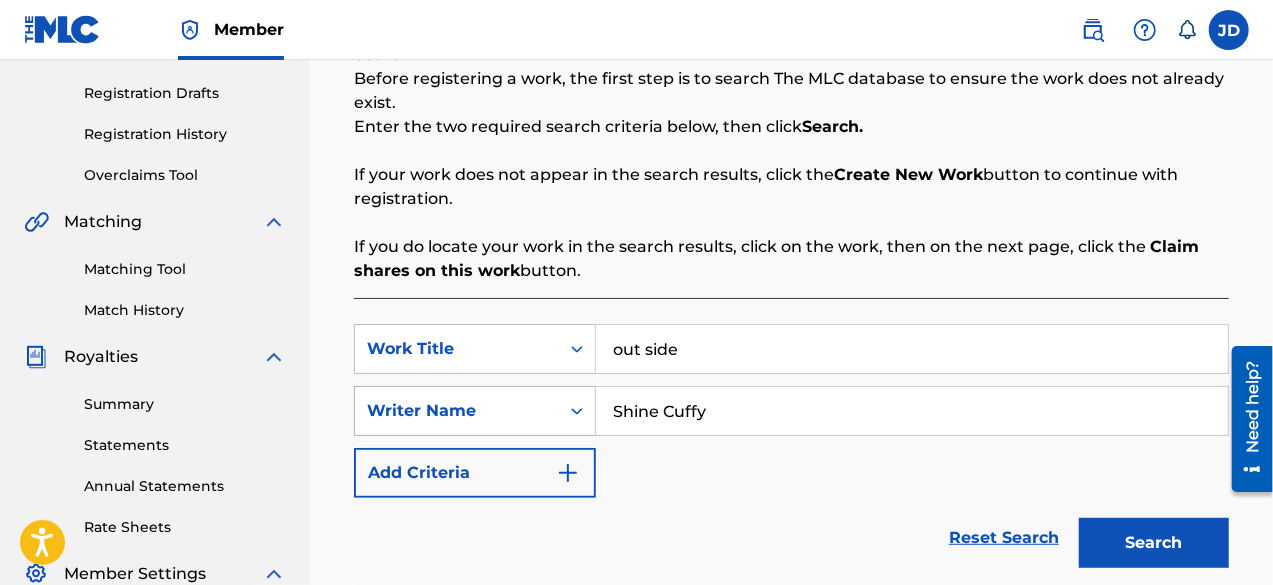 drag, startPoint x: 734, startPoint y: 415, endPoint x: 593, endPoint y: 409, distance: 141.12761 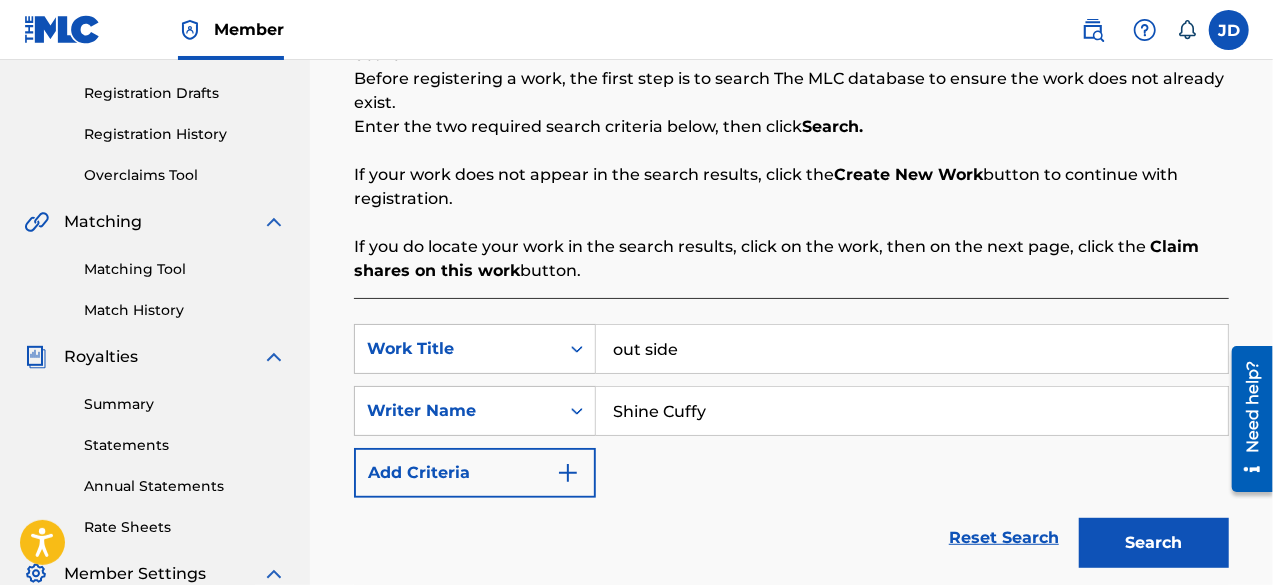 click on "Search" at bounding box center (1154, 543) 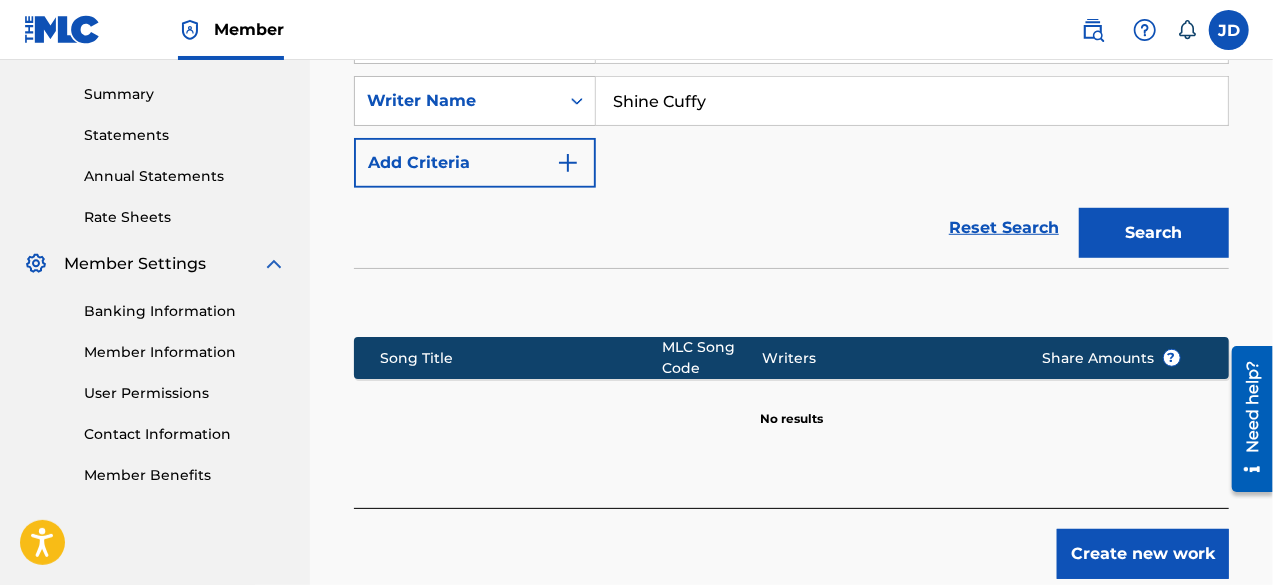 scroll, scrollTop: 742, scrollLeft: 0, axis: vertical 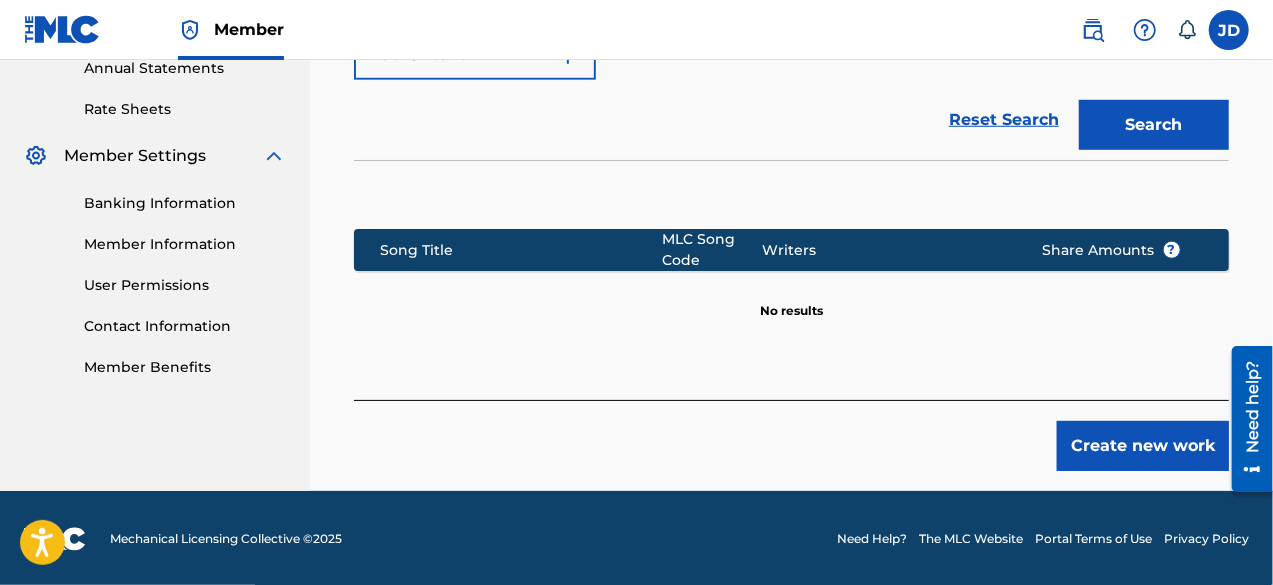 click on "Create new work" at bounding box center [1143, 446] 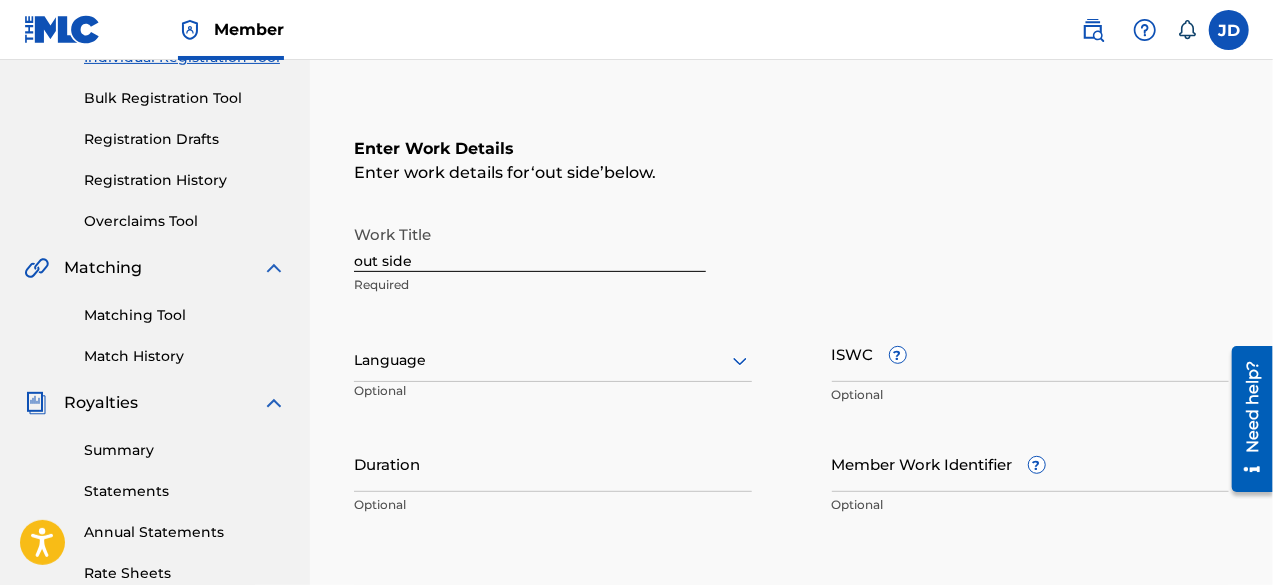 scroll, scrollTop: 279, scrollLeft: 0, axis: vertical 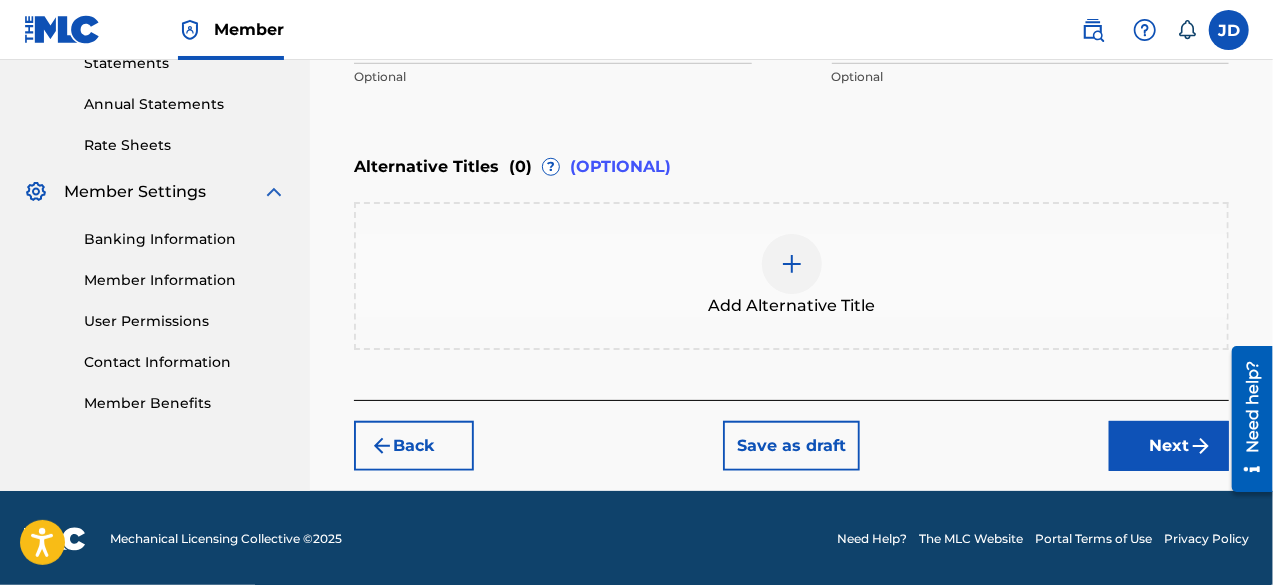 click on "Next" at bounding box center (1169, 446) 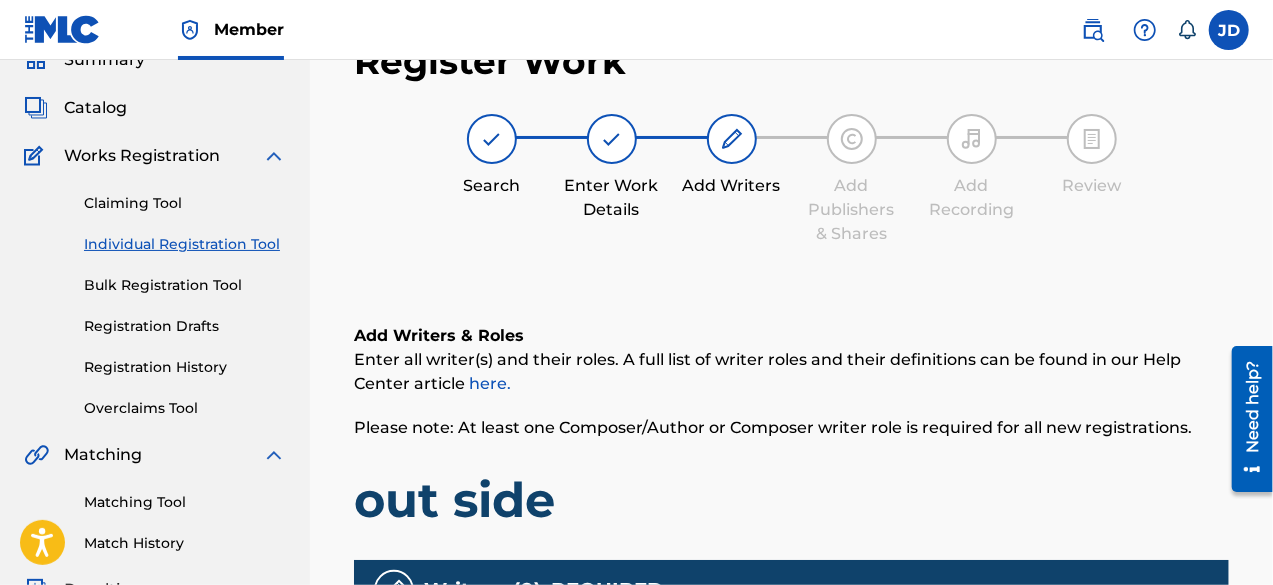 scroll, scrollTop: 90, scrollLeft: 0, axis: vertical 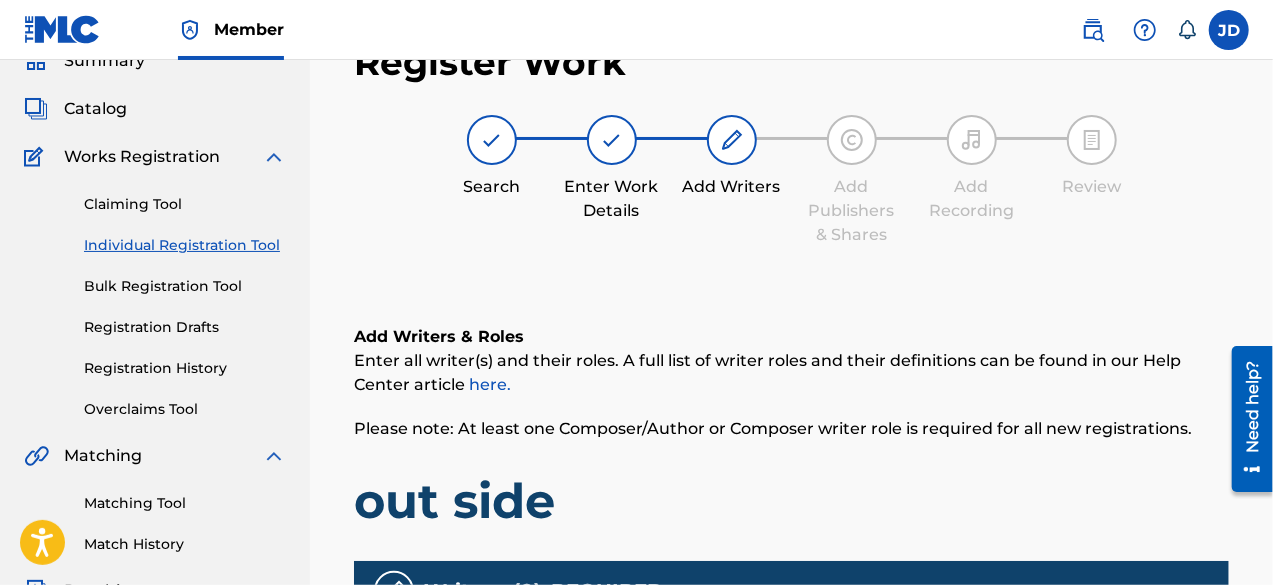 click on "Register Work Search Enter Work Details Add Writers Add Publishers & Shares Add Recording Review Add Writers & Roles Enter all writer(s) and their roles. A full list of writer roles and their definitions can be found in our Help Center article   here. Please note: At least one Composer/Author or Composer writer role is required for all new registrations. out side Writers ( 0 ) REQUIRED Add Writer Back Save as draft Next" at bounding box center (791, 537) 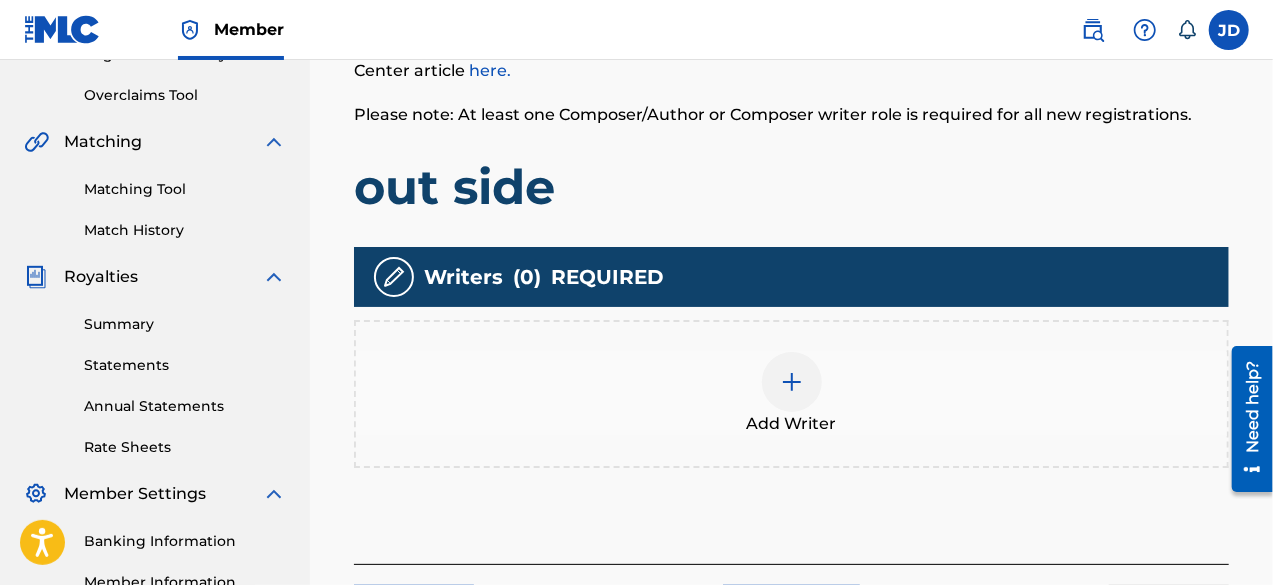 scroll, scrollTop: 433, scrollLeft: 0, axis: vertical 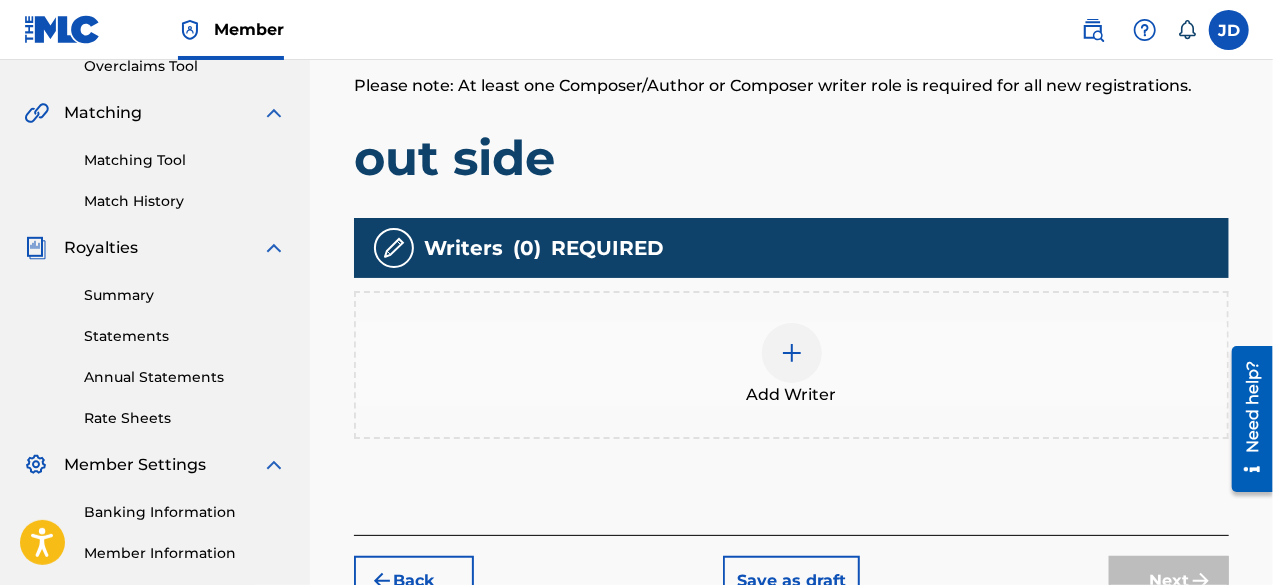 click at bounding box center (792, 353) 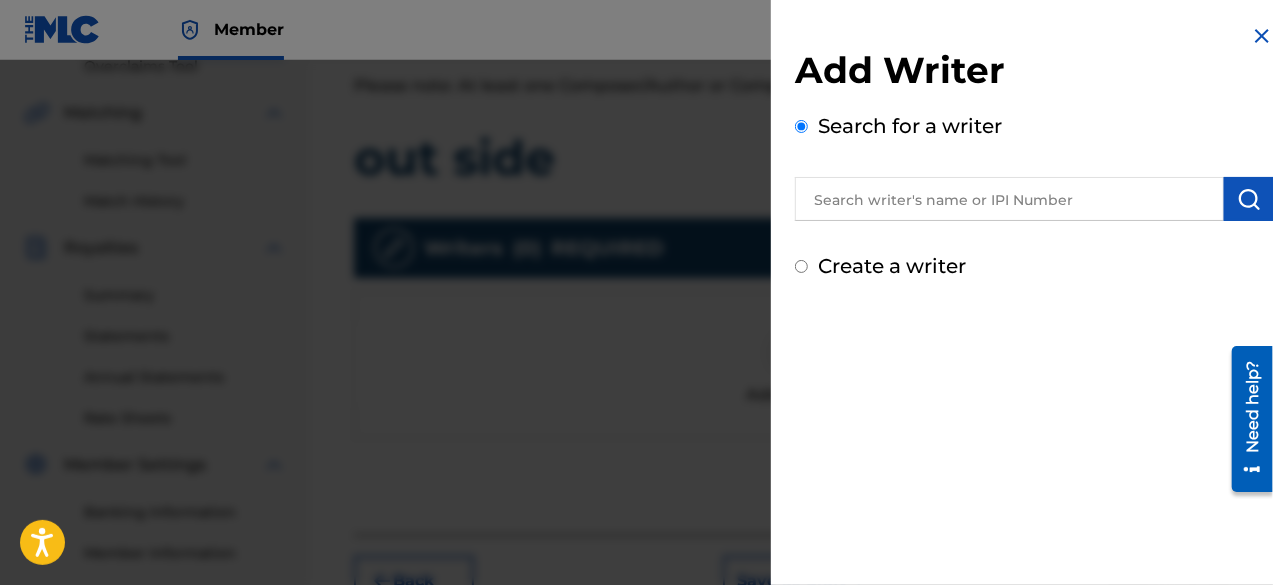click on "Create a writer" at bounding box center (801, 266) 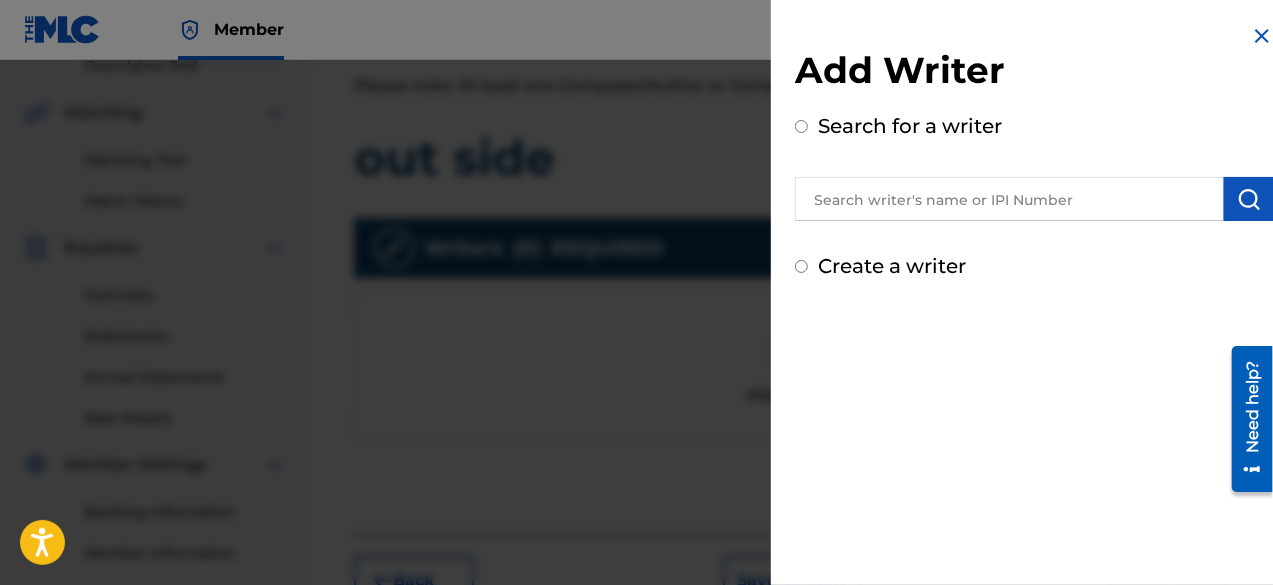 radio on "true" 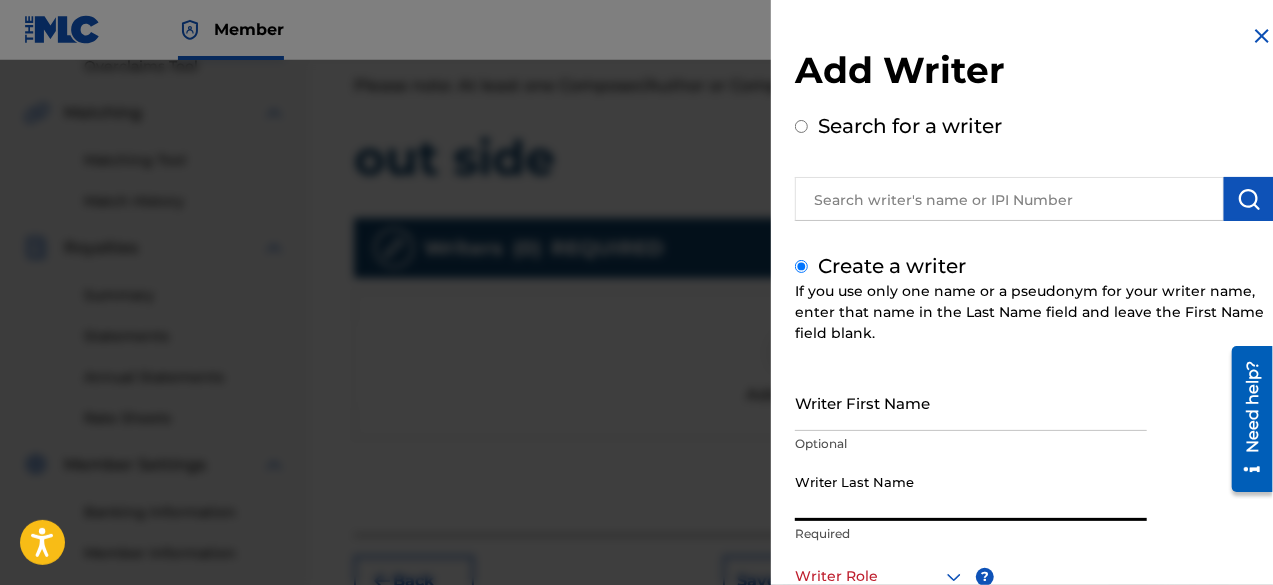 click on "Writer Last Name" at bounding box center [971, 492] 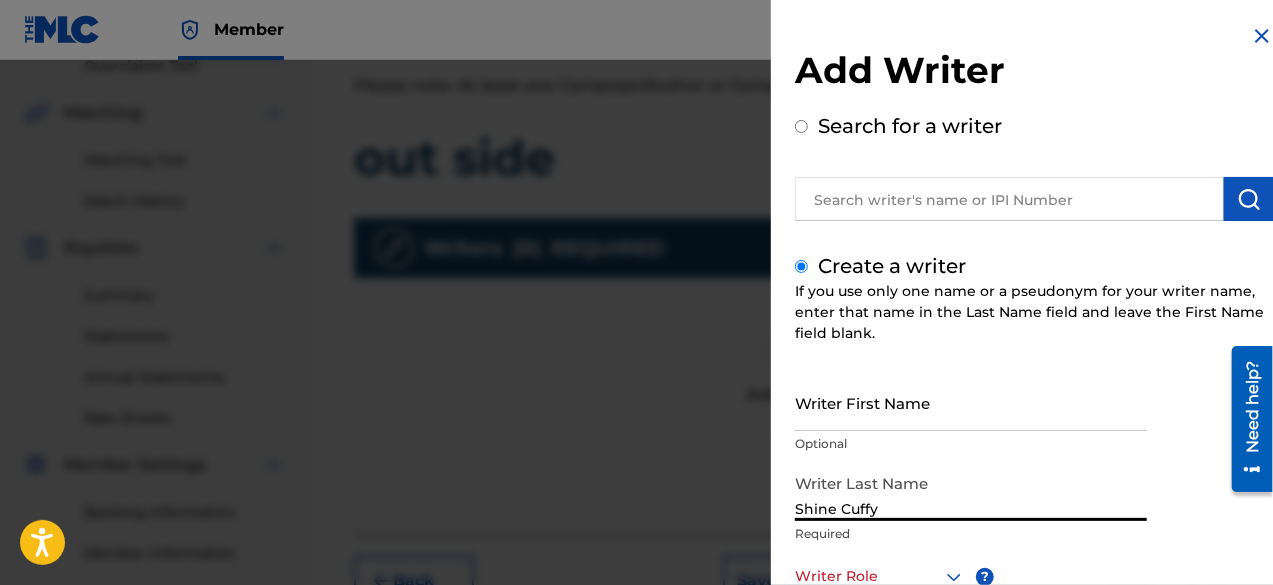 type on "Shine Cuffy" 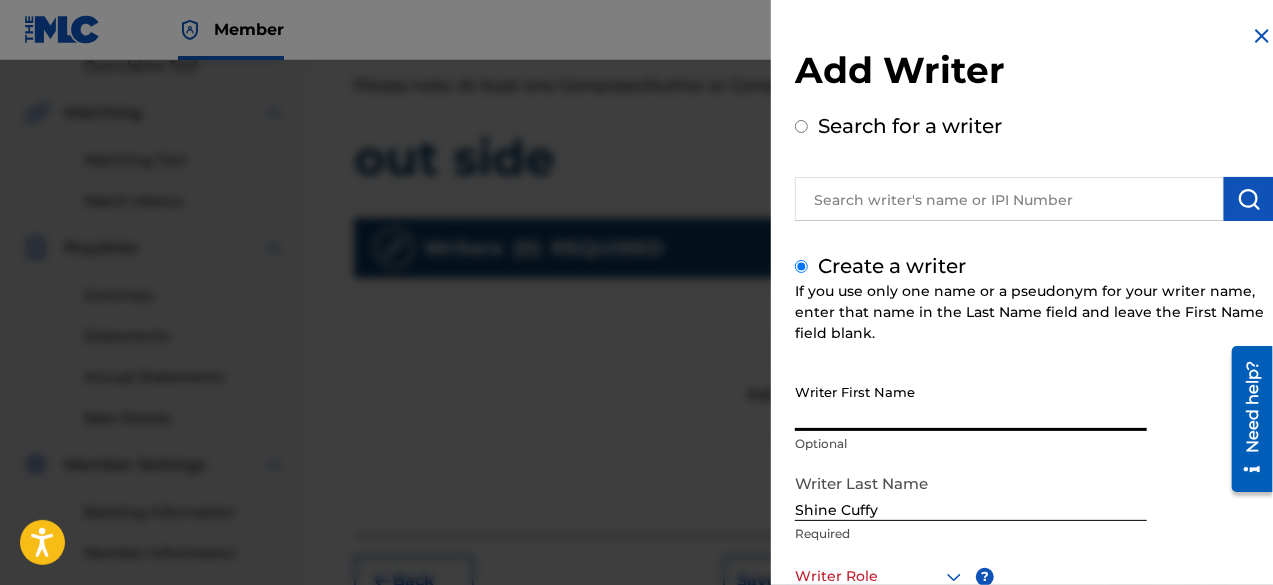 click on "Writer First Name" at bounding box center (971, 402) 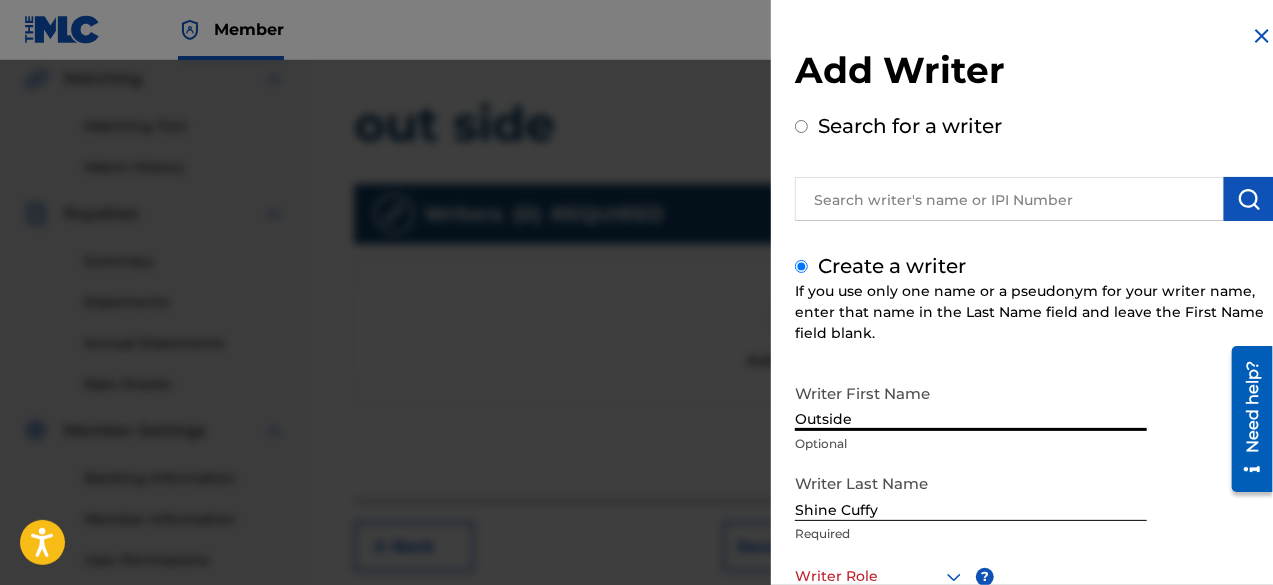 scroll, scrollTop: 468, scrollLeft: 0, axis: vertical 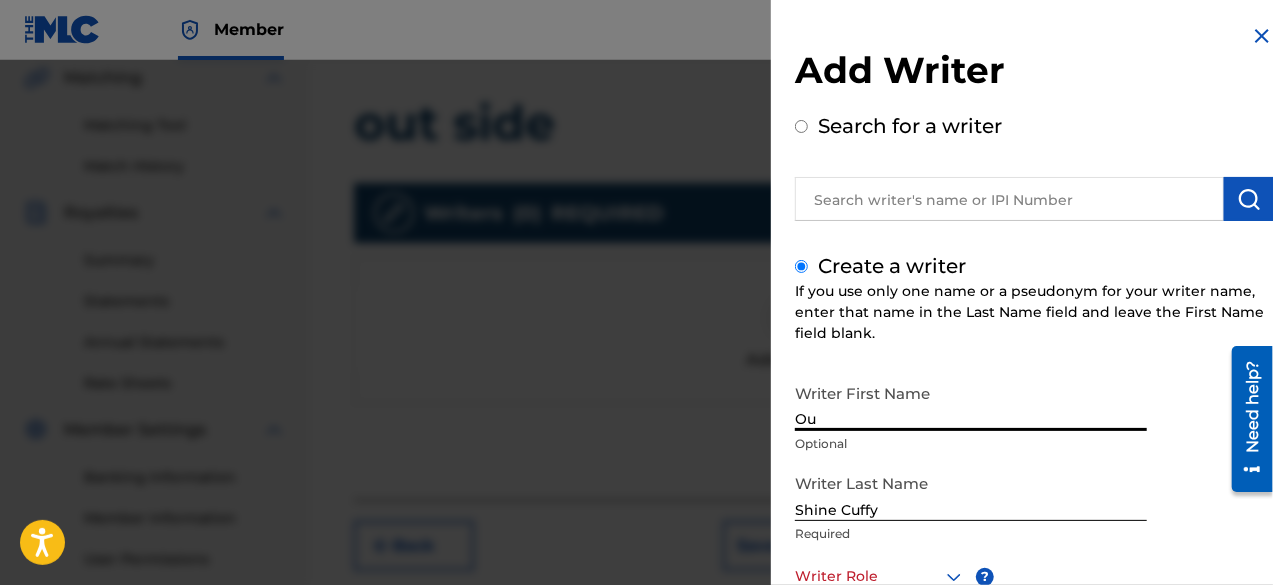 type on "O" 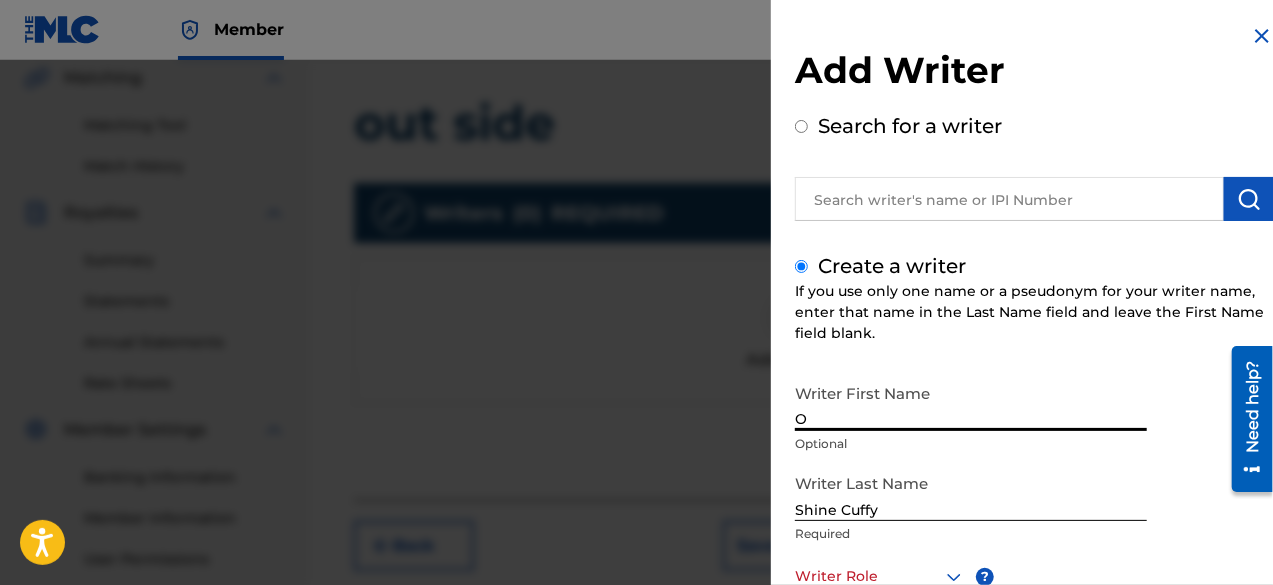 type 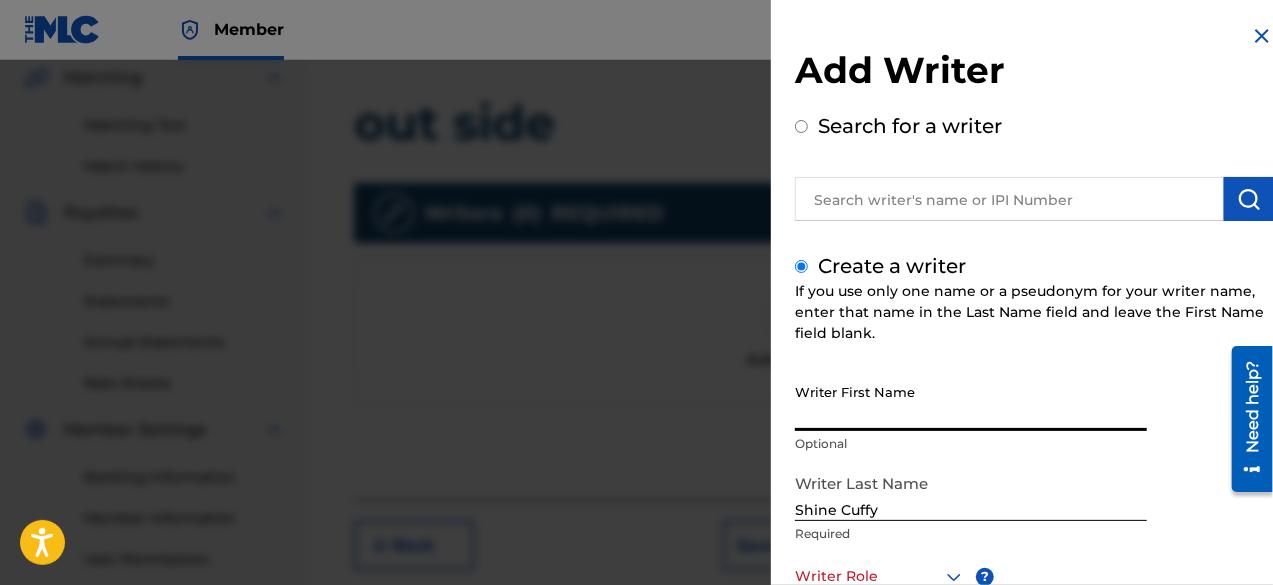click at bounding box center [880, 576] 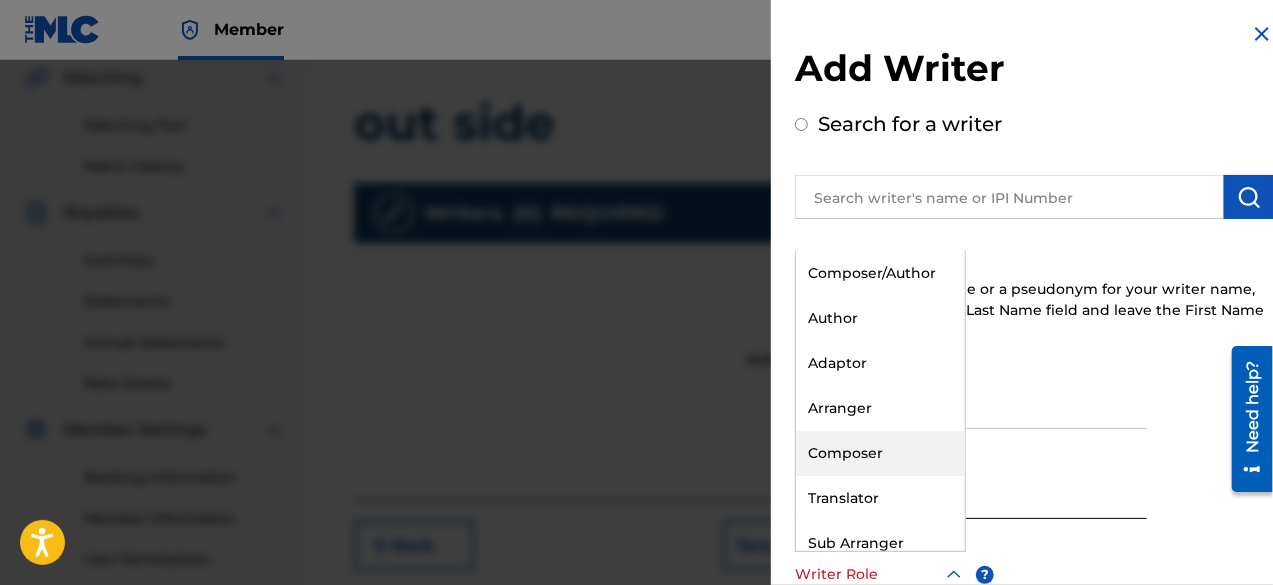 click on "Composer" at bounding box center (880, 453) 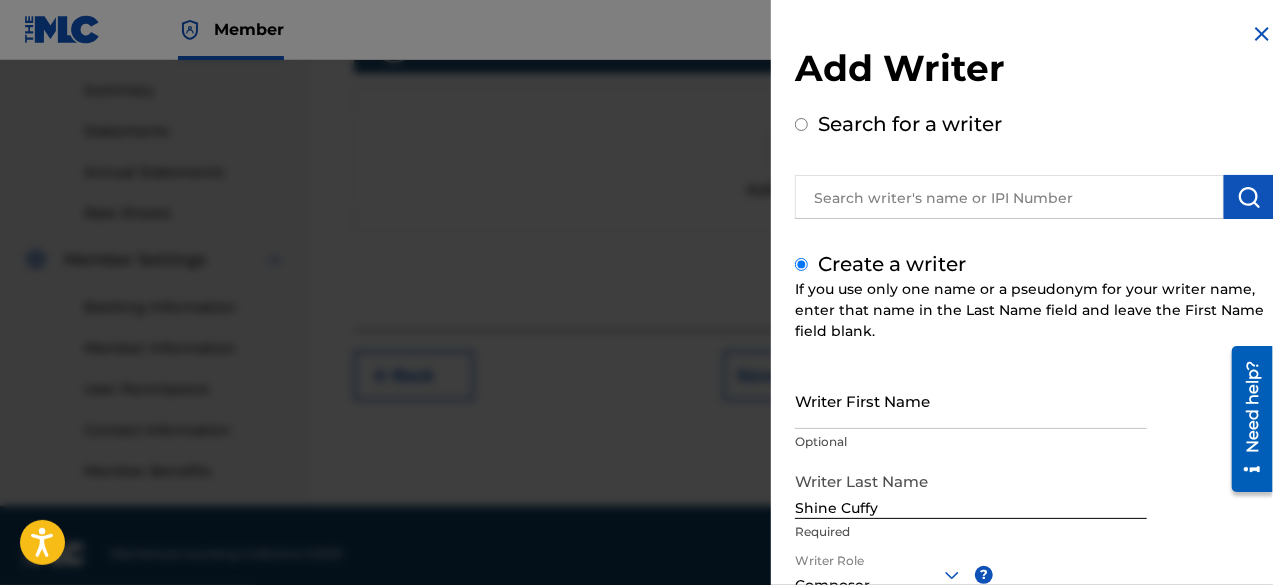 scroll, scrollTop: 654, scrollLeft: 0, axis: vertical 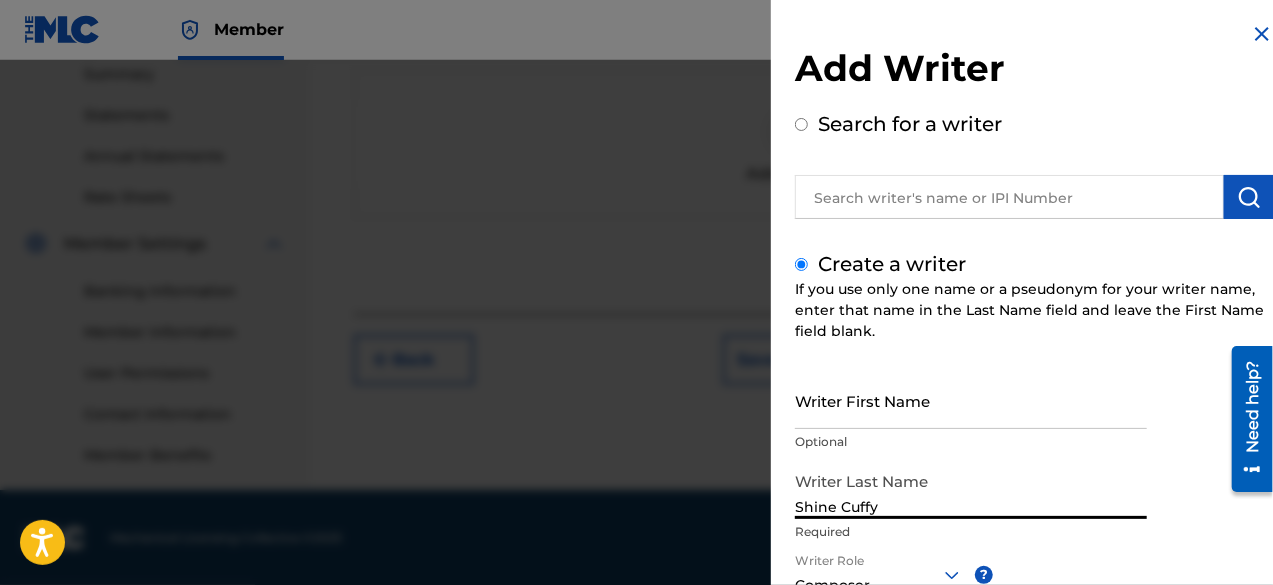 click on "Shine Cuffy" at bounding box center (971, 490) 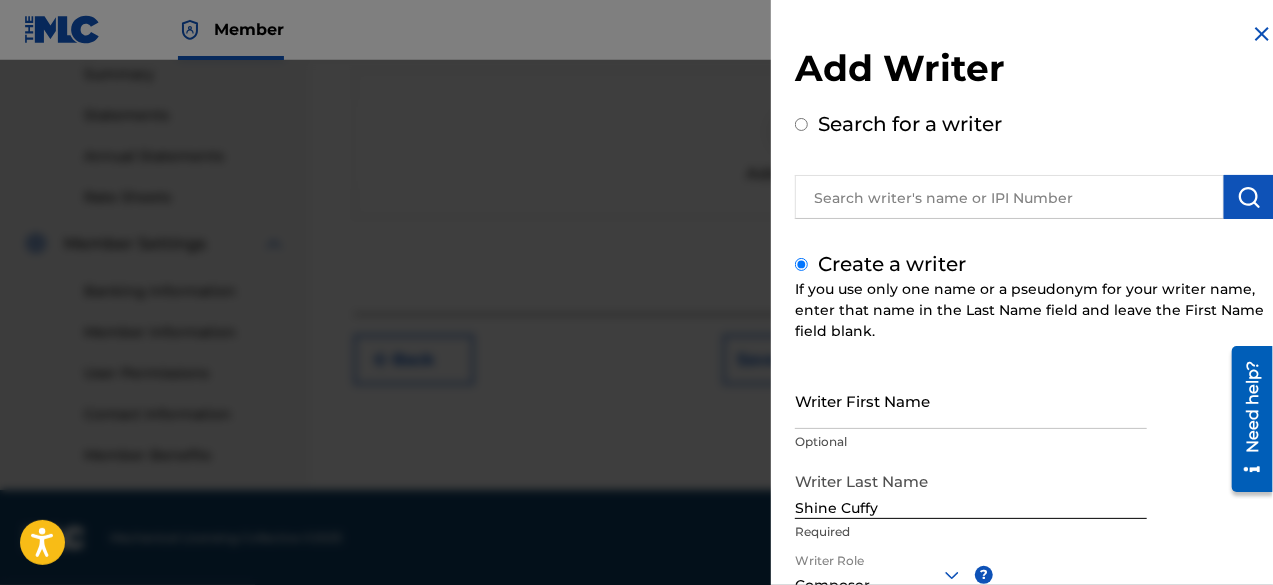 scroll, scrollTop: 282, scrollLeft: 0, axis: vertical 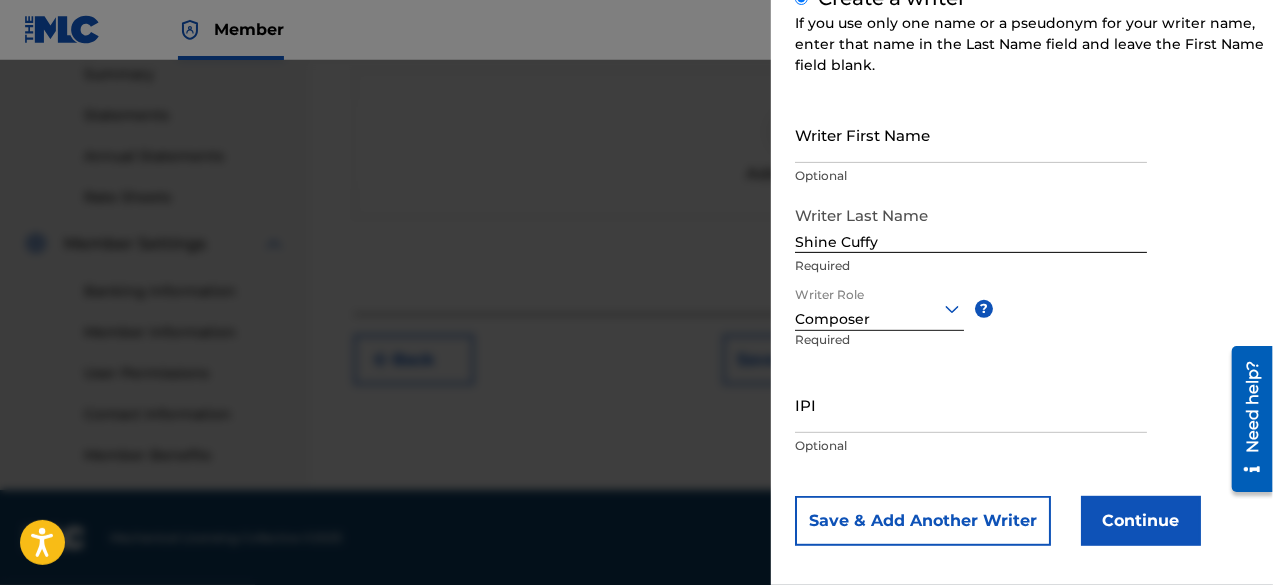click on "Continue" at bounding box center (1141, 521) 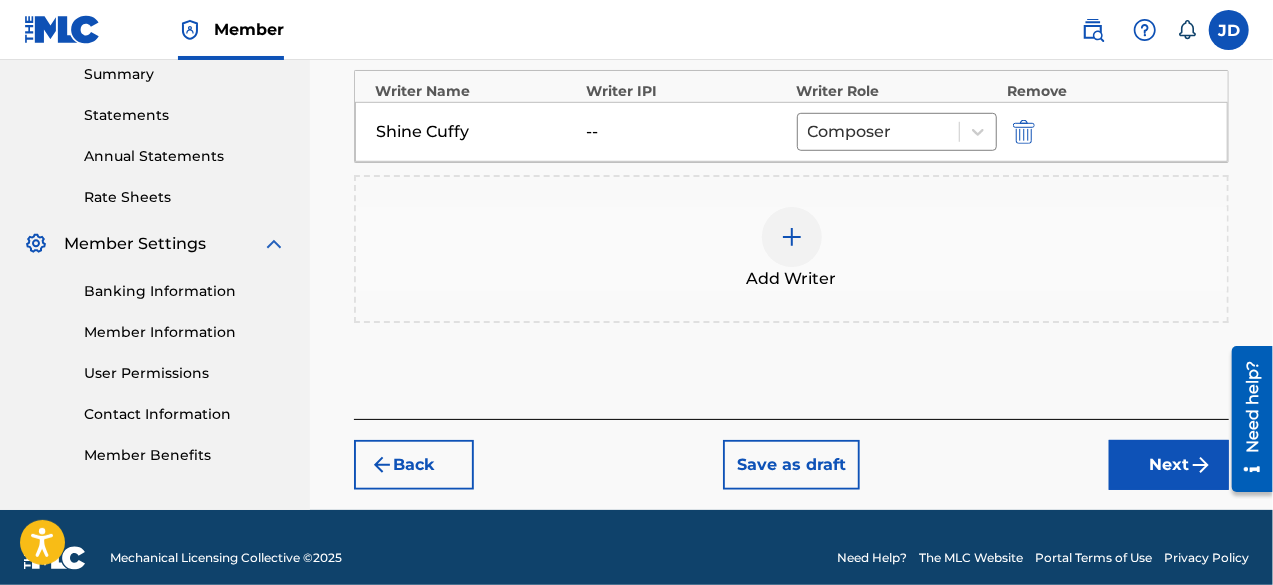 click at bounding box center (792, 237) 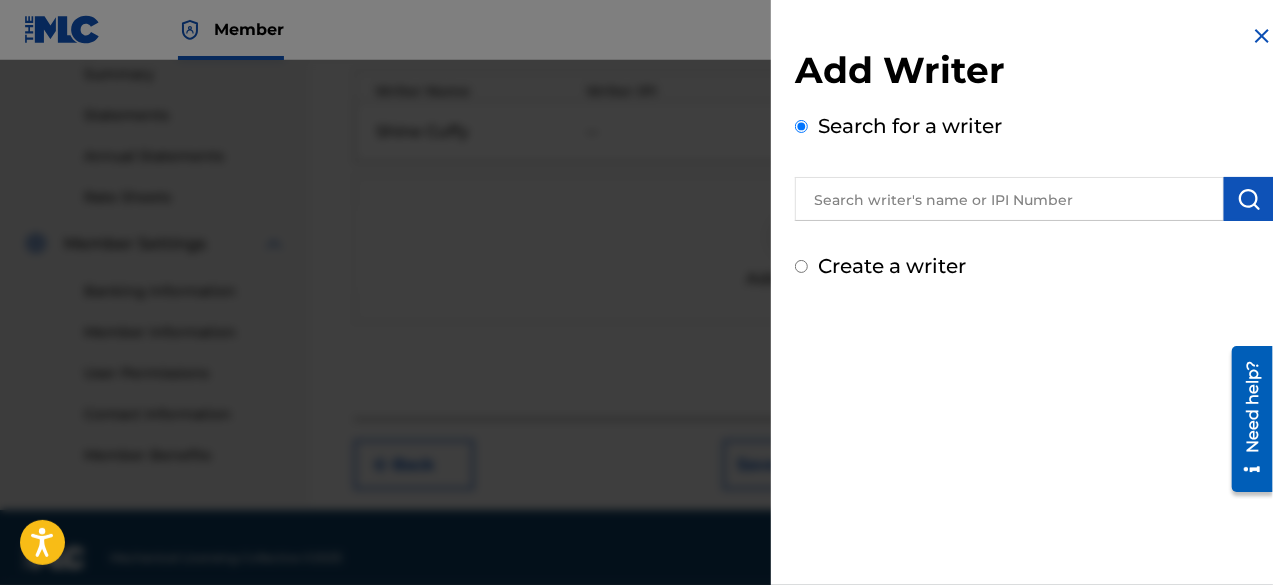 click at bounding box center [1262, 36] 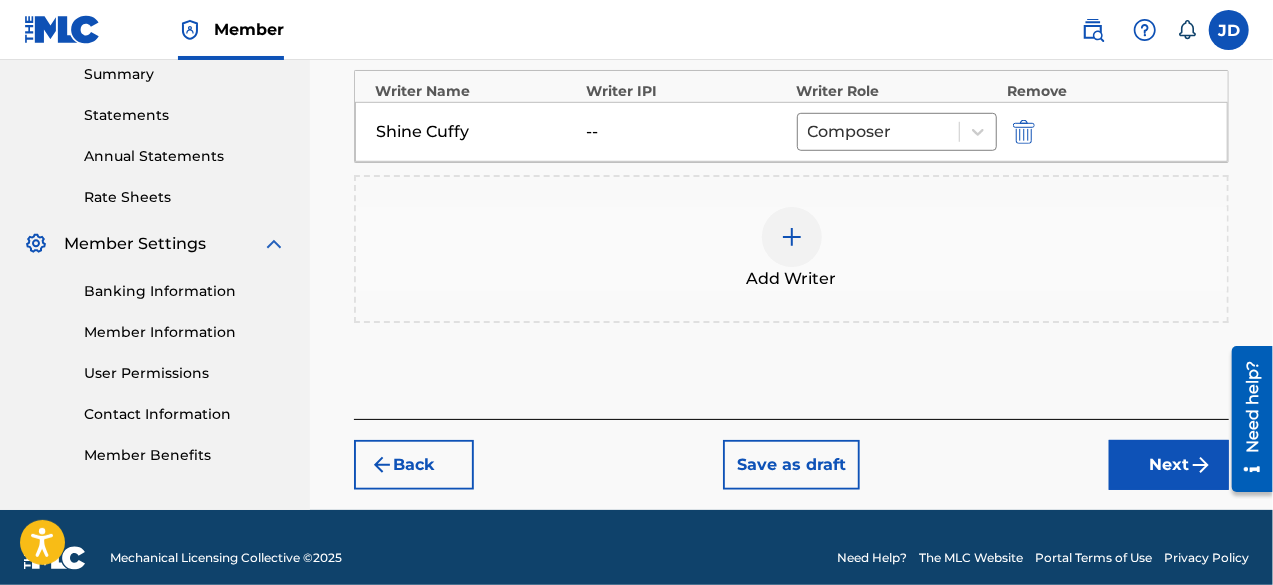 click on "Next" at bounding box center [1169, 465] 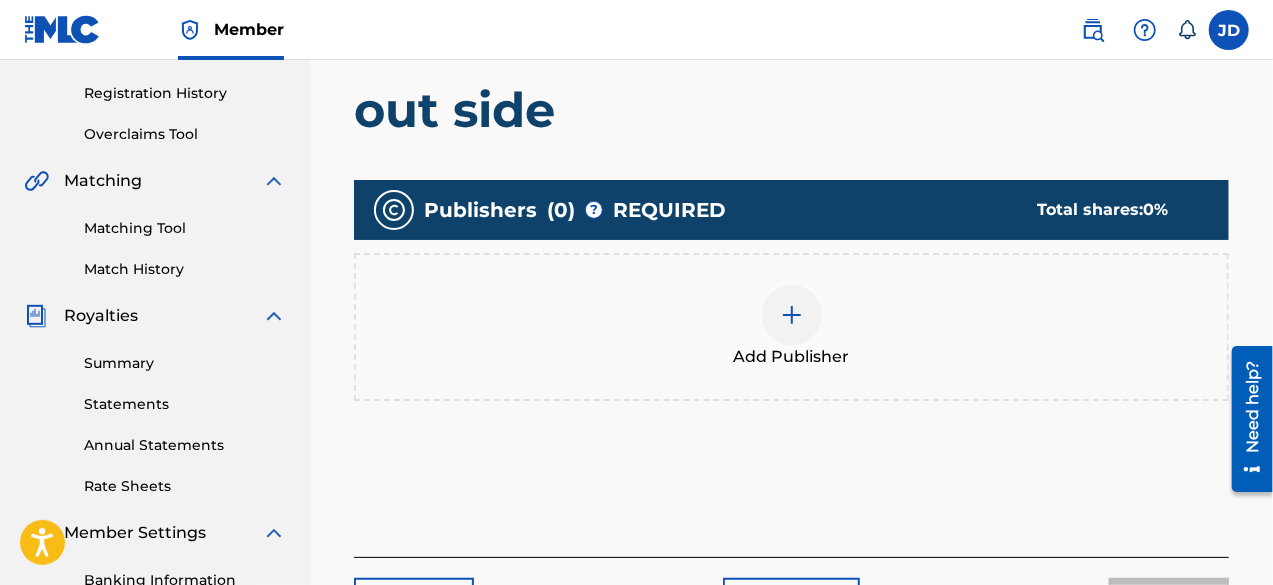 scroll, scrollTop: 379, scrollLeft: 0, axis: vertical 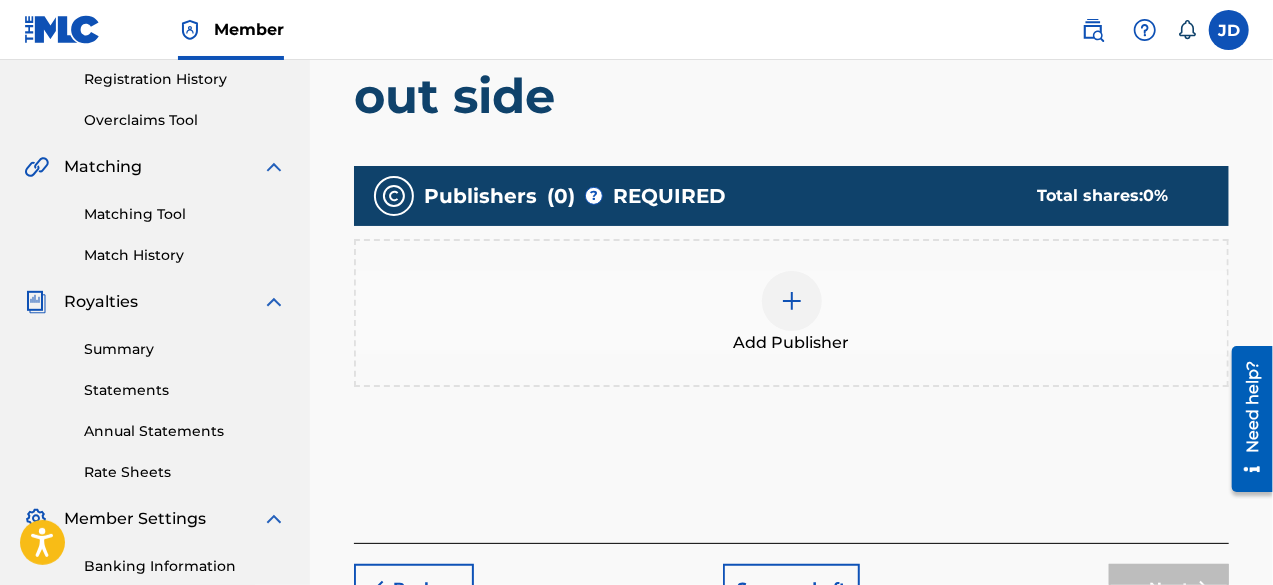 click at bounding box center [792, 301] 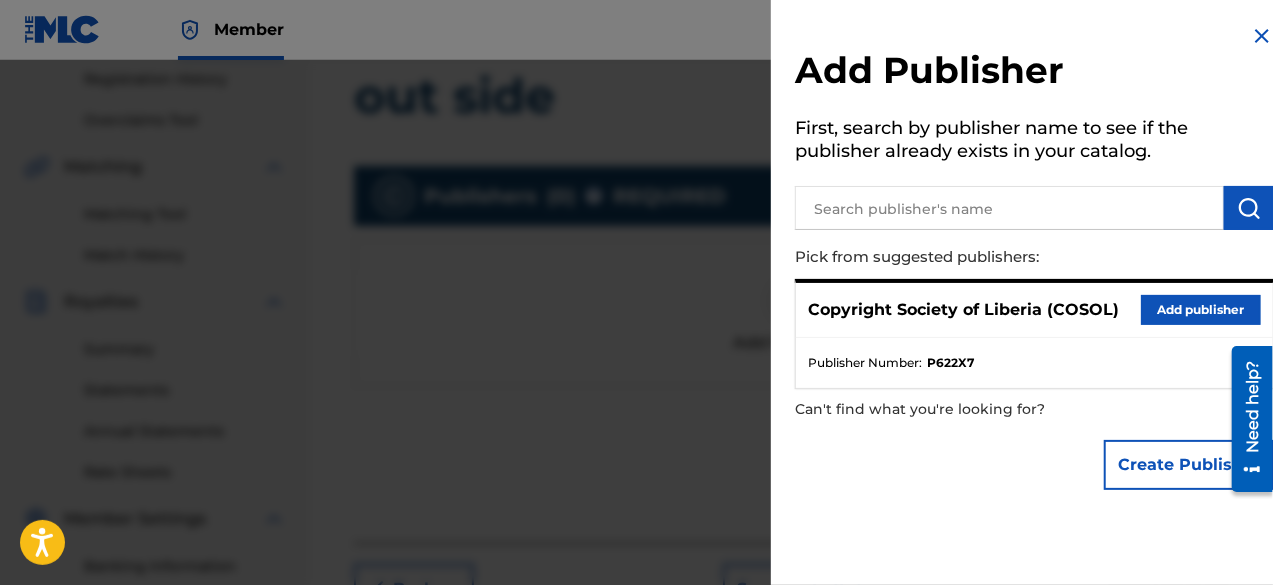 click on "Add publisher" at bounding box center (1201, 310) 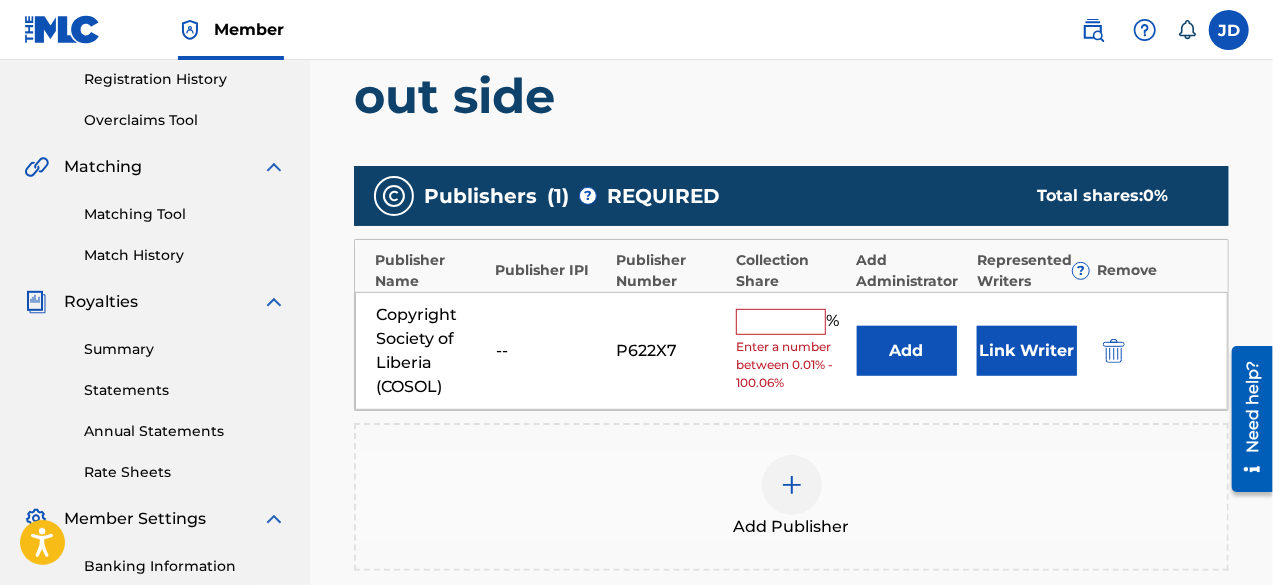 click at bounding box center (781, 322) 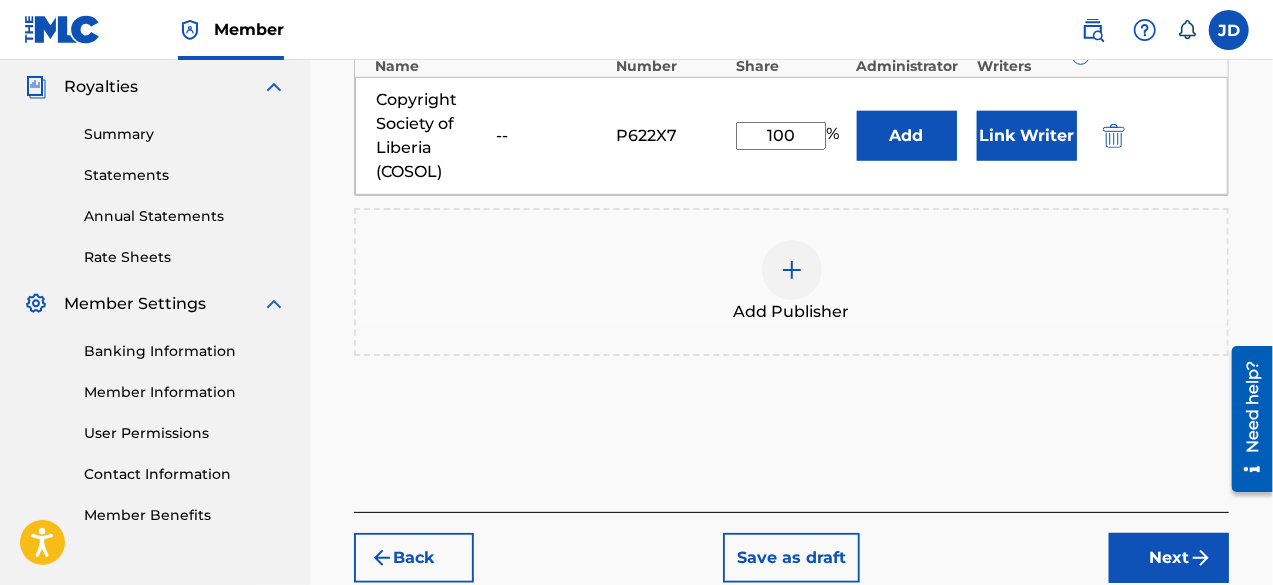 scroll, scrollTop: 598, scrollLeft: 0, axis: vertical 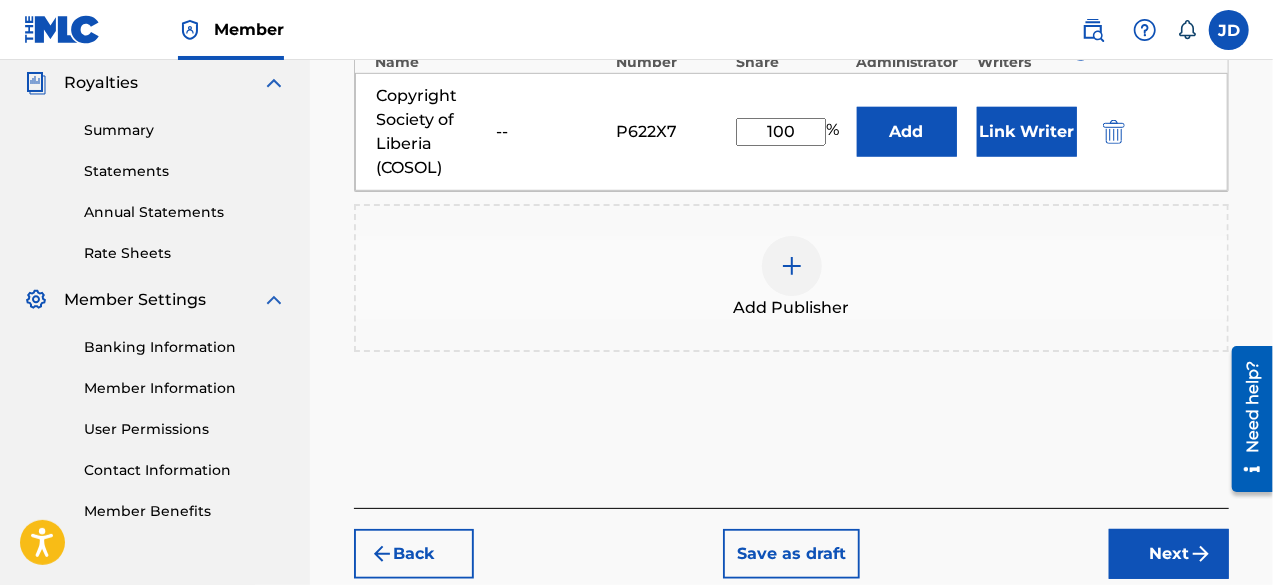 click on "Next" at bounding box center (1169, 554) 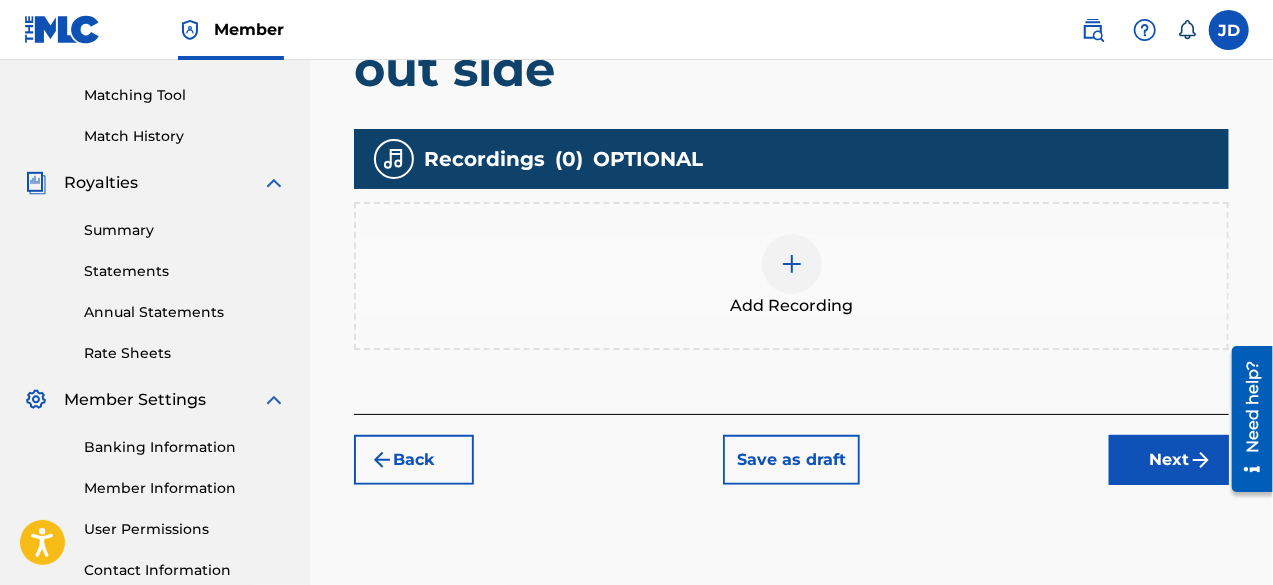 scroll, scrollTop: 489, scrollLeft: 0, axis: vertical 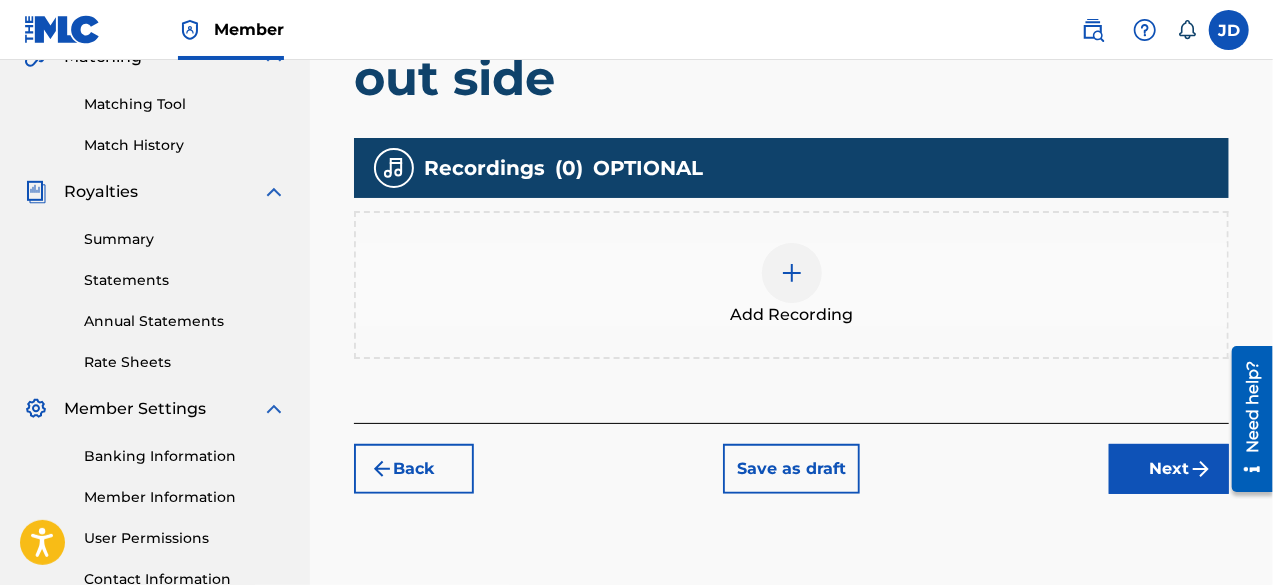 click on "Next" at bounding box center (1169, 469) 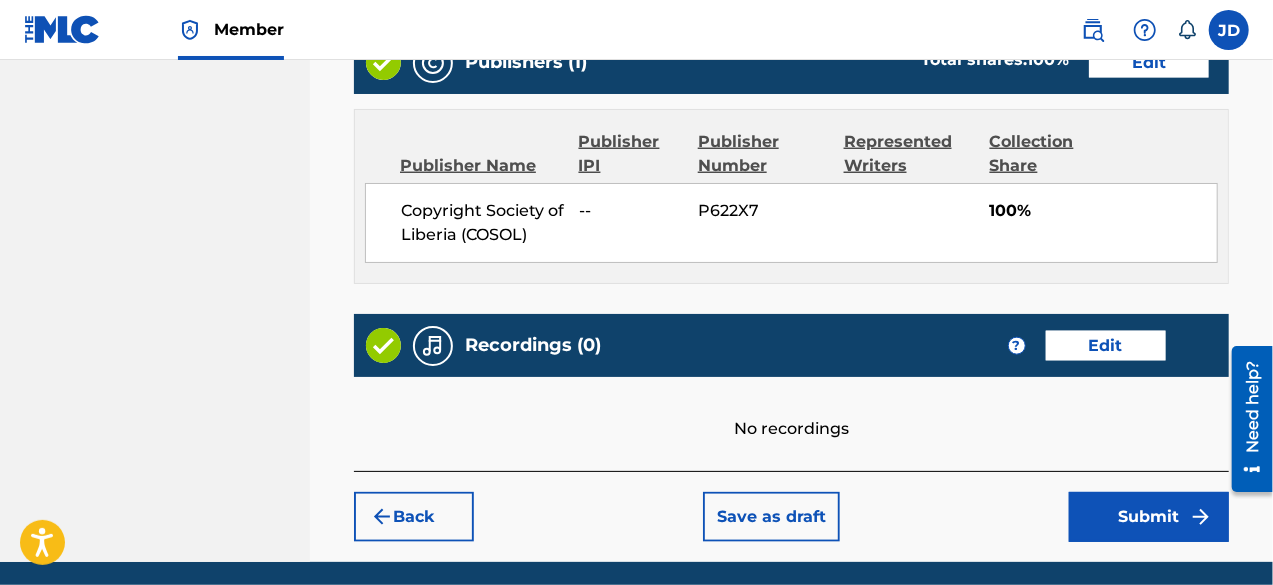 scroll, scrollTop: 1061, scrollLeft: 0, axis: vertical 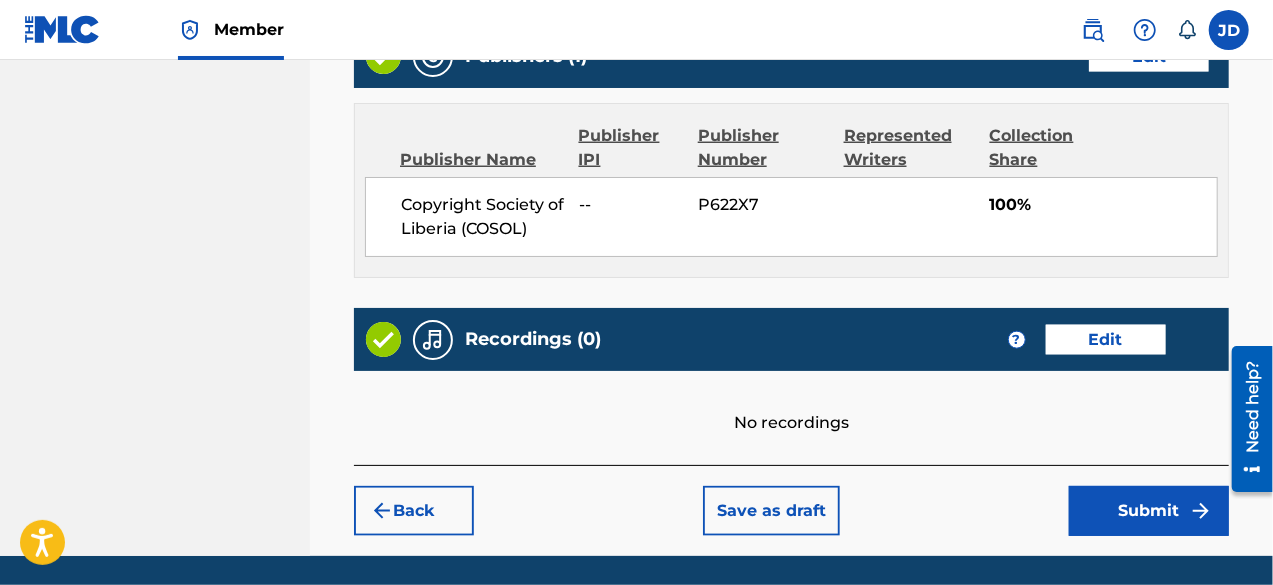 click on "Submit" at bounding box center (1149, 511) 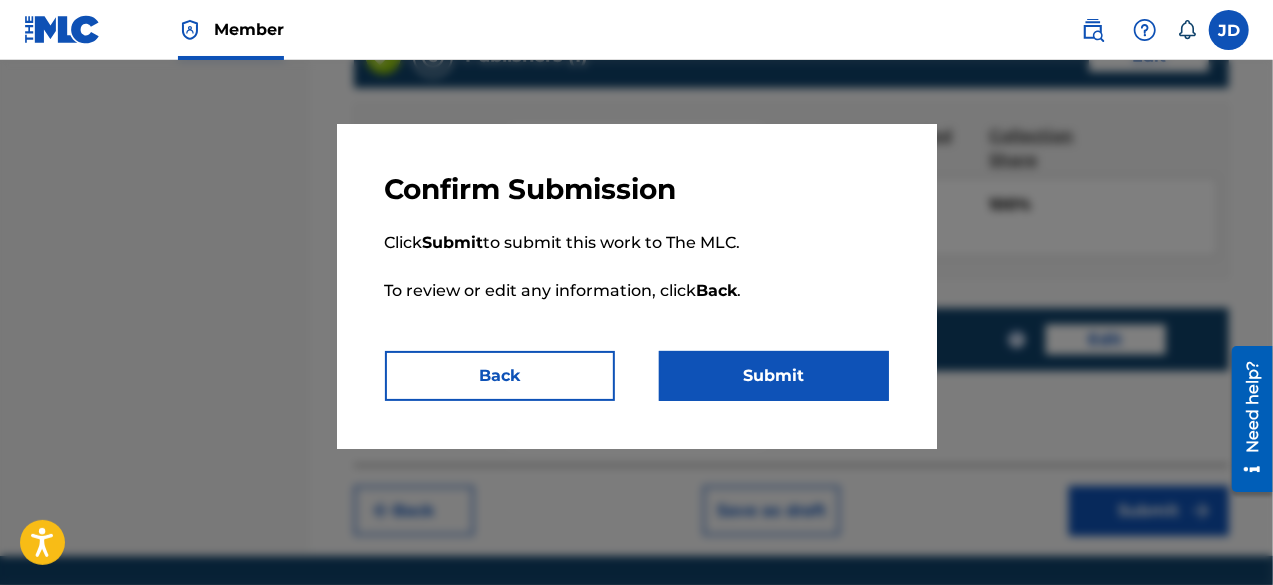 click on "Submit" at bounding box center (774, 376) 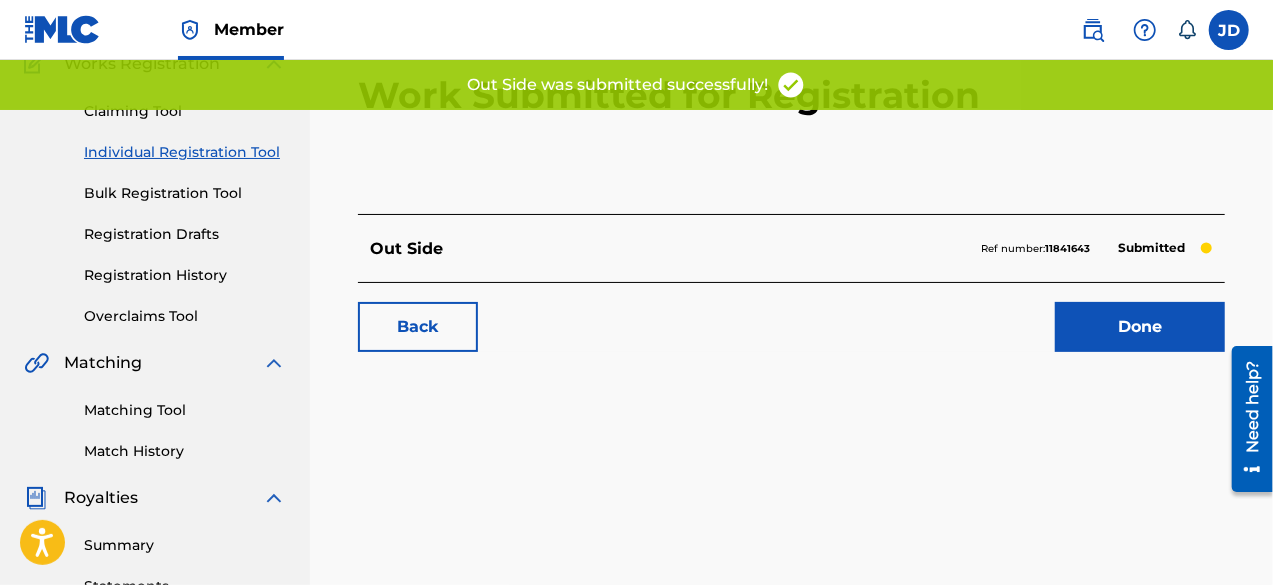 scroll, scrollTop: 184, scrollLeft: 0, axis: vertical 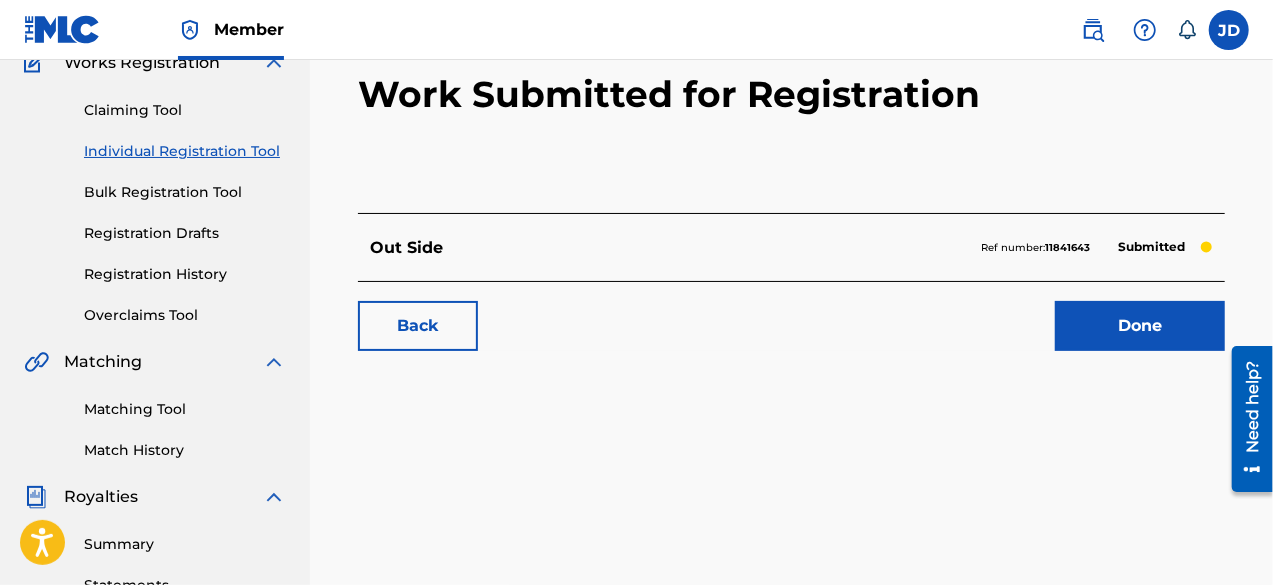 click on "Done" at bounding box center (1140, 326) 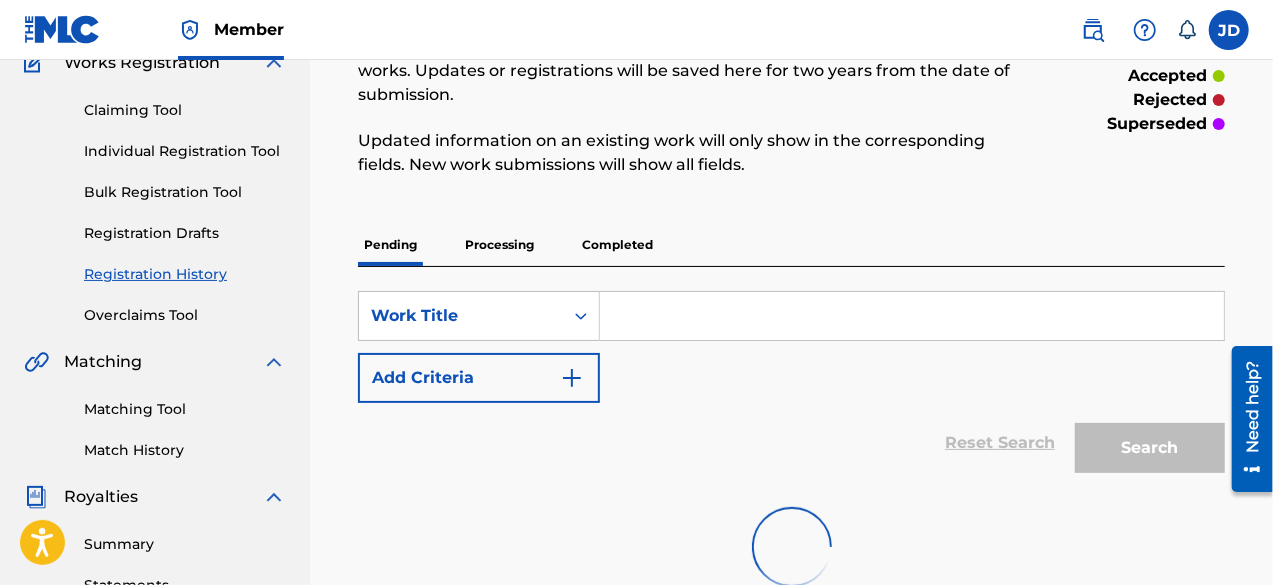 scroll, scrollTop: 0, scrollLeft: 0, axis: both 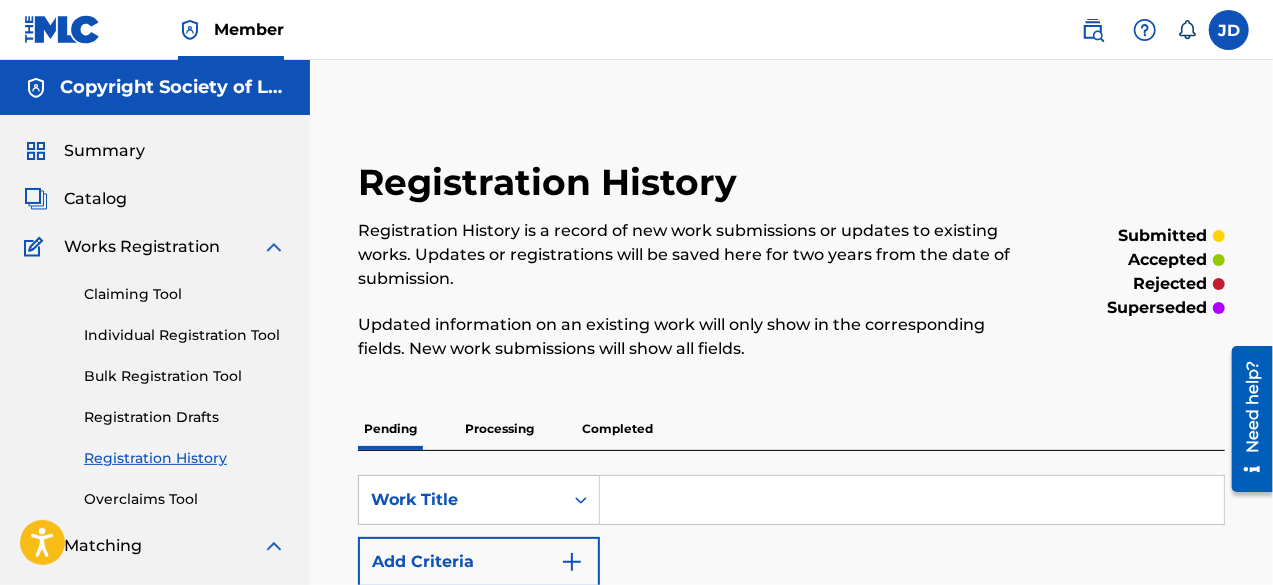 click on "Individual Registration Tool" at bounding box center (185, 335) 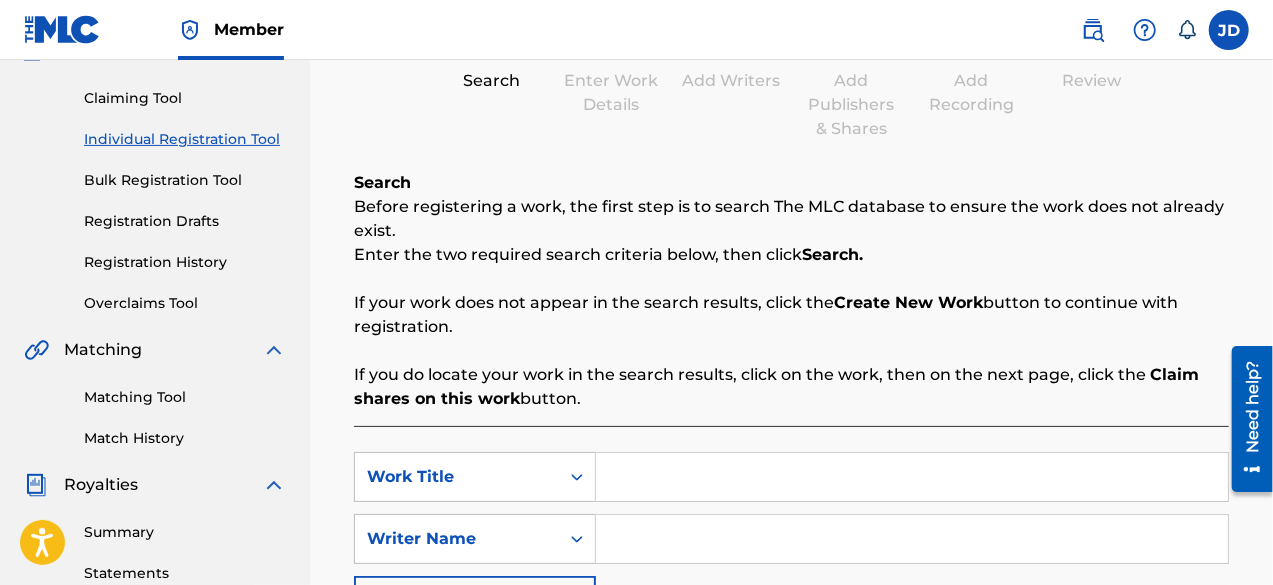 scroll, scrollTop: 276, scrollLeft: 0, axis: vertical 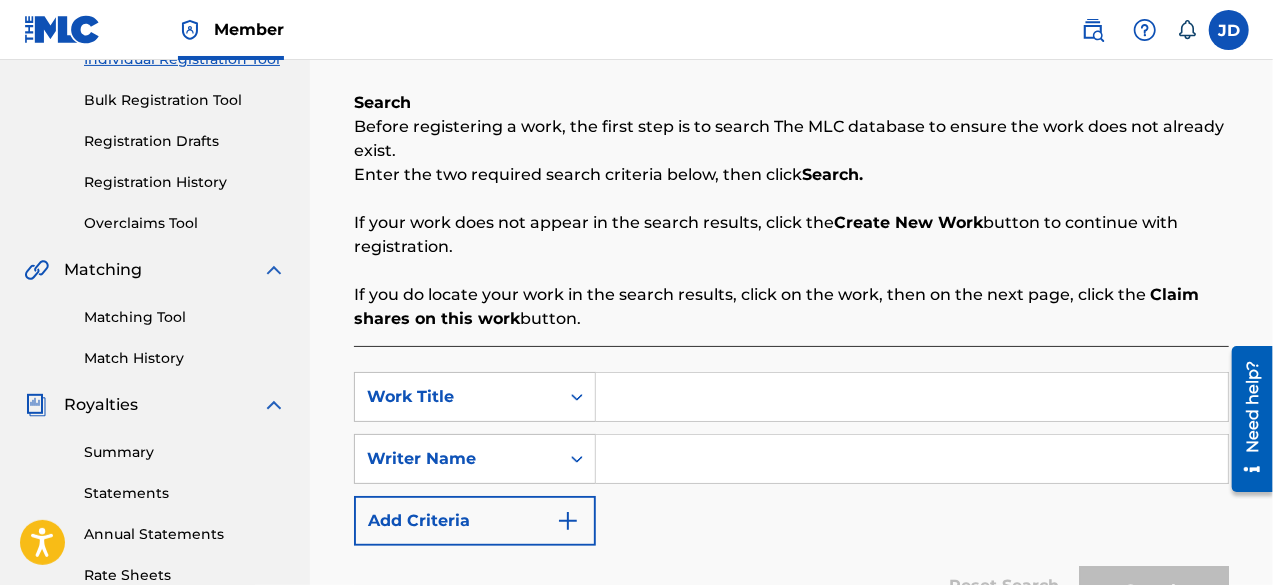 click at bounding box center (912, 397) 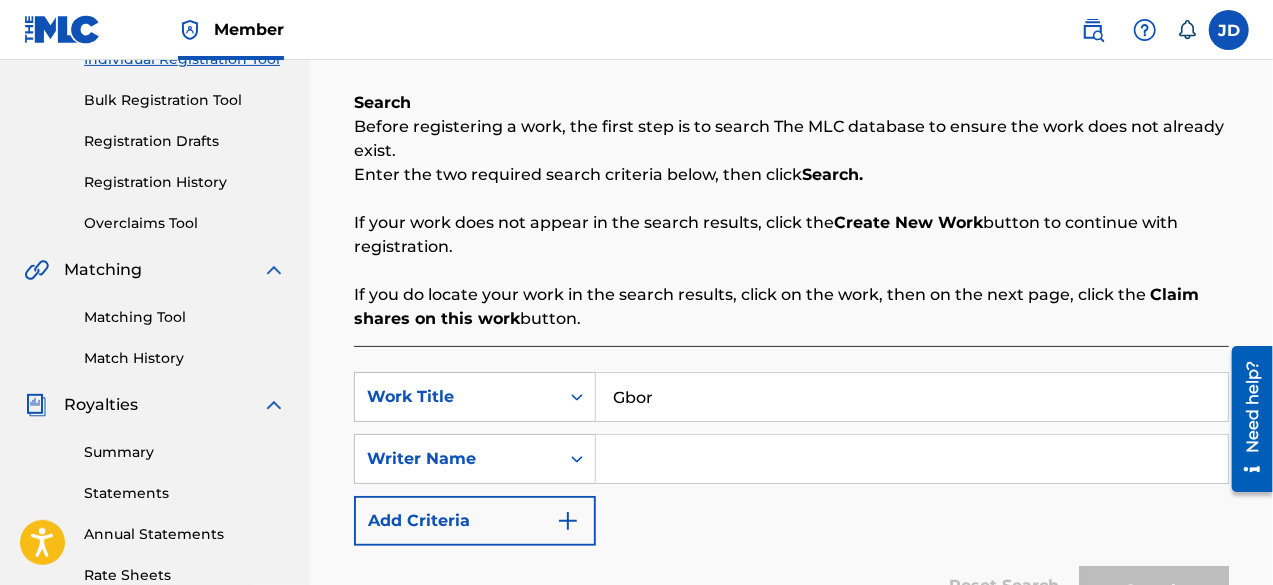type on "Gbor" 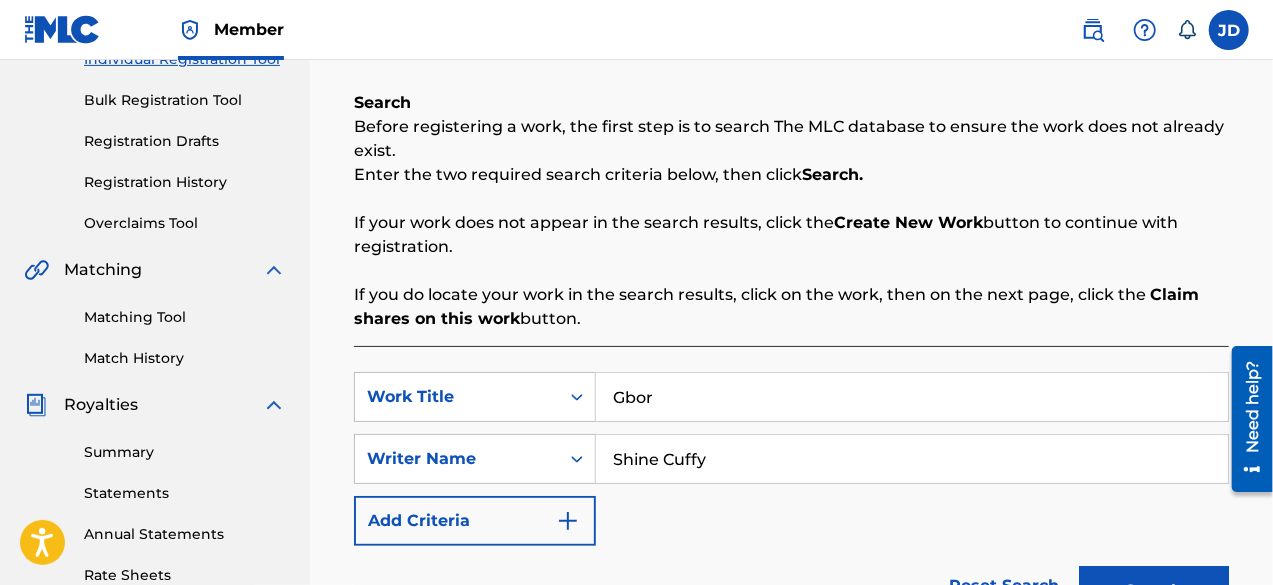 type on "Shine Cuffy" 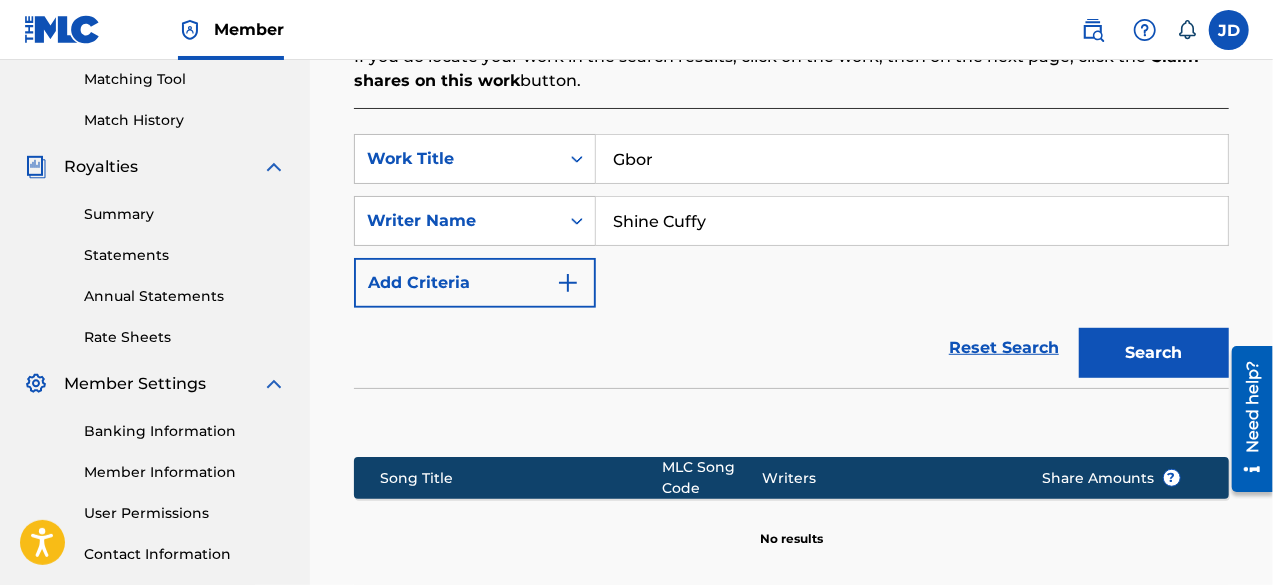 scroll, scrollTop: 468, scrollLeft: 0, axis: vertical 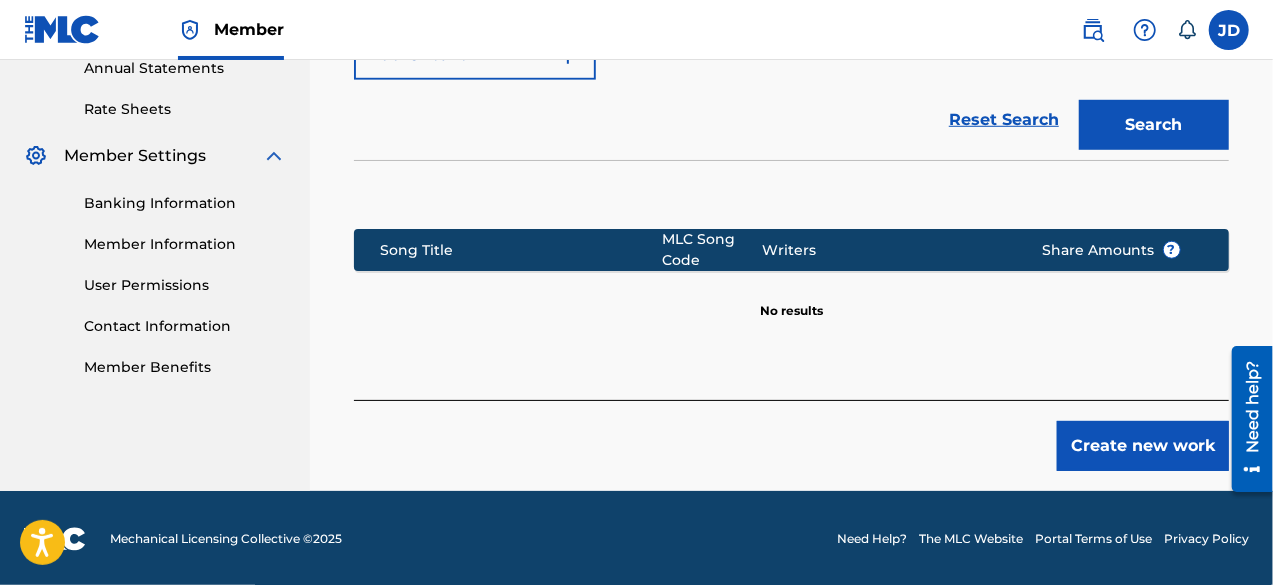click on "Create new work" at bounding box center (1143, 446) 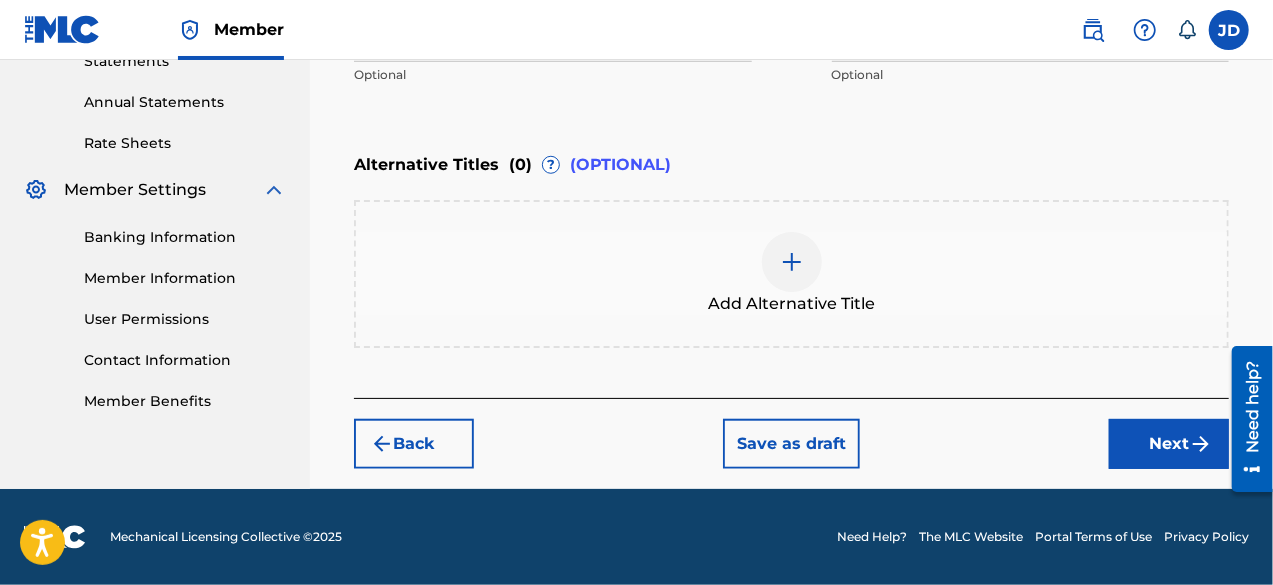 scroll, scrollTop: 706, scrollLeft: 0, axis: vertical 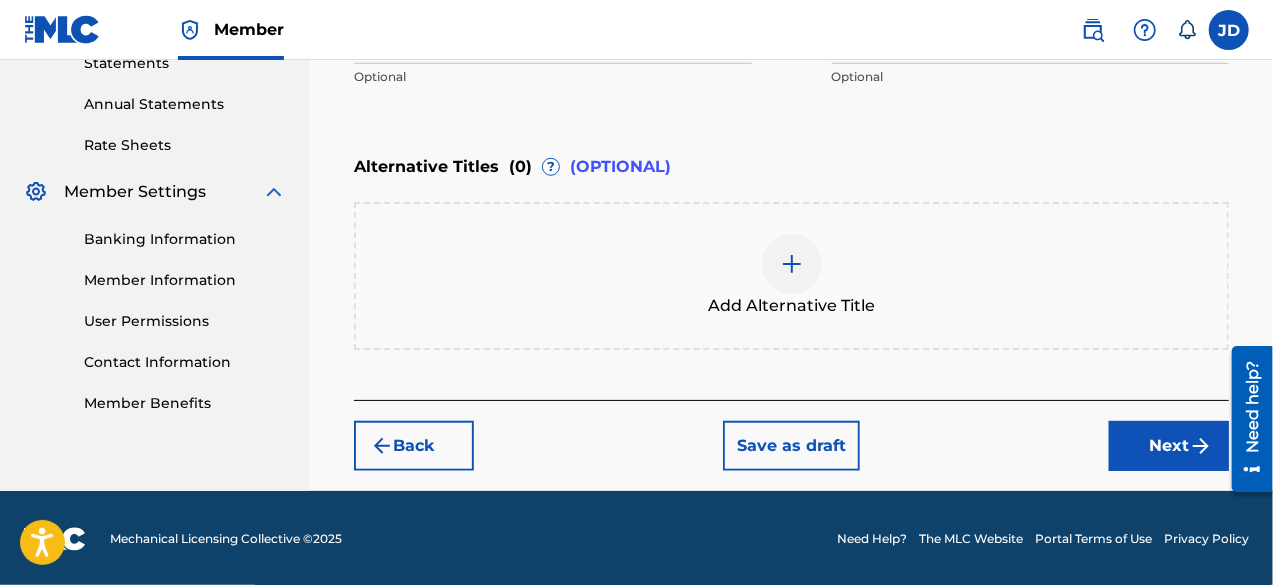 click on "Next" at bounding box center [1169, 446] 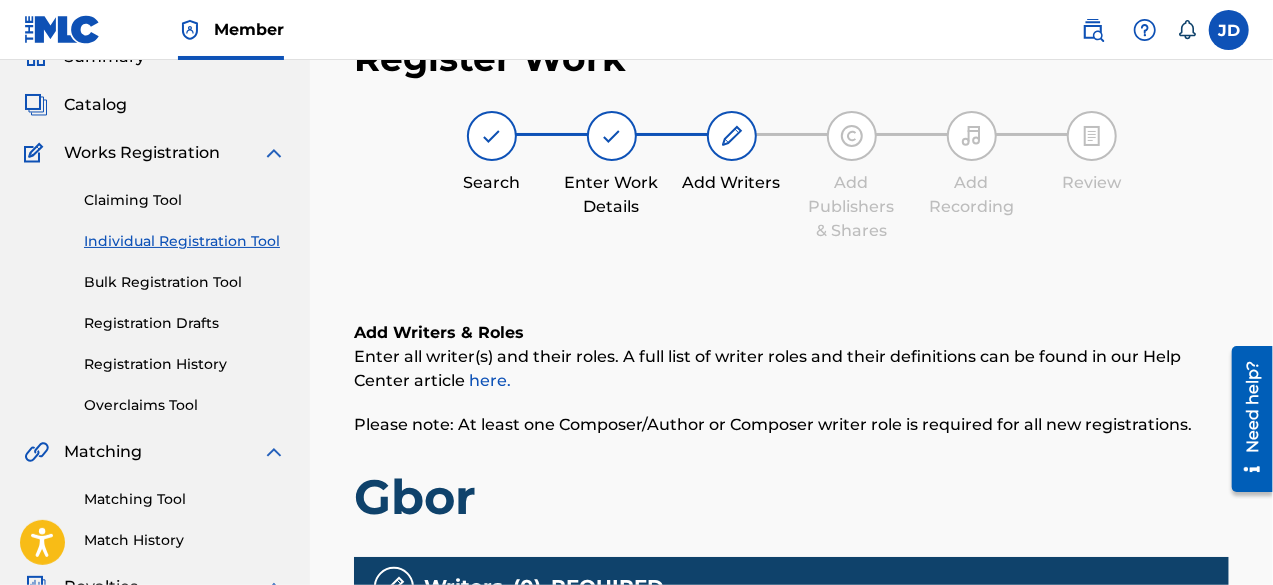 scroll, scrollTop: 90, scrollLeft: 0, axis: vertical 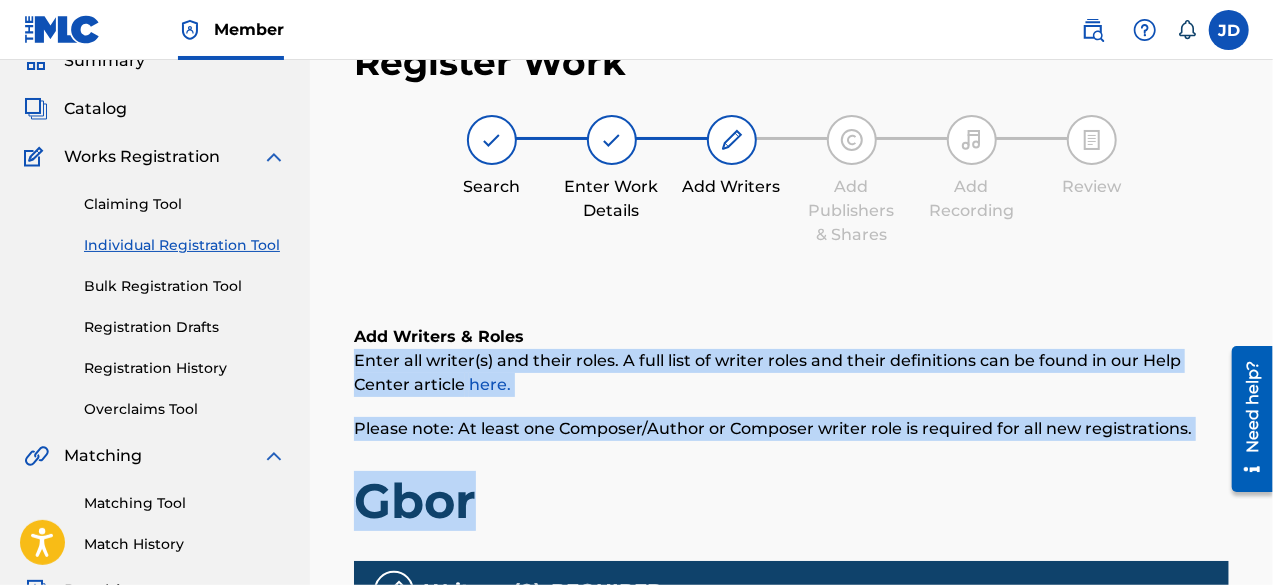 drag, startPoint x: 1272, startPoint y: 283, endPoint x: 1279, endPoint y: 453, distance: 170.14406 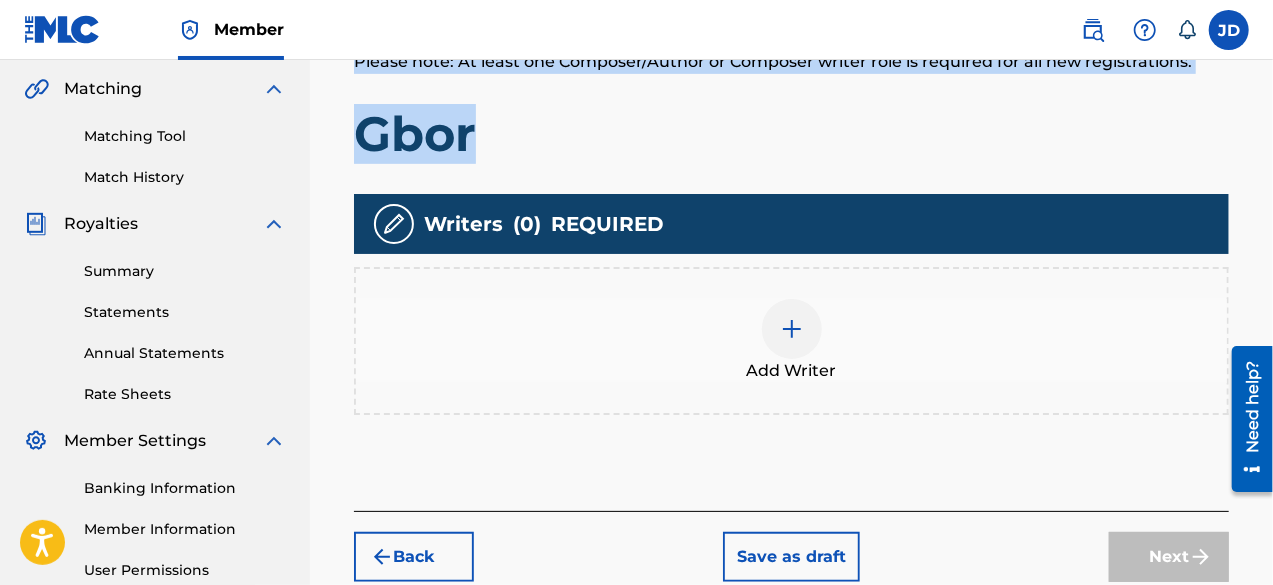 scroll, scrollTop: 476, scrollLeft: 0, axis: vertical 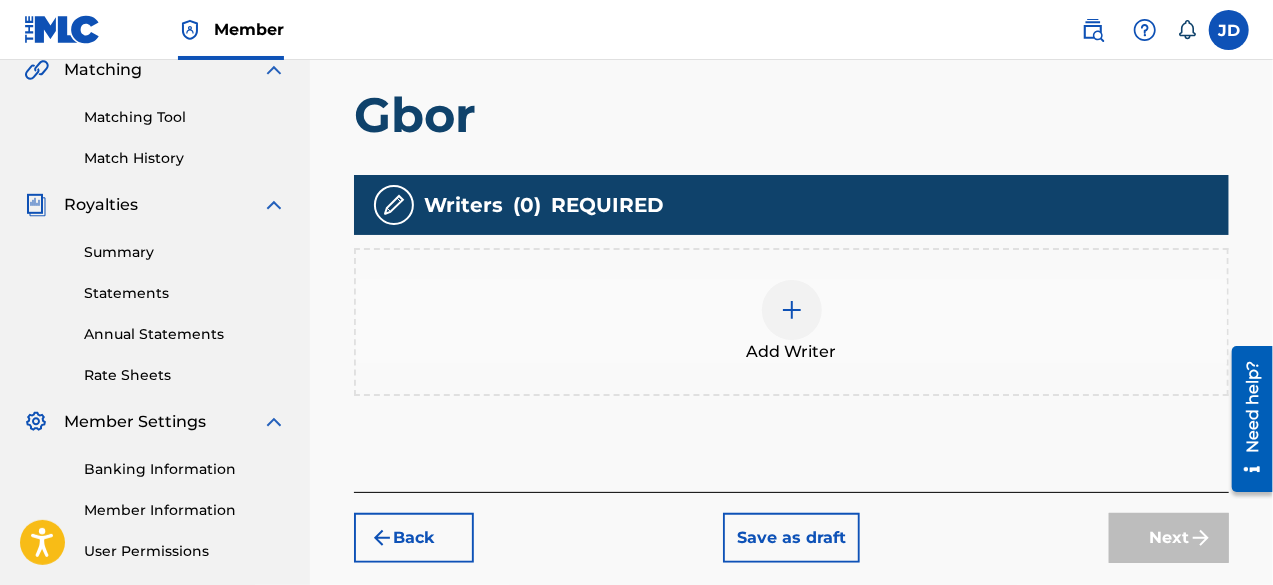 click at bounding box center [792, 310] 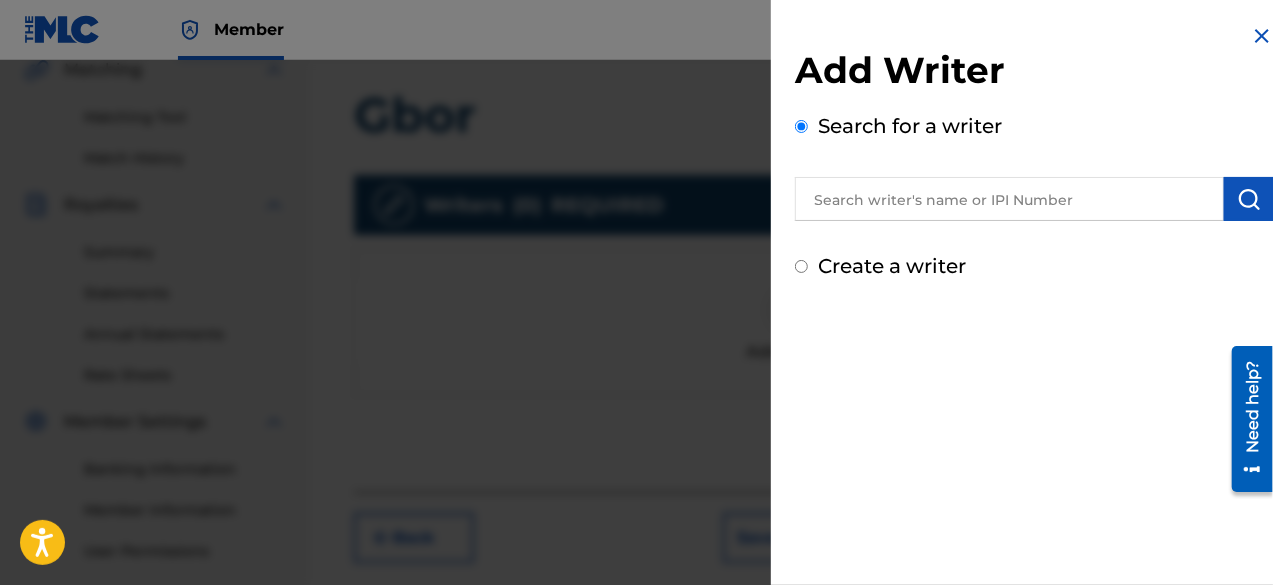 drag, startPoint x: 890, startPoint y: 277, endPoint x: 801, endPoint y: 263, distance: 90.0944 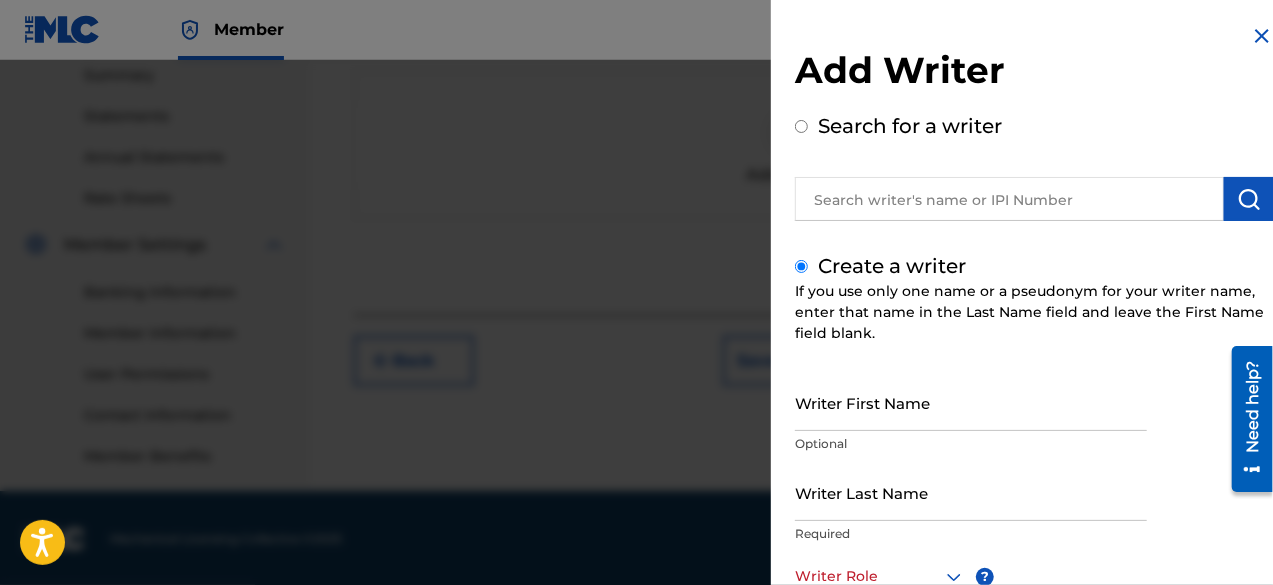scroll, scrollTop: 654, scrollLeft: 0, axis: vertical 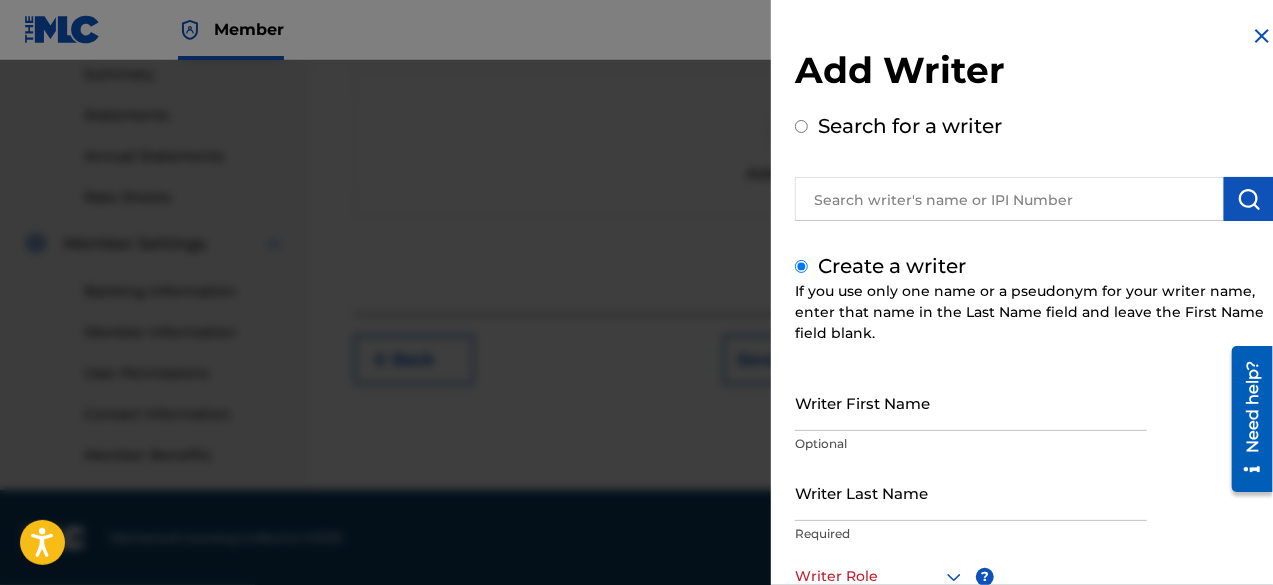 click on "Writer Role" at bounding box center [880, 576] 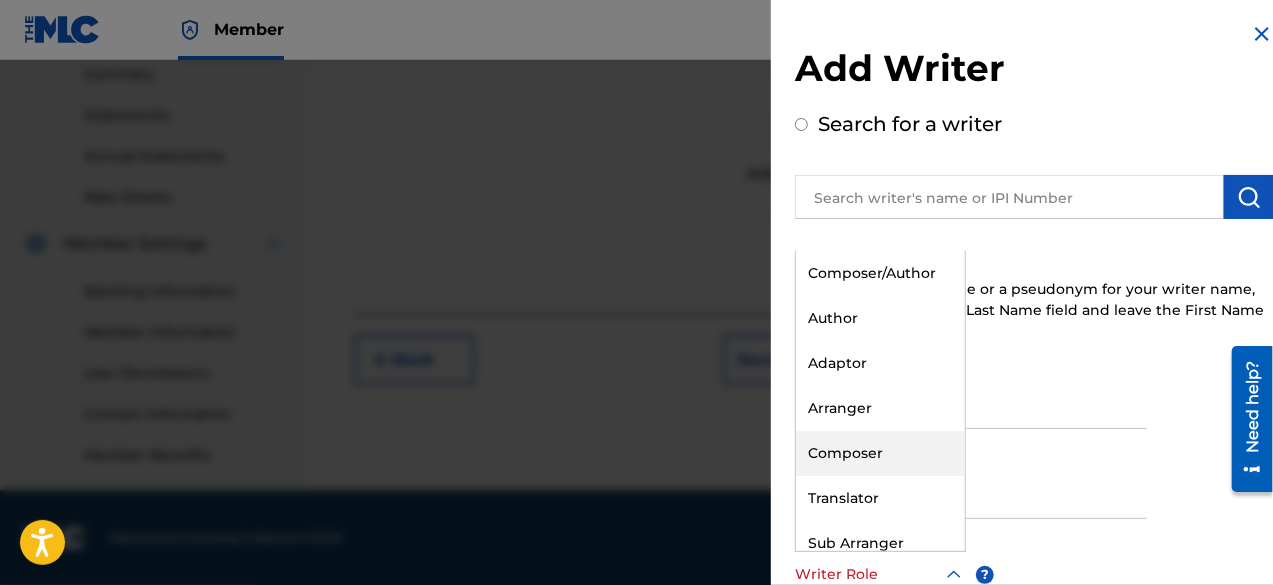 click on "Composer" at bounding box center [880, 453] 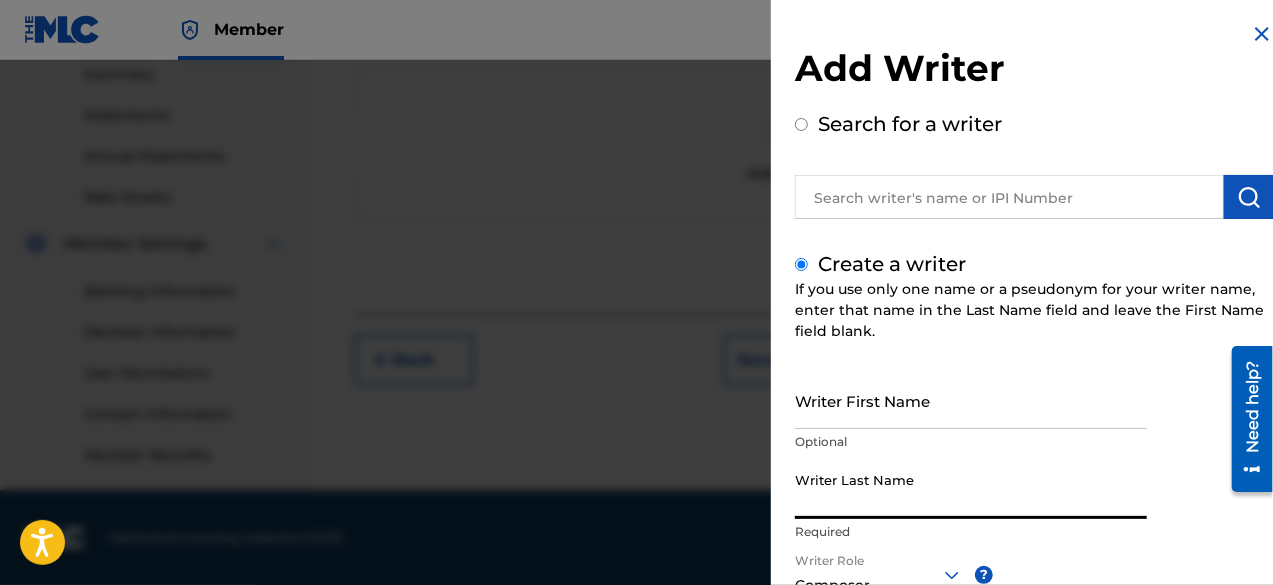 click on "Writer Last Name" at bounding box center (971, 490) 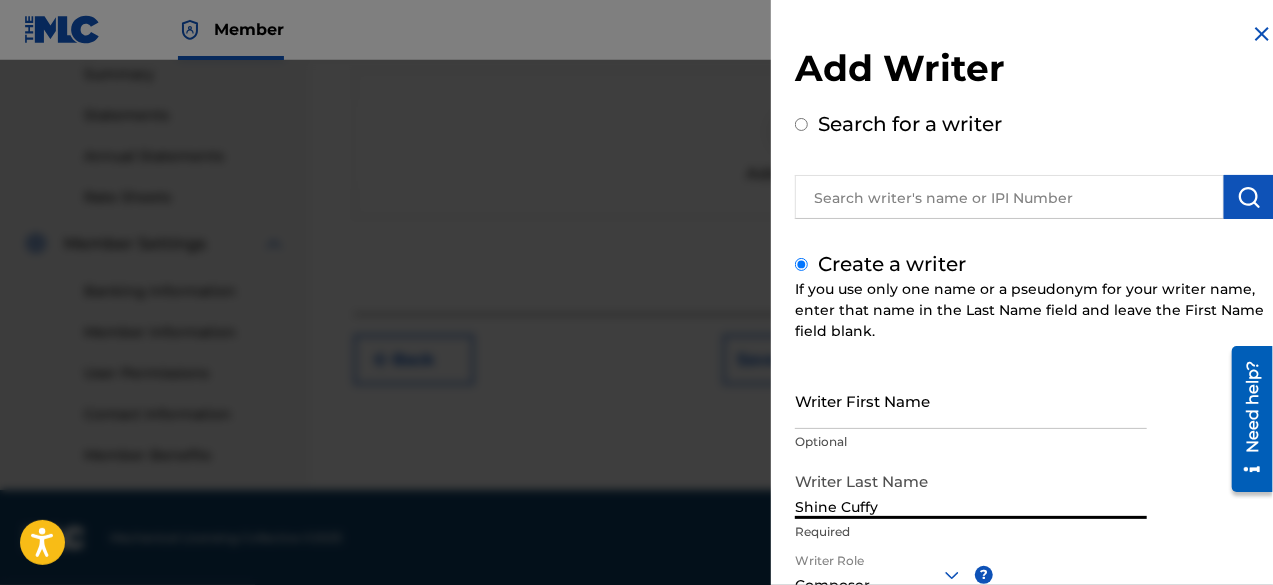type on "Shine Cuffy" 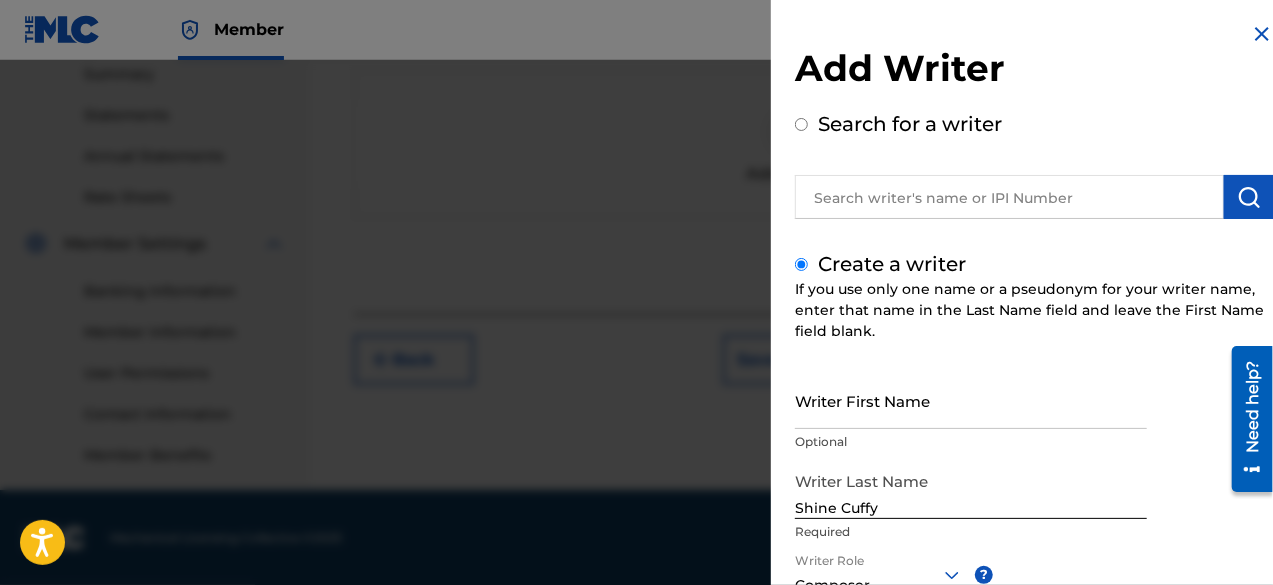 scroll, scrollTop: 282, scrollLeft: 0, axis: vertical 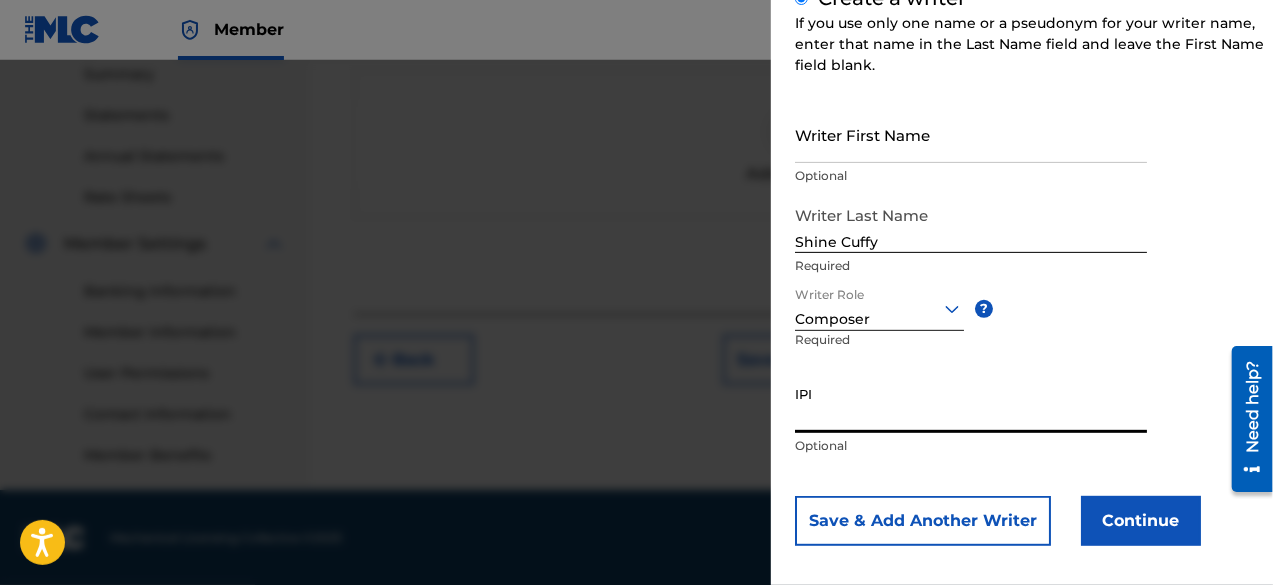 click on "Continue" at bounding box center (1141, 521) 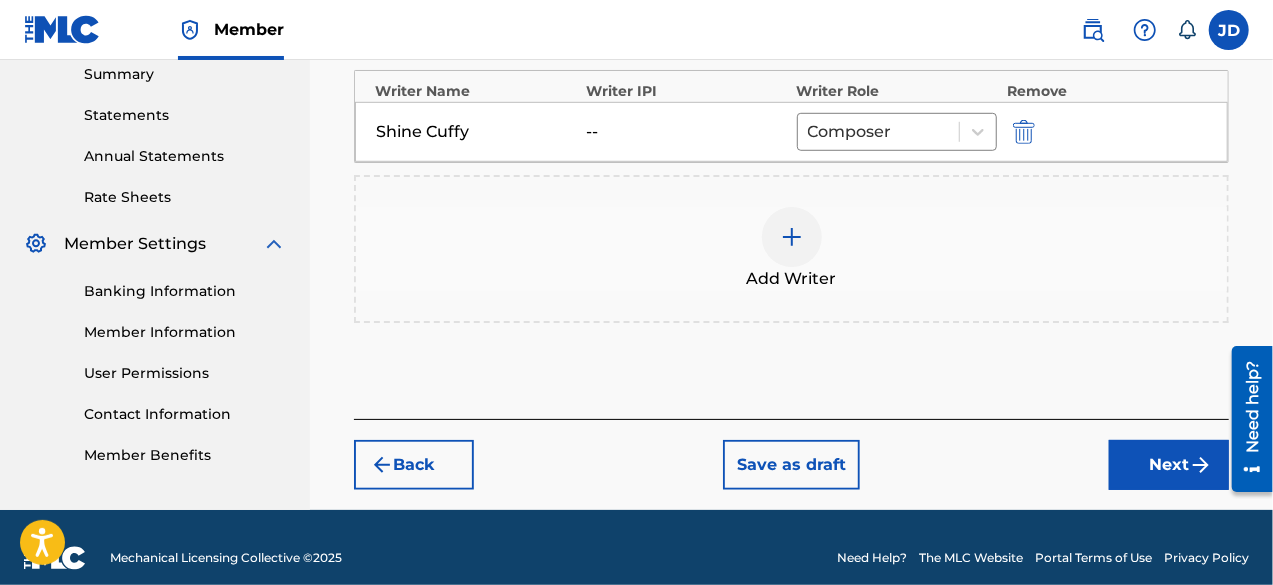 click on "Next" at bounding box center [1169, 465] 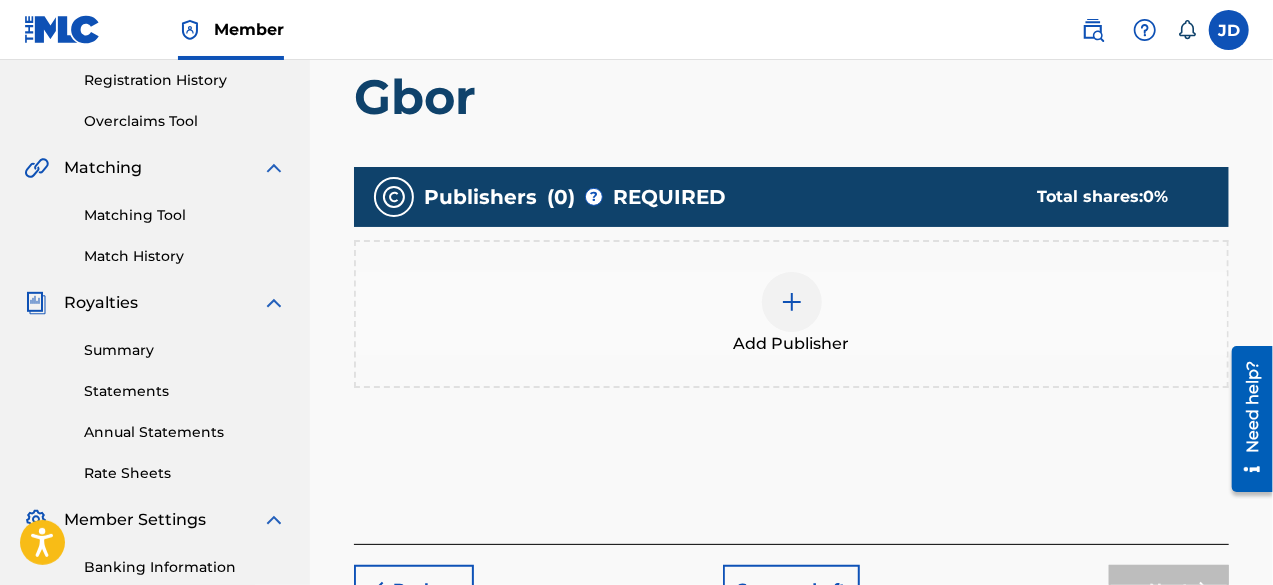 scroll, scrollTop: 397, scrollLeft: 0, axis: vertical 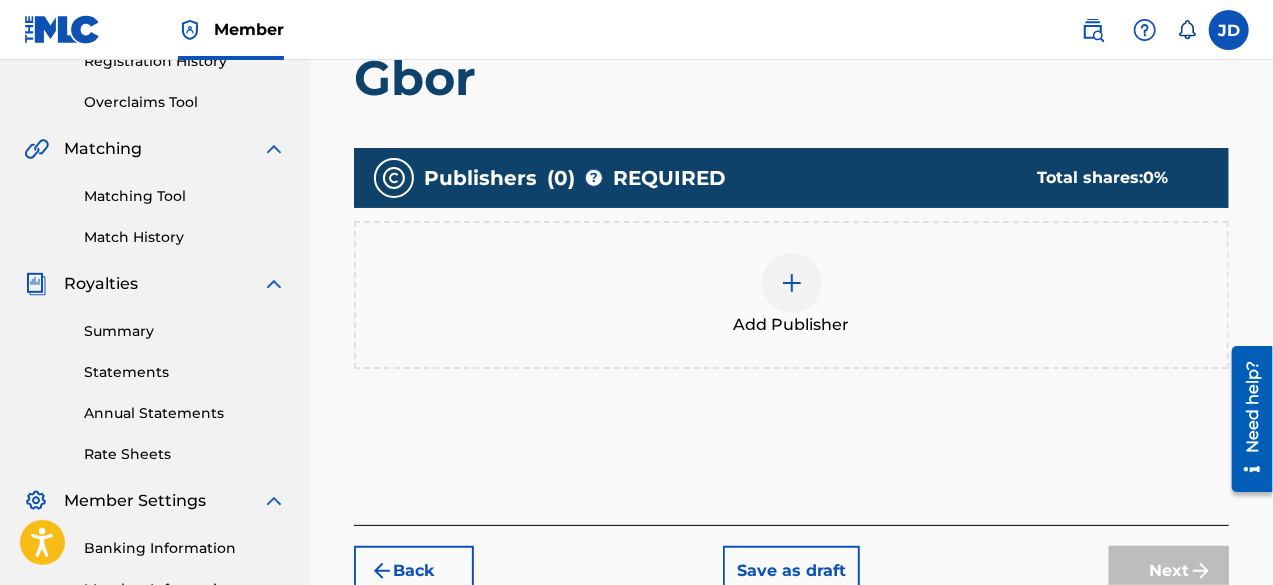 click at bounding box center (792, 283) 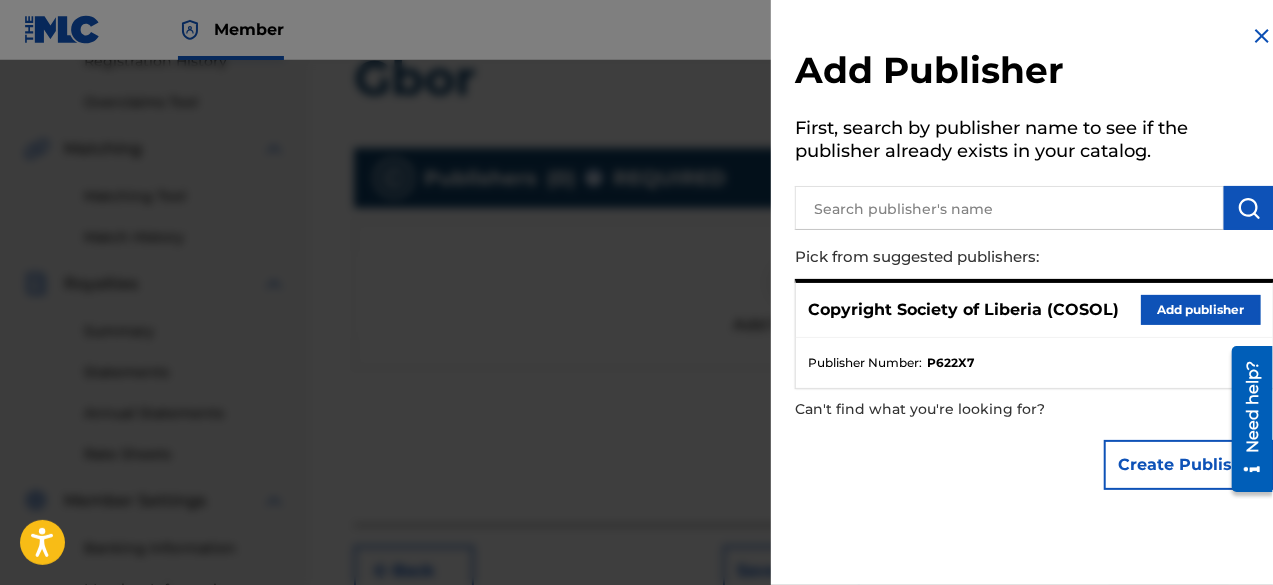 click on "Add publisher" at bounding box center [1201, 310] 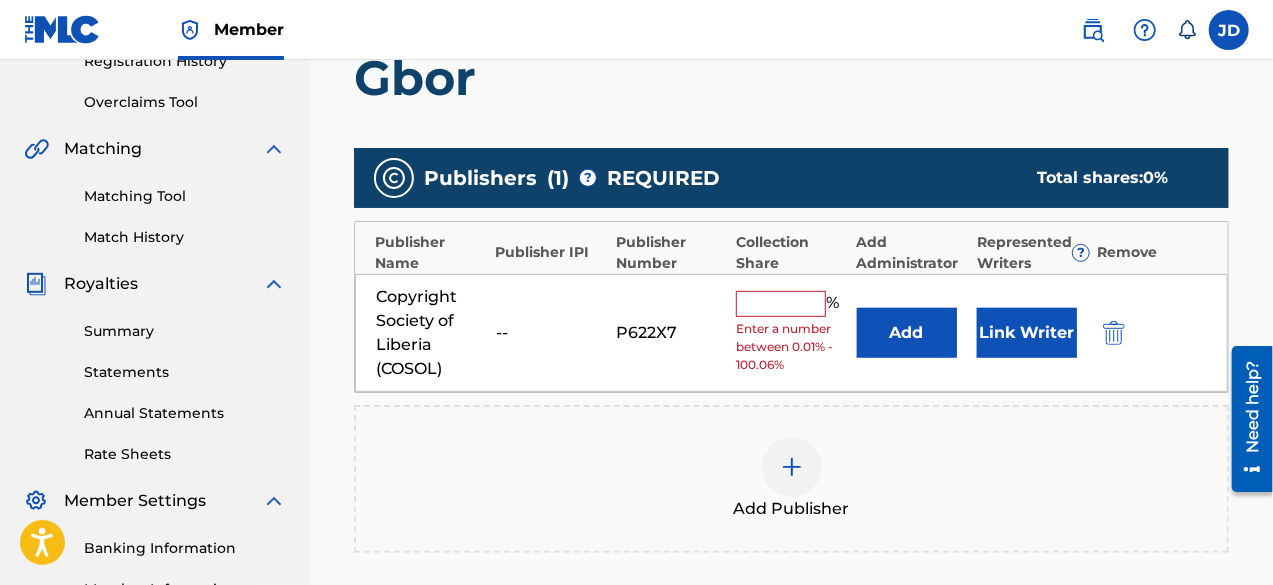 click at bounding box center [781, 304] 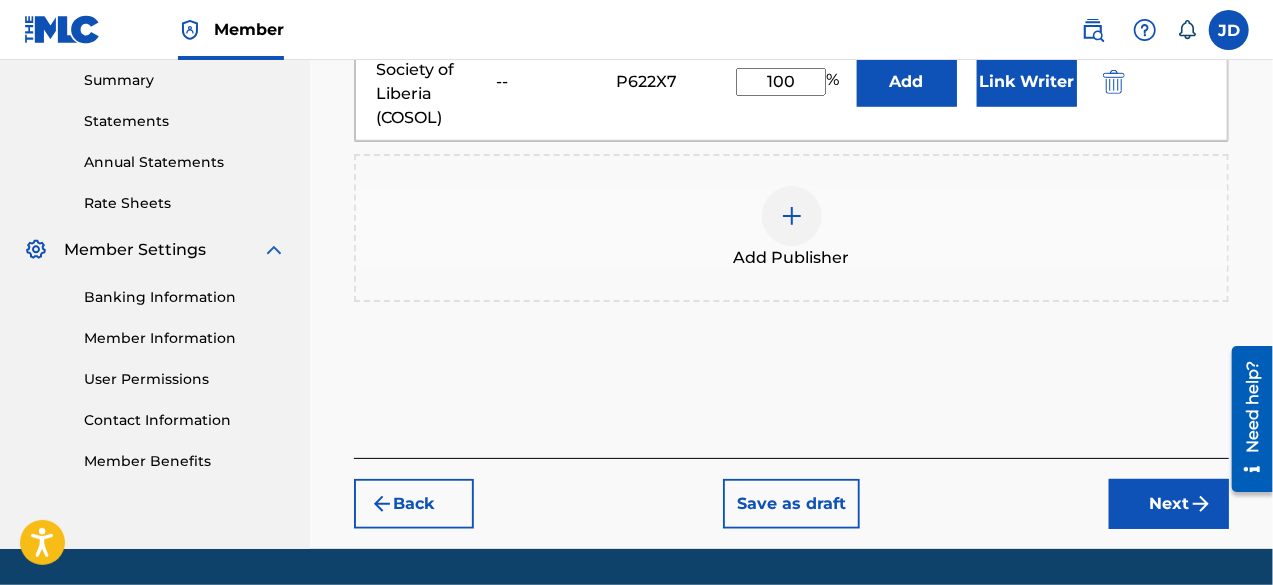 click on "Next" at bounding box center [1169, 504] 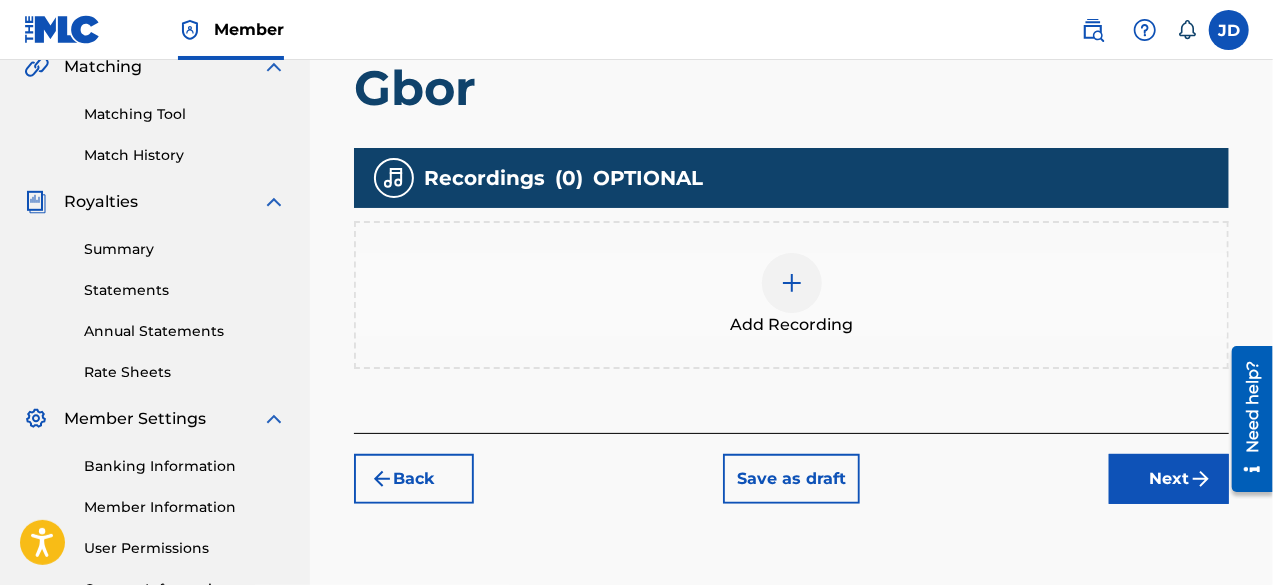 scroll, scrollTop: 485, scrollLeft: 0, axis: vertical 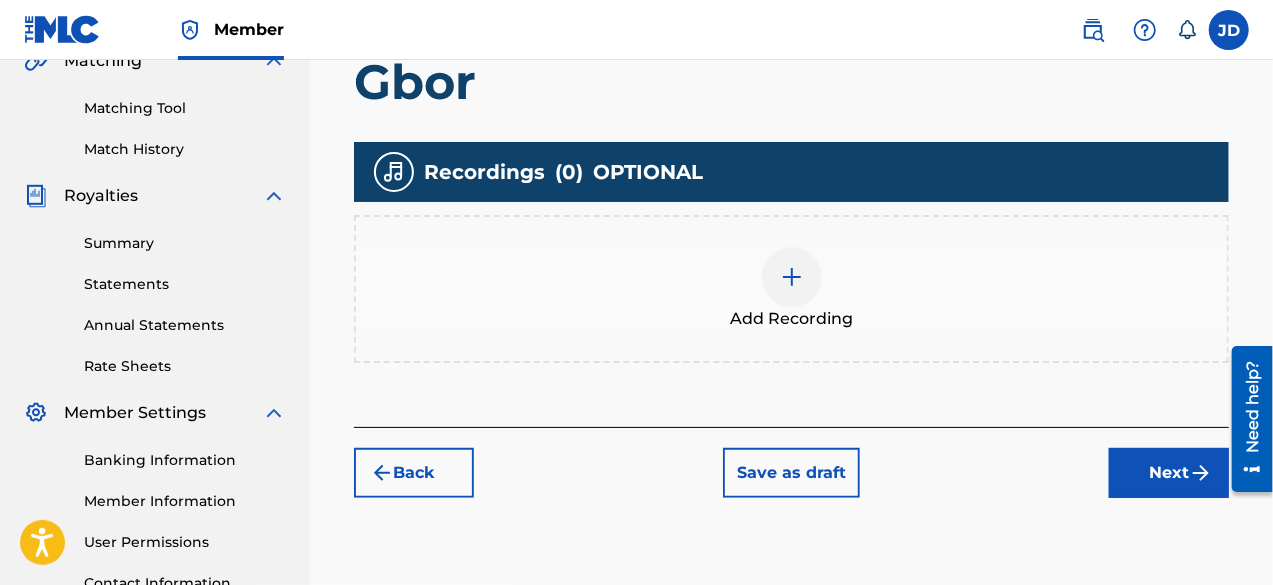 click on "Next" at bounding box center [1169, 473] 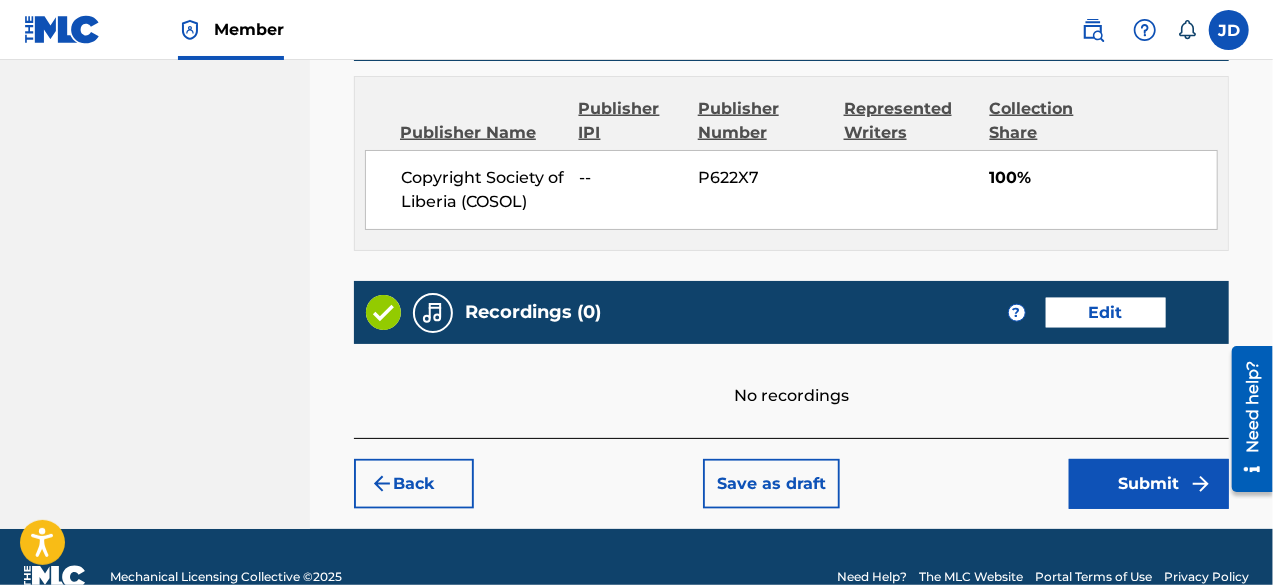 scroll, scrollTop: 1090, scrollLeft: 0, axis: vertical 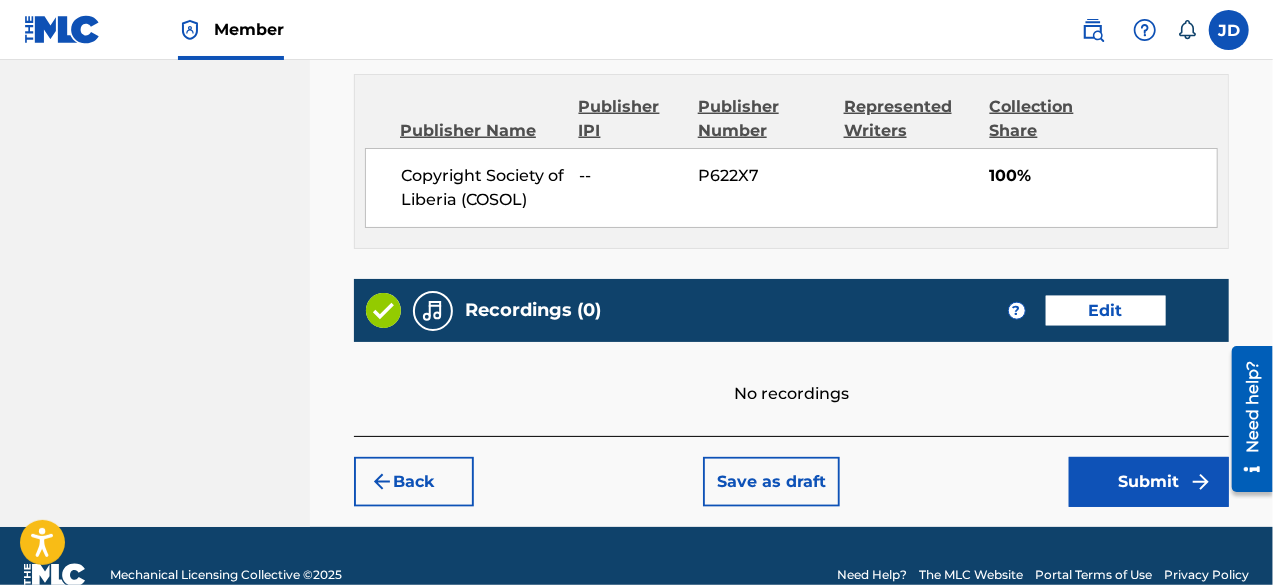 click on "Submit" at bounding box center [1149, 482] 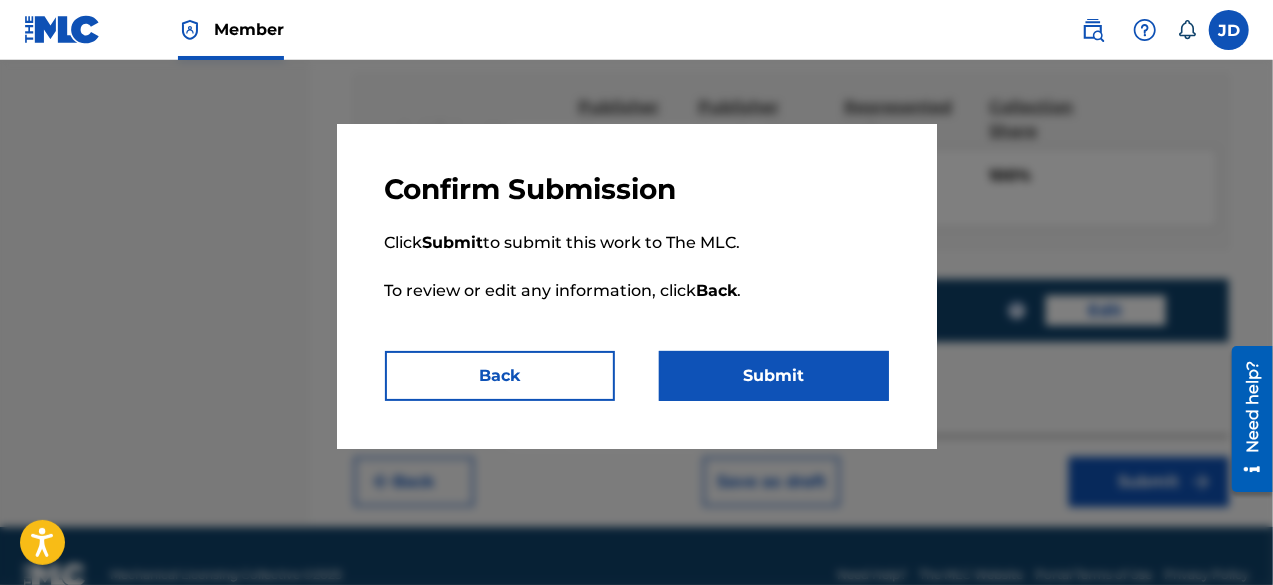 click on "Submit" at bounding box center [774, 376] 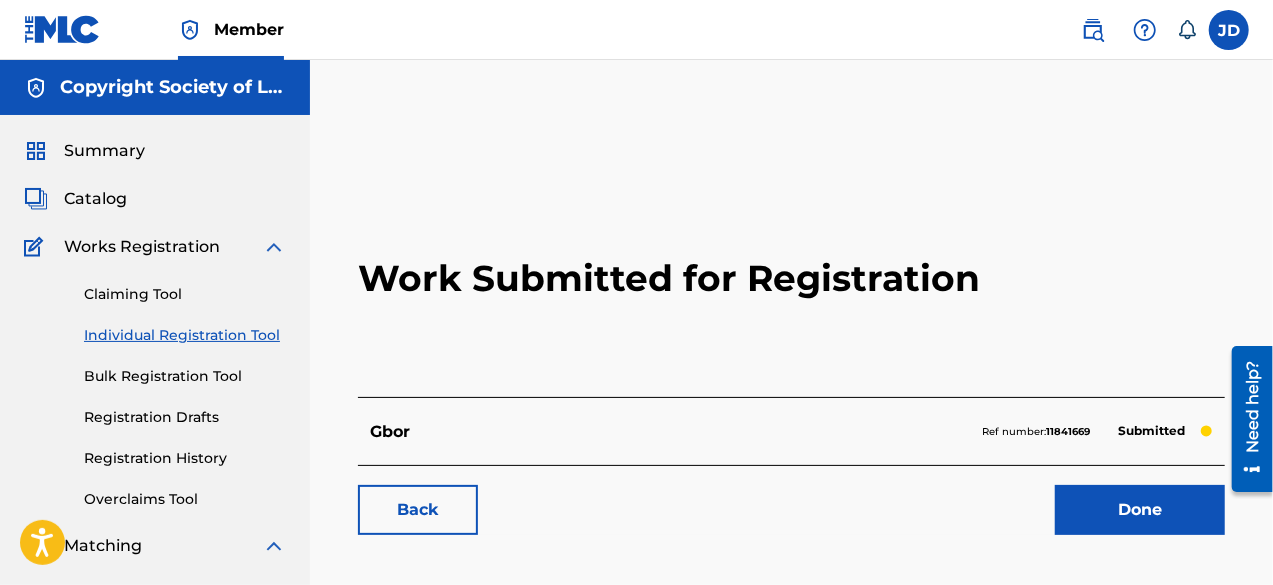 click on "Done" at bounding box center [1140, 510] 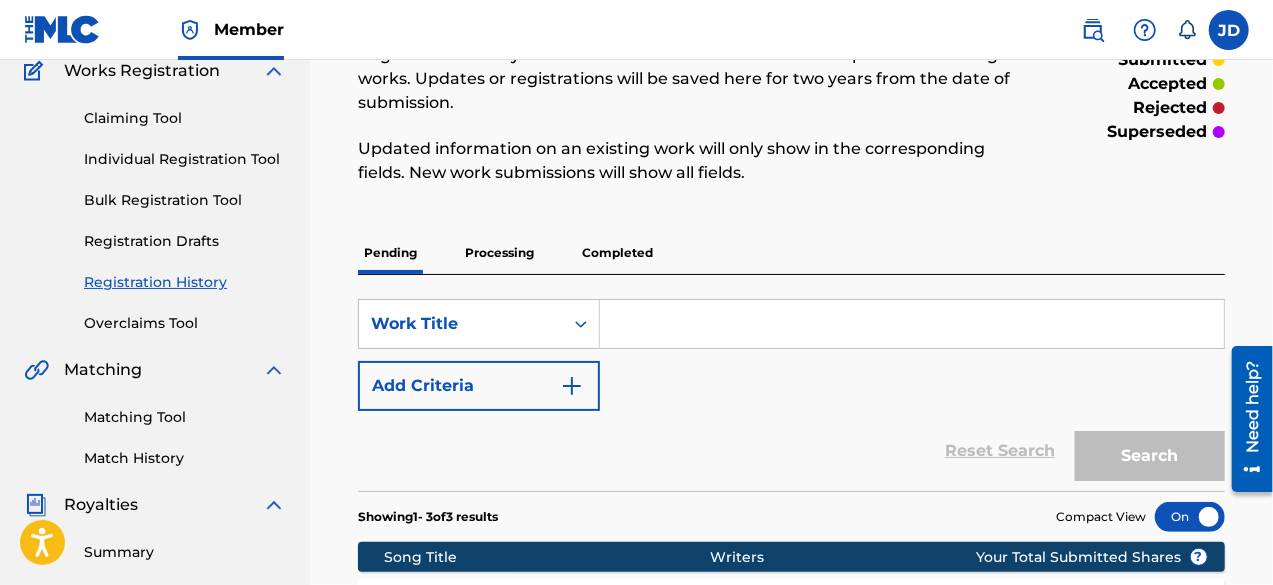 scroll, scrollTop: 180, scrollLeft: 0, axis: vertical 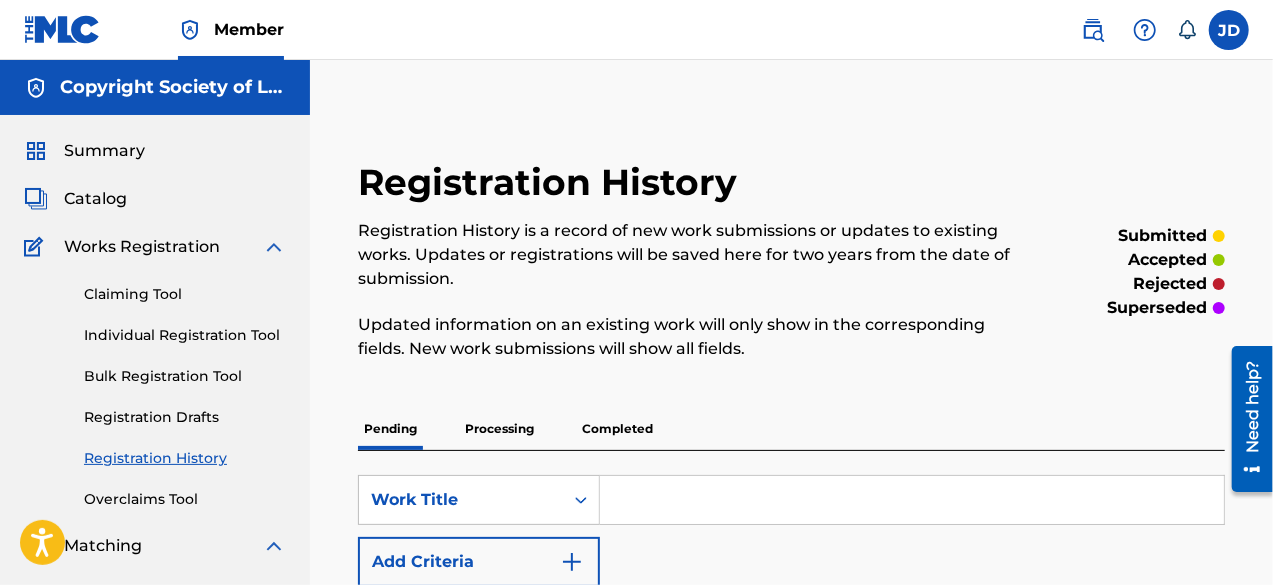 click on "Individual Registration Tool" at bounding box center [185, 335] 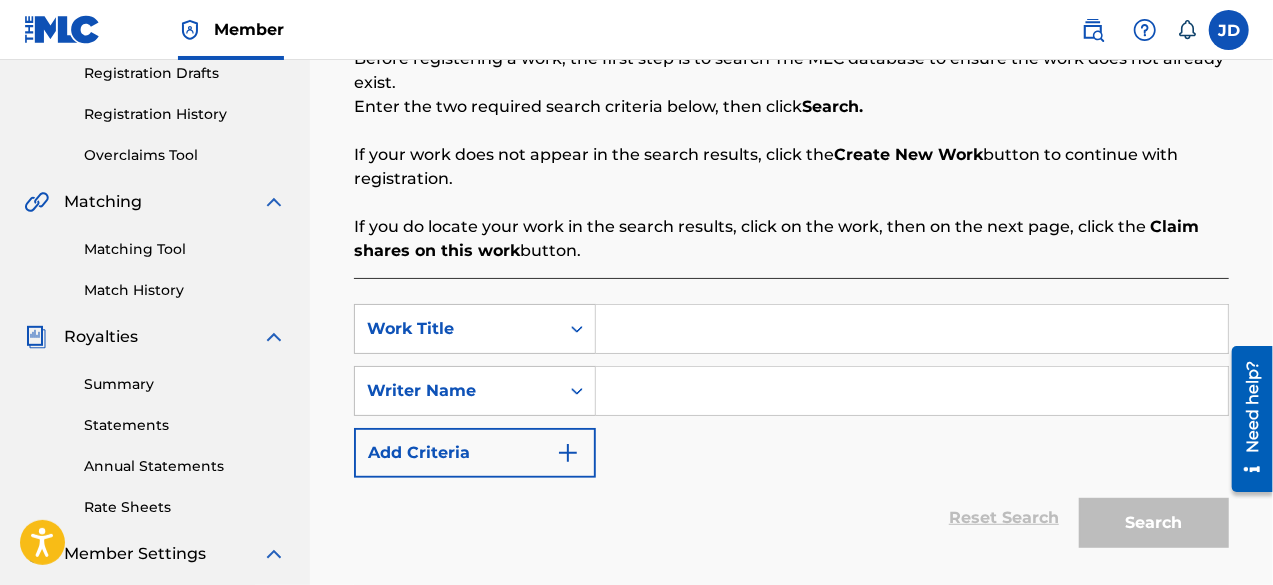 scroll, scrollTop: 348, scrollLeft: 0, axis: vertical 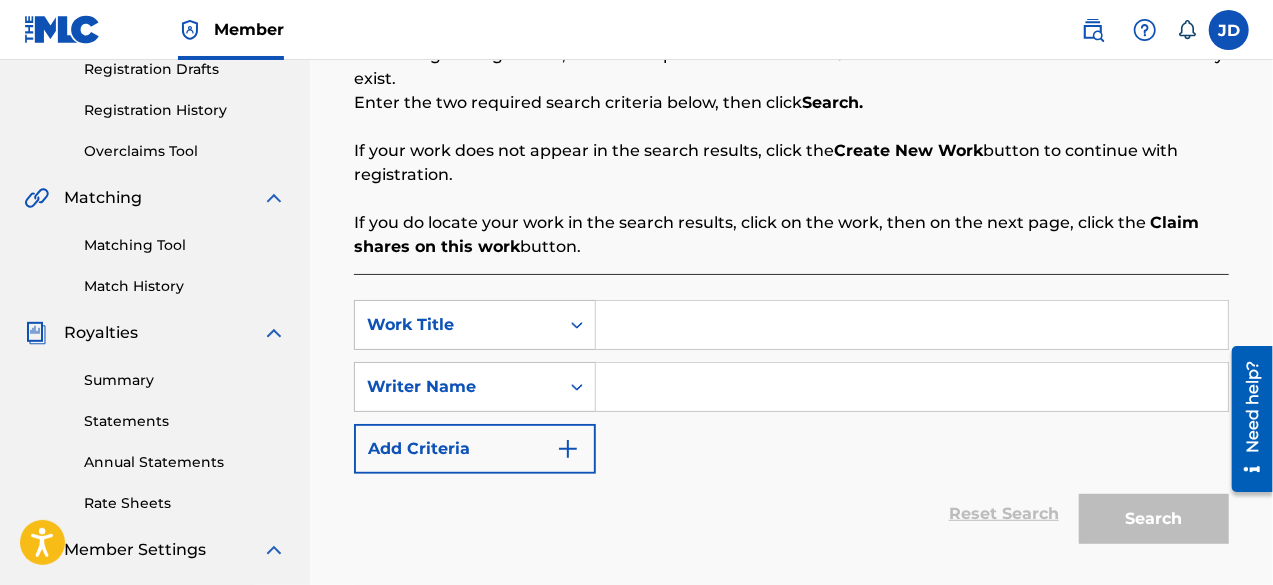 click at bounding box center (912, 325) 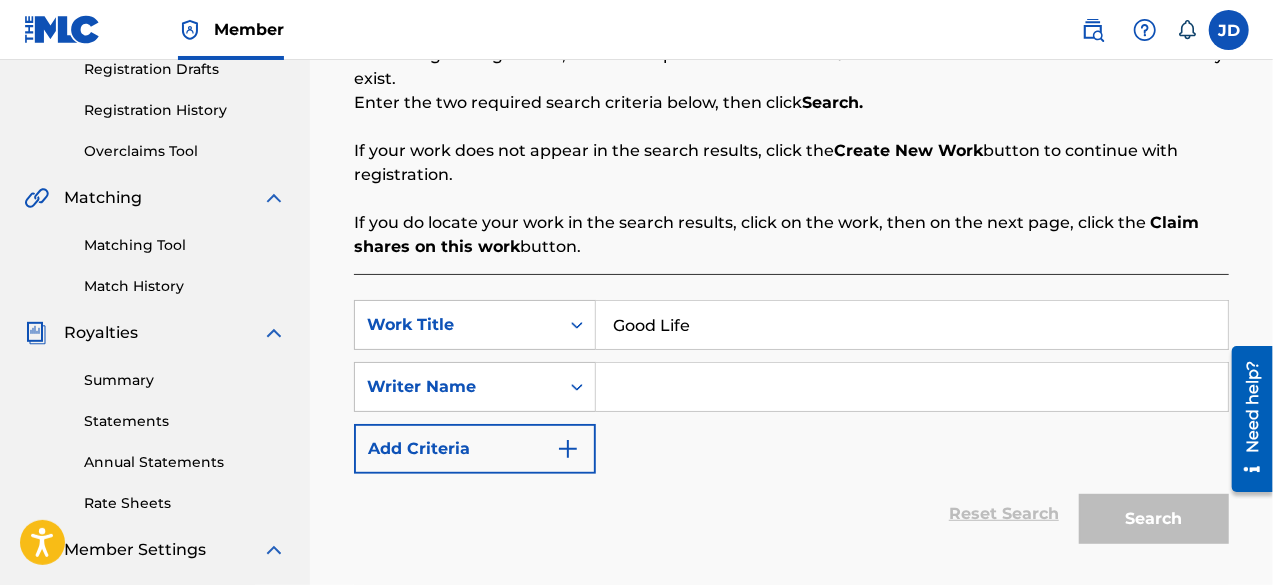 type on "Good Life" 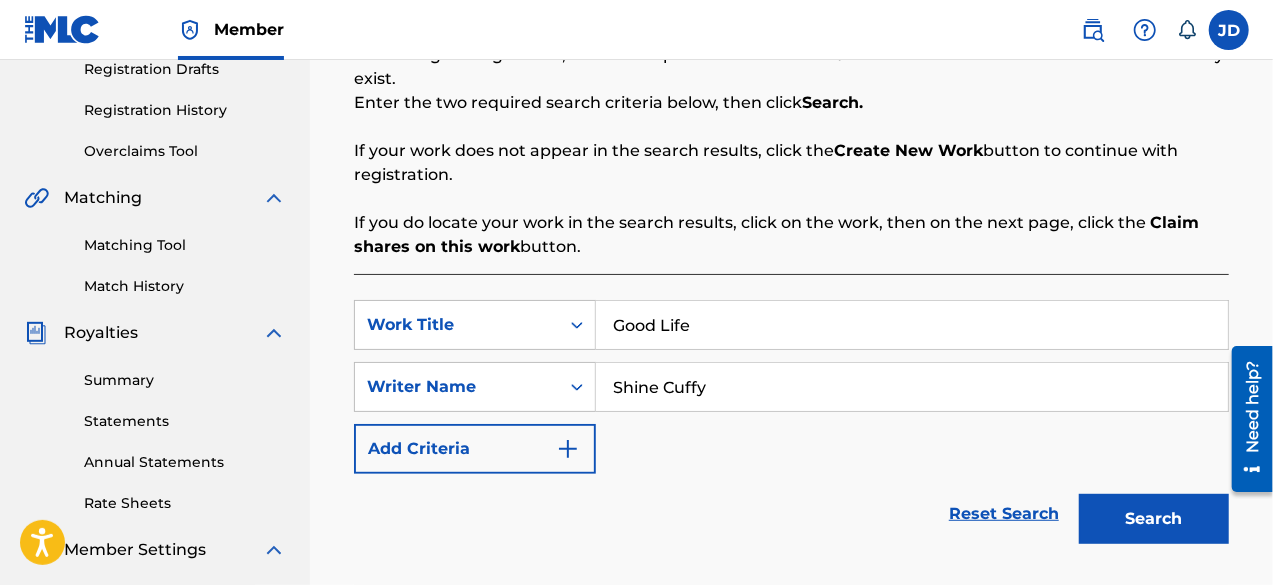 type on "Shine Cuffy" 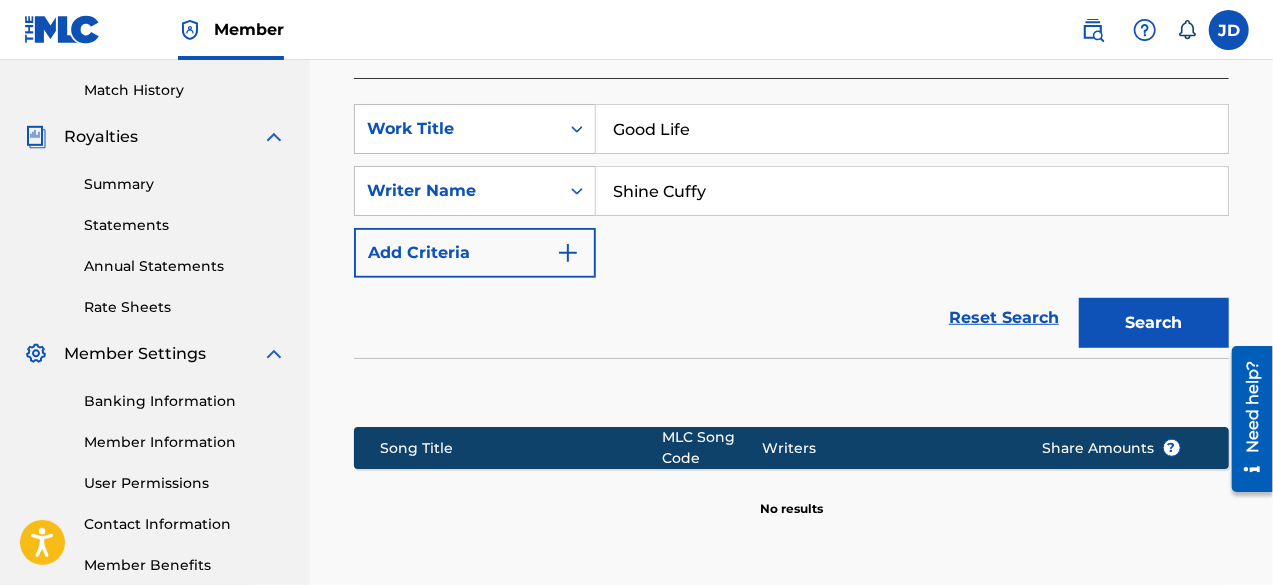 scroll, scrollTop: 550, scrollLeft: 0, axis: vertical 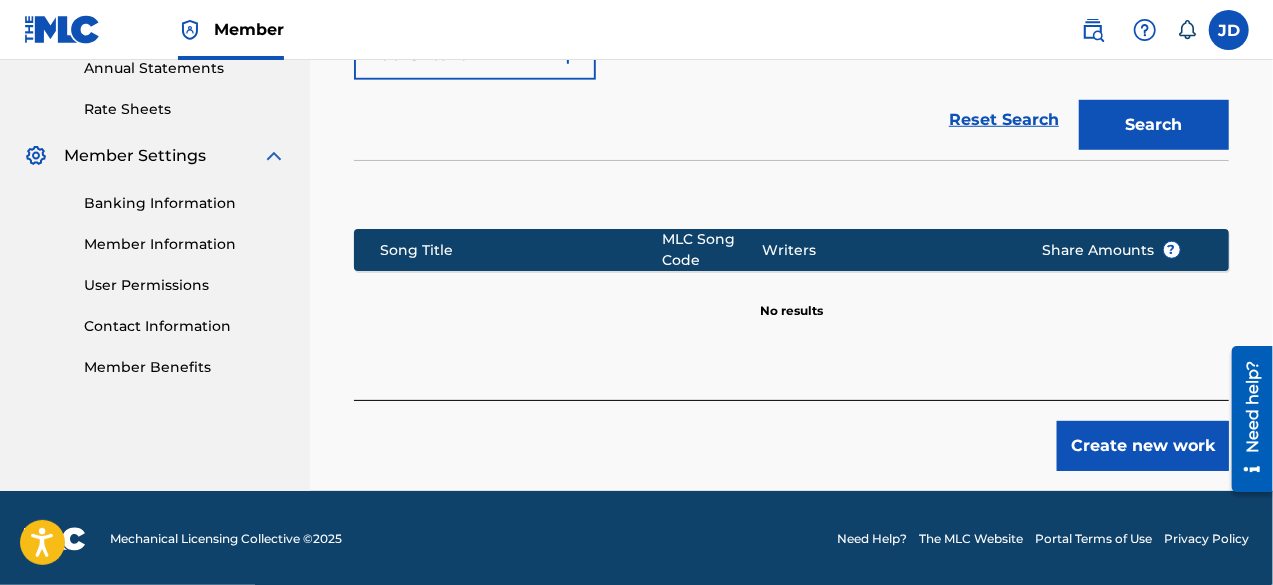 click on "Create new work" at bounding box center (1143, 446) 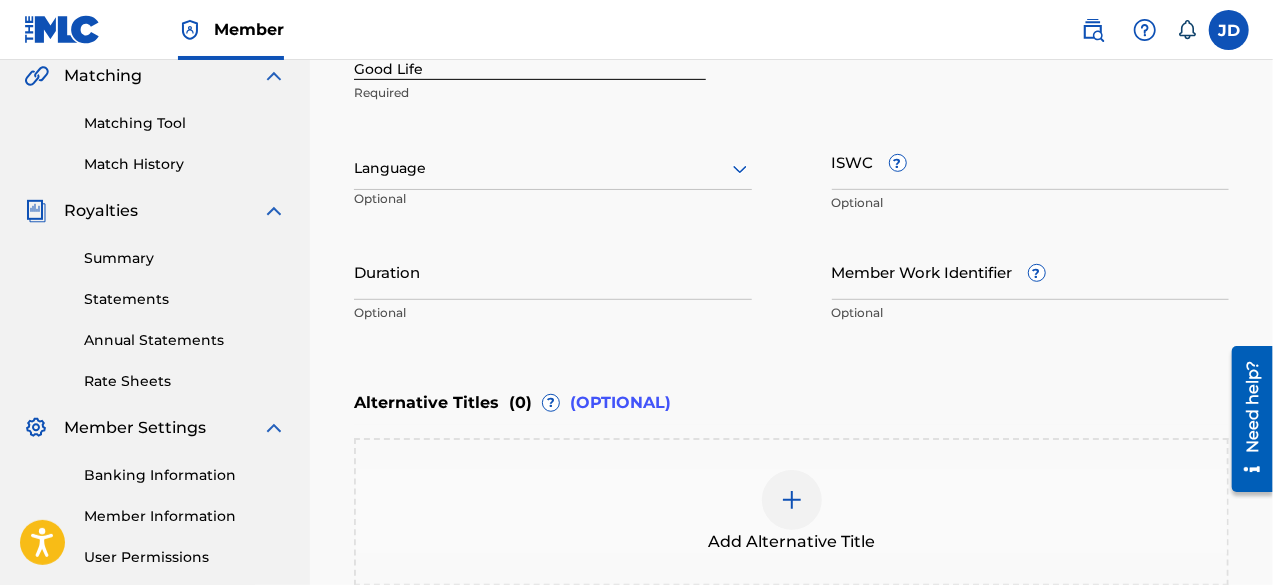 scroll, scrollTop: 462, scrollLeft: 0, axis: vertical 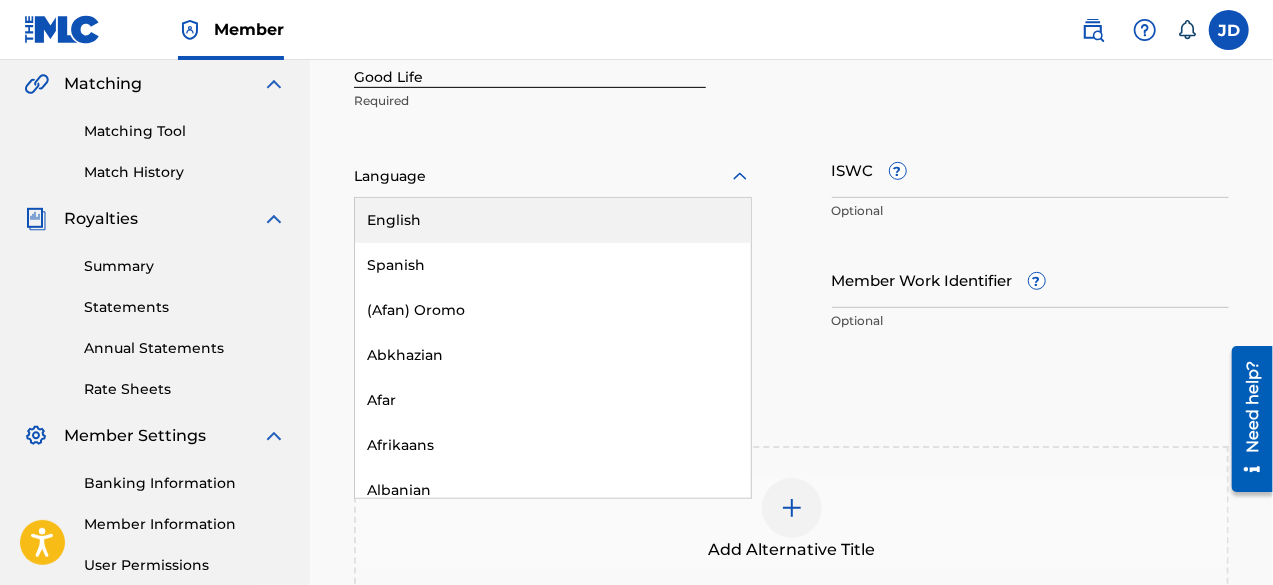 click at bounding box center [553, 176] 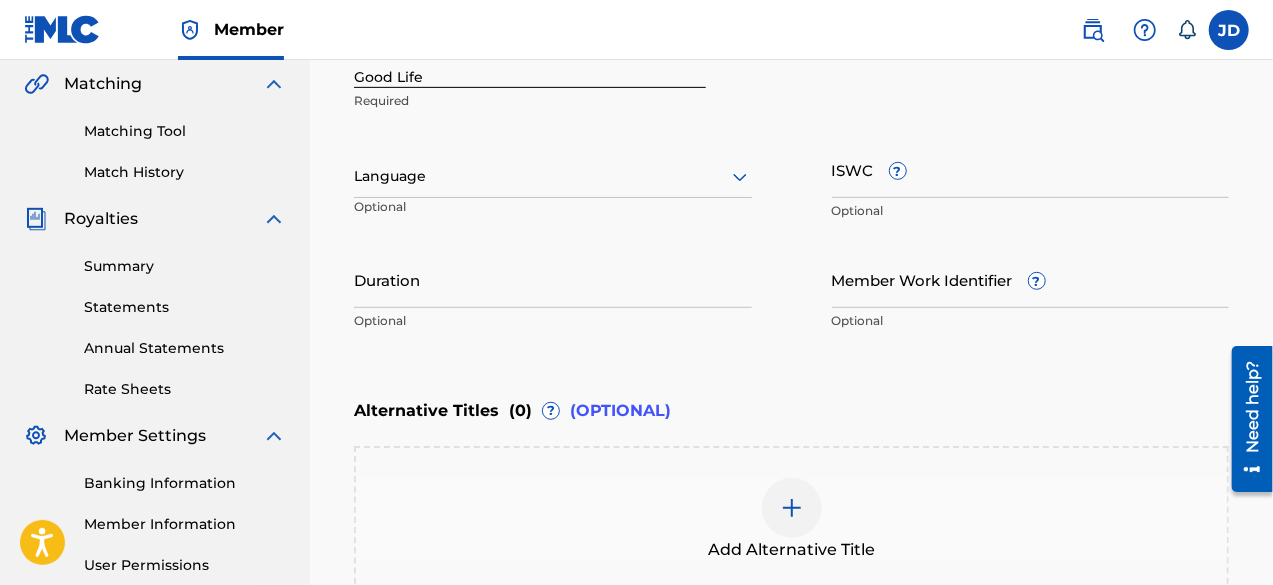 click at bounding box center [553, 176] 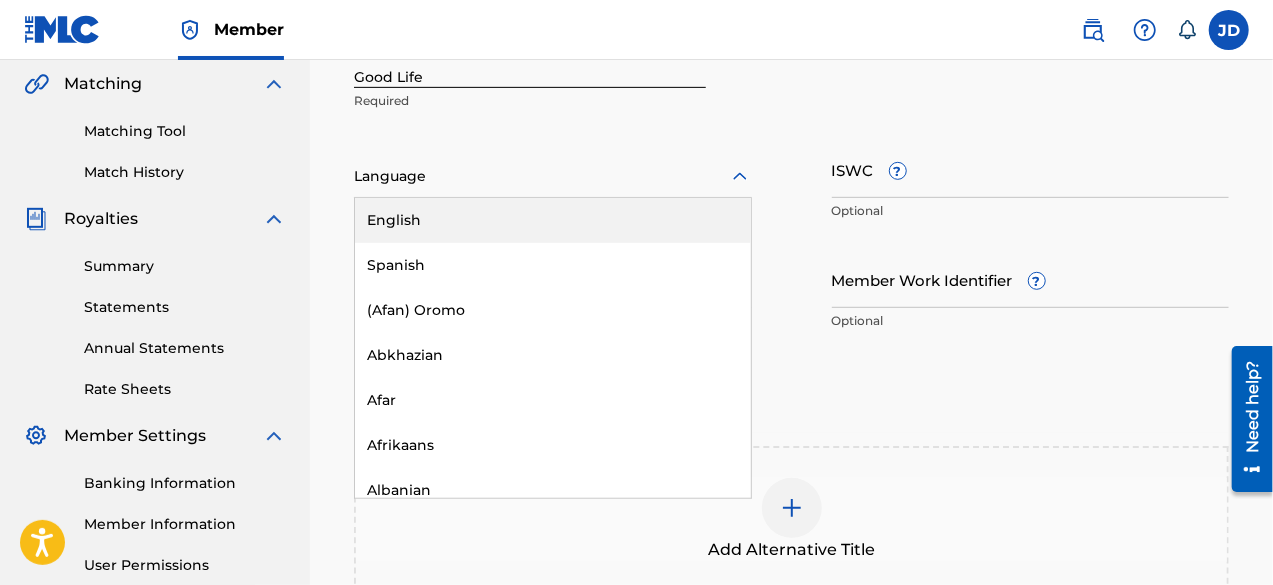 click 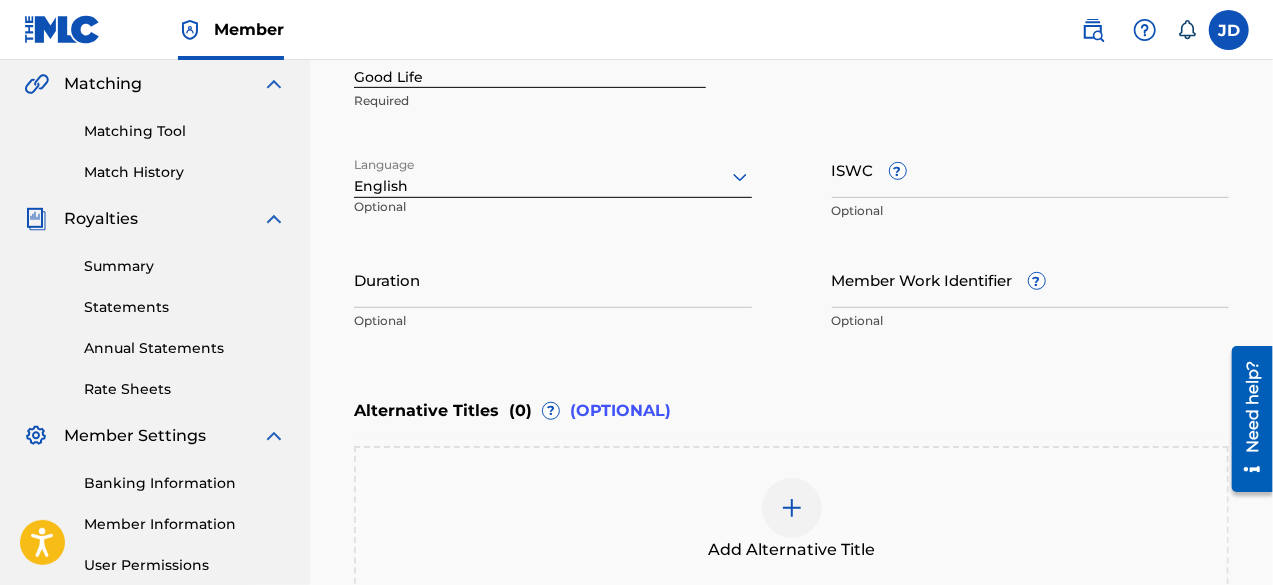scroll, scrollTop: 706, scrollLeft: 0, axis: vertical 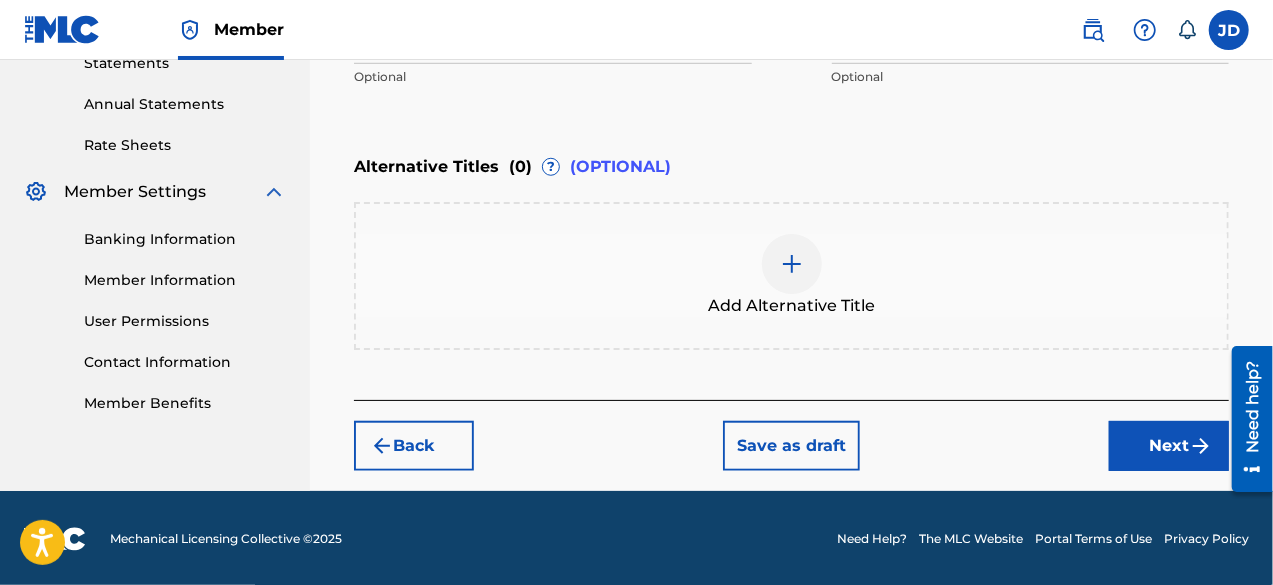 click on "Next" at bounding box center [1169, 446] 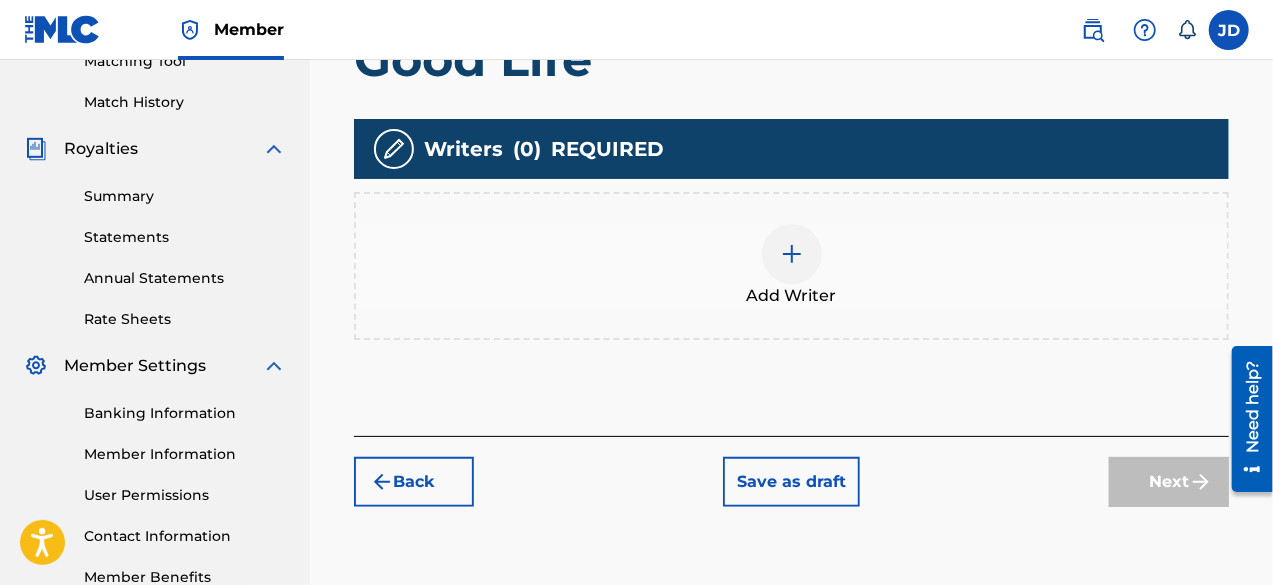 scroll, scrollTop: 543, scrollLeft: 0, axis: vertical 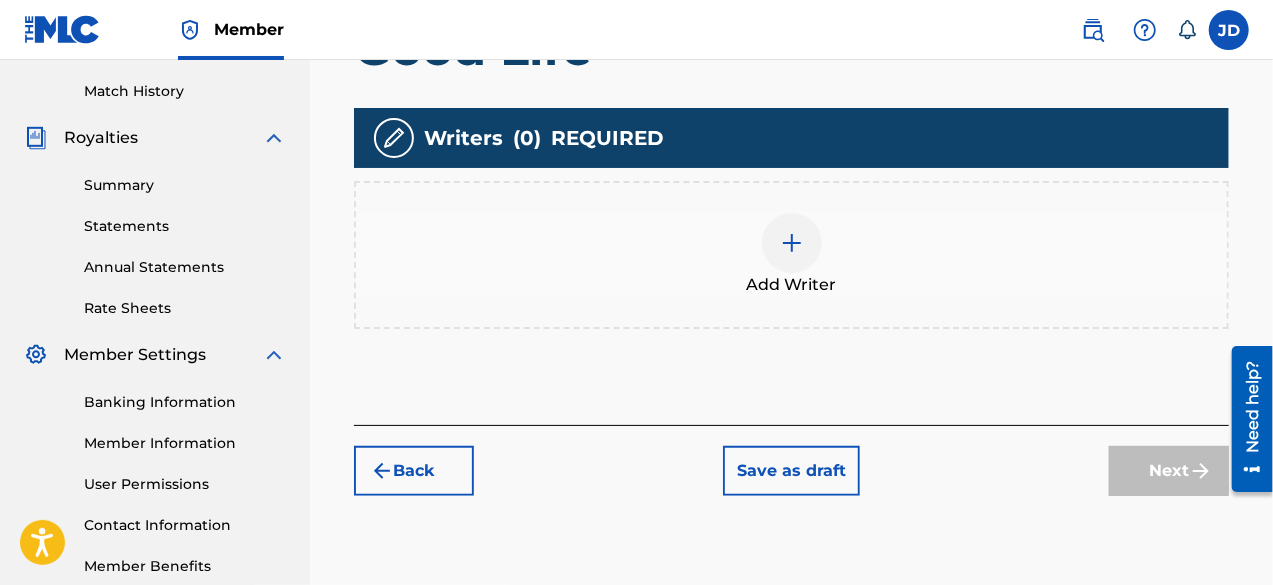 click at bounding box center [792, 243] 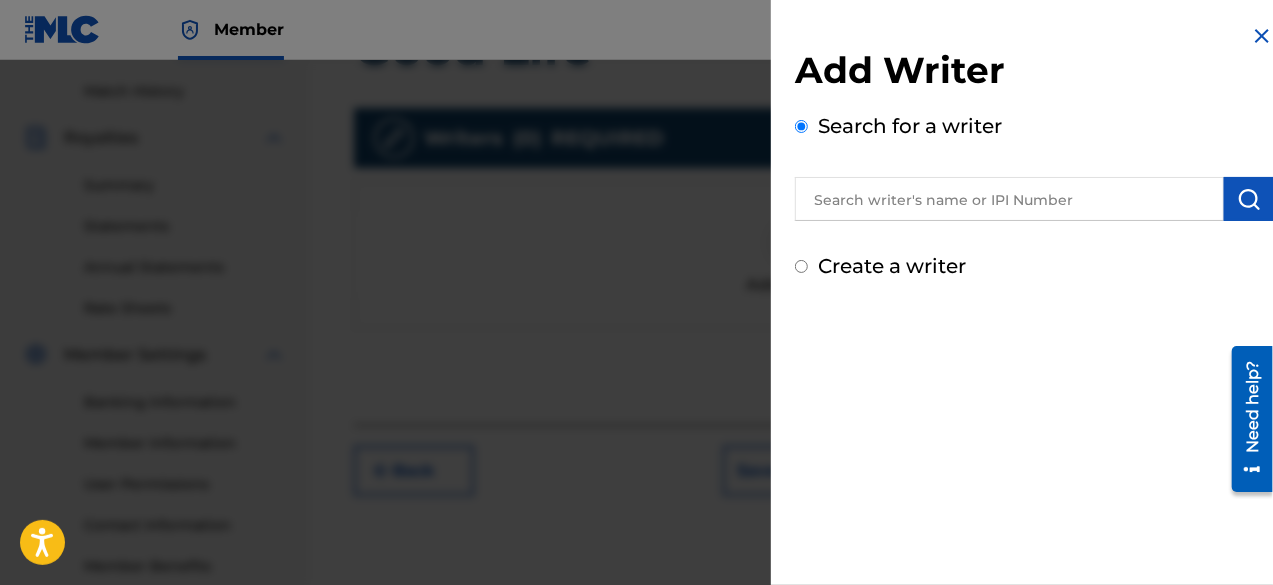 click on "Create a writer" at bounding box center (801, 266) 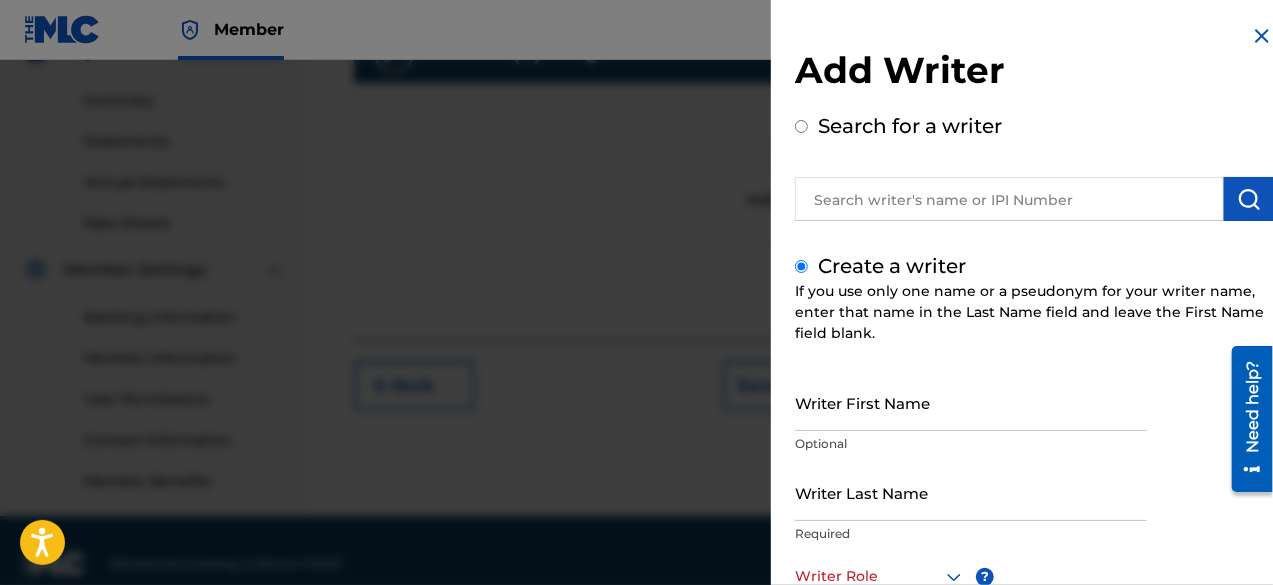 scroll, scrollTop: 628, scrollLeft: 0, axis: vertical 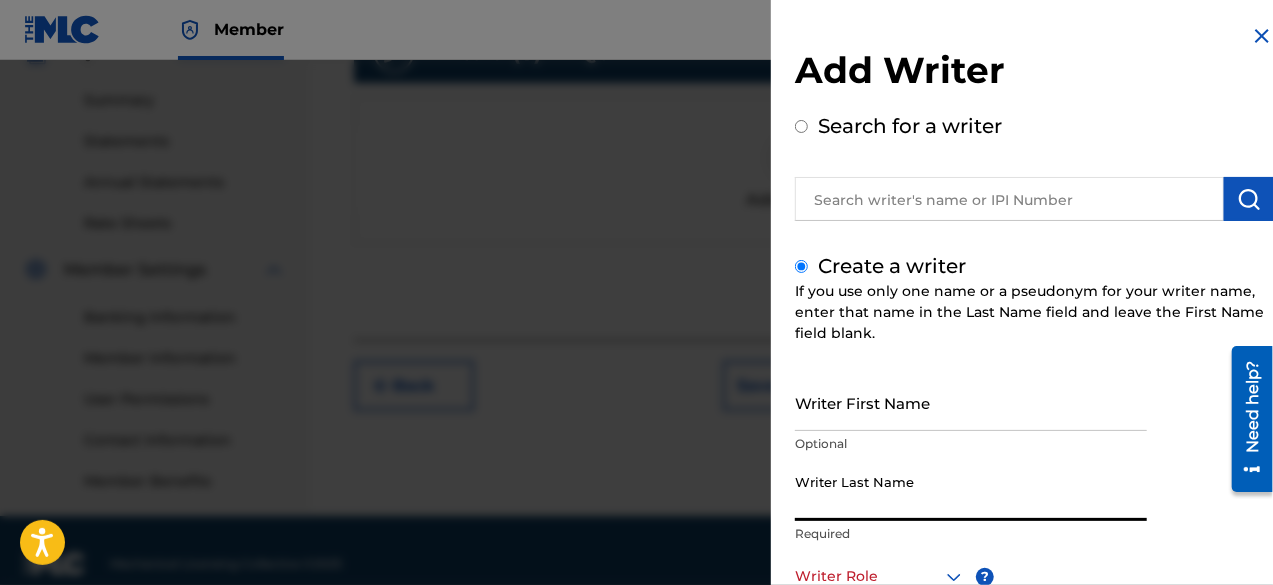click on "Writer Last Name" at bounding box center (971, 492) 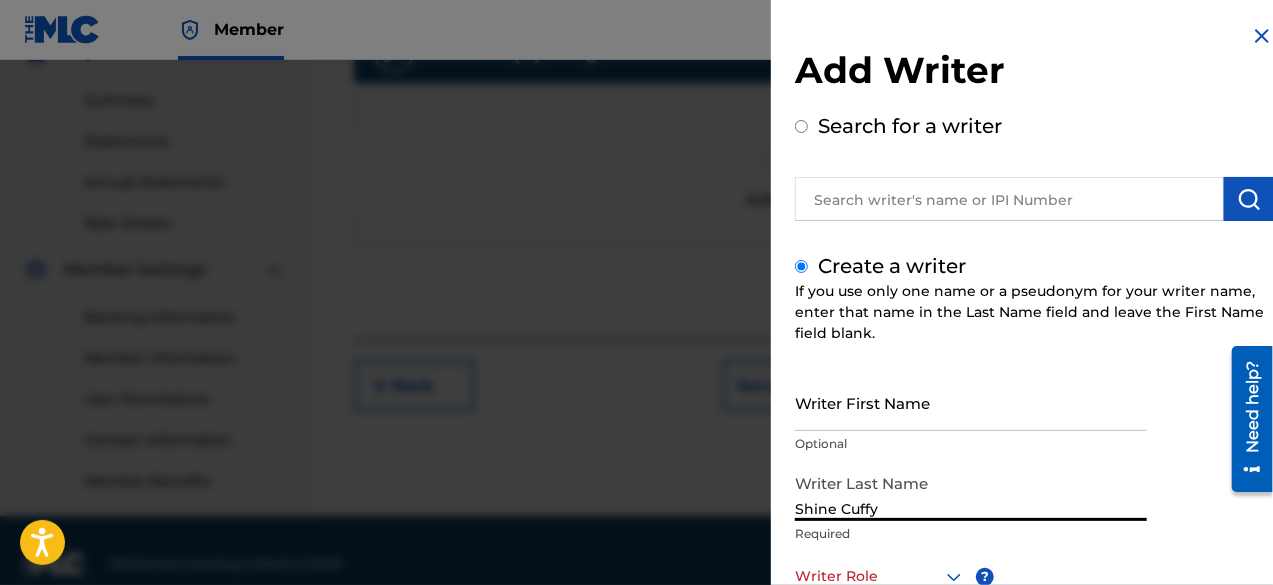 type on "Shine Cuffy" 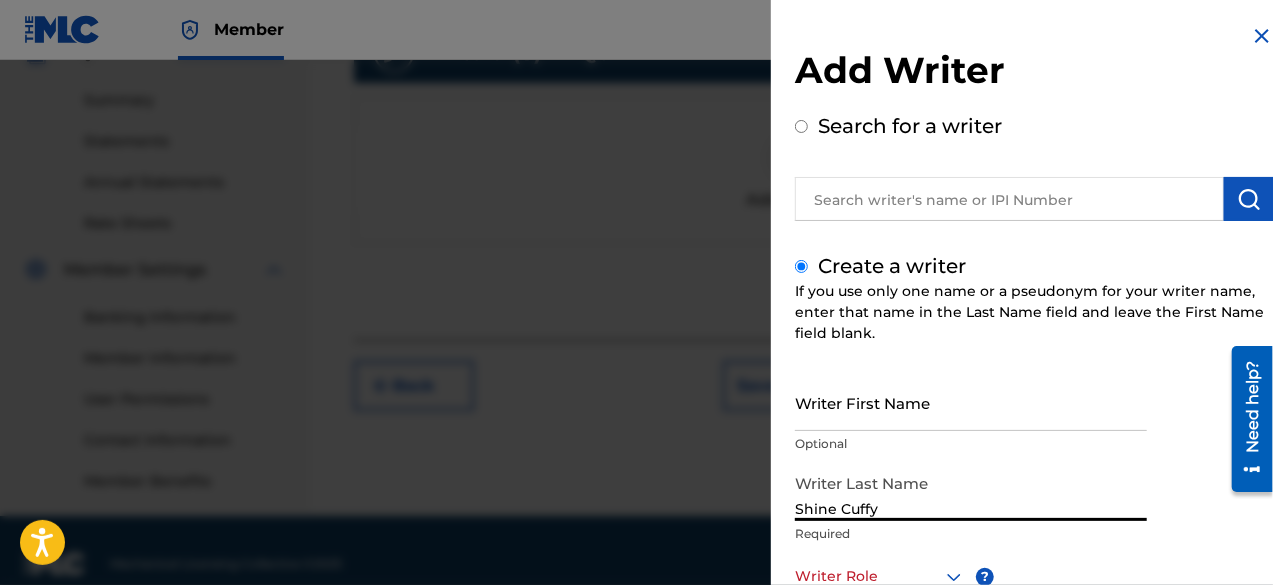 scroll, scrollTop: 2, scrollLeft: 0, axis: vertical 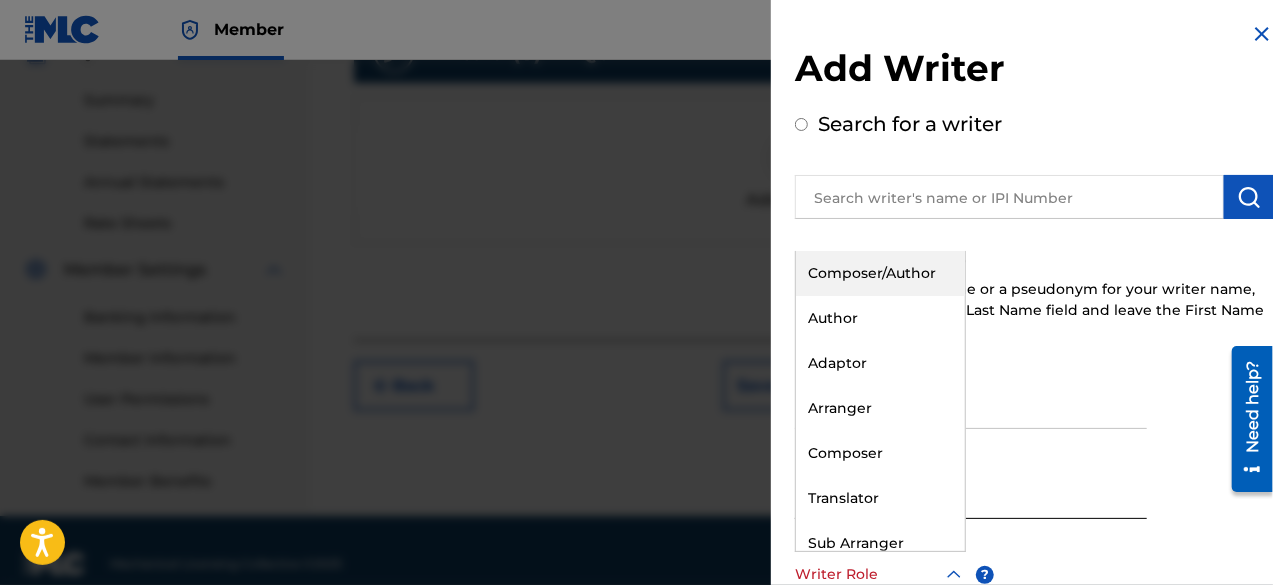 click on "Writer Role" at bounding box center [880, 574] 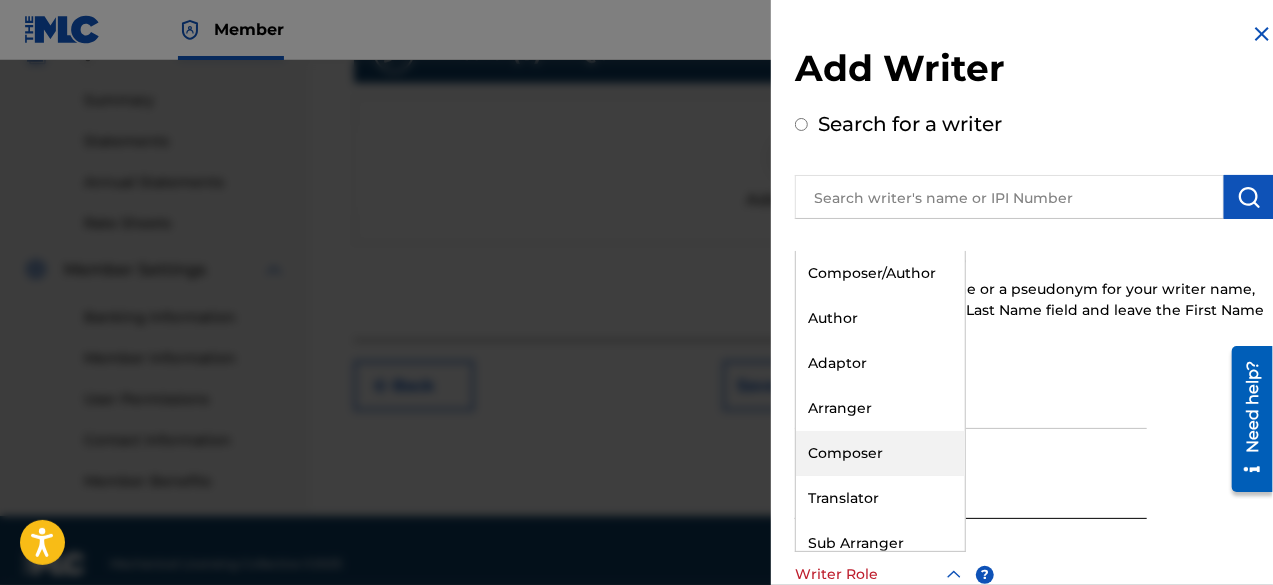 click on "Composer" at bounding box center [880, 453] 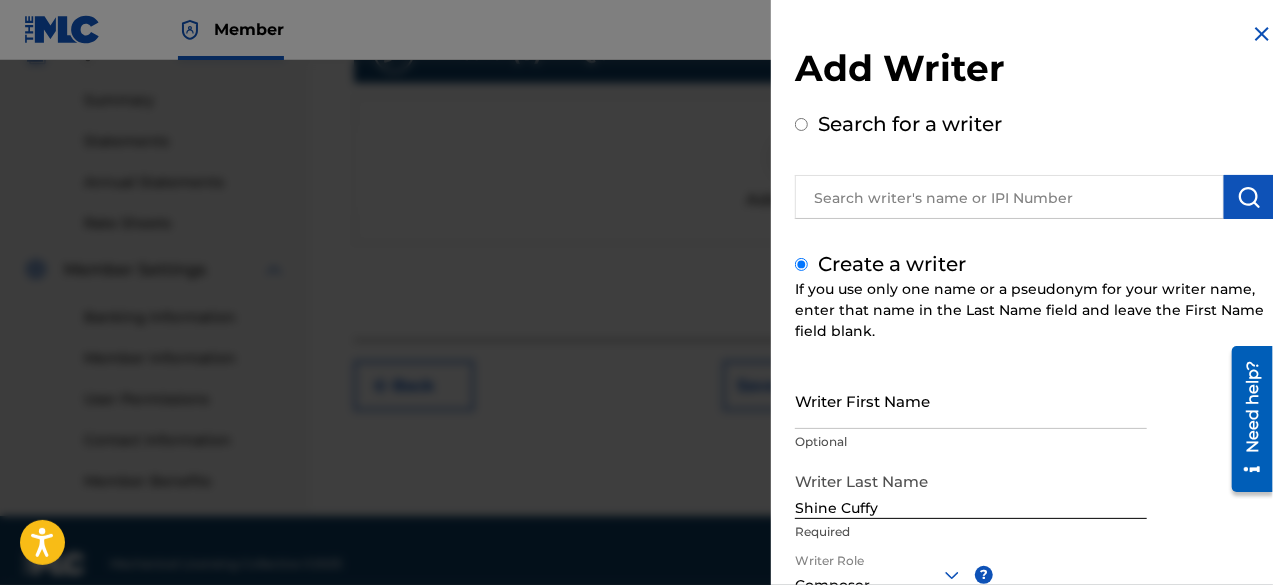 scroll, scrollTop: 654, scrollLeft: 0, axis: vertical 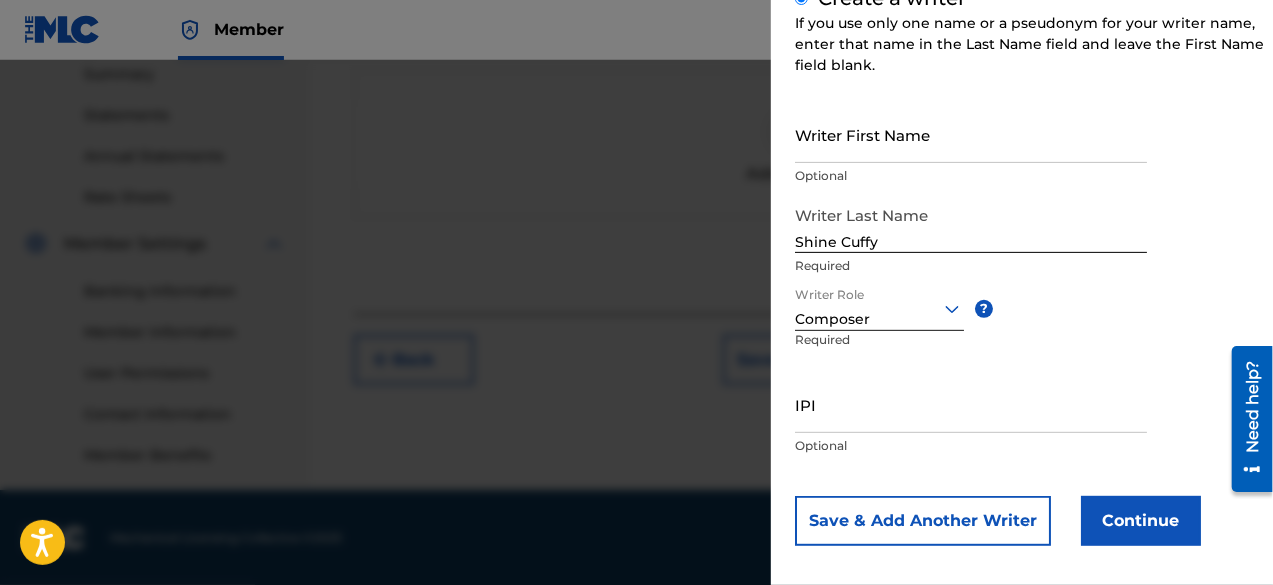 type 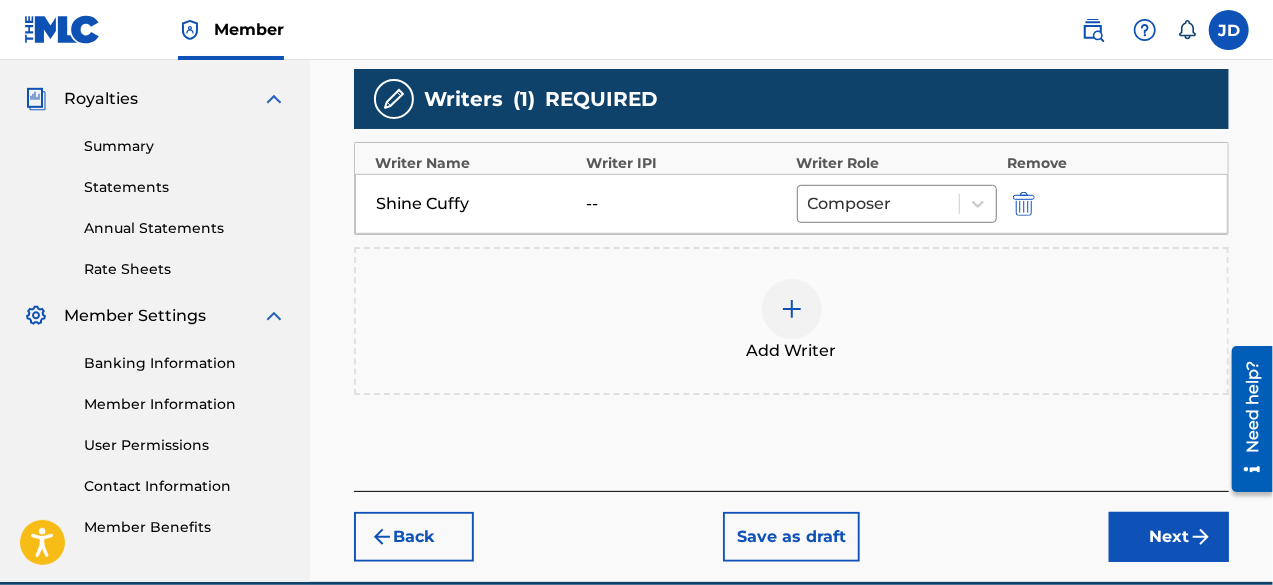 scroll, scrollTop: 673, scrollLeft: 0, axis: vertical 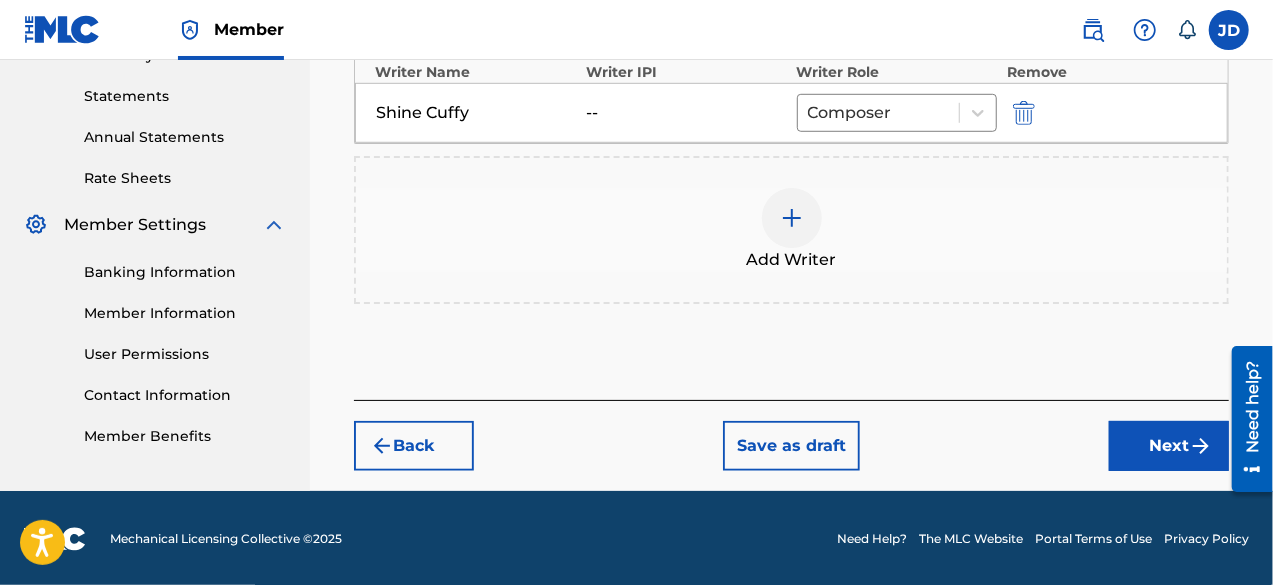 click on "Next" at bounding box center [1169, 446] 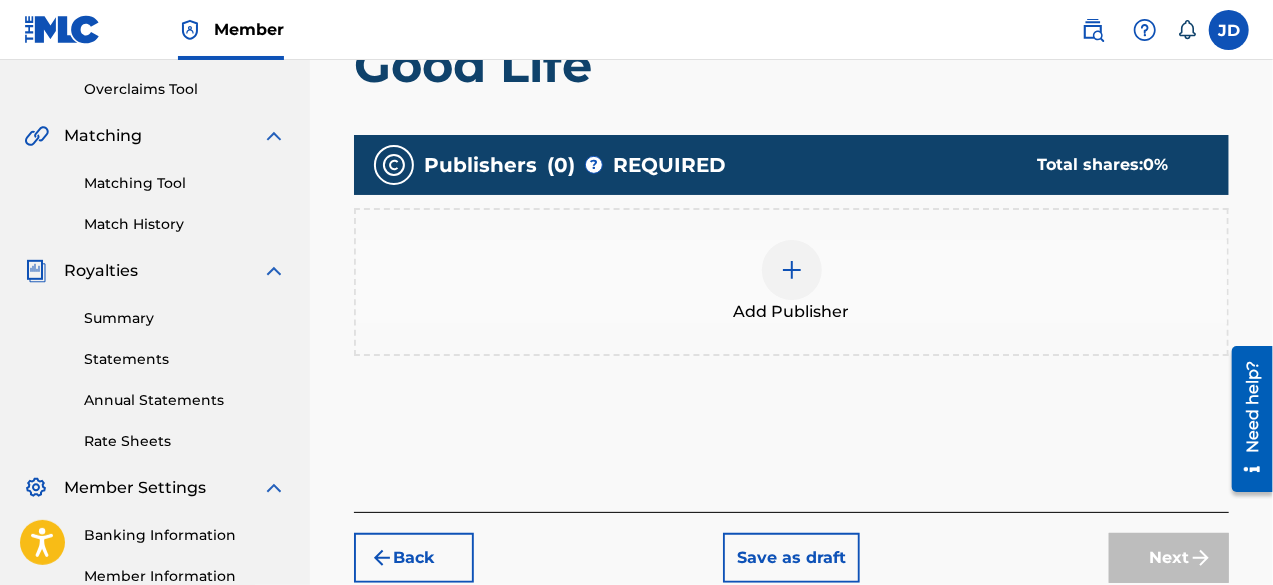 scroll, scrollTop: 409, scrollLeft: 0, axis: vertical 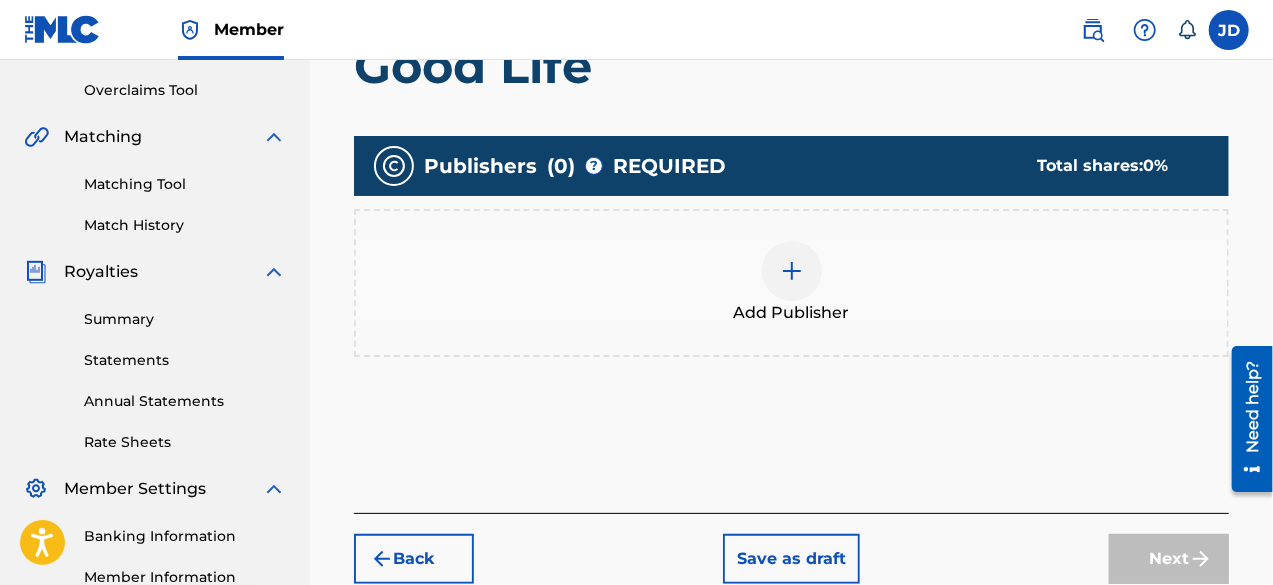 click at bounding box center [792, 271] 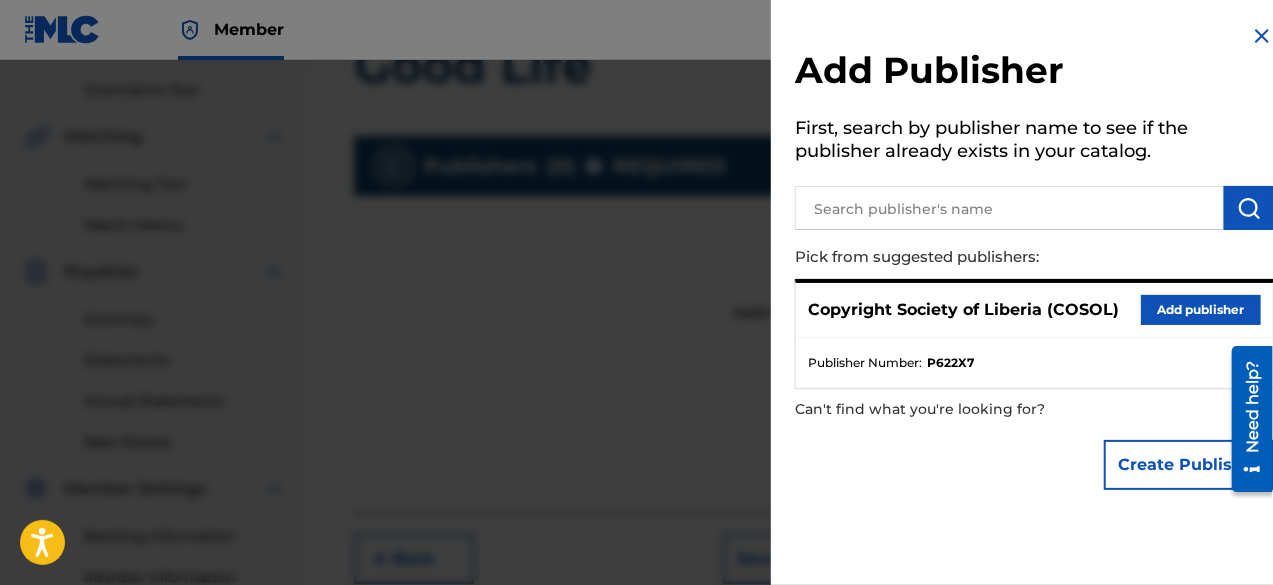 click on "Add publisher" at bounding box center (1201, 310) 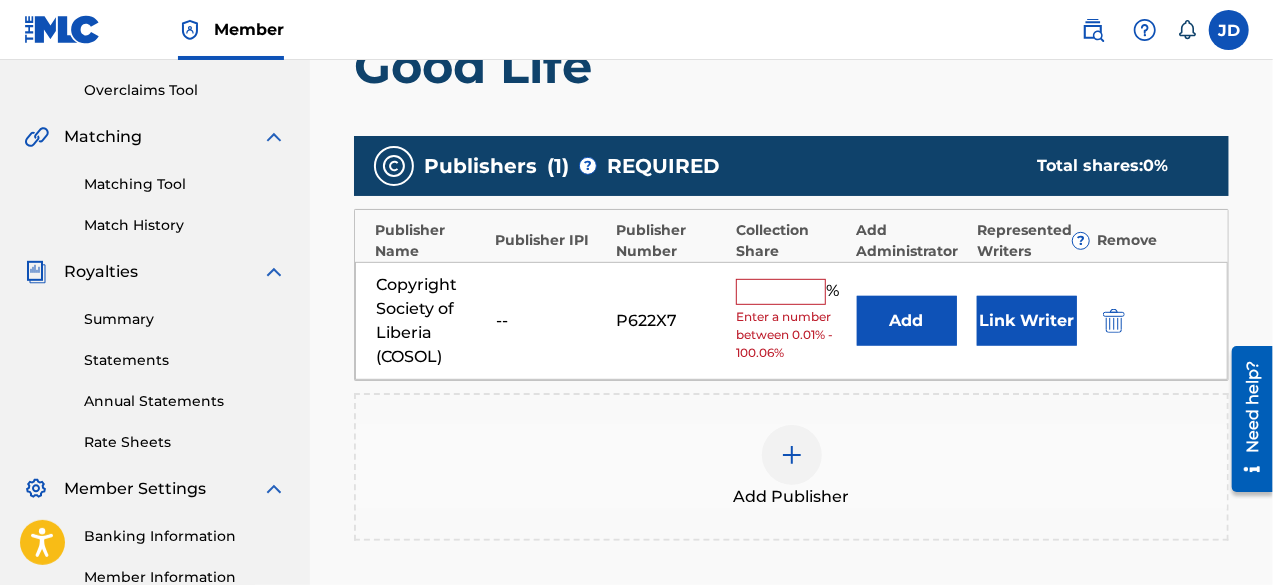 click at bounding box center (781, 292) 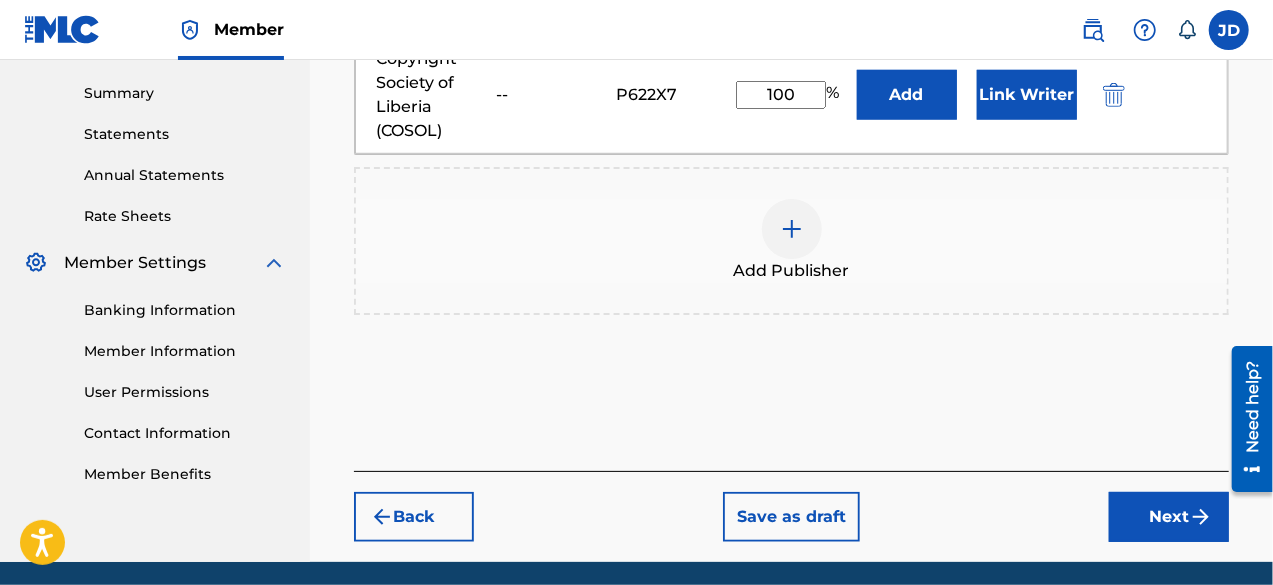 scroll, scrollTop: 644, scrollLeft: 0, axis: vertical 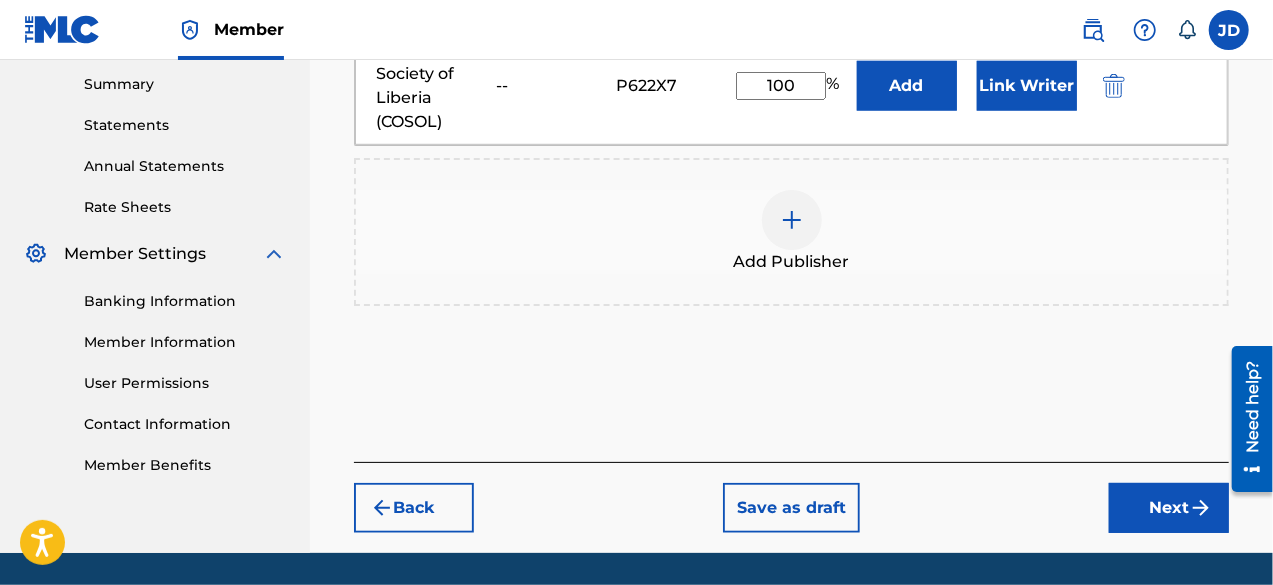 click on "Next" at bounding box center (1169, 508) 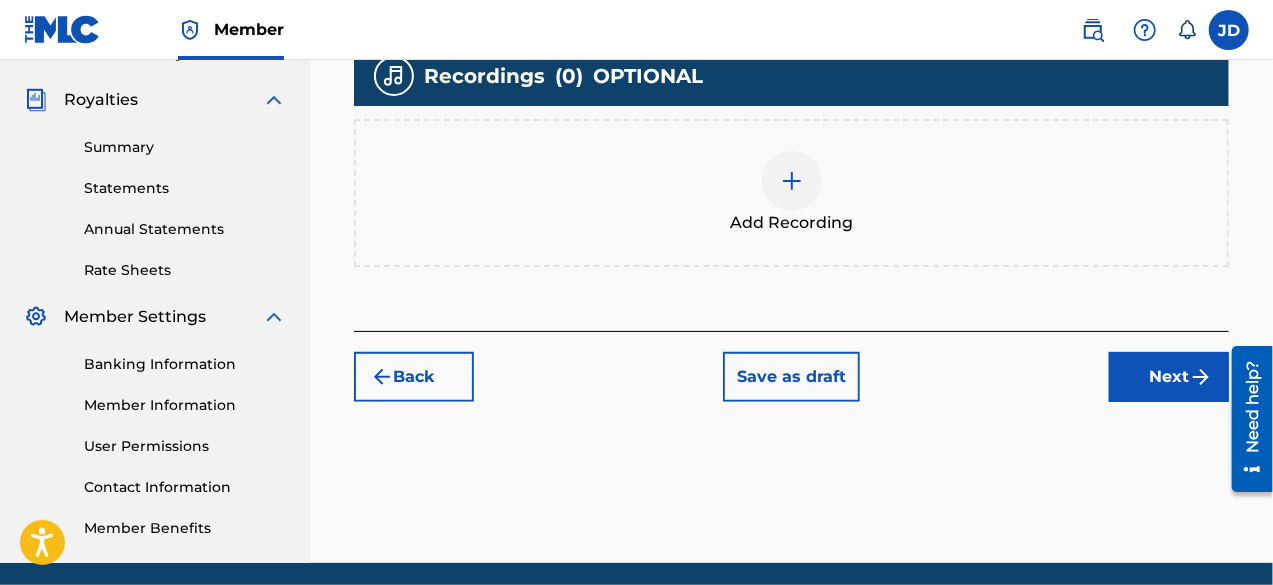 scroll, scrollTop: 591, scrollLeft: 0, axis: vertical 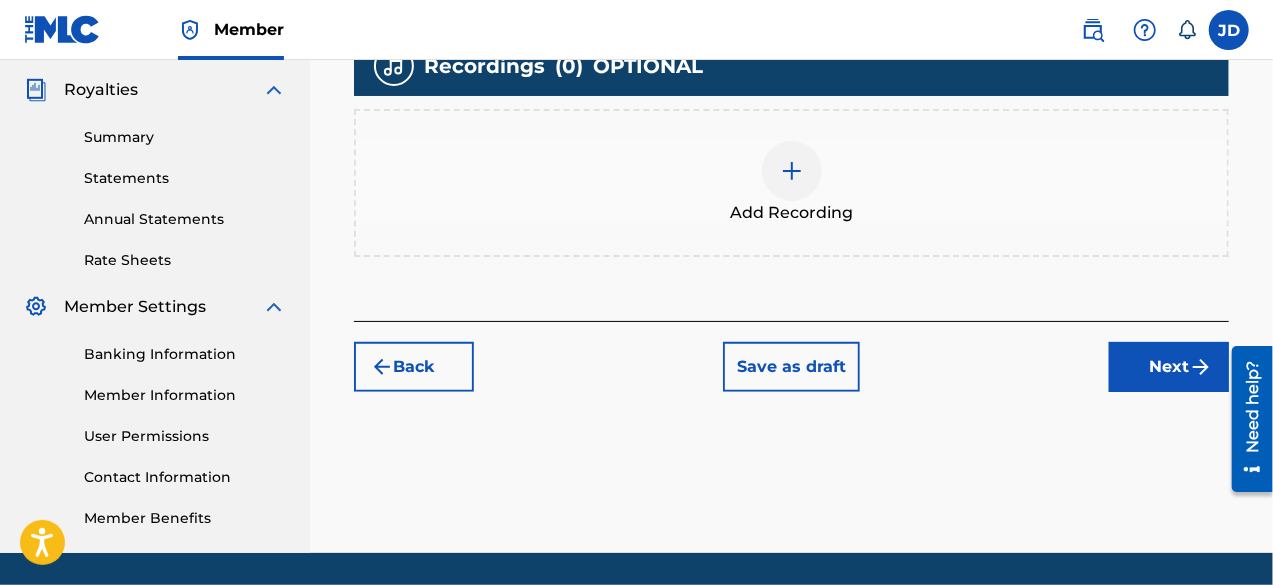 click on "Next" at bounding box center (1169, 367) 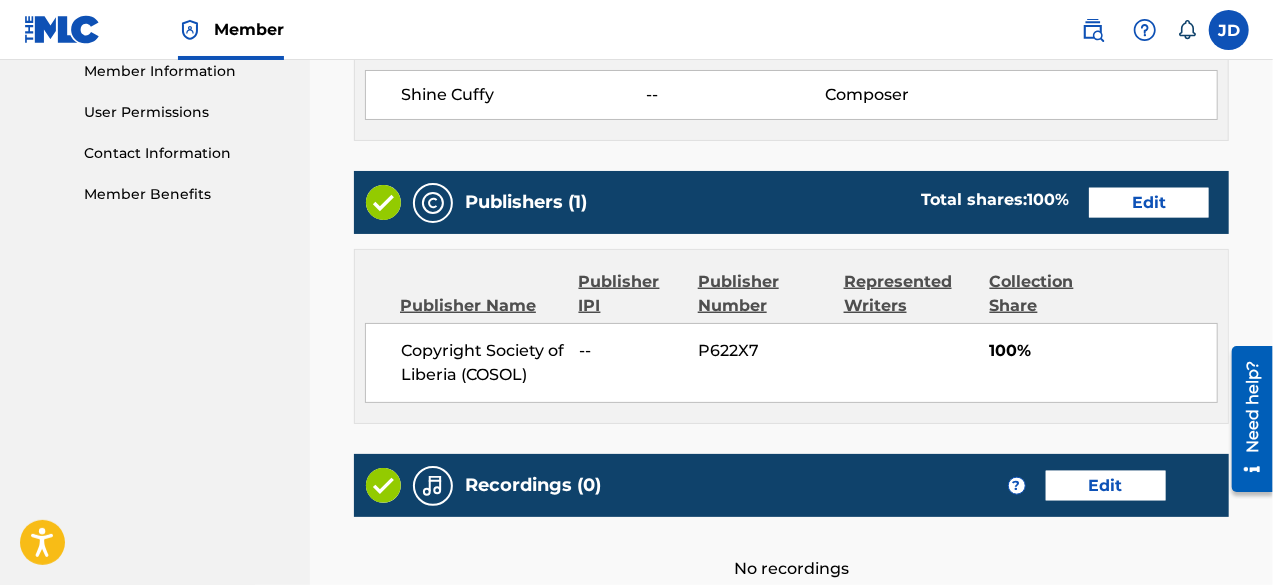 scroll, scrollTop: 1062, scrollLeft: 0, axis: vertical 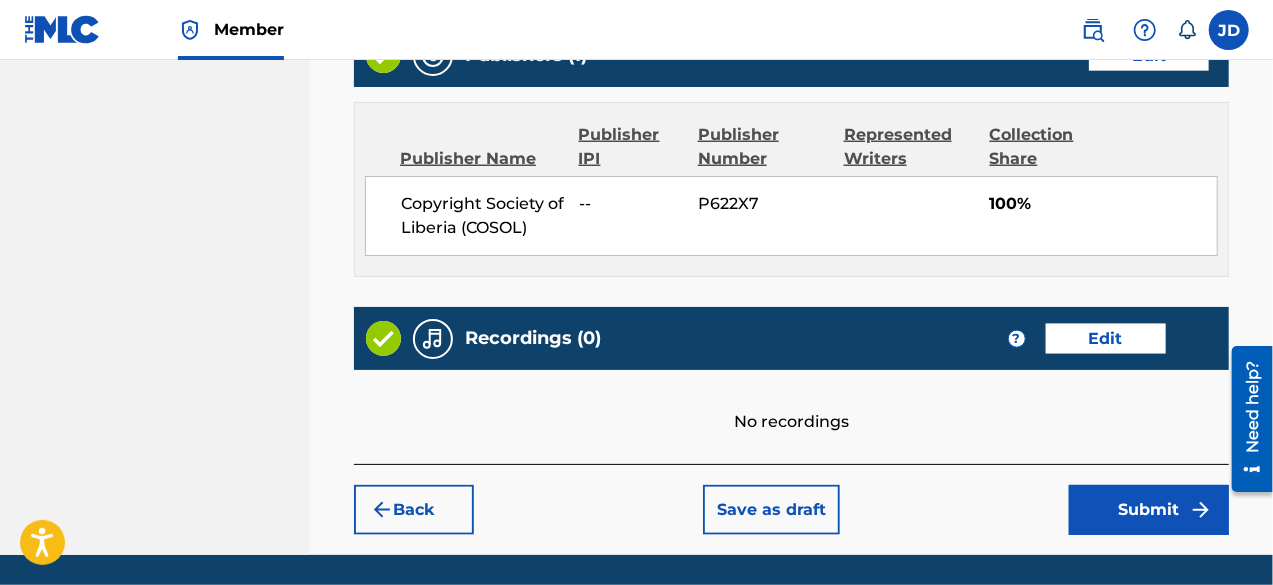 click on "Submit" at bounding box center (1149, 510) 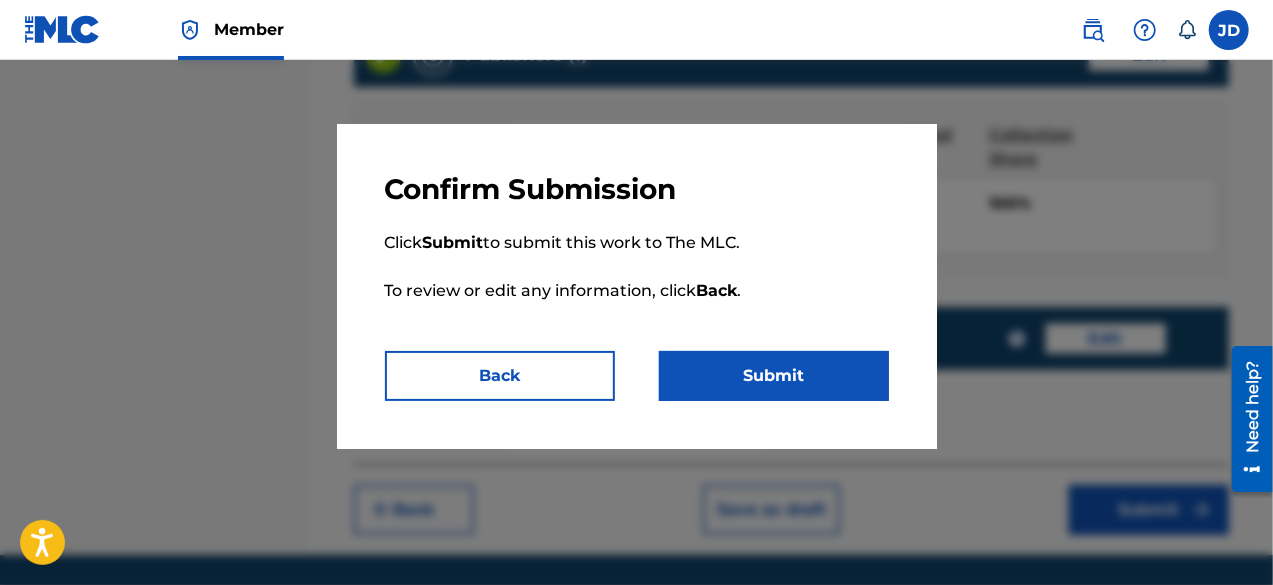 click on "Submit" at bounding box center (774, 376) 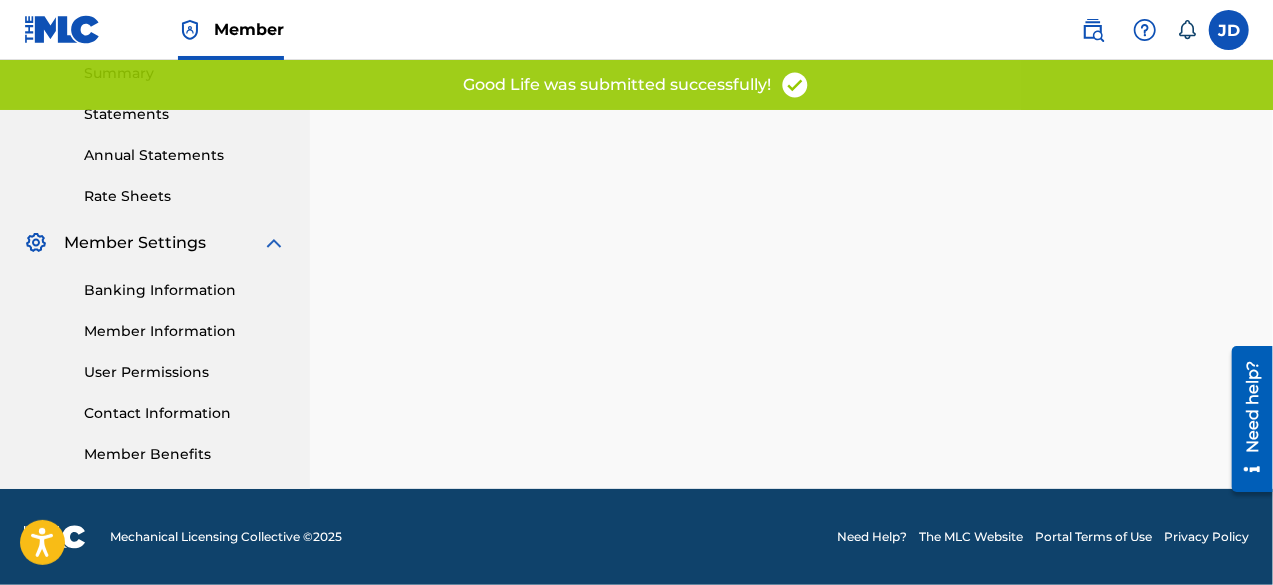 scroll, scrollTop: 0, scrollLeft: 0, axis: both 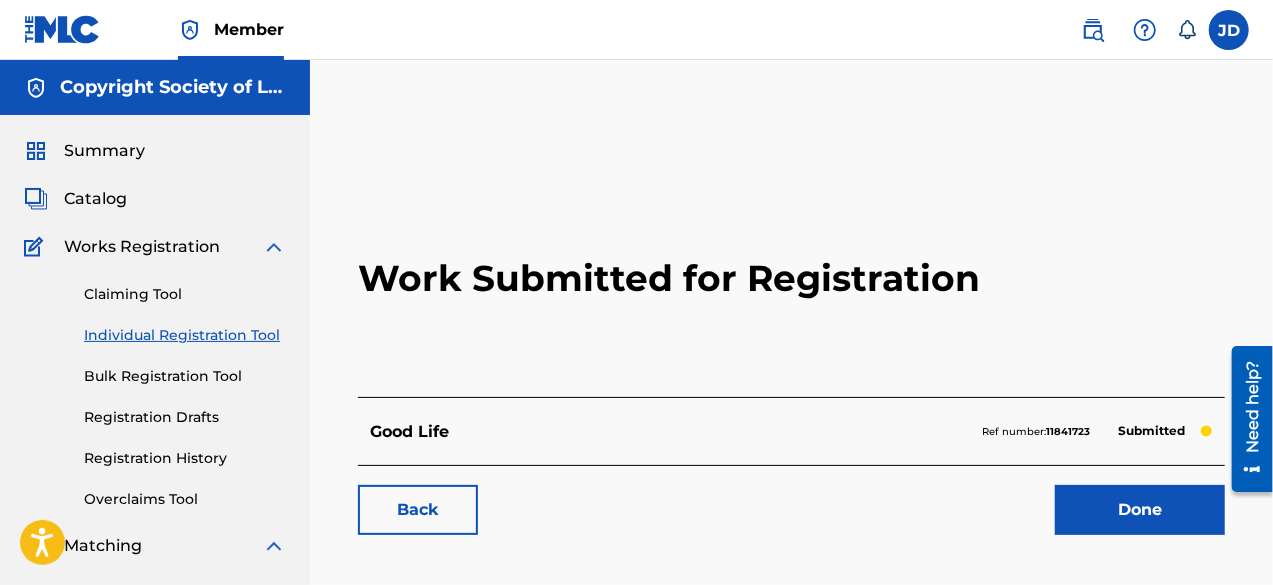 click on "Done" at bounding box center [1140, 510] 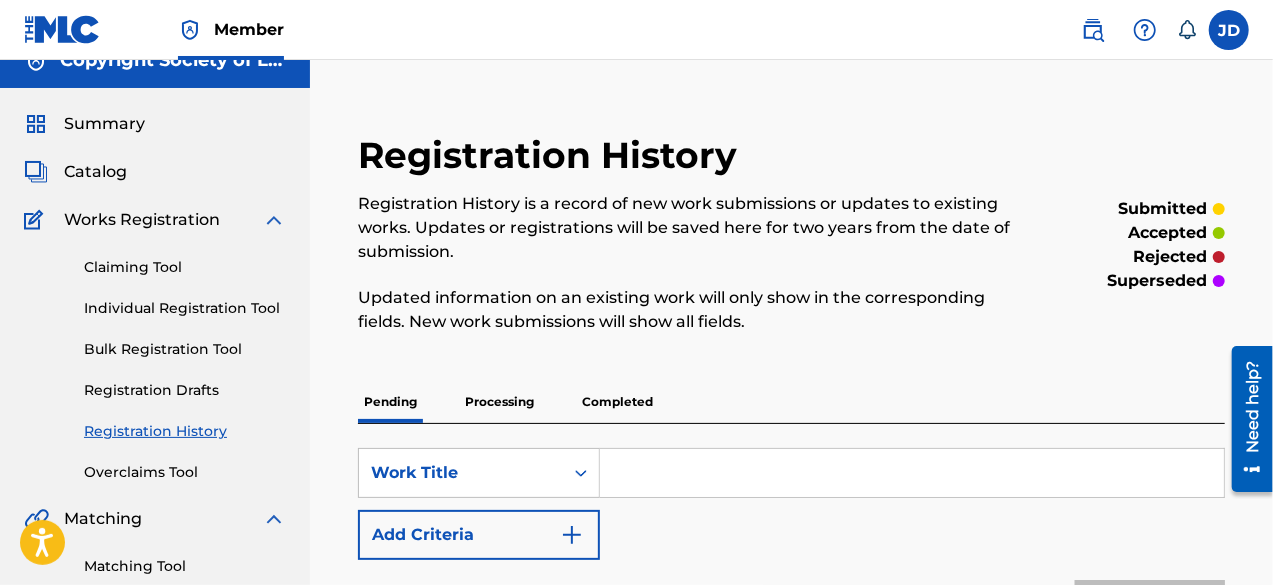 scroll, scrollTop: 3, scrollLeft: 0, axis: vertical 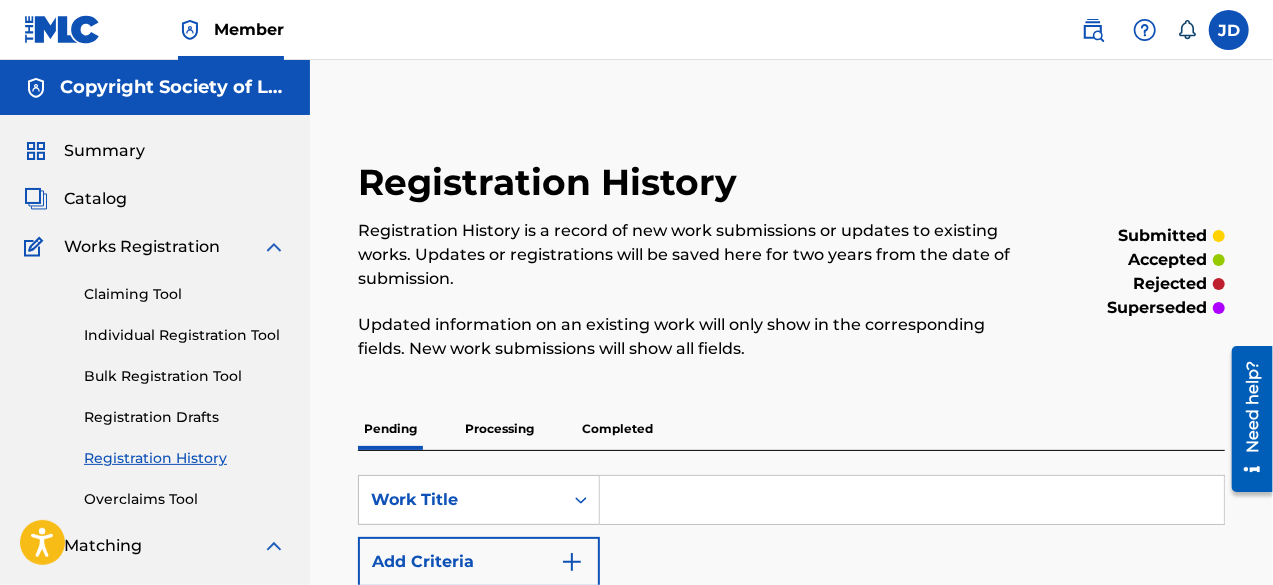 click on "Individual Registration Tool" at bounding box center [185, 335] 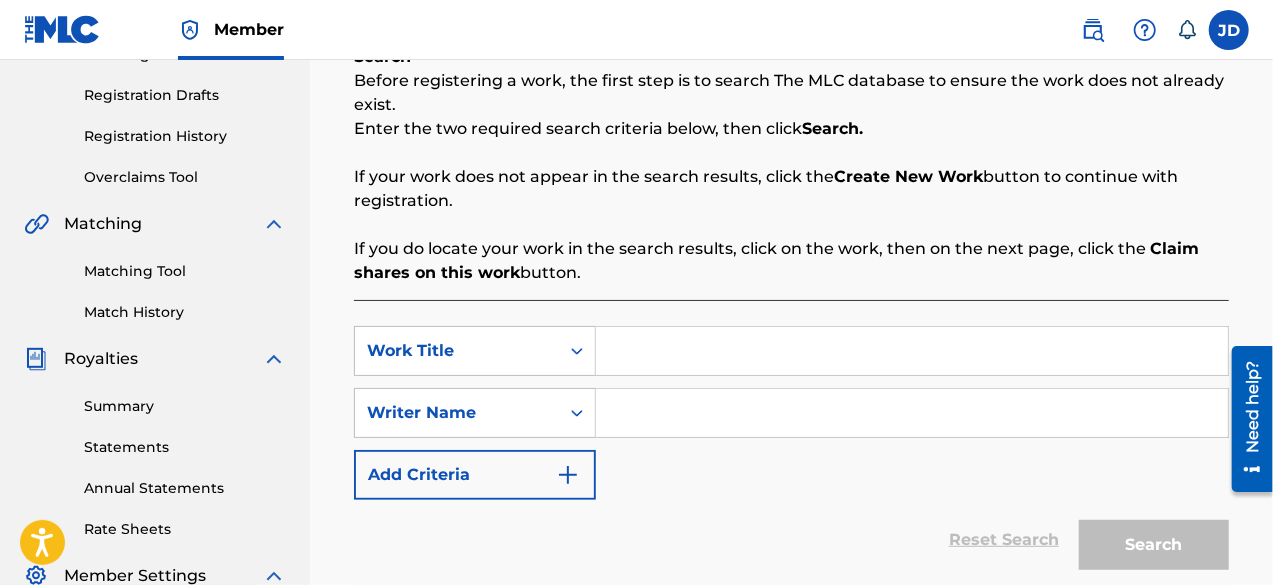 scroll, scrollTop: 331, scrollLeft: 0, axis: vertical 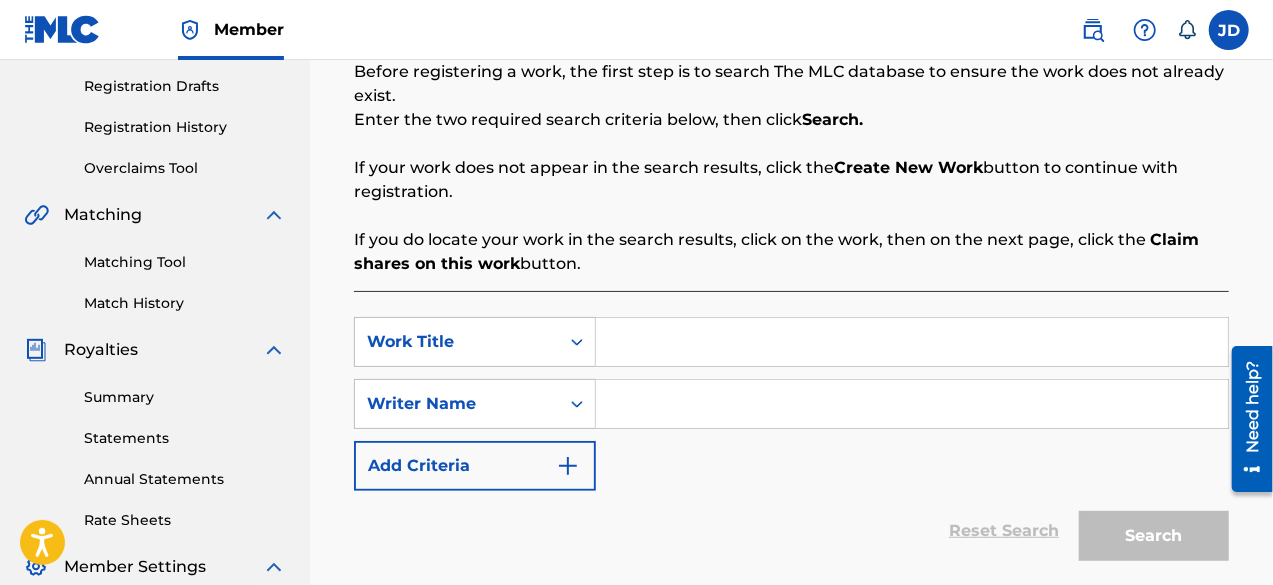 click at bounding box center (912, 342) 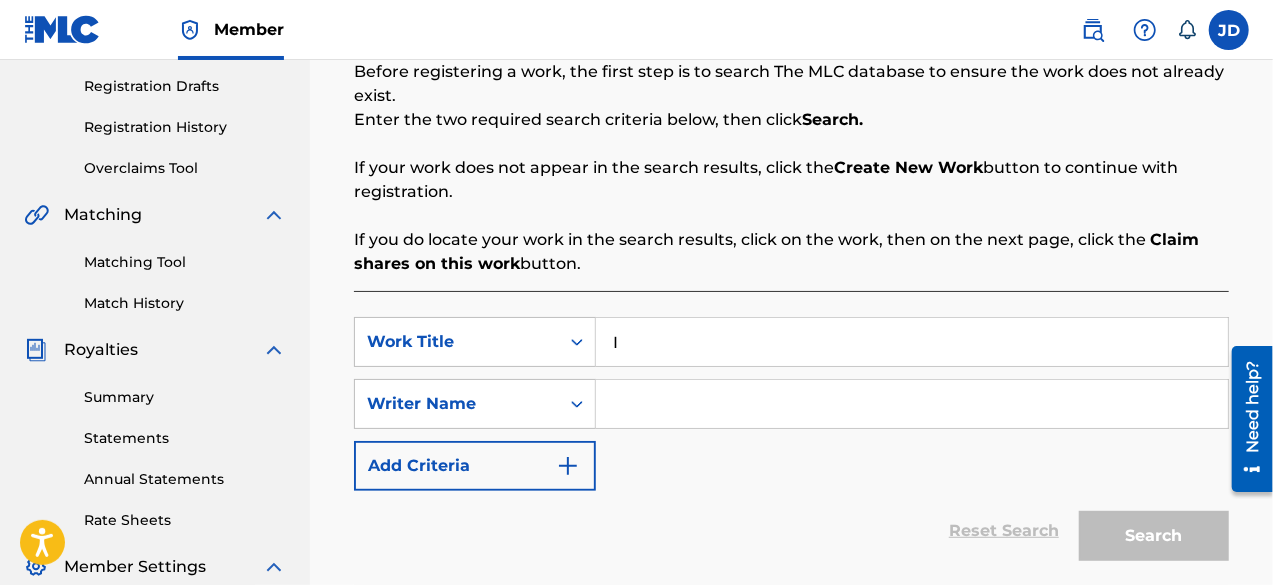 click on "I" at bounding box center (912, 342) 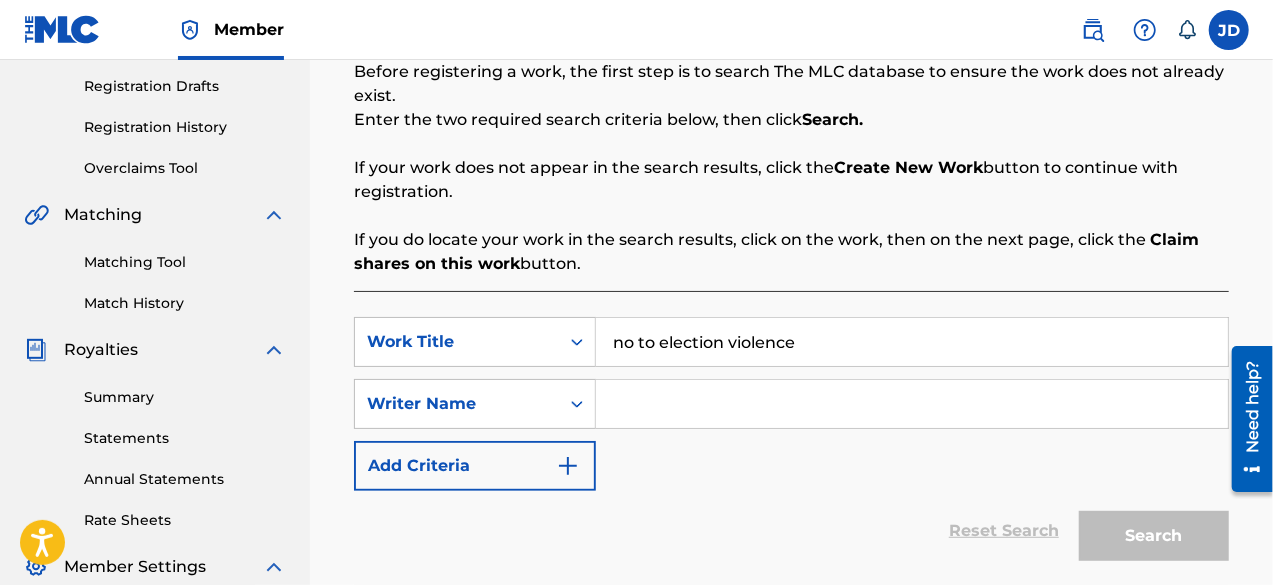 type on "no to election violence" 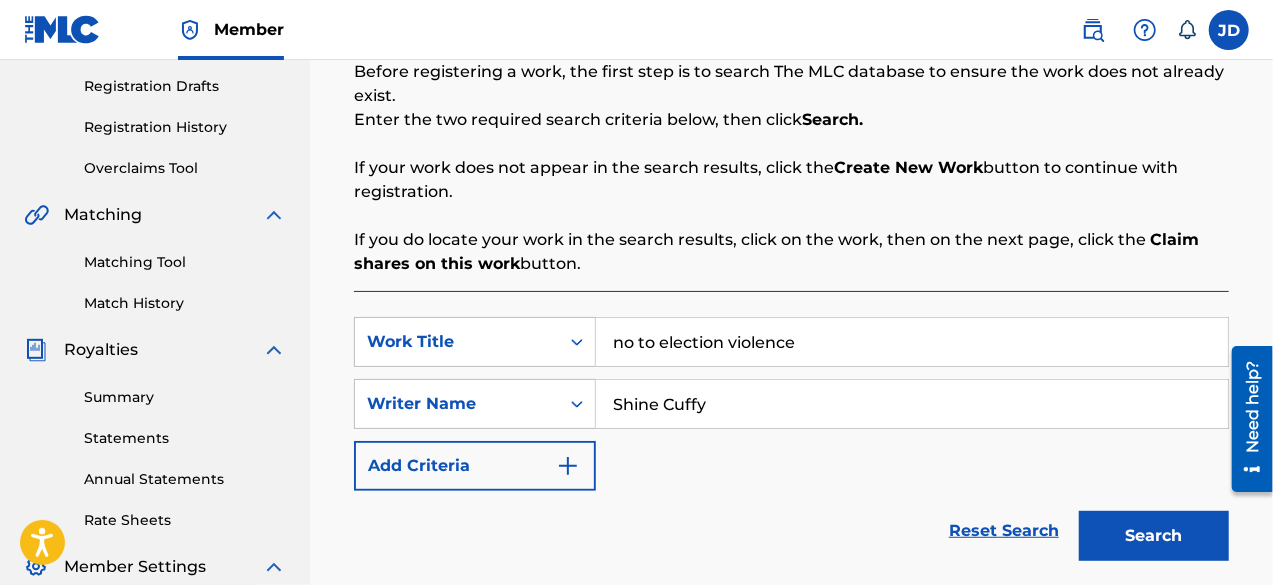 type on "Shine Cuffy" 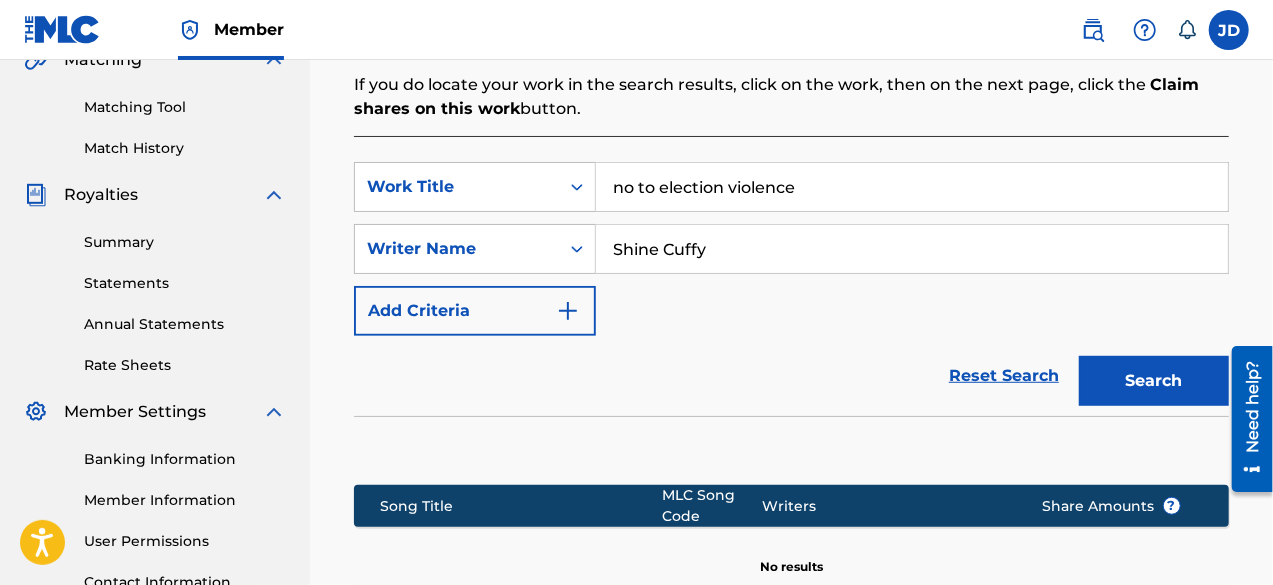scroll, scrollTop: 504, scrollLeft: 0, axis: vertical 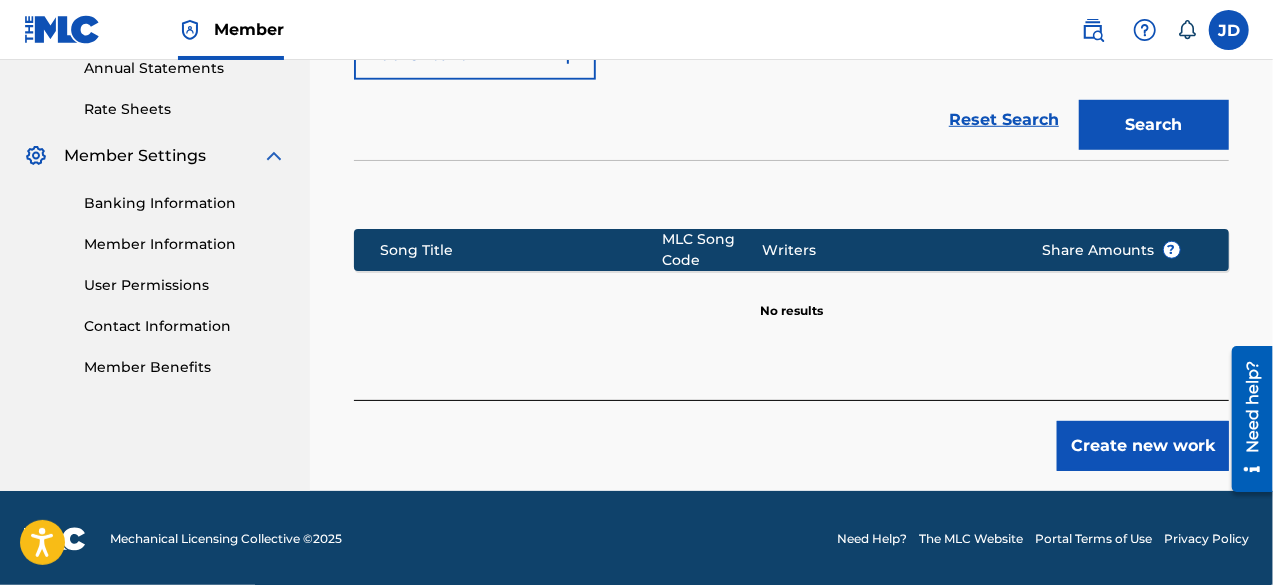 click on "Create new work" at bounding box center [1143, 446] 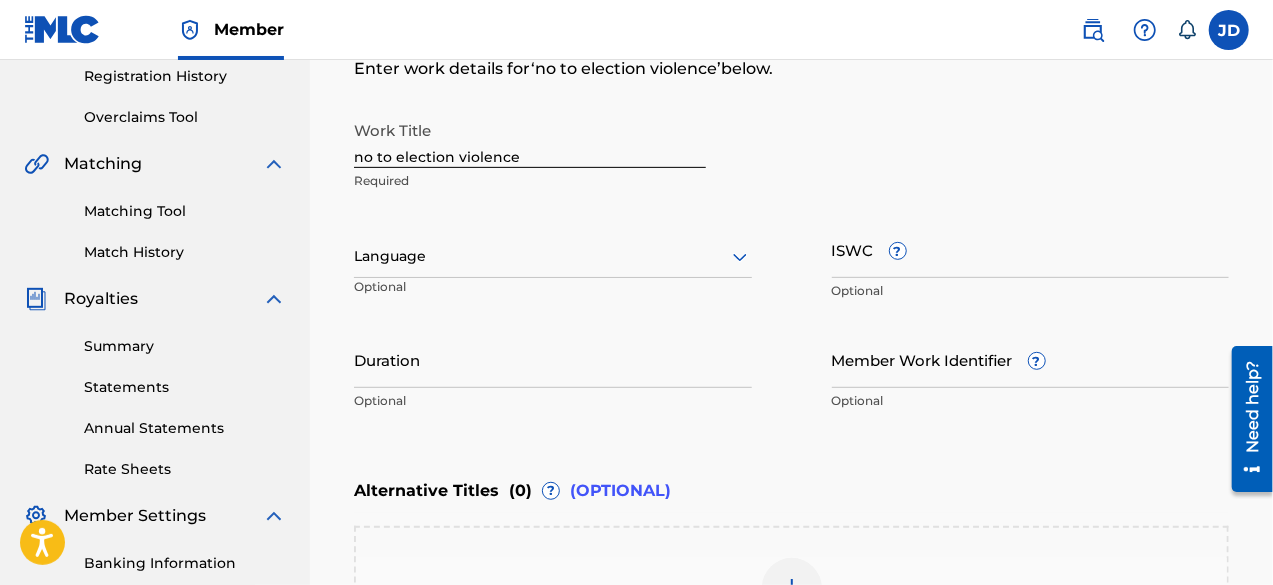 scroll, scrollTop: 374, scrollLeft: 0, axis: vertical 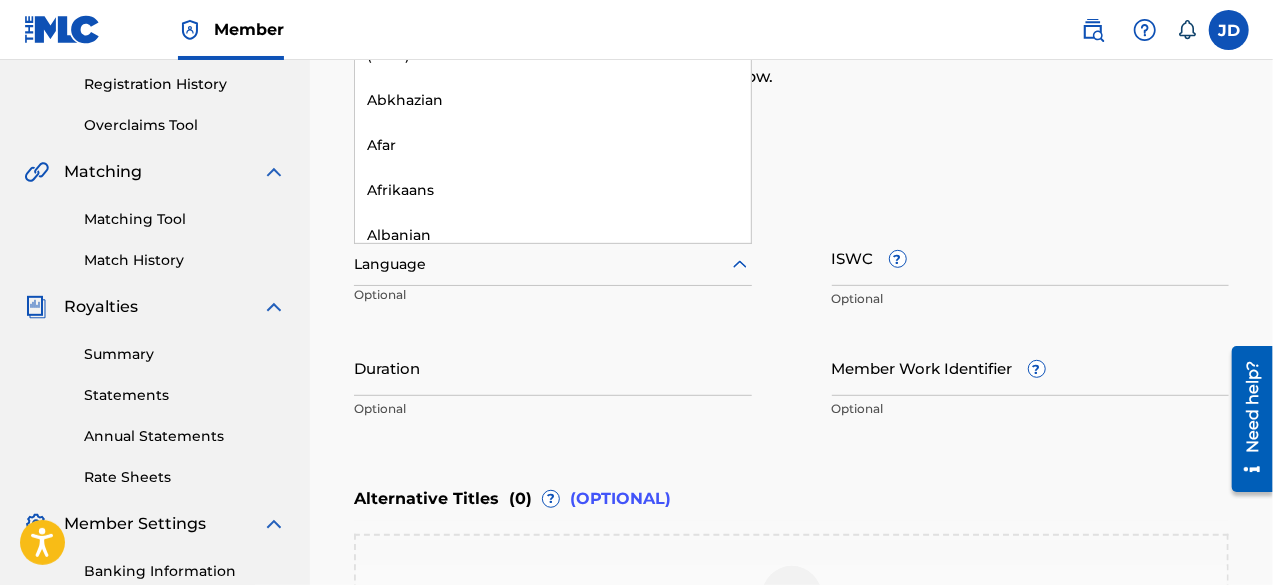 click on "Language" at bounding box center (553, 265) 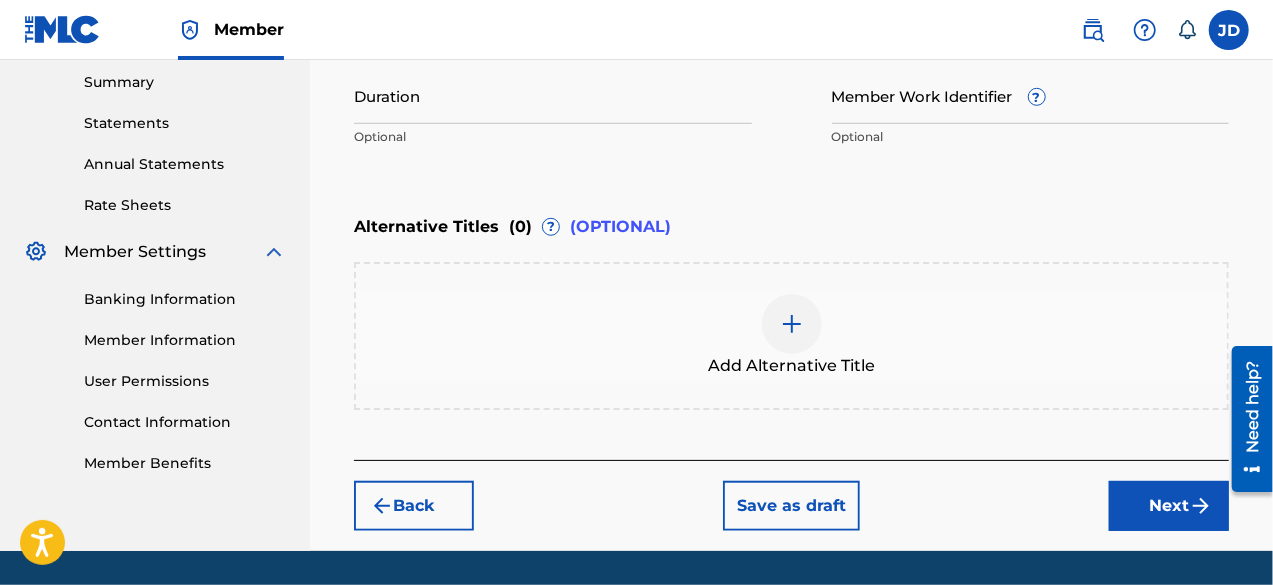 scroll, scrollTop: 649, scrollLeft: 0, axis: vertical 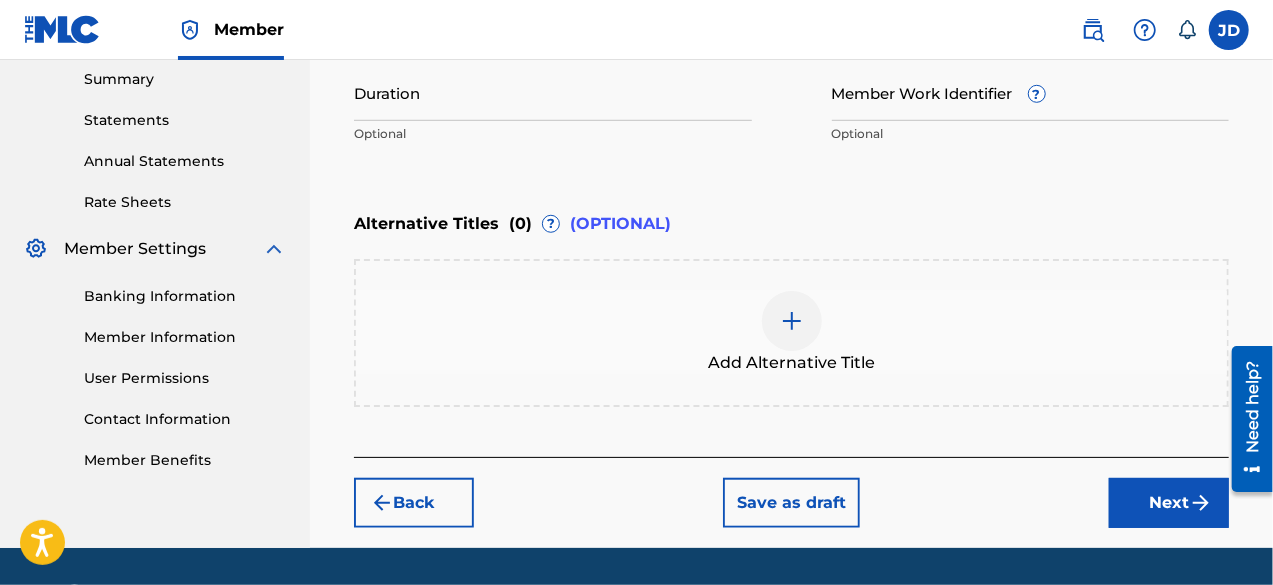 click on "Next" at bounding box center (1169, 503) 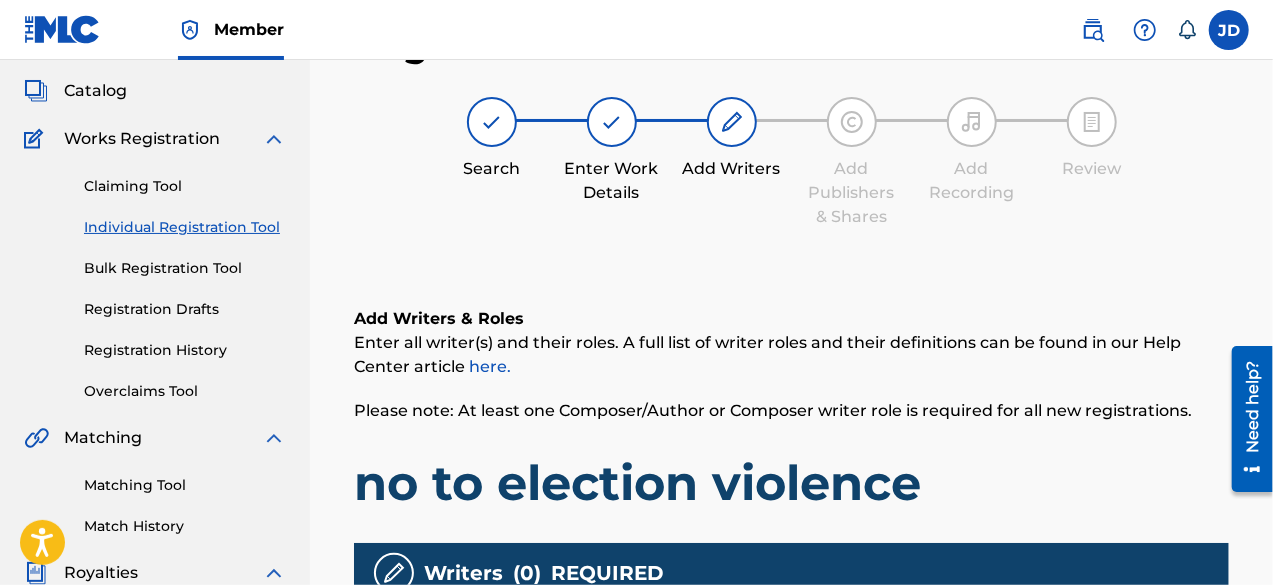 scroll, scrollTop: 90, scrollLeft: 0, axis: vertical 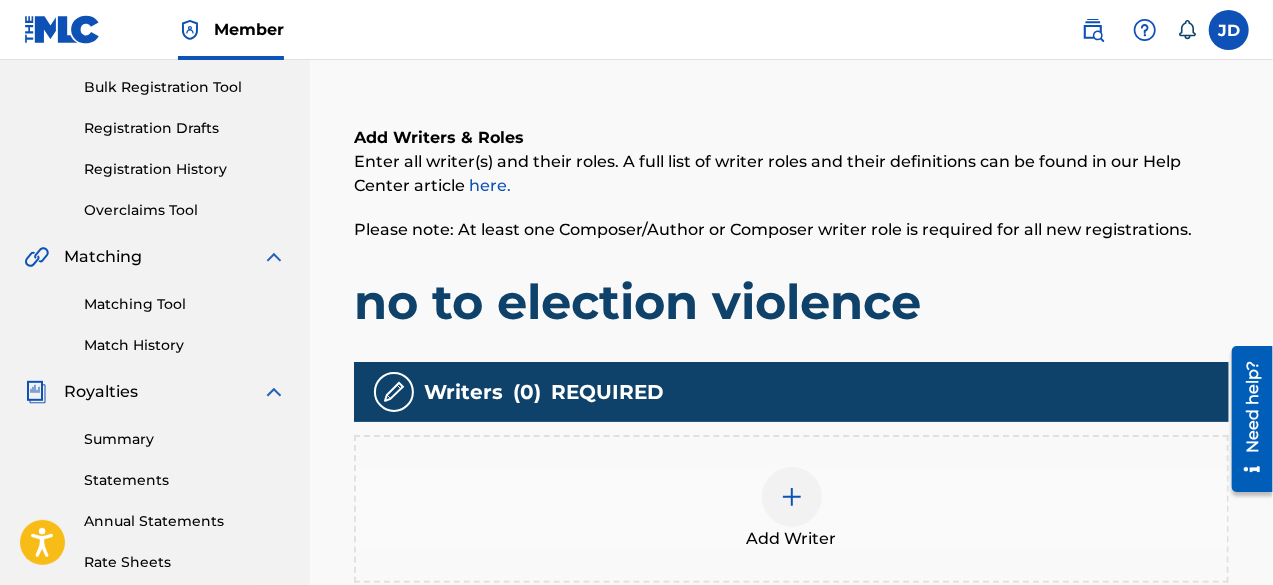click at bounding box center [792, 497] 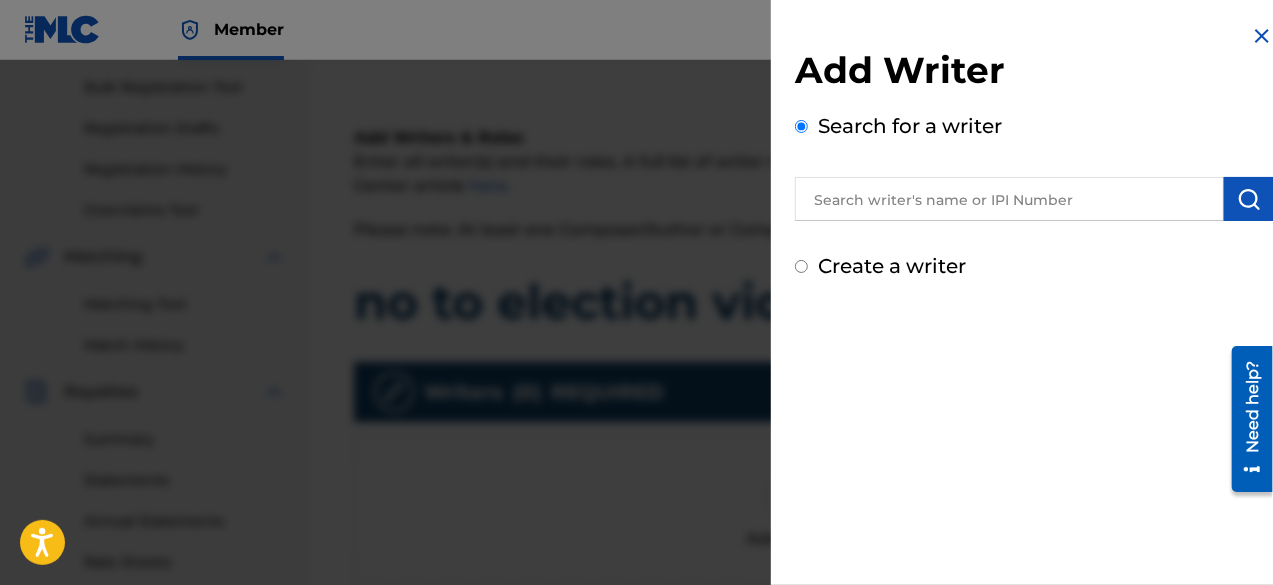click on "Create a writer" at bounding box center (892, 266) 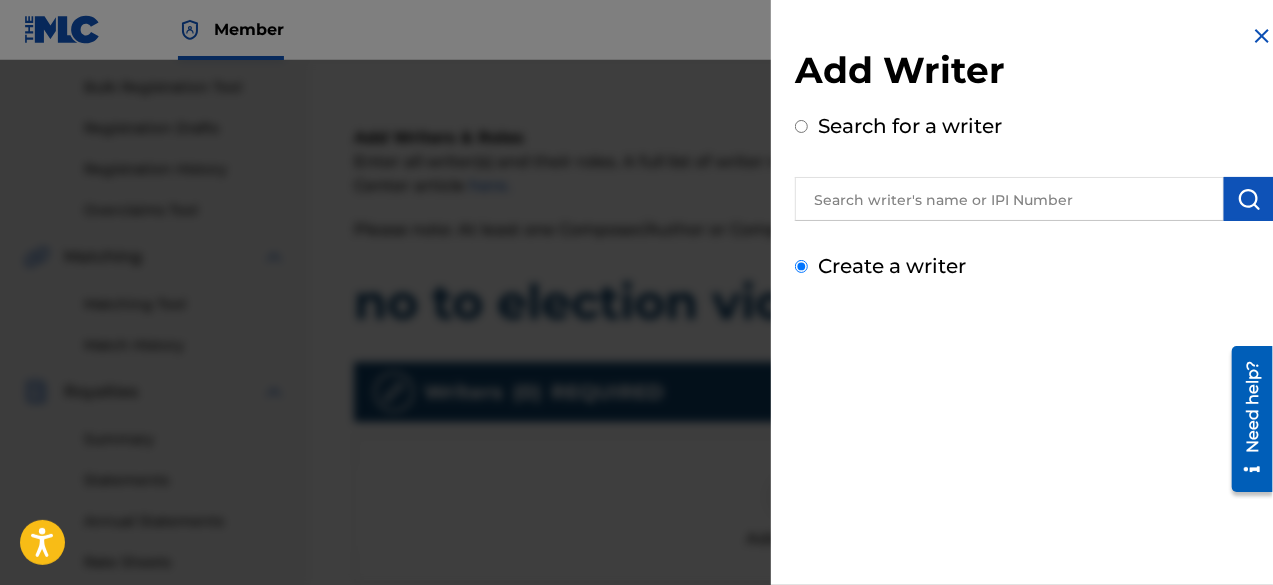 click on "Create a writer" at bounding box center [801, 266] 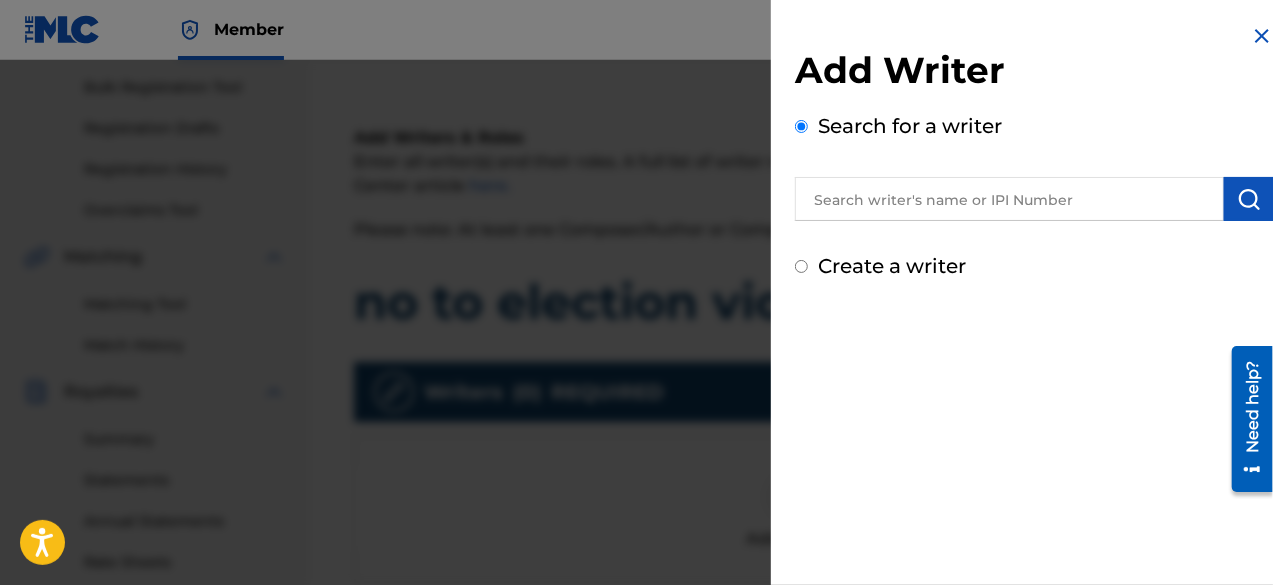 radio on "false" 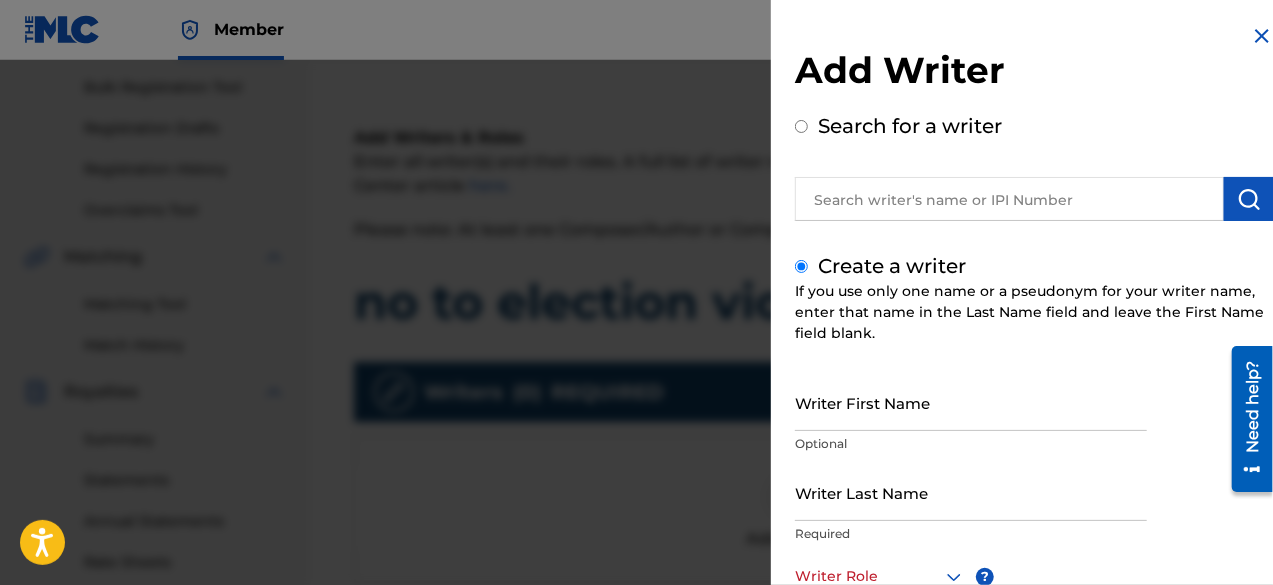 click on "Writer Last Name" at bounding box center [971, 492] 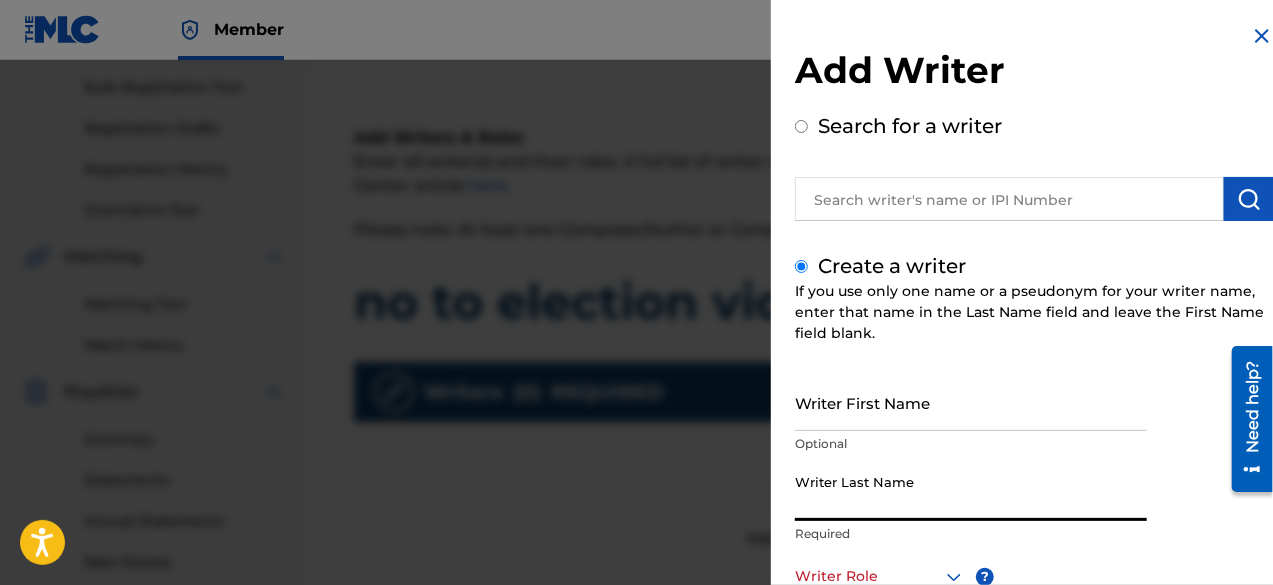 paste on "Shine Cuffy" 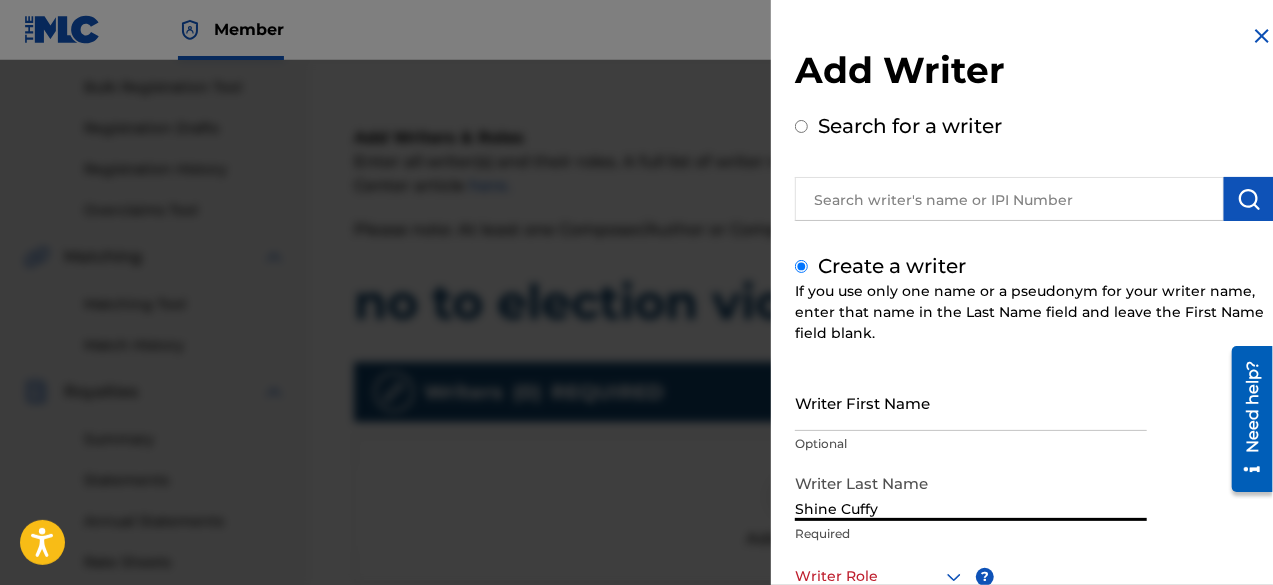 type on "Shine Cuffy" 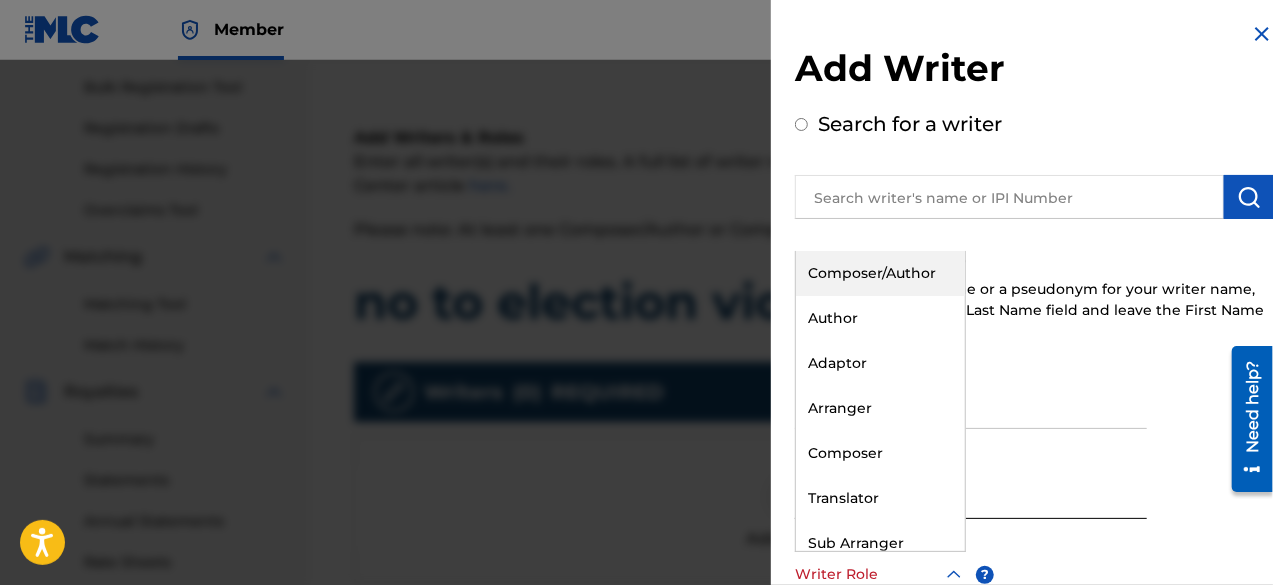 click 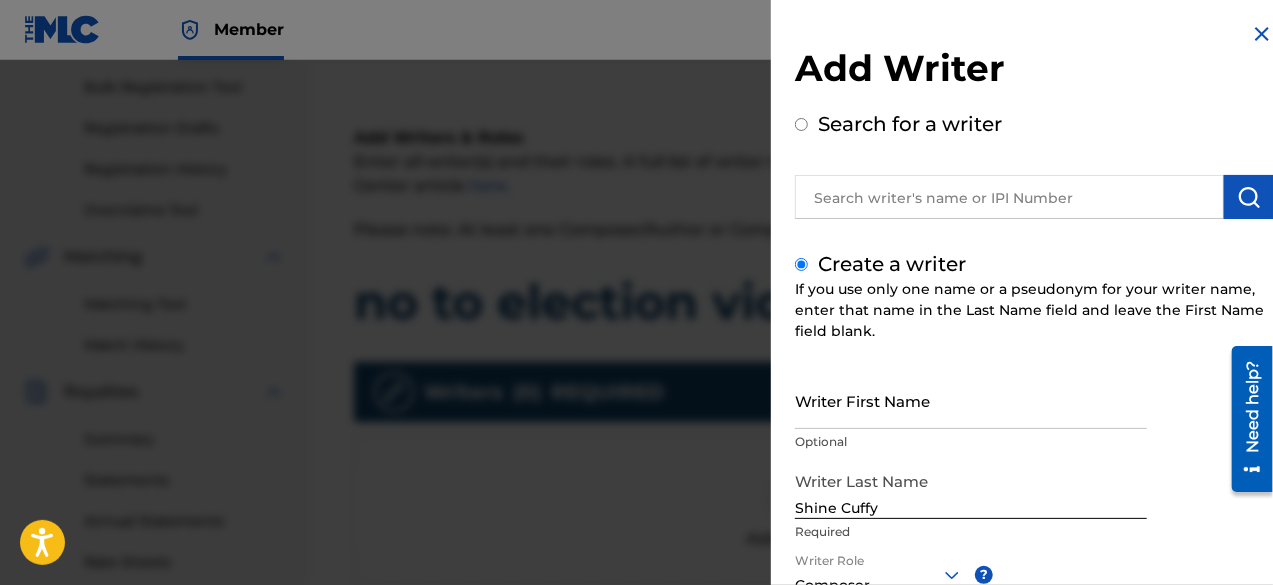 scroll, scrollTop: 282, scrollLeft: 0, axis: vertical 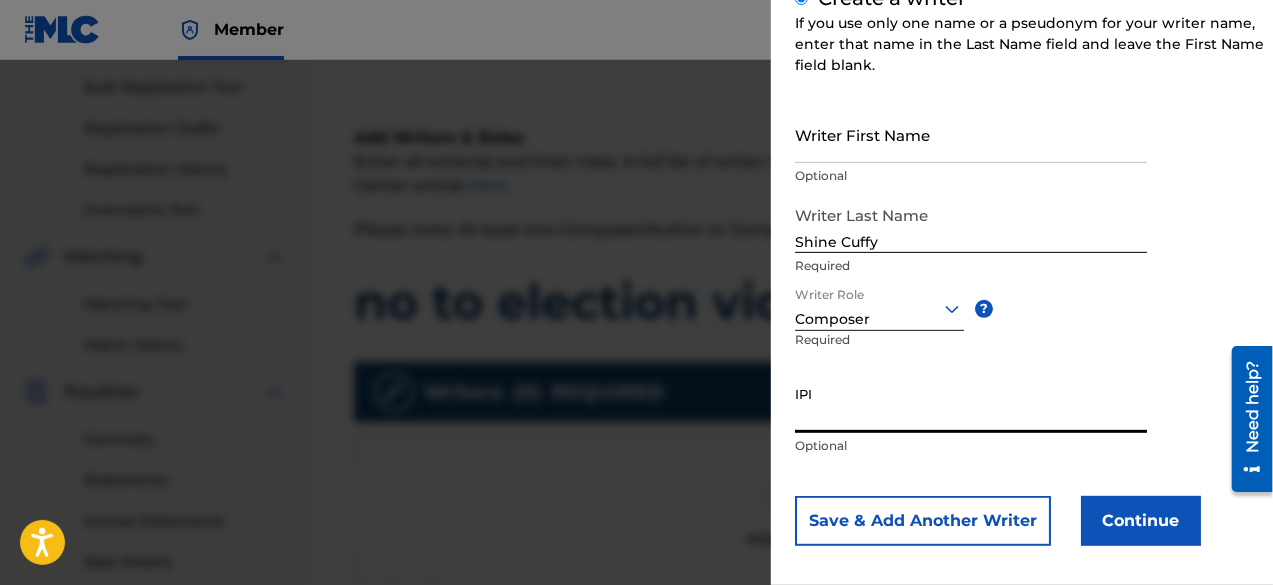 type 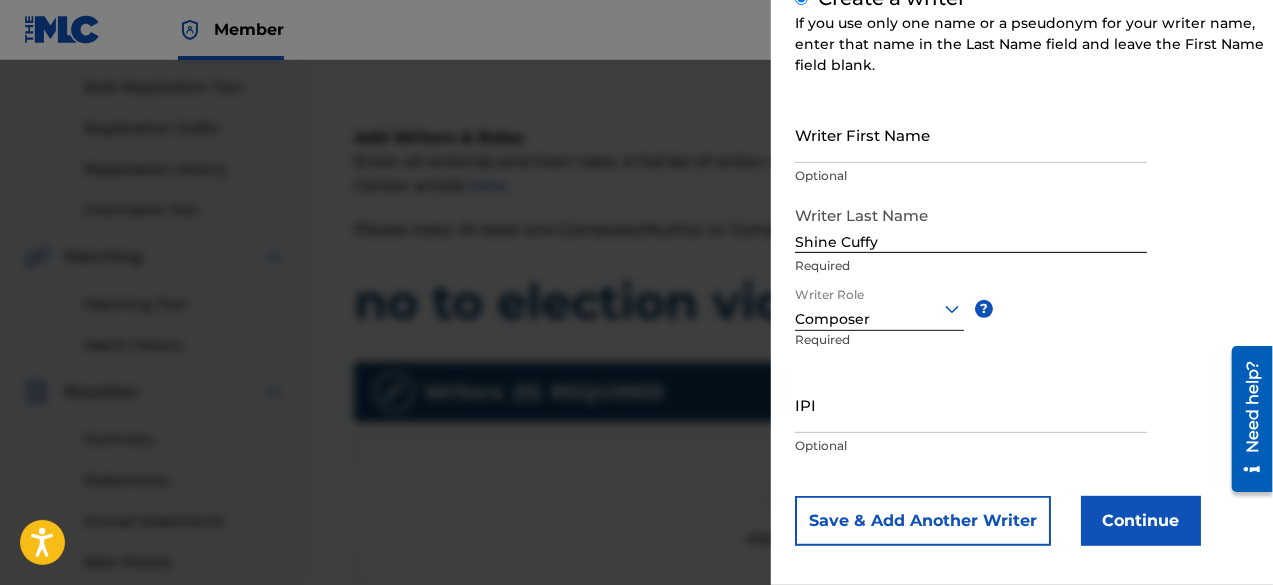 click on "Continue" at bounding box center [1141, 521] 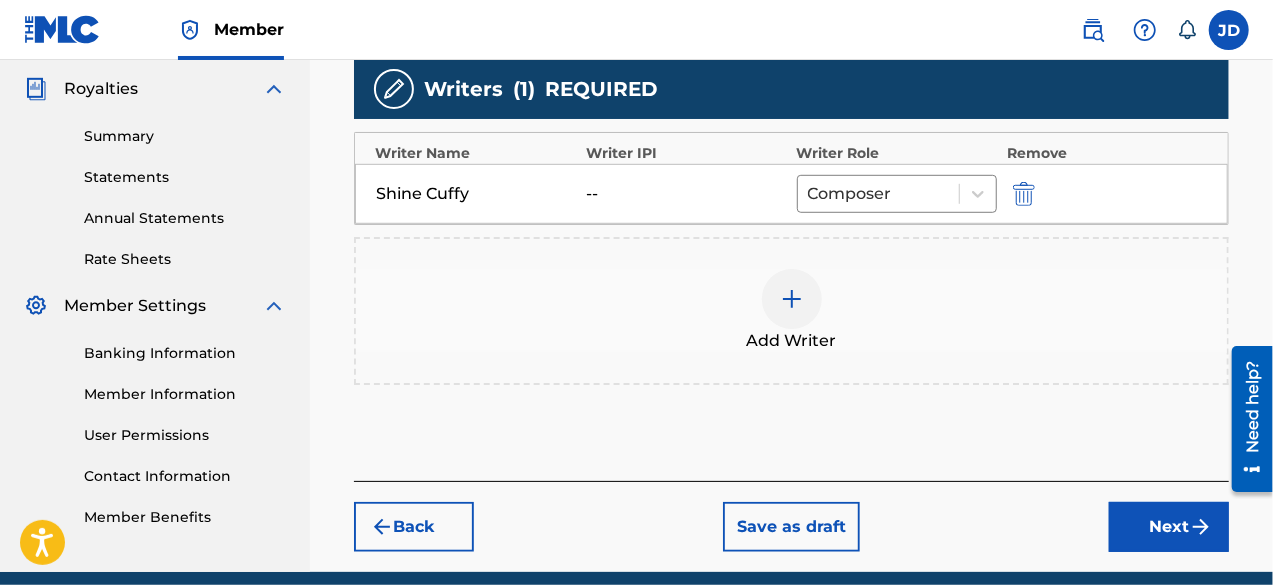 scroll, scrollTop: 598, scrollLeft: 0, axis: vertical 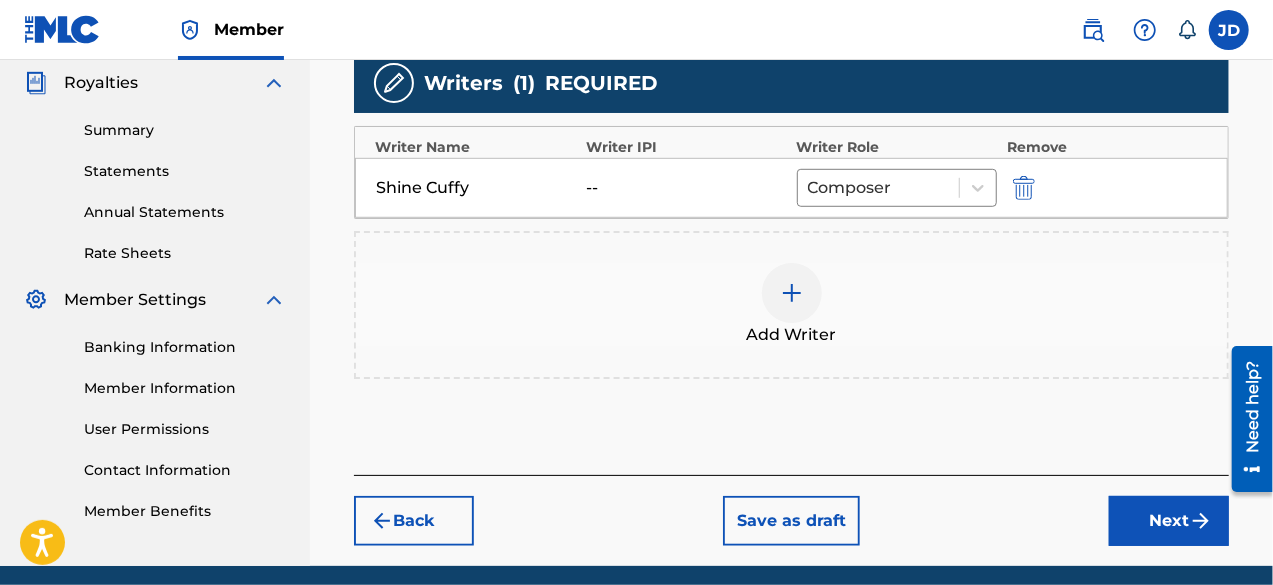 click on "Next" at bounding box center (1169, 521) 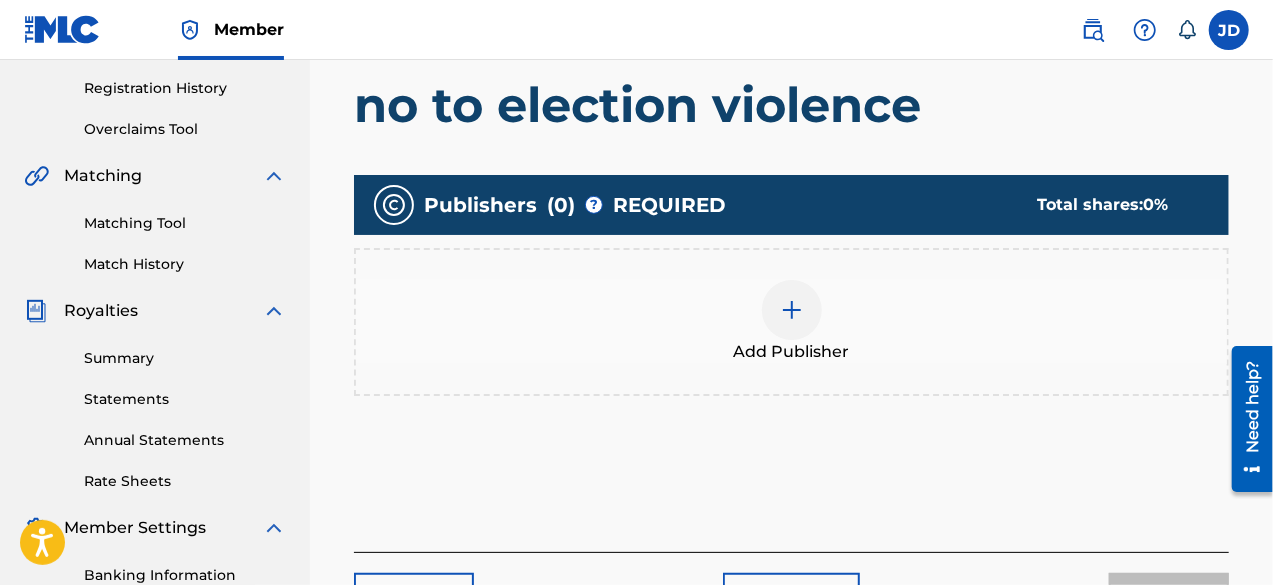 scroll, scrollTop: 365, scrollLeft: 0, axis: vertical 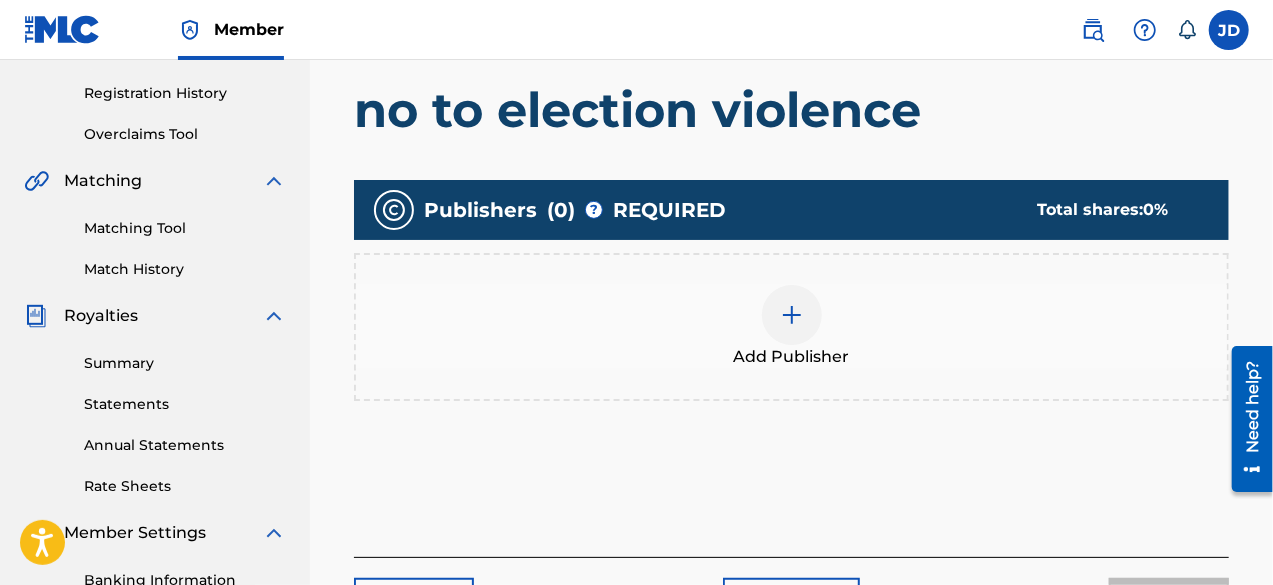 click at bounding box center [792, 315] 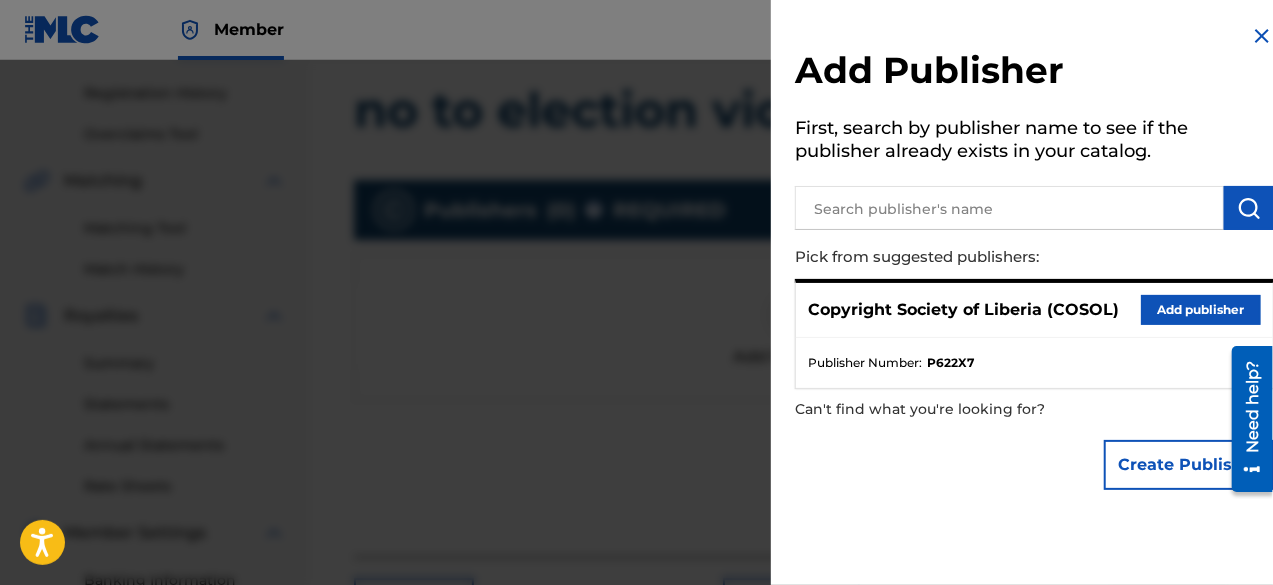 click on "Add publisher" at bounding box center (1201, 310) 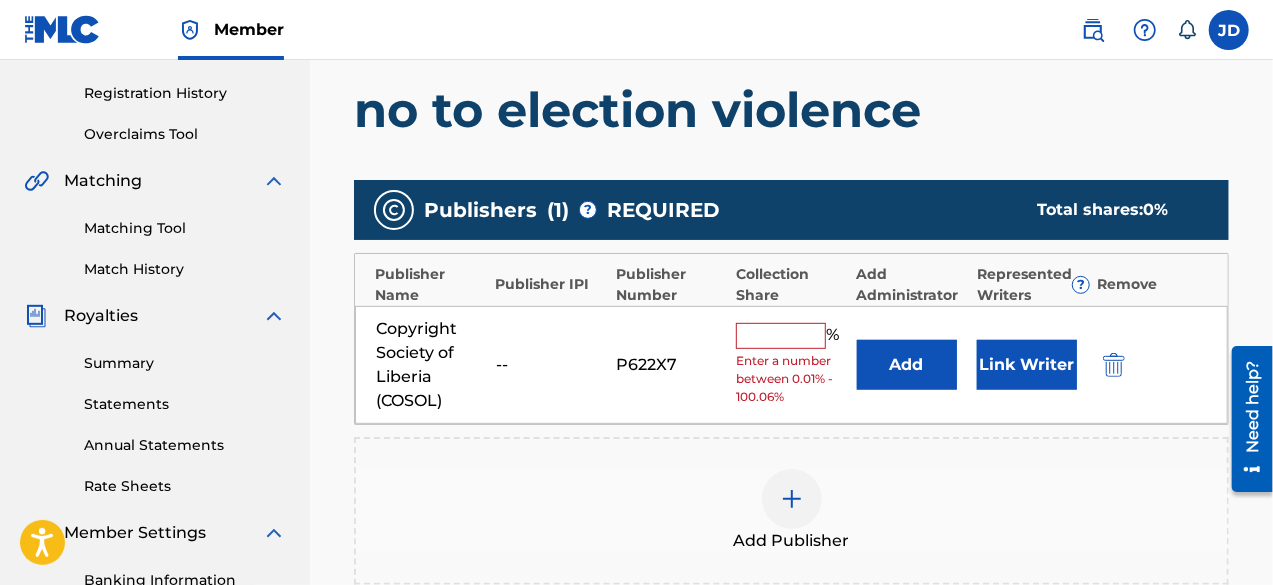 click at bounding box center [781, 336] 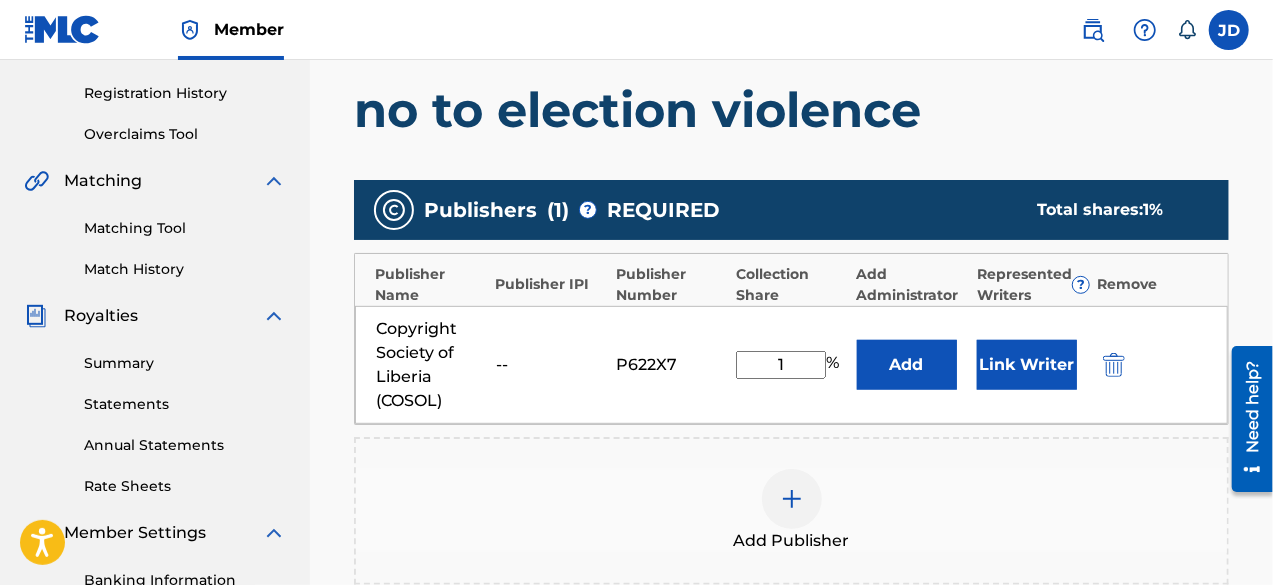 type on "100" 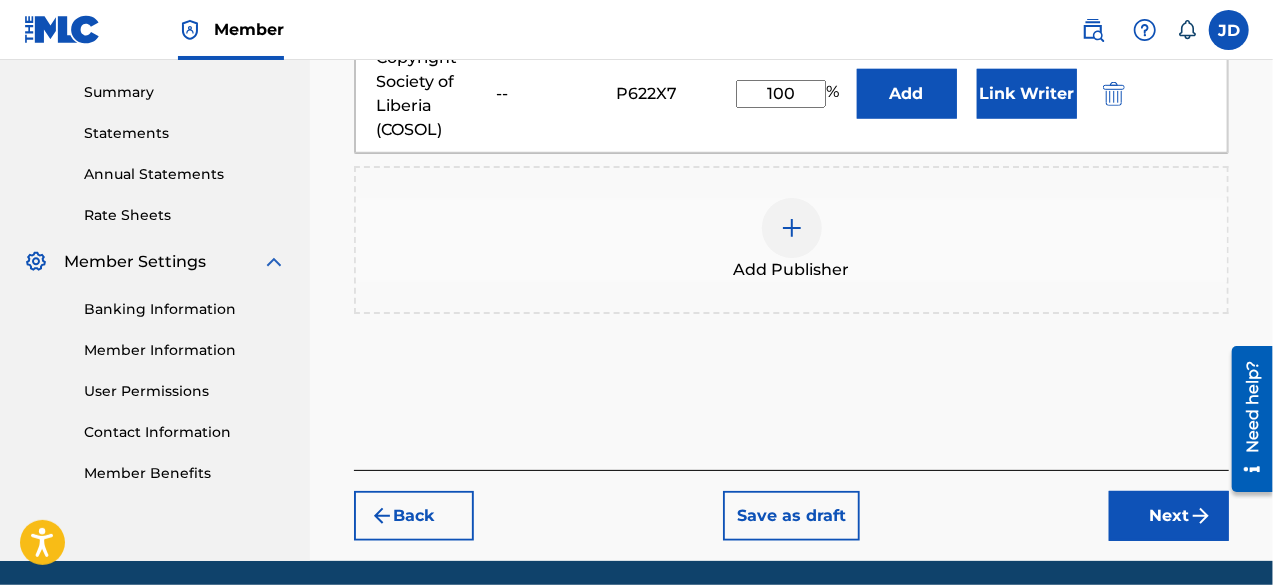 scroll, scrollTop: 641, scrollLeft: 0, axis: vertical 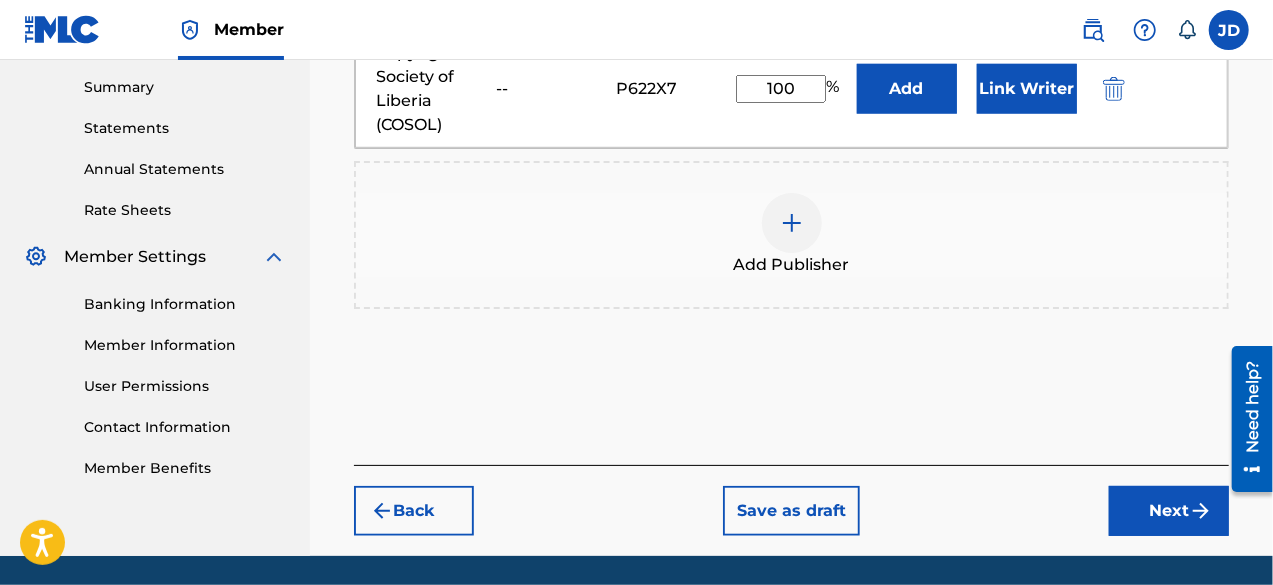 click on "Next" at bounding box center (1169, 511) 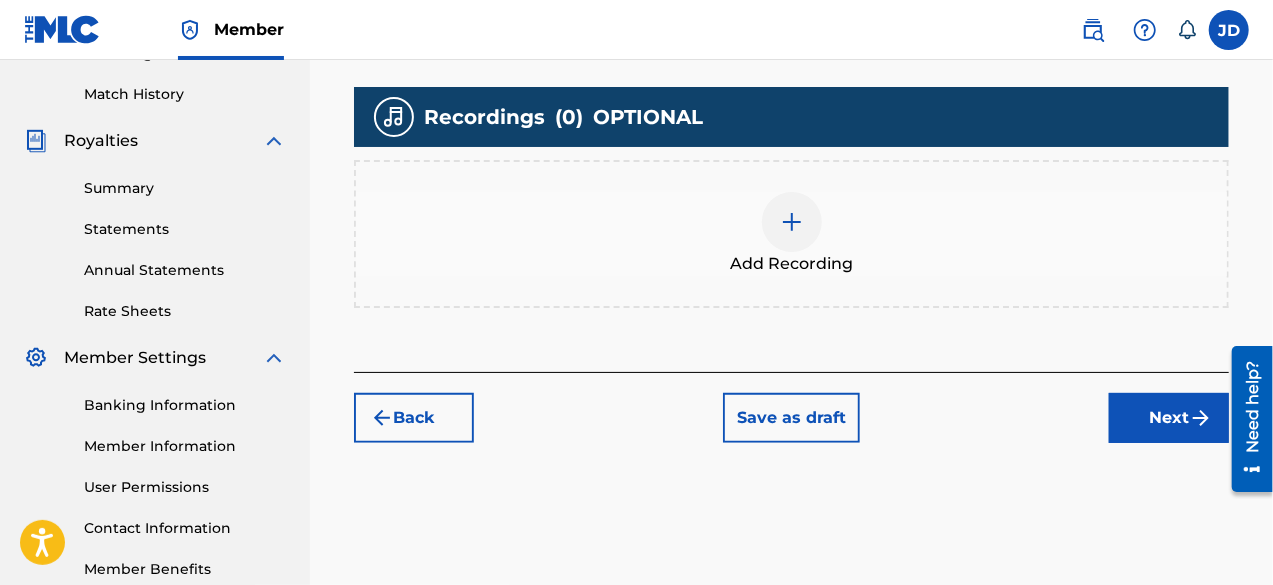 scroll, scrollTop: 544, scrollLeft: 0, axis: vertical 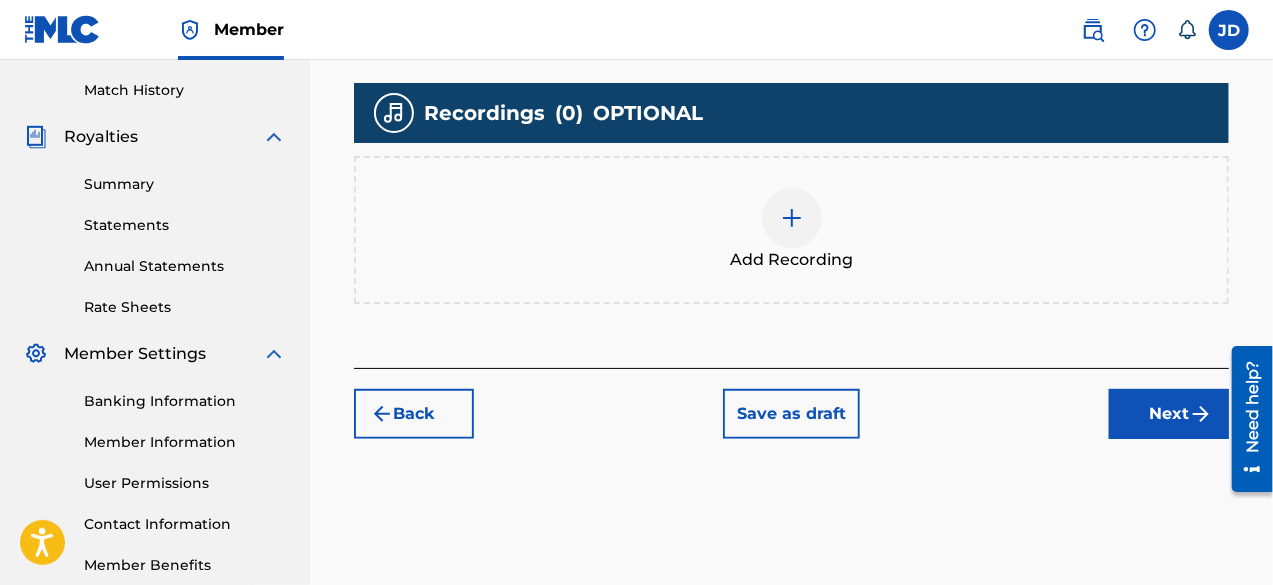 click on "Next" at bounding box center (1169, 414) 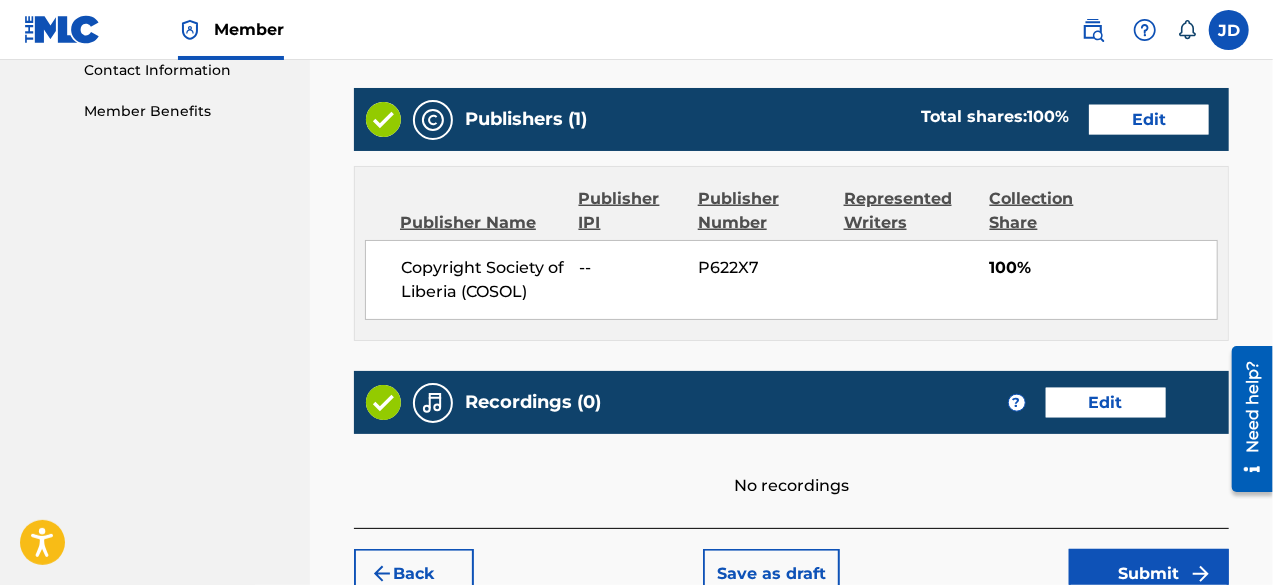 scroll, scrollTop: 1125, scrollLeft: 0, axis: vertical 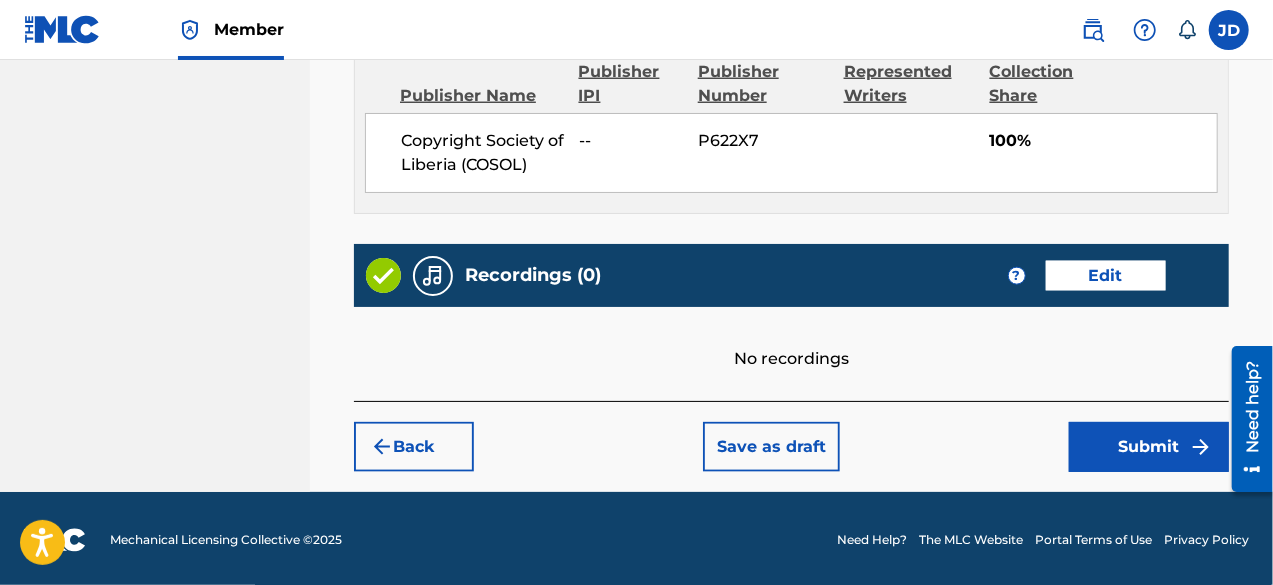 click on "Submit" at bounding box center (1149, 447) 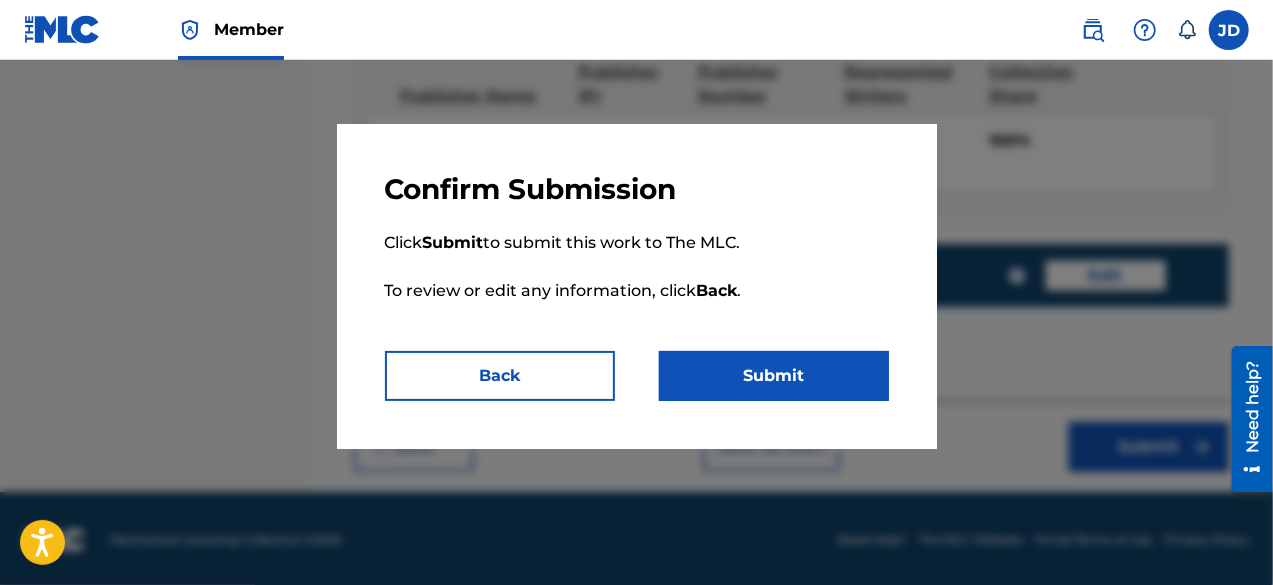 click on "Submit" at bounding box center (774, 376) 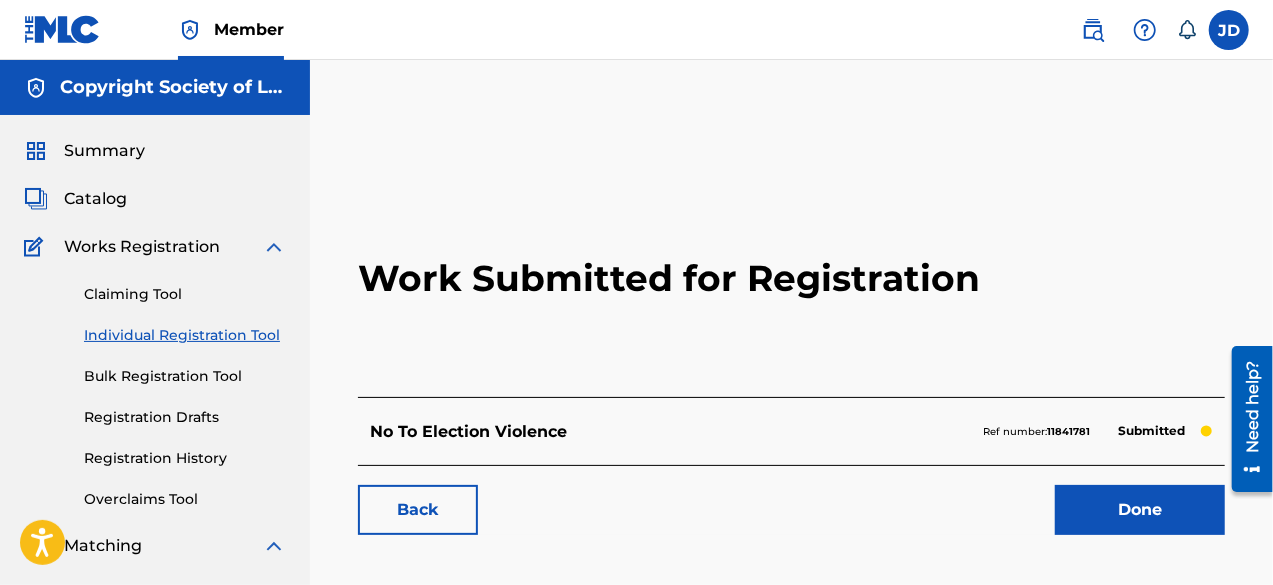 click on "Done" at bounding box center (1140, 510) 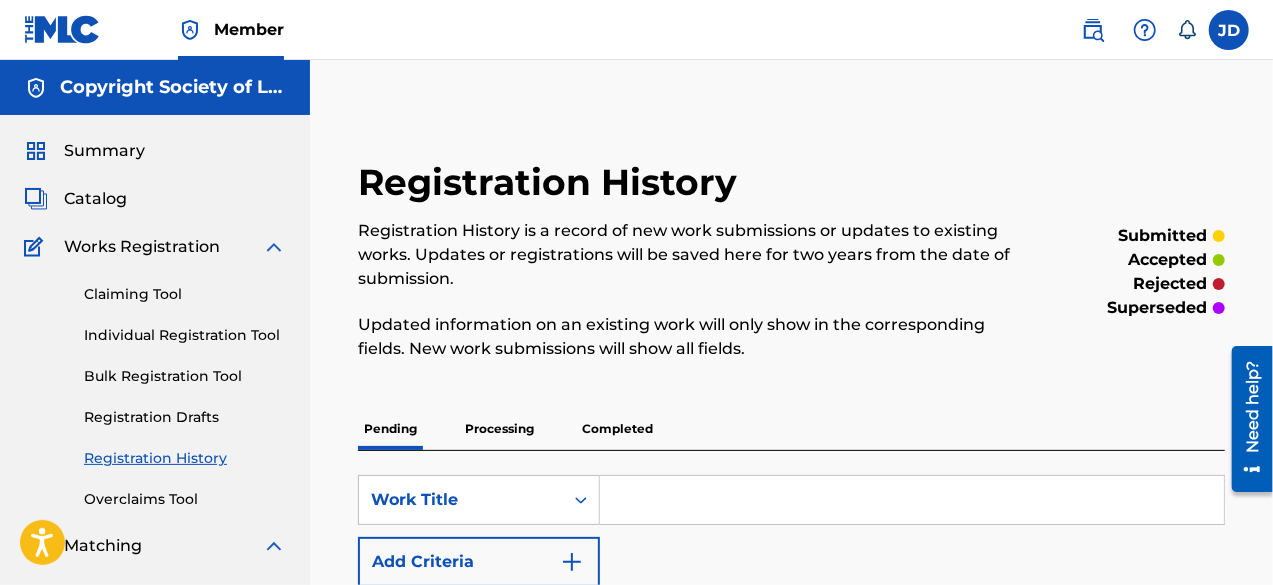 click on "Individual Registration Tool" at bounding box center [185, 335] 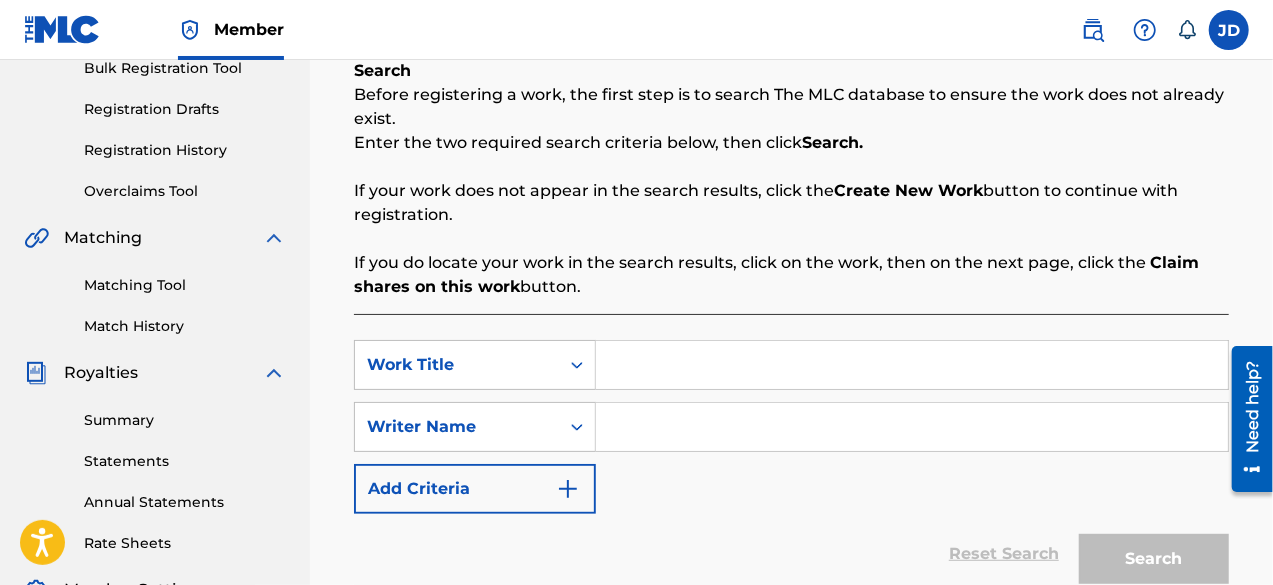 scroll, scrollTop: 320, scrollLeft: 0, axis: vertical 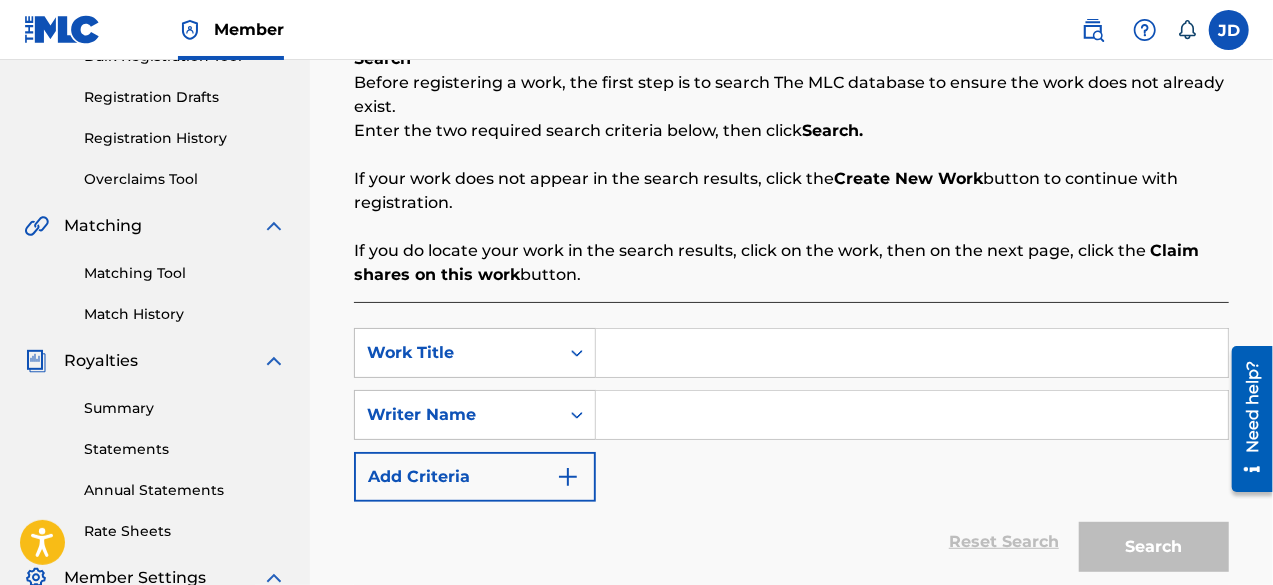 click at bounding box center (912, 353) 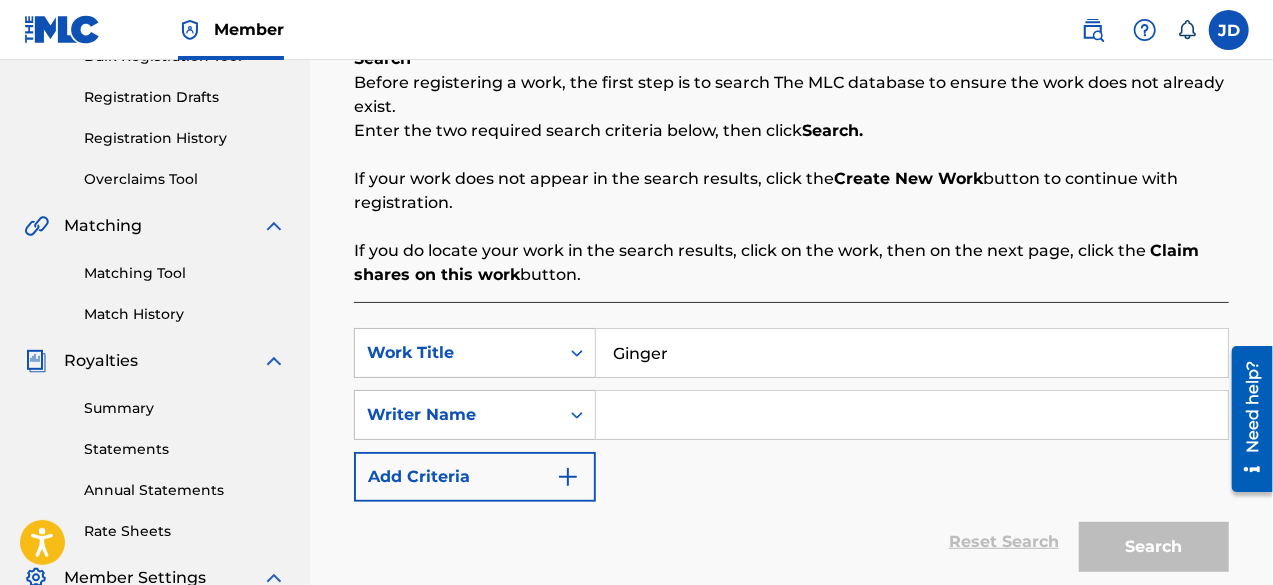 type on "Ginger" 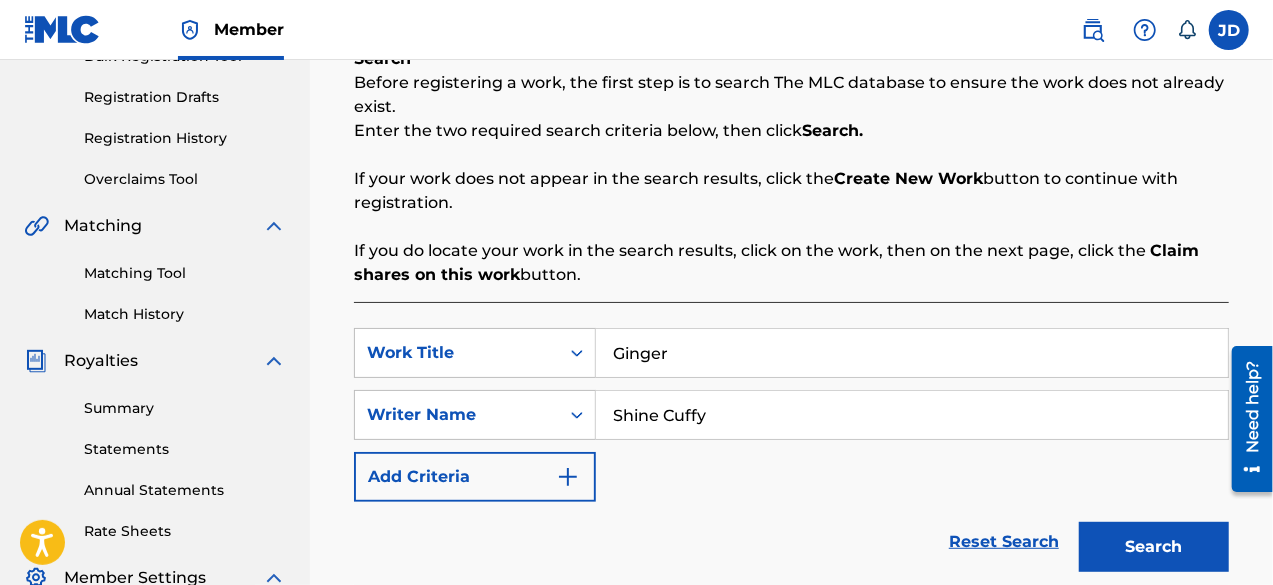 click on "Shine Cuffy" at bounding box center (912, 415) 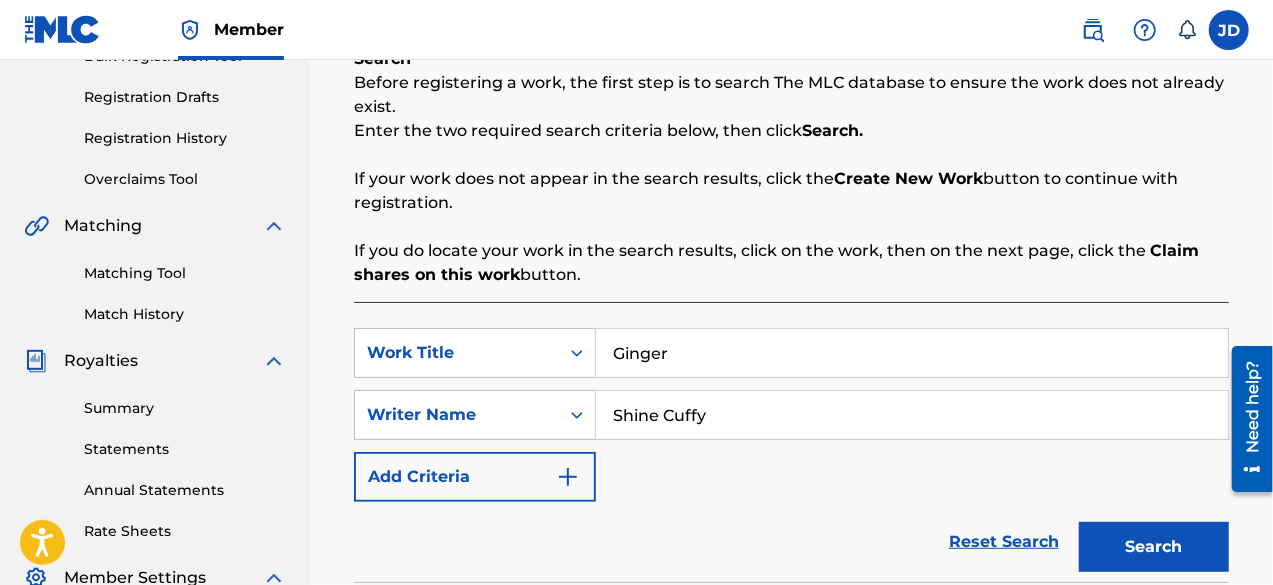 drag, startPoint x: 1254, startPoint y: 345, endPoint x: 2495, endPoint y: 754, distance: 1306.6606 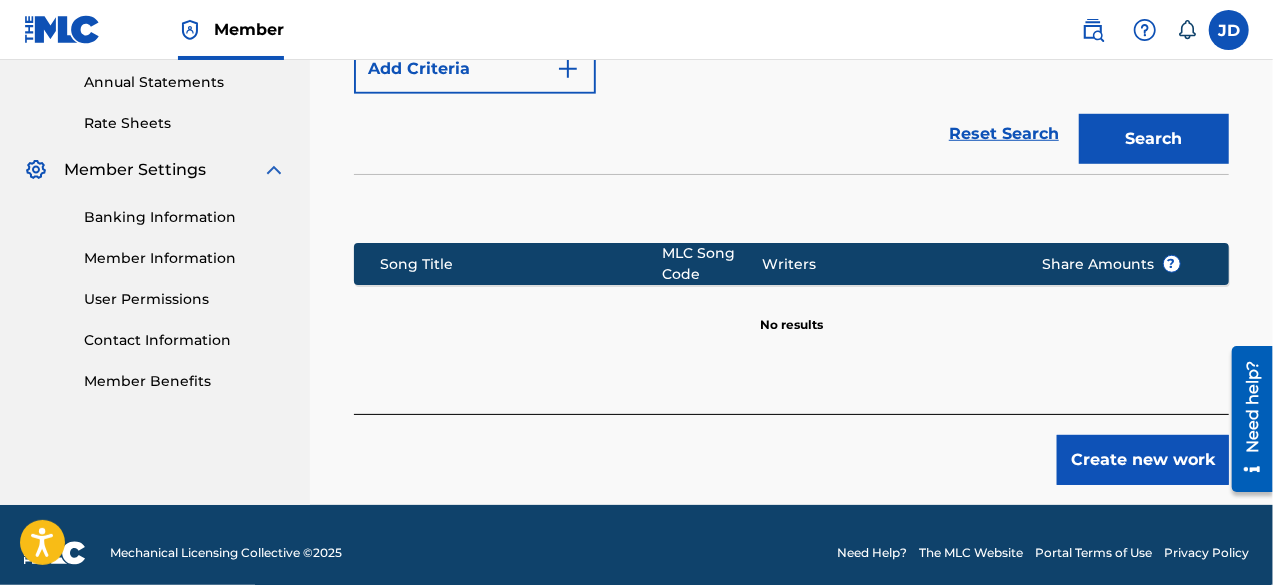 scroll, scrollTop: 728, scrollLeft: 0, axis: vertical 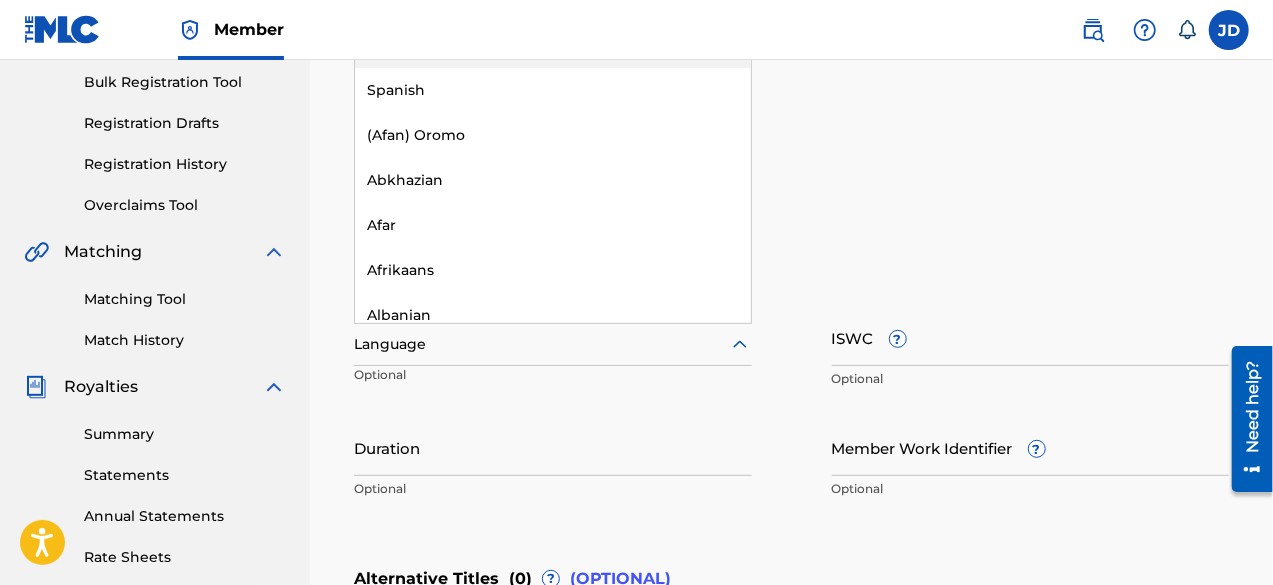 click at bounding box center [553, 344] 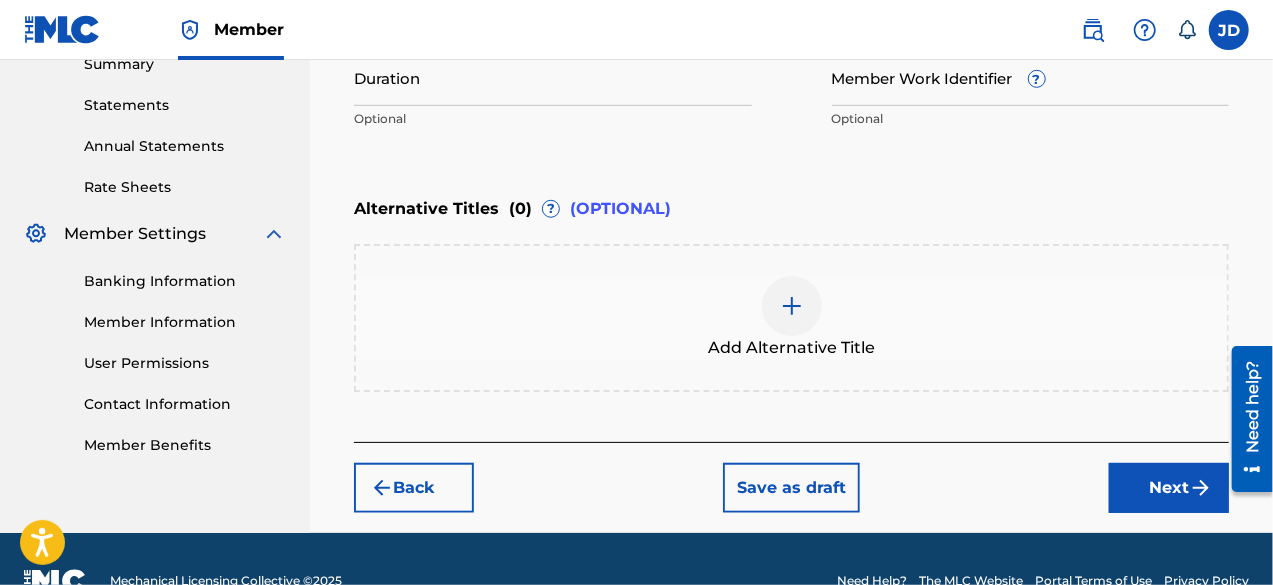 scroll, scrollTop: 665, scrollLeft: 0, axis: vertical 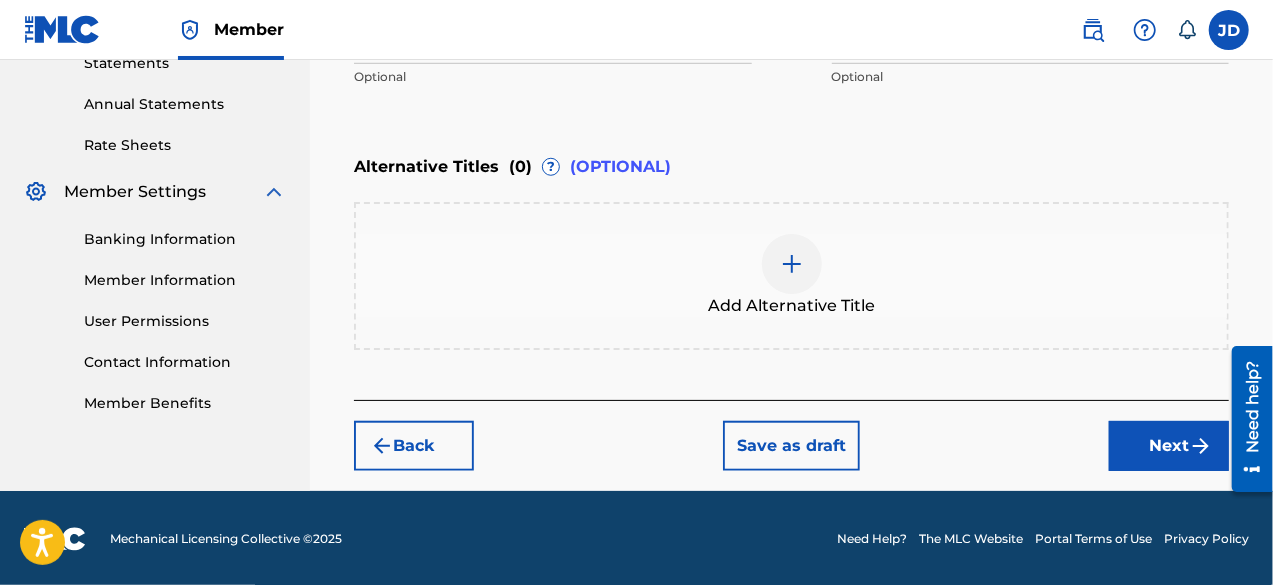click on "Next" at bounding box center [1169, 446] 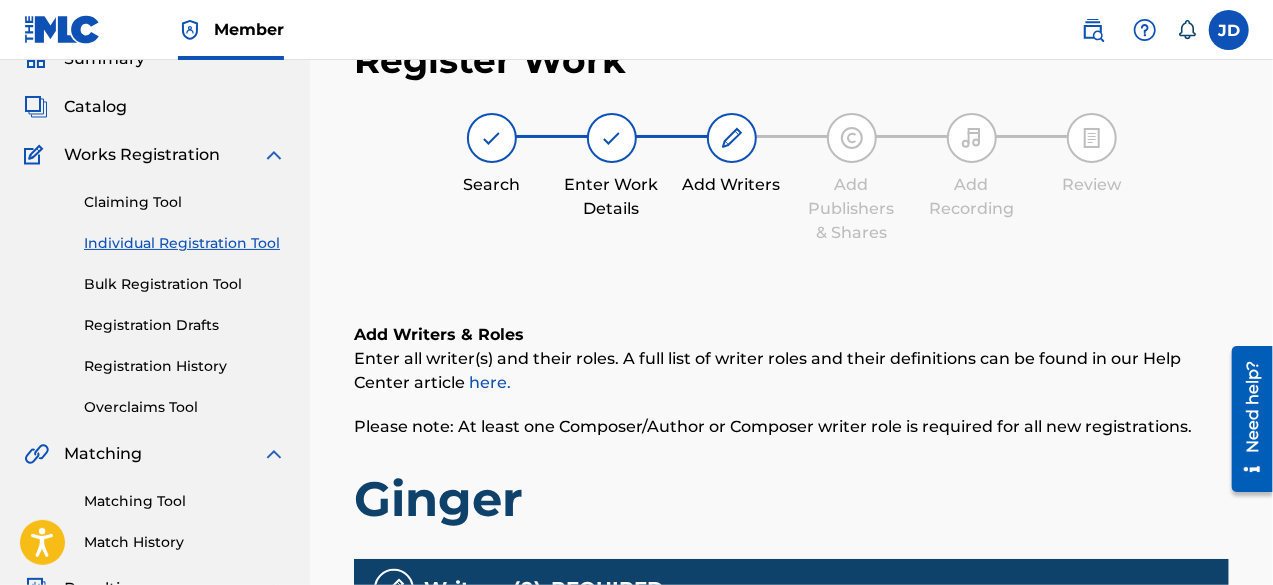 scroll, scrollTop: 90, scrollLeft: 0, axis: vertical 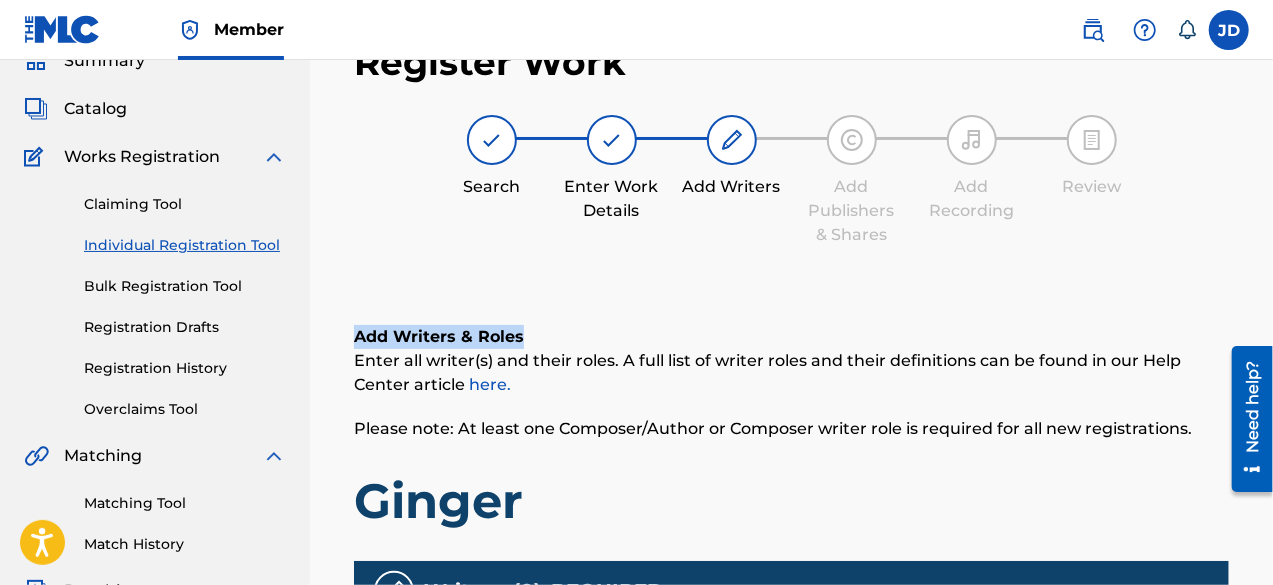 drag, startPoint x: 1268, startPoint y: 180, endPoint x: 1279, endPoint y: 327, distance: 147.411 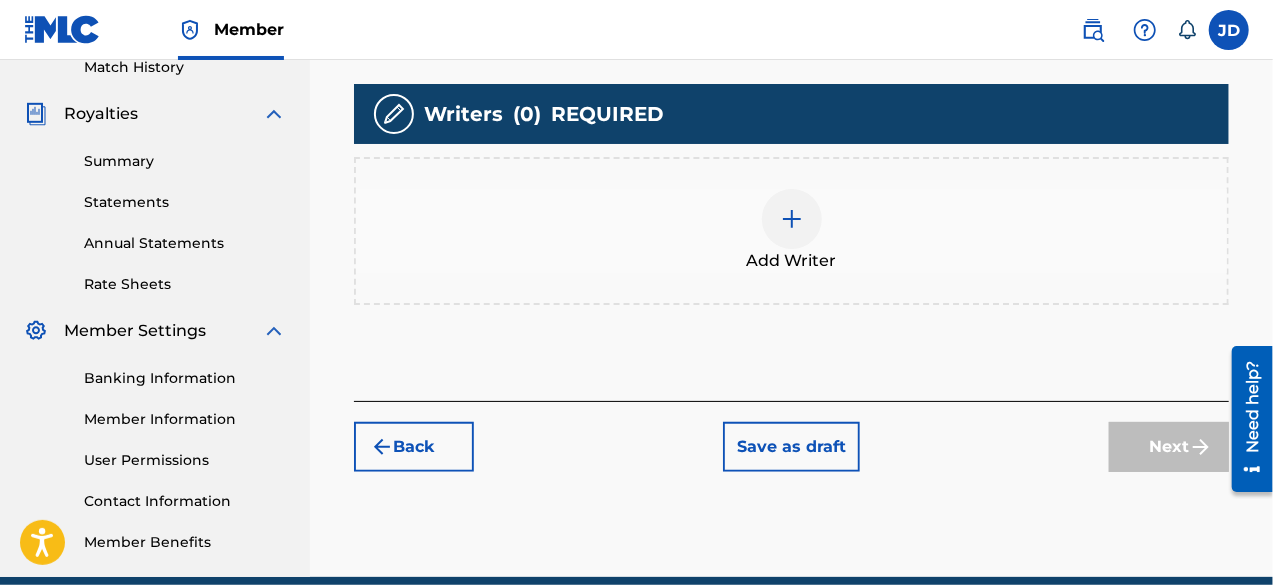 scroll, scrollTop: 568, scrollLeft: 0, axis: vertical 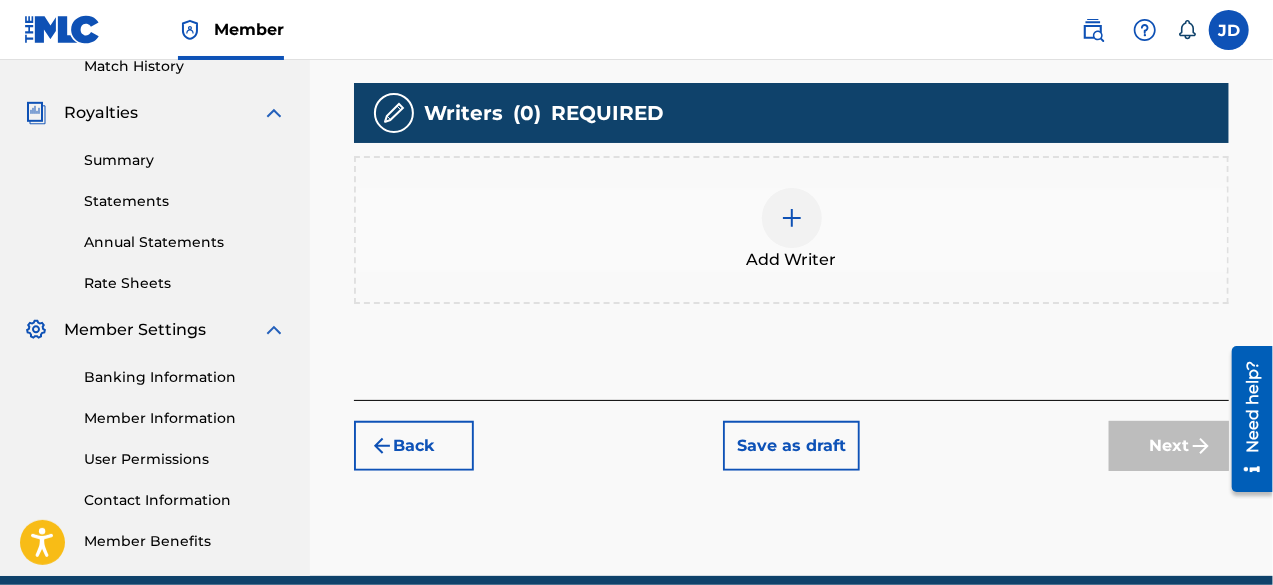 click at bounding box center [792, 218] 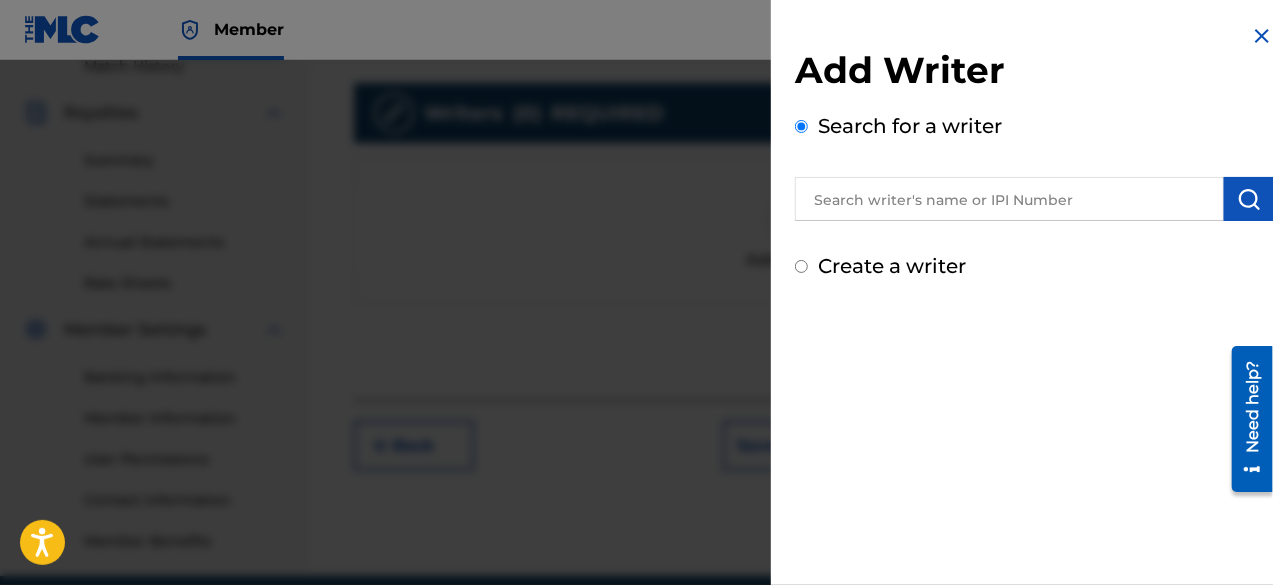 click on "Create a writer" at bounding box center [892, 266] 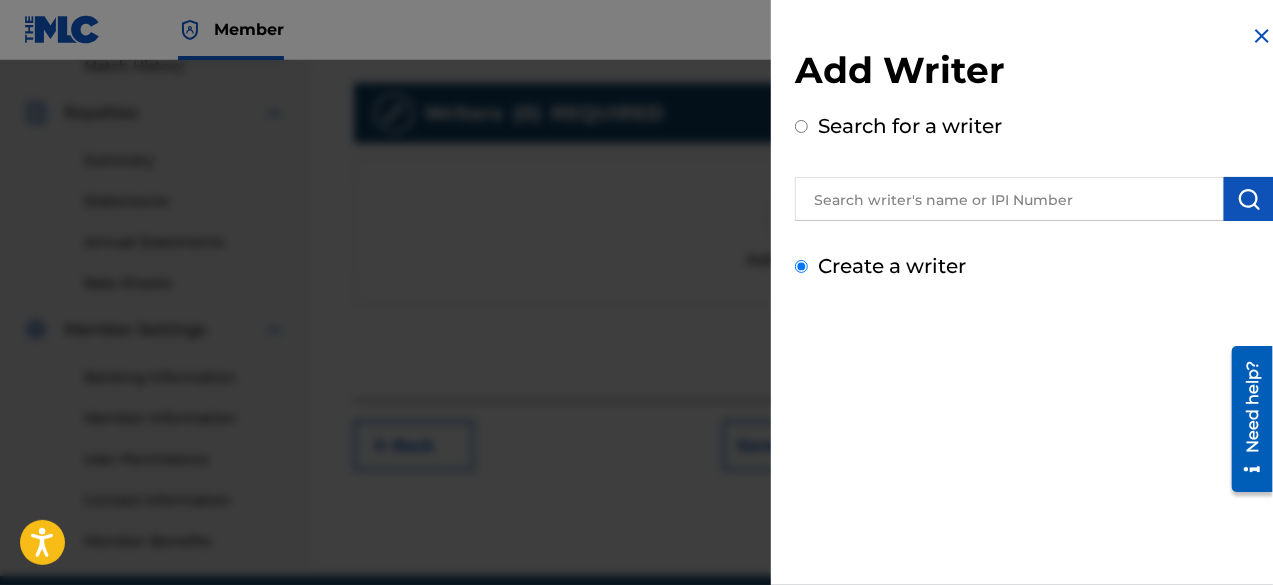 click on "Create a writer" at bounding box center [801, 266] 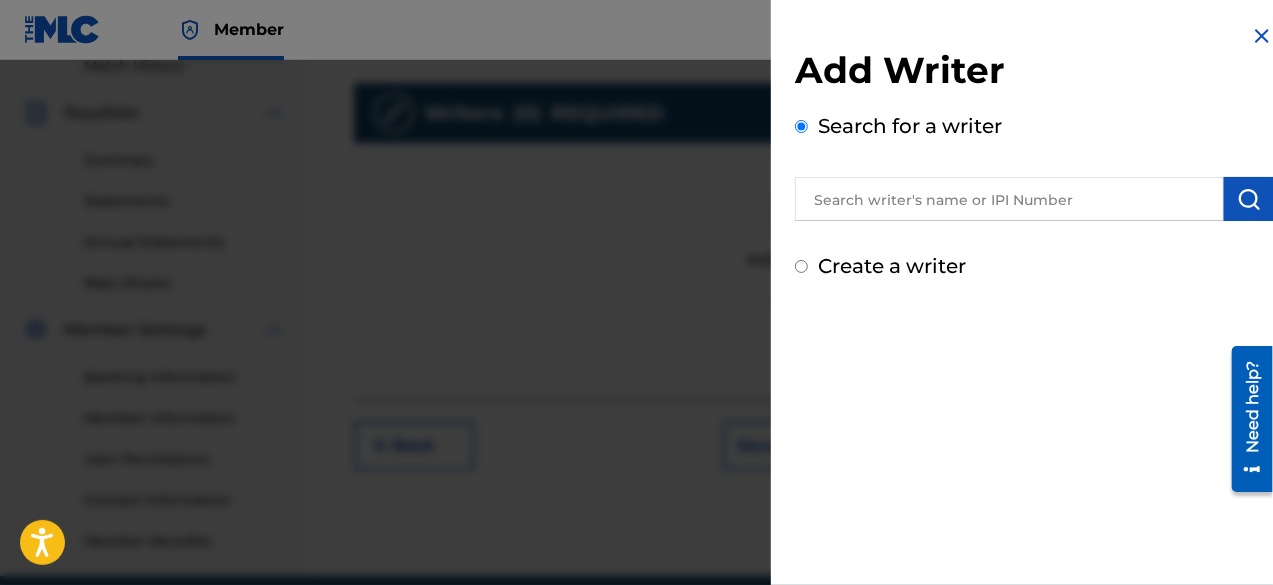 radio on "false" 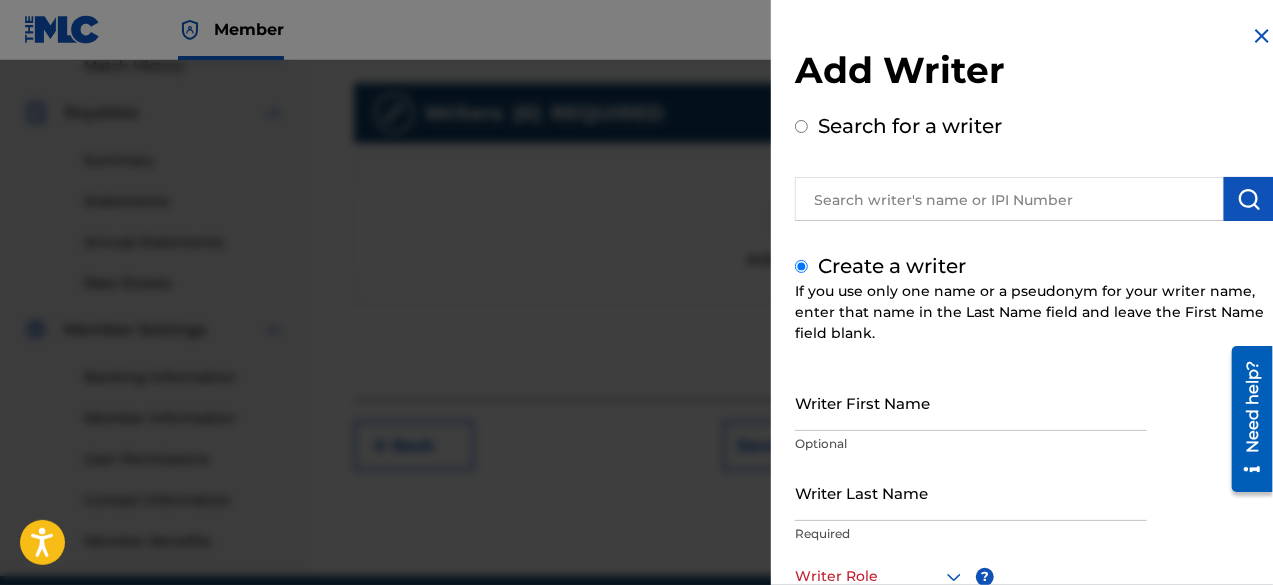 click at bounding box center (1027, 580) 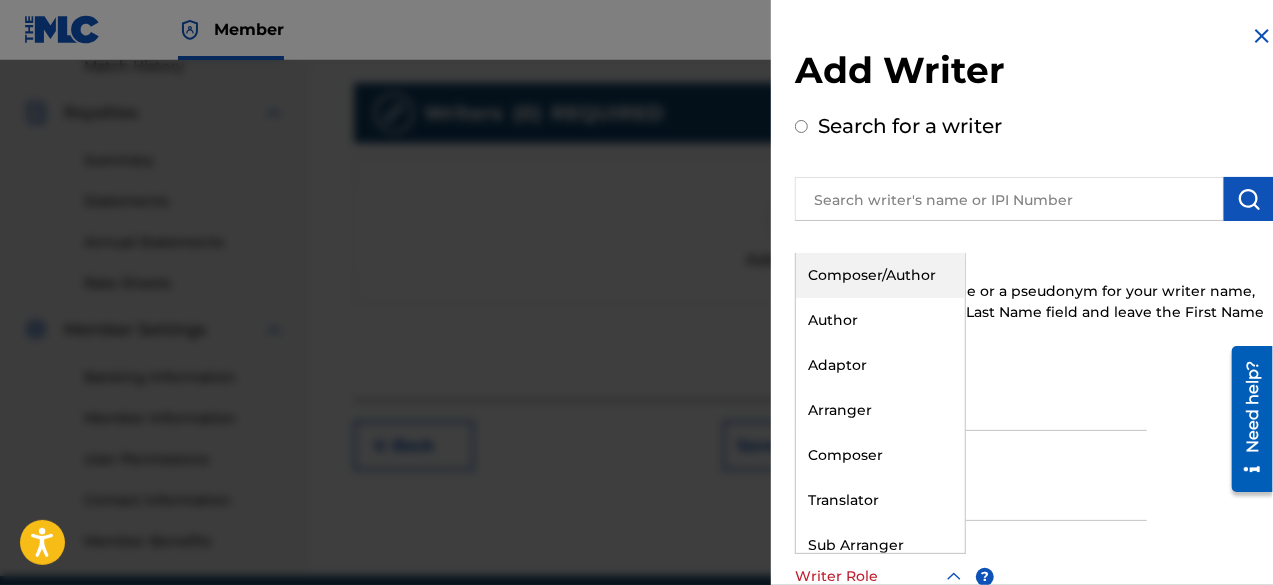 click 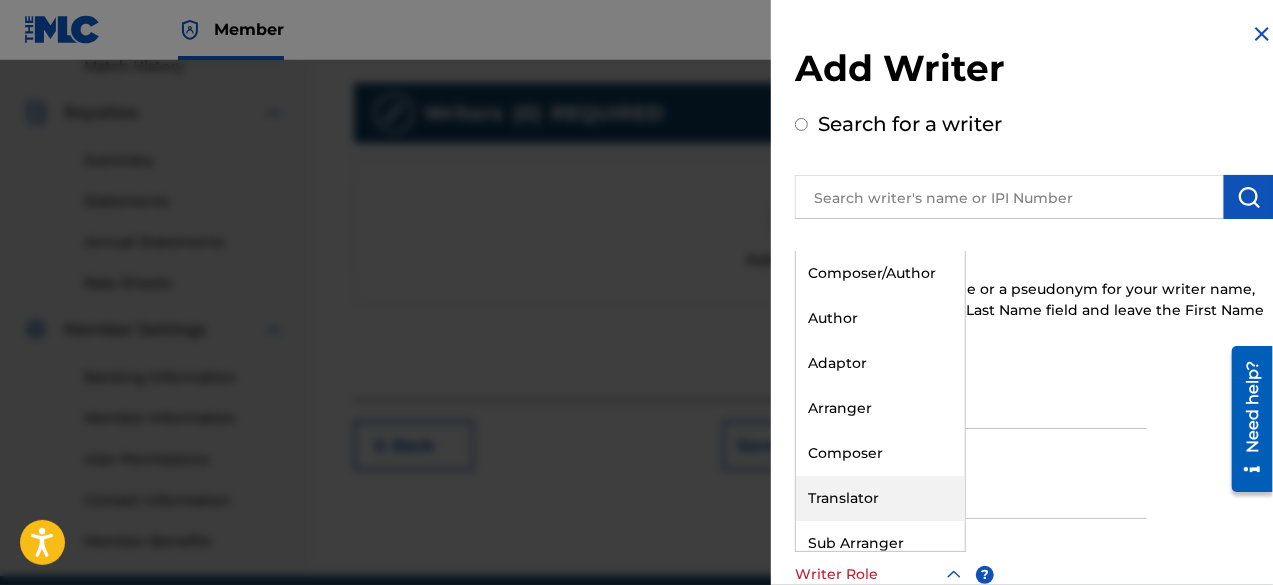 click on "Translator" at bounding box center (880, 498) 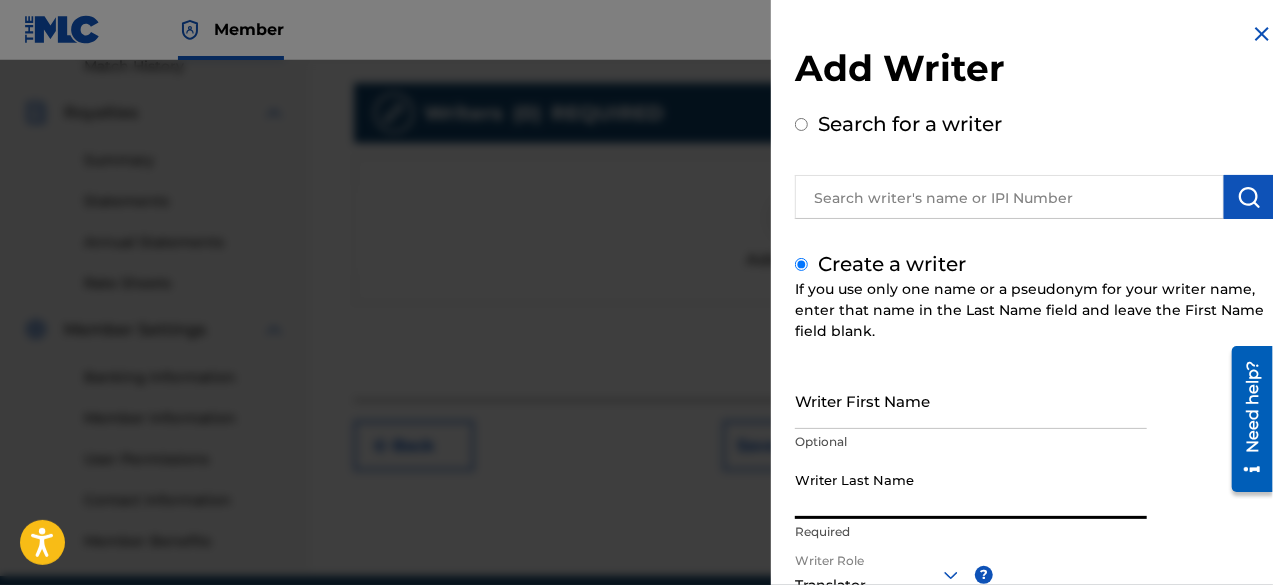 click on "Writer Last Name" at bounding box center (971, 490) 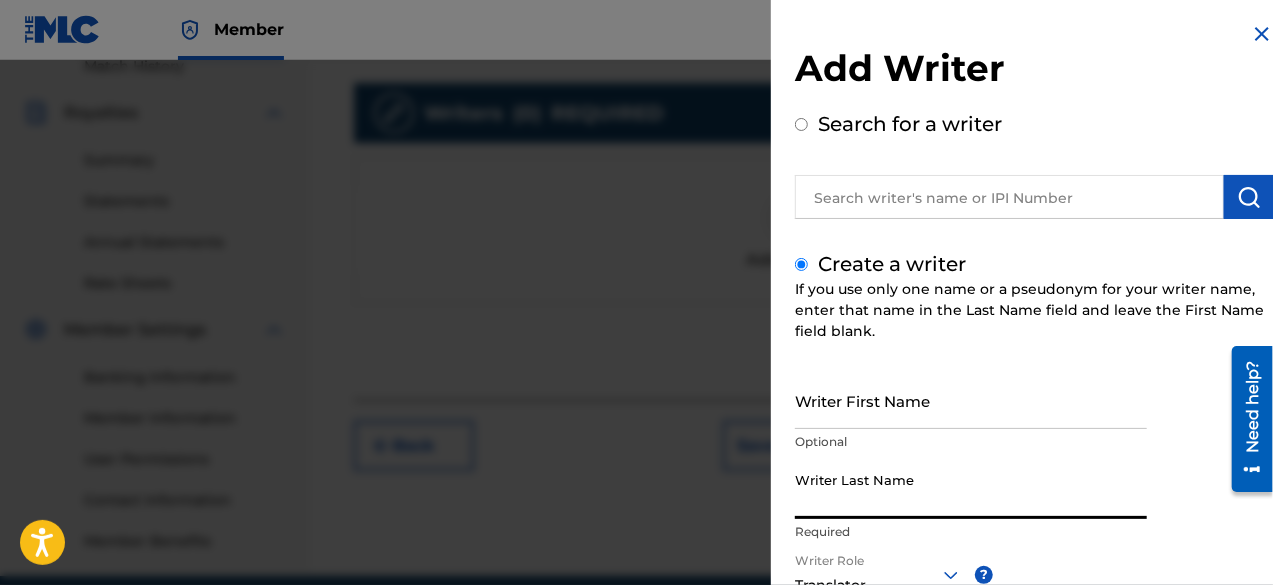 paste on "Shine Cuffy" 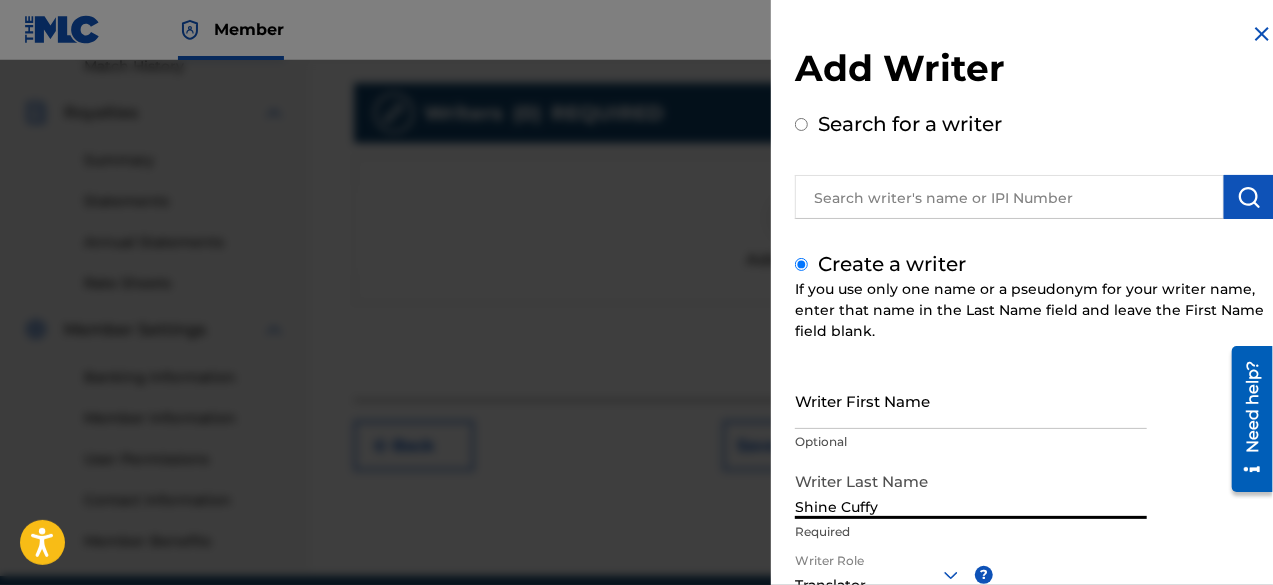 scroll, scrollTop: 654, scrollLeft: 0, axis: vertical 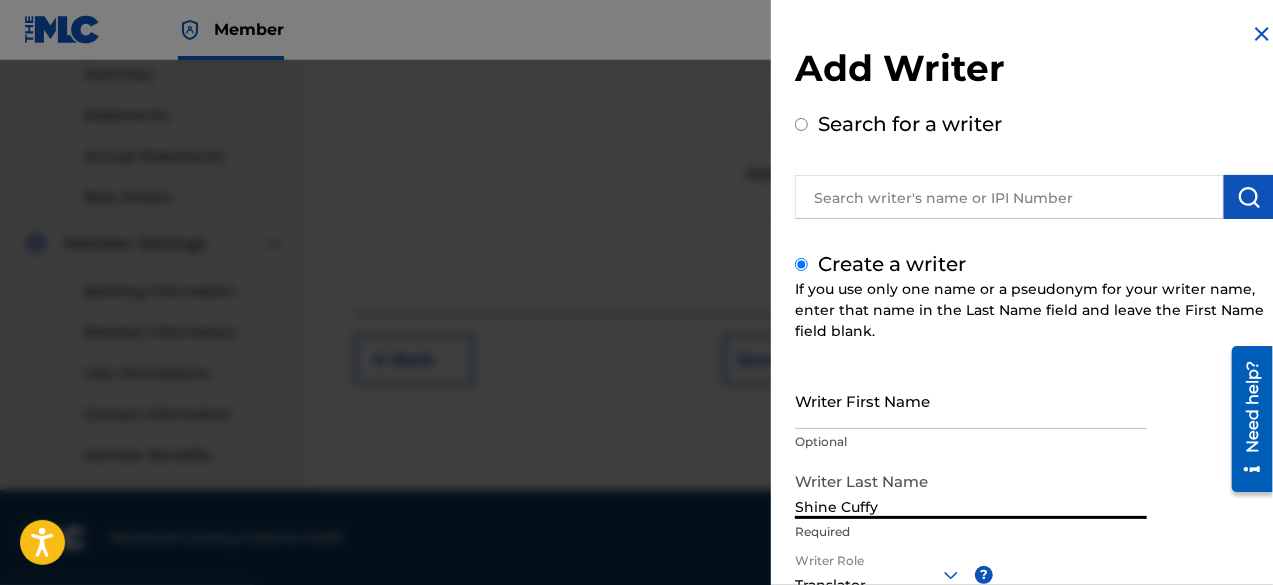 type on "Shine Cuffy" 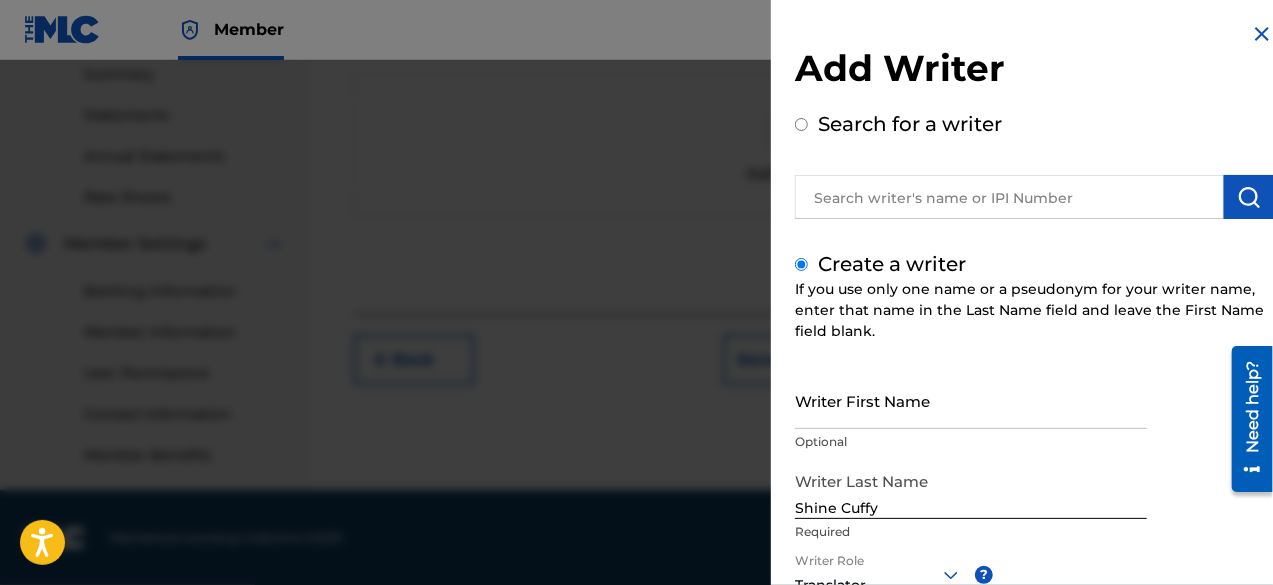 scroll, scrollTop: 282, scrollLeft: 0, axis: vertical 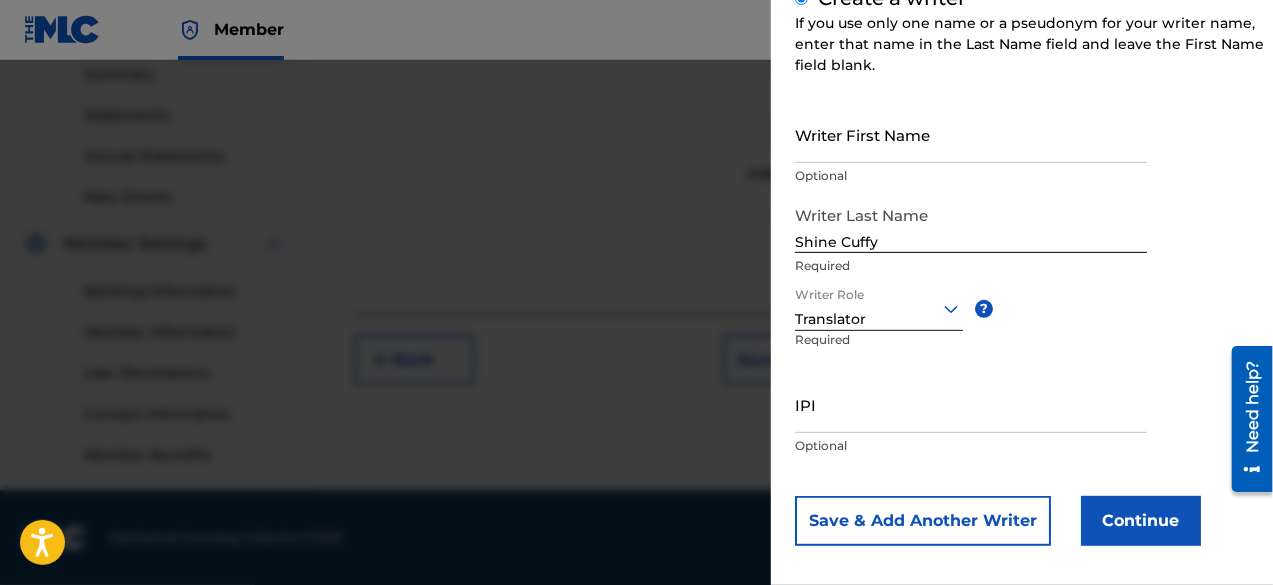 click on "Continue" at bounding box center (1141, 521) 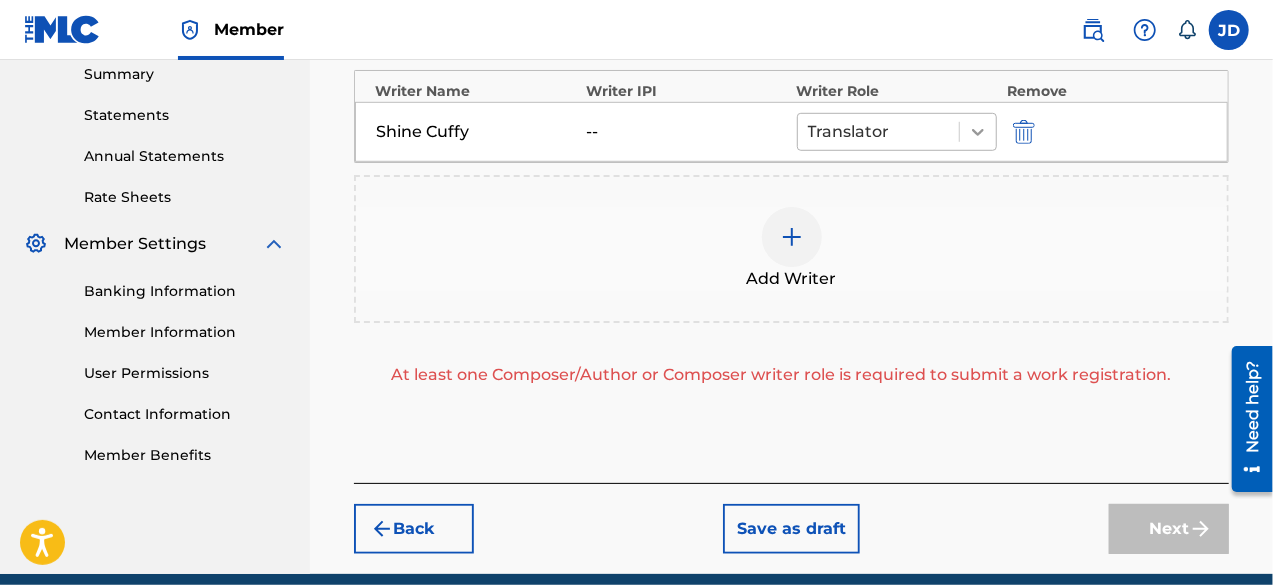 click 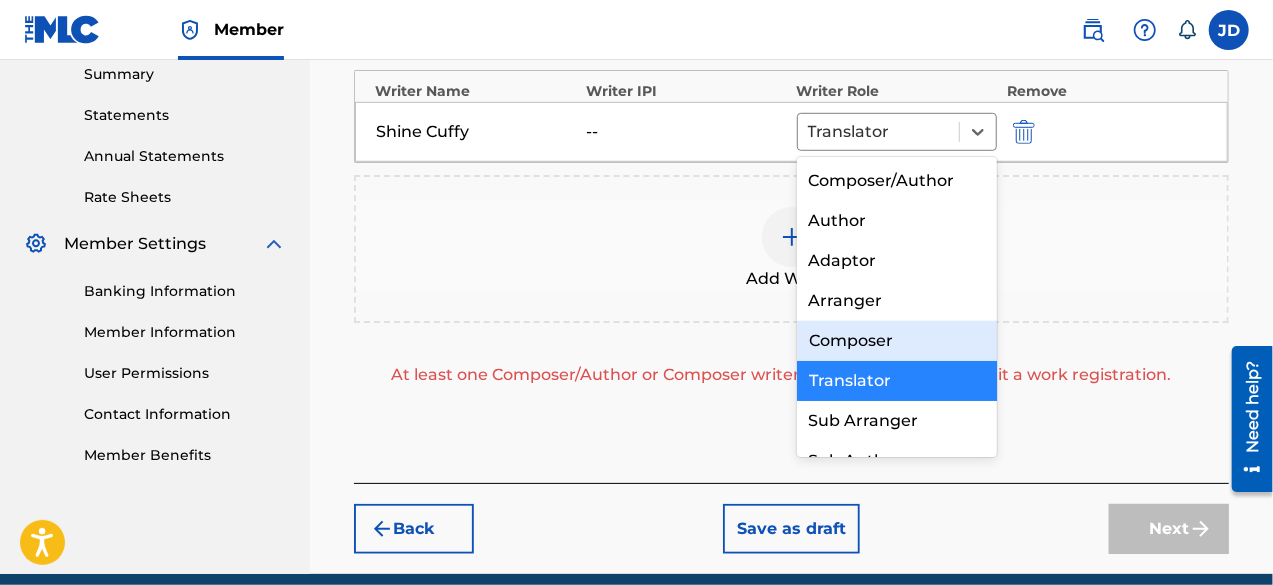 click on "Composer" at bounding box center [897, 341] 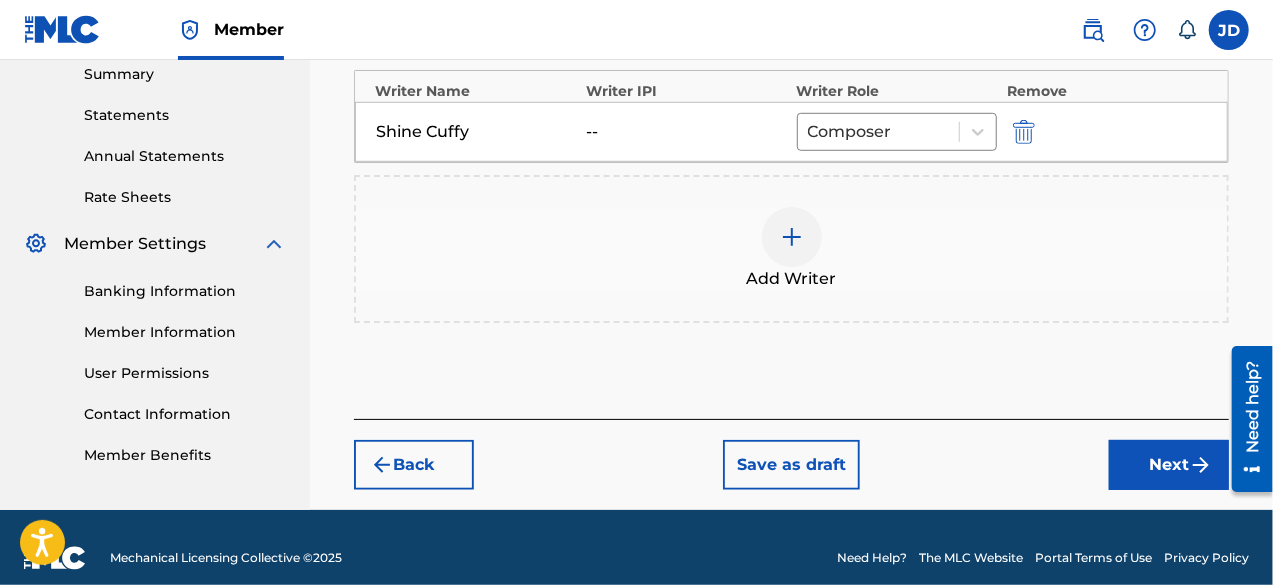 click on "Next" at bounding box center (1169, 465) 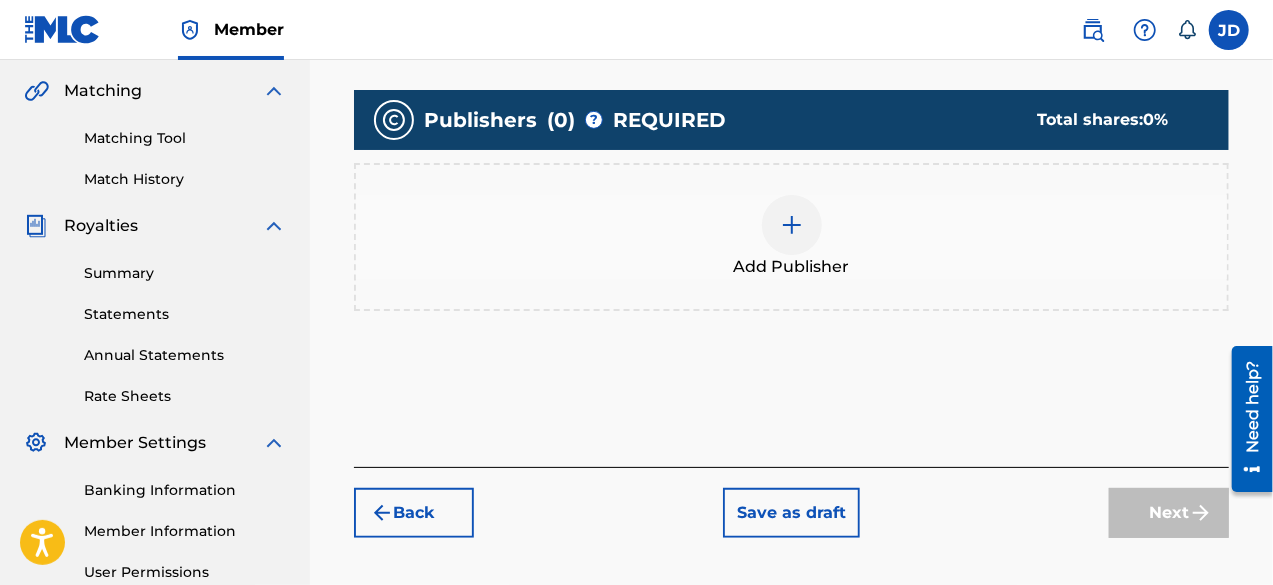 scroll, scrollTop: 374, scrollLeft: 0, axis: vertical 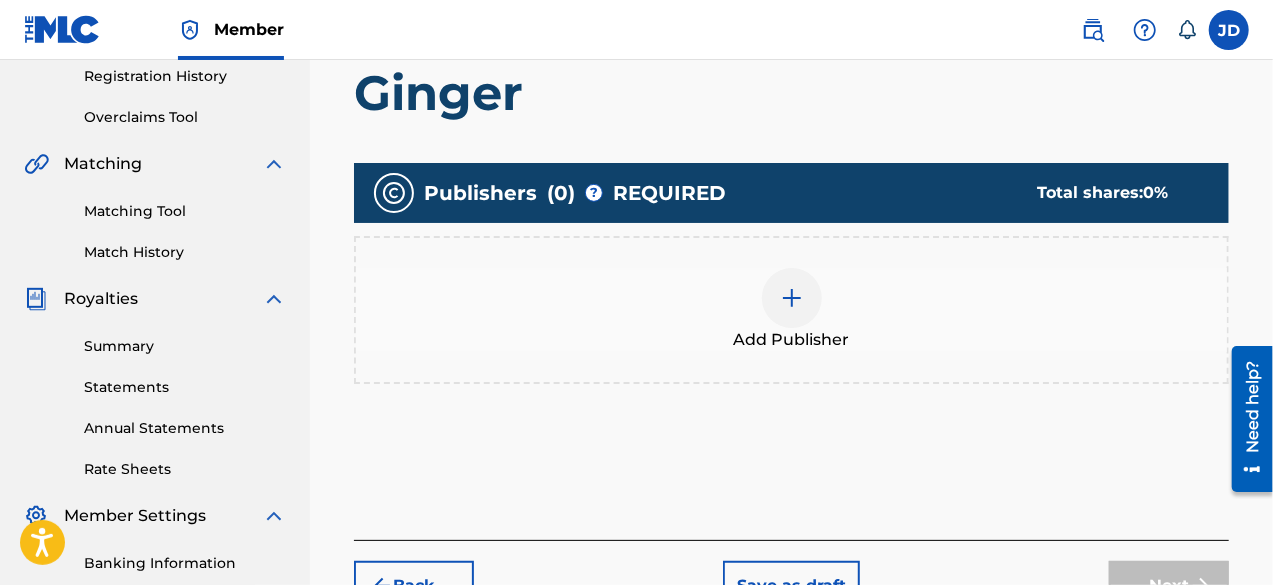 drag, startPoint x: 1279, startPoint y: 211, endPoint x: 50, endPoint y: 6, distance: 1245.98 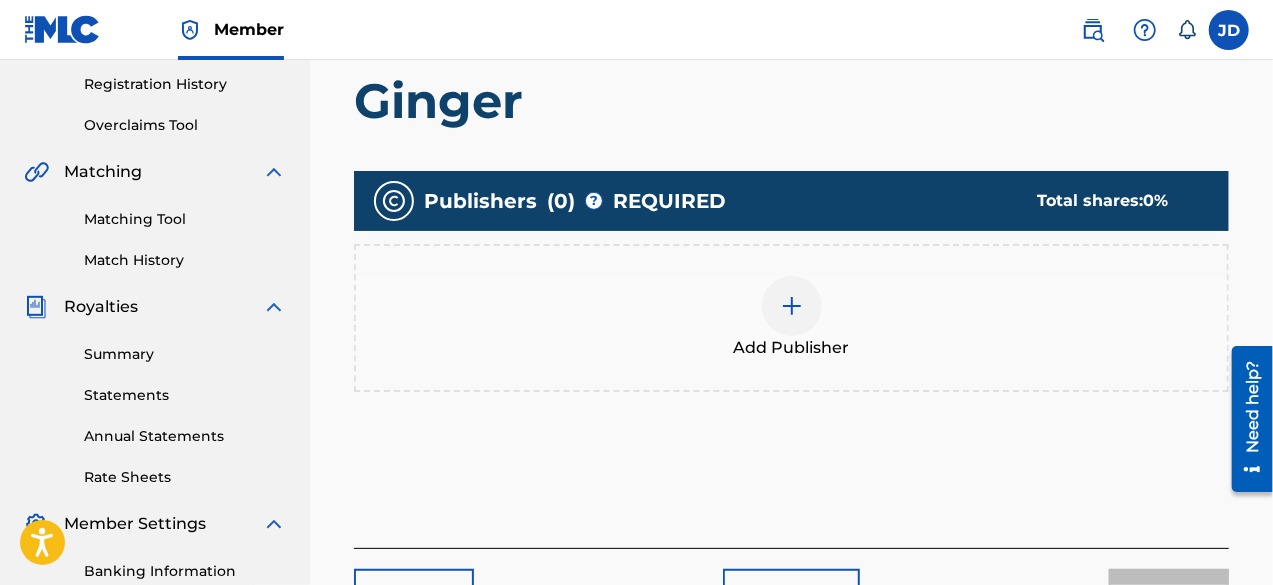 click at bounding box center [792, 306] 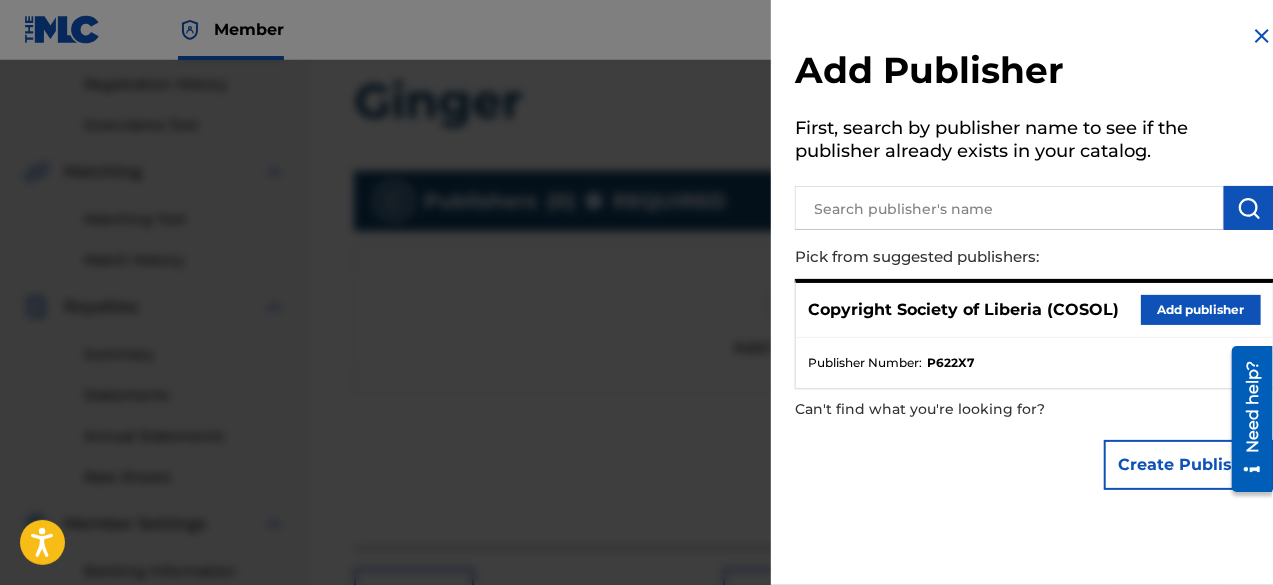 click on "Add publisher" at bounding box center (1201, 310) 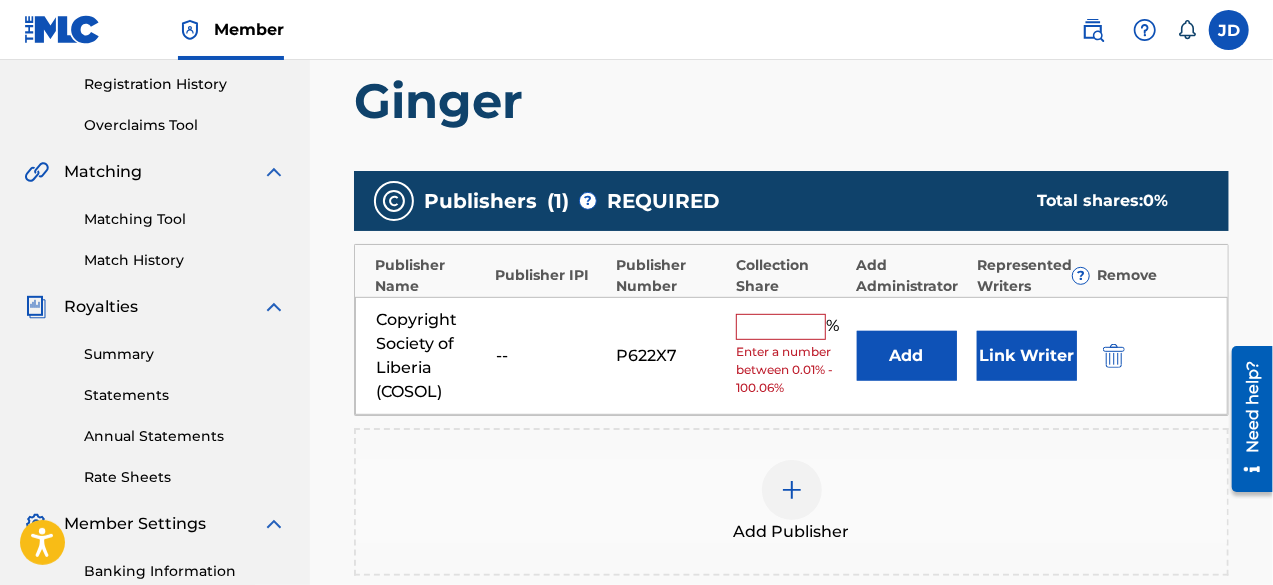 click at bounding box center [781, 327] 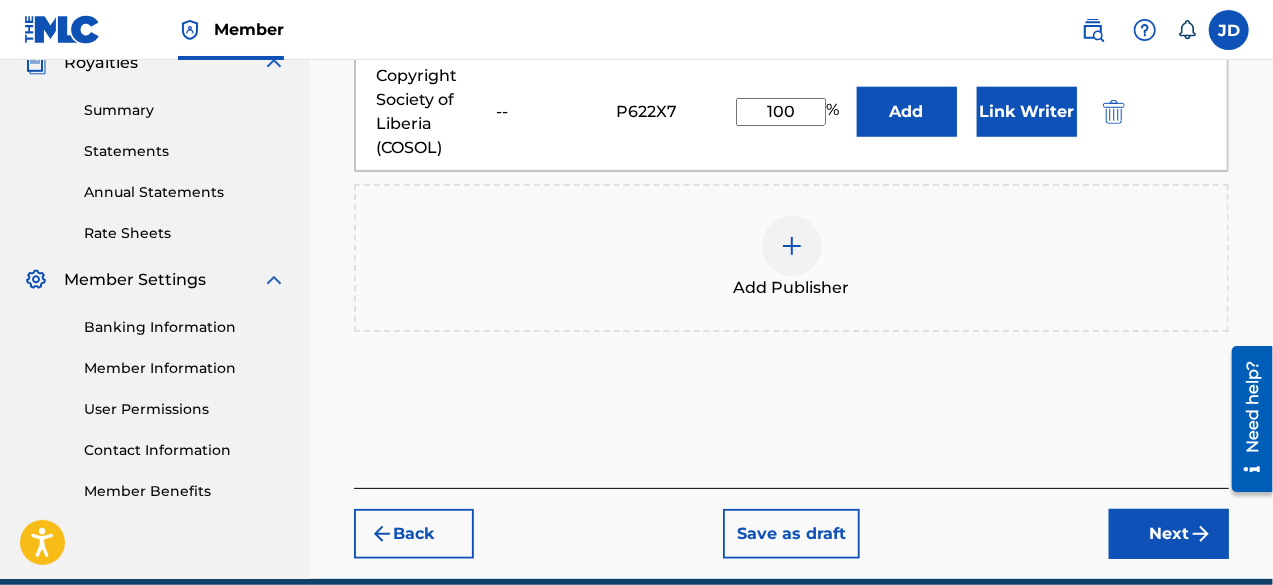 scroll, scrollTop: 638, scrollLeft: 0, axis: vertical 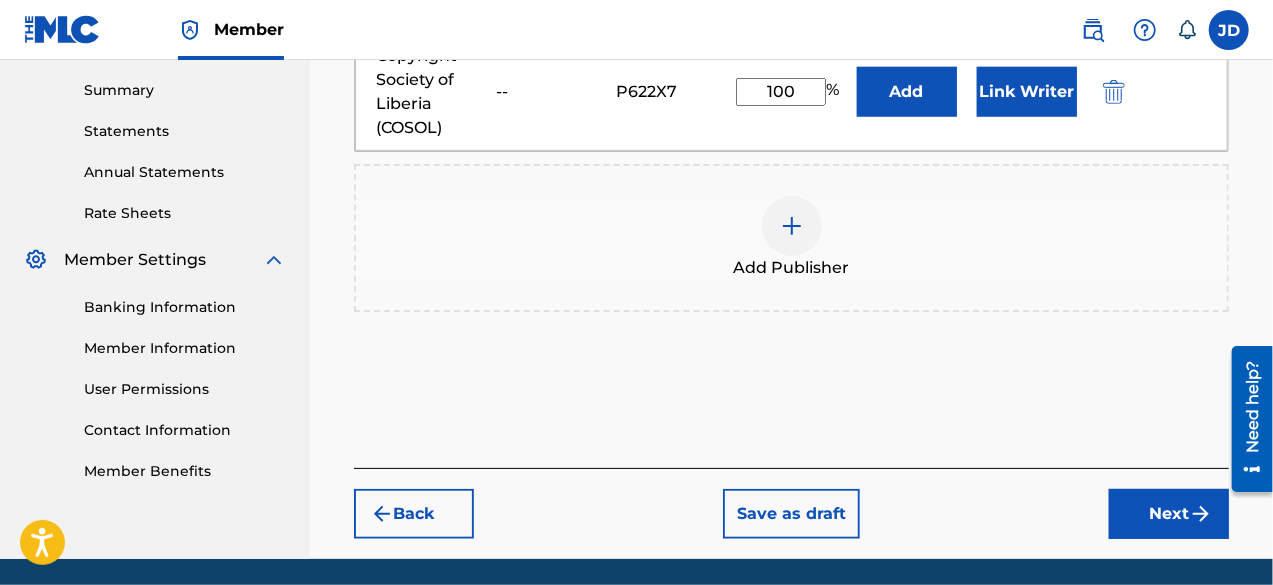 click on "Next" at bounding box center [1169, 514] 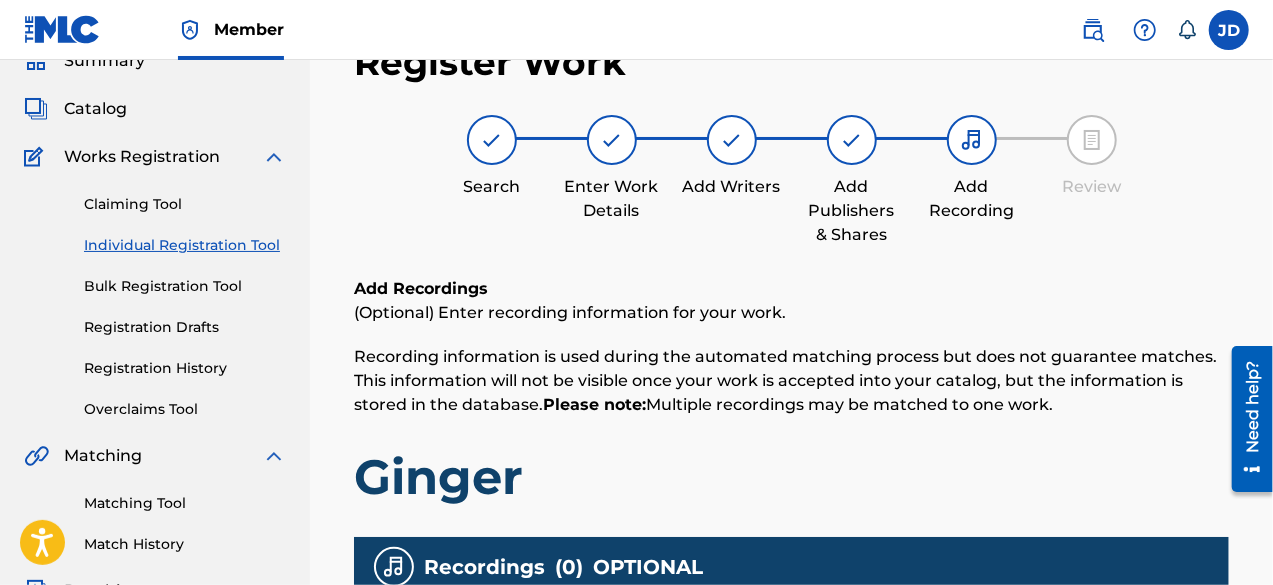 scroll, scrollTop: 90, scrollLeft: 0, axis: vertical 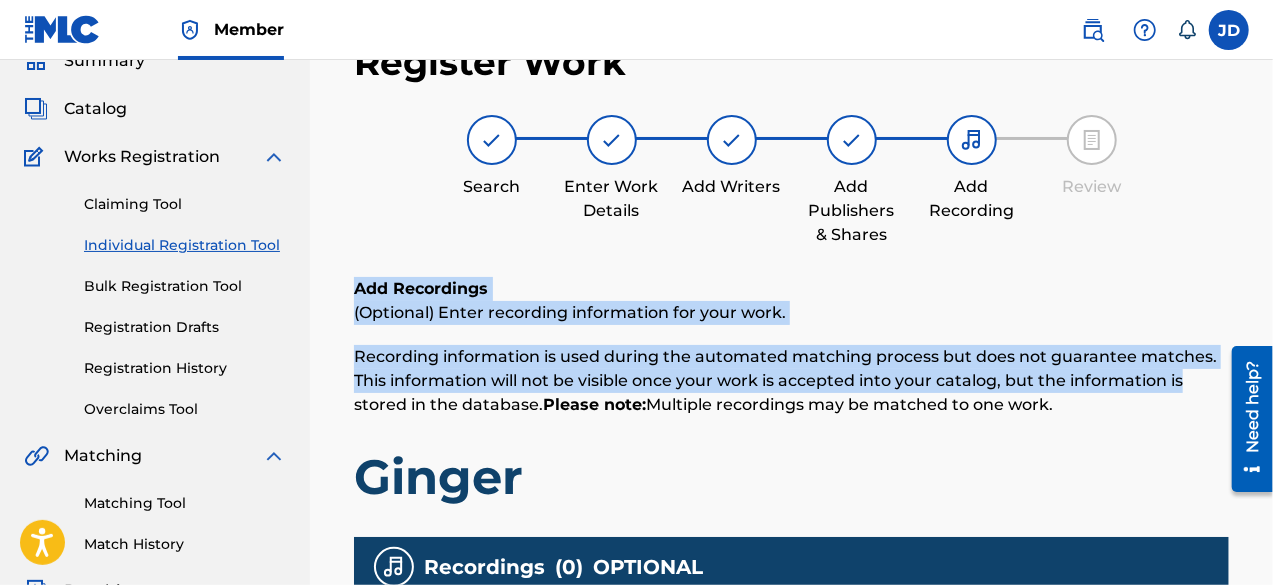 drag, startPoint x: 1268, startPoint y: 233, endPoint x: 1279, endPoint y: 369, distance: 136.44412 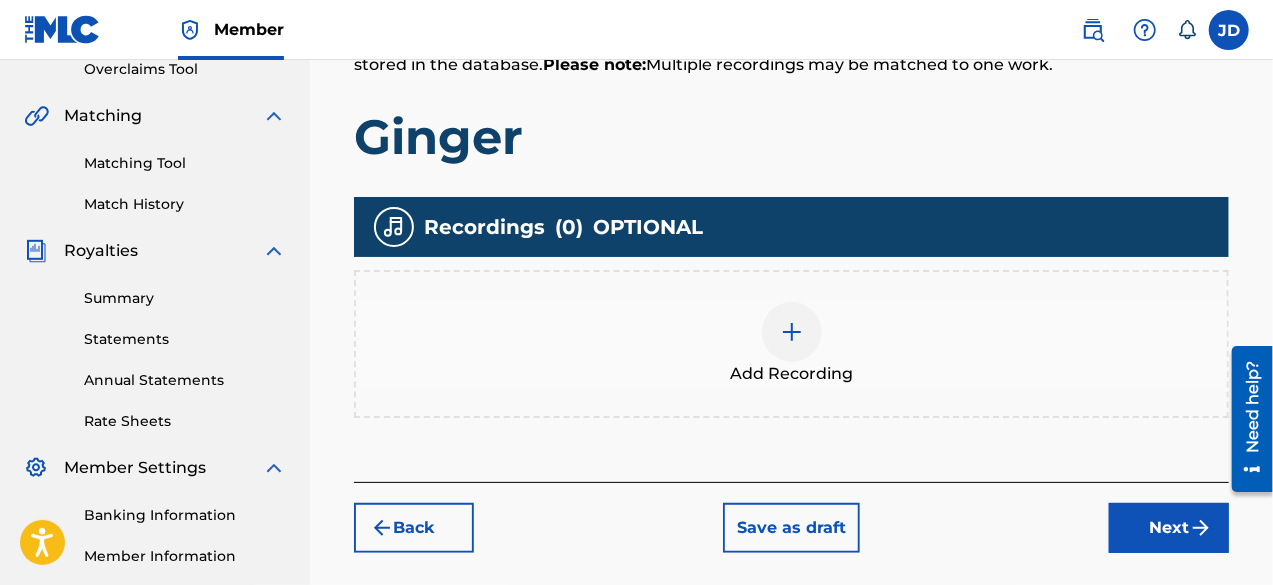 scroll, scrollTop: 456, scrollLeft: 0, axis: vertical 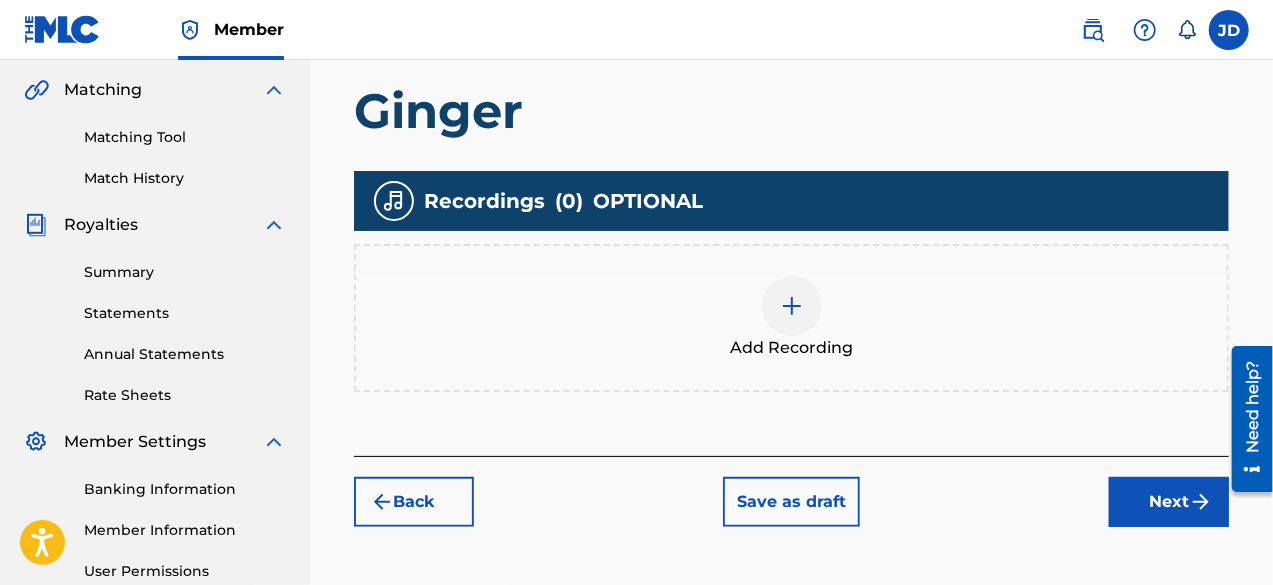 click on "Next" at bounding box center (1169, 502) 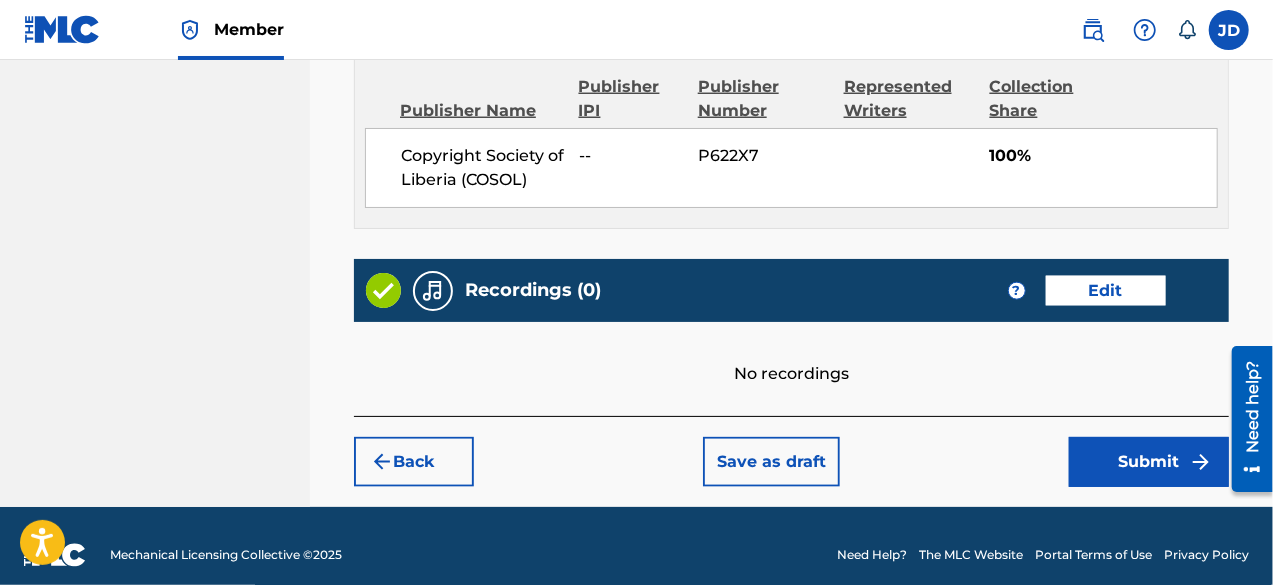 scroll, scrollTop: 1125, scrollLeft: 0, axis: vertical 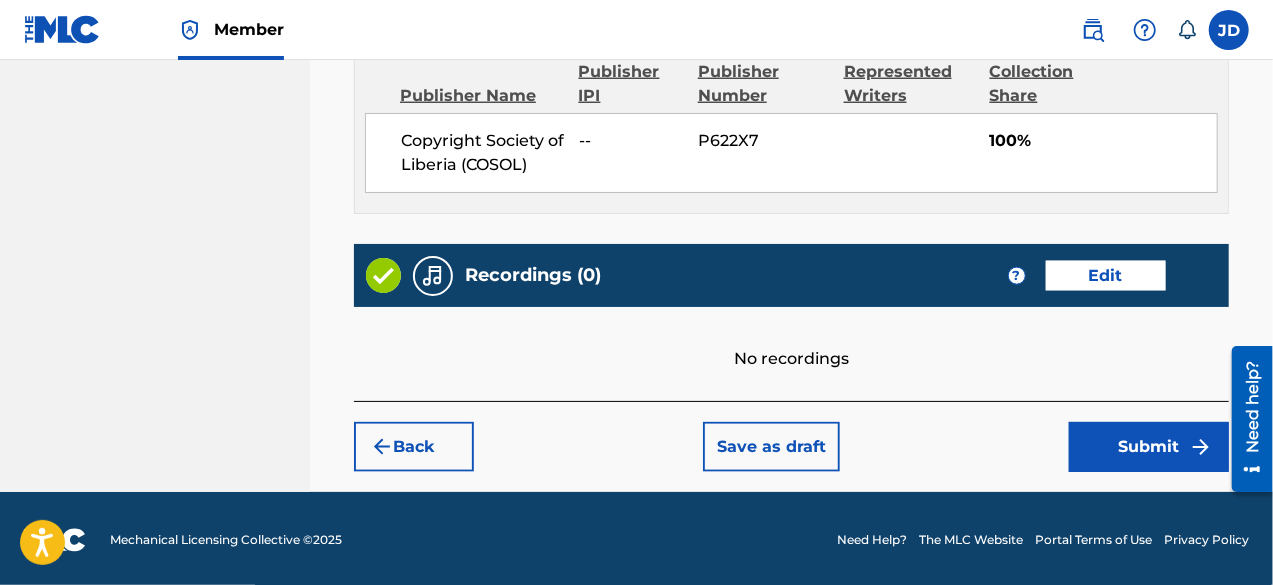 click on "Submit" at bounding box center (1149, 447) 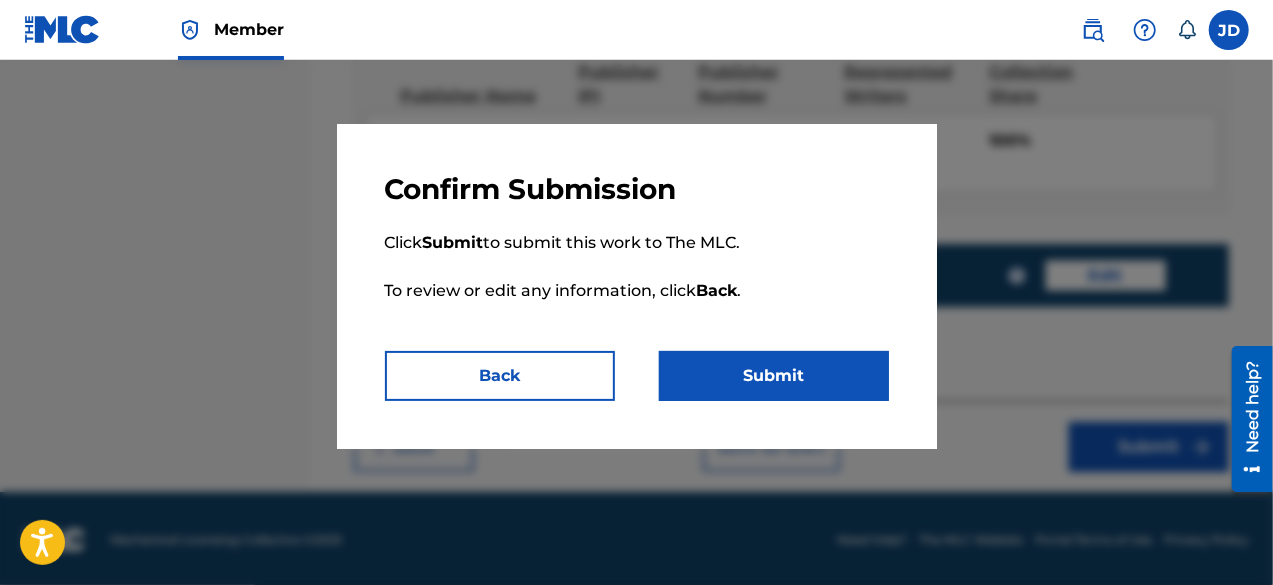 click on "Submit" at bounding box center [774, 376] 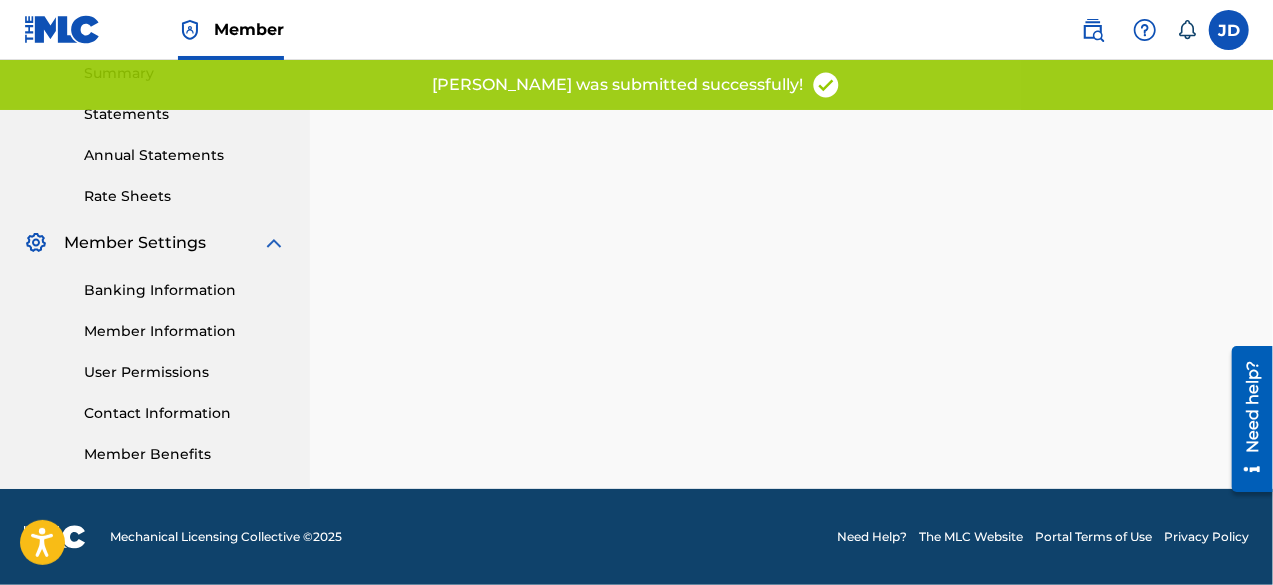 scroll, scrollTop: 0, scrollLeft: 0, axis: both 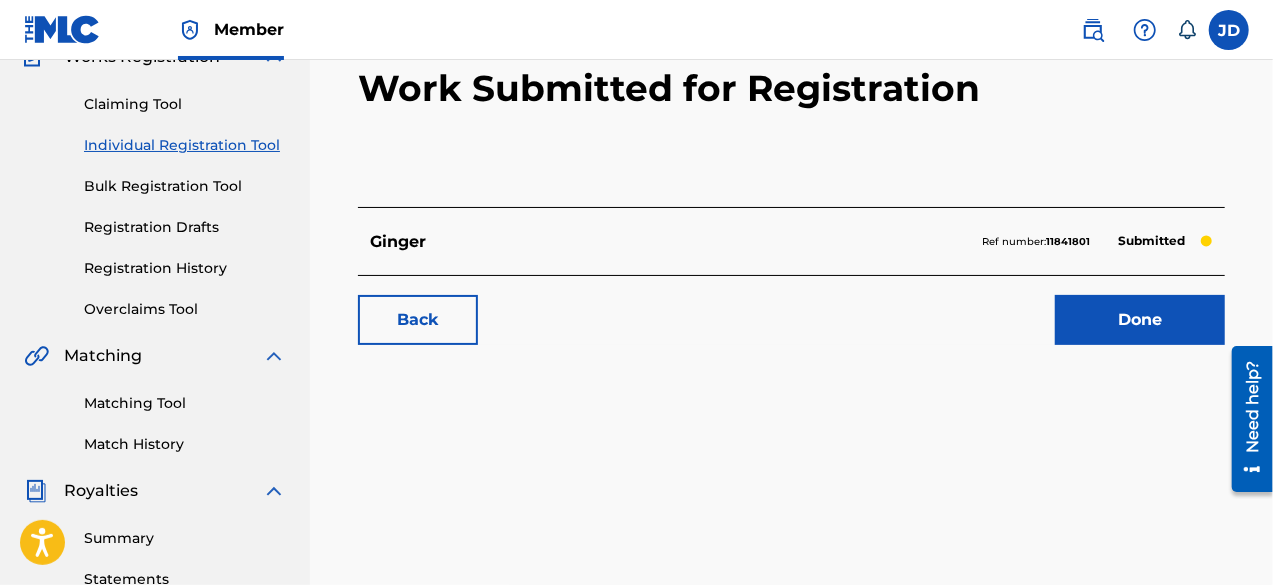 click on "Done" at bounding box center (1140, 320) 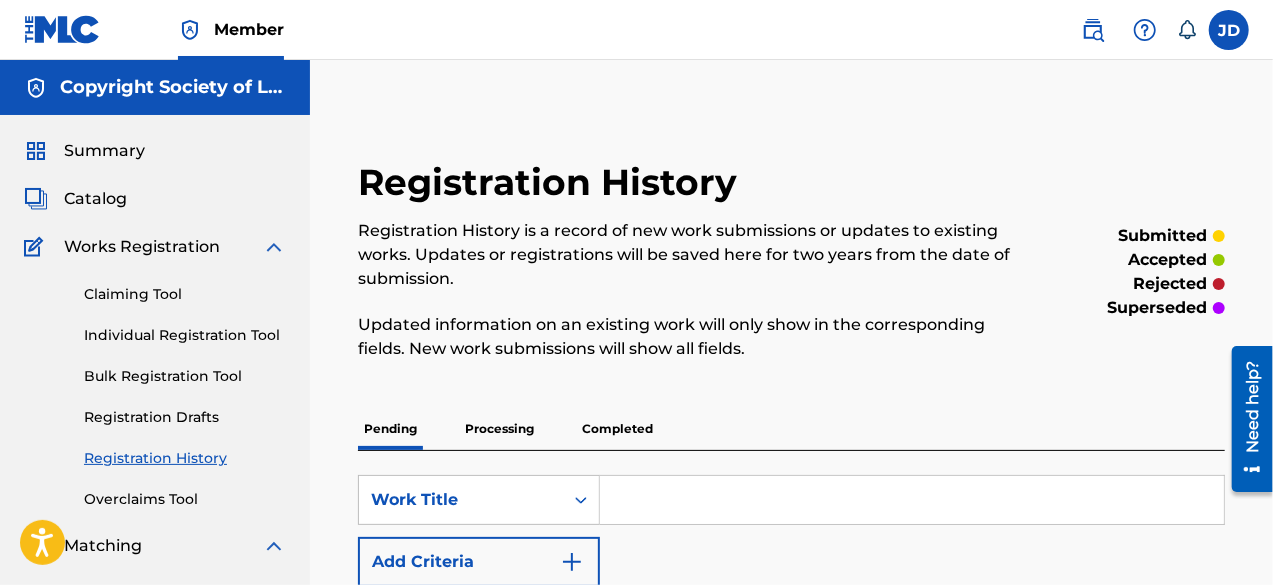 click on "Individual Registration Tool" at bounding box center (185, 335) 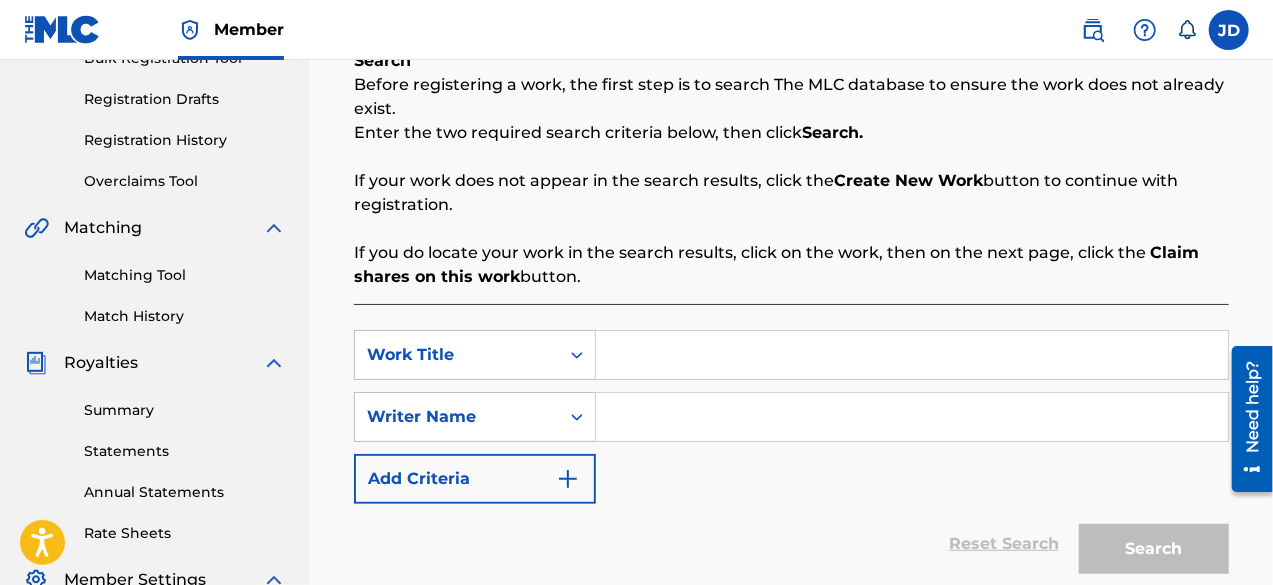 scroll, scrollTop: 327, scrollLeft: 0, axis: vertical 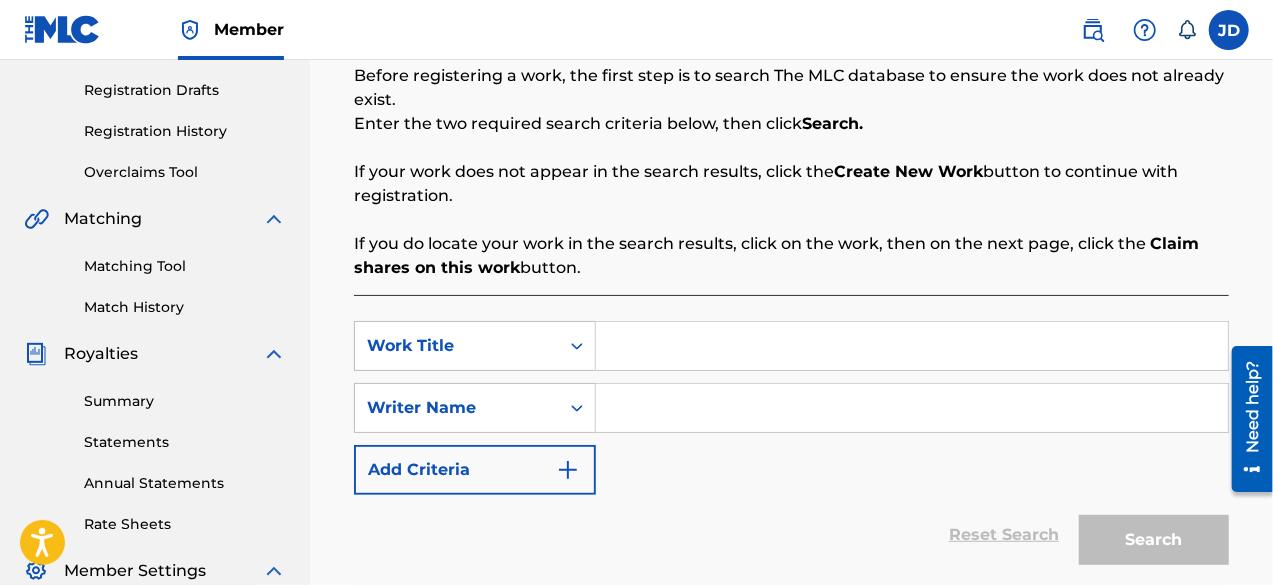 click at bounding box center [912, 346] 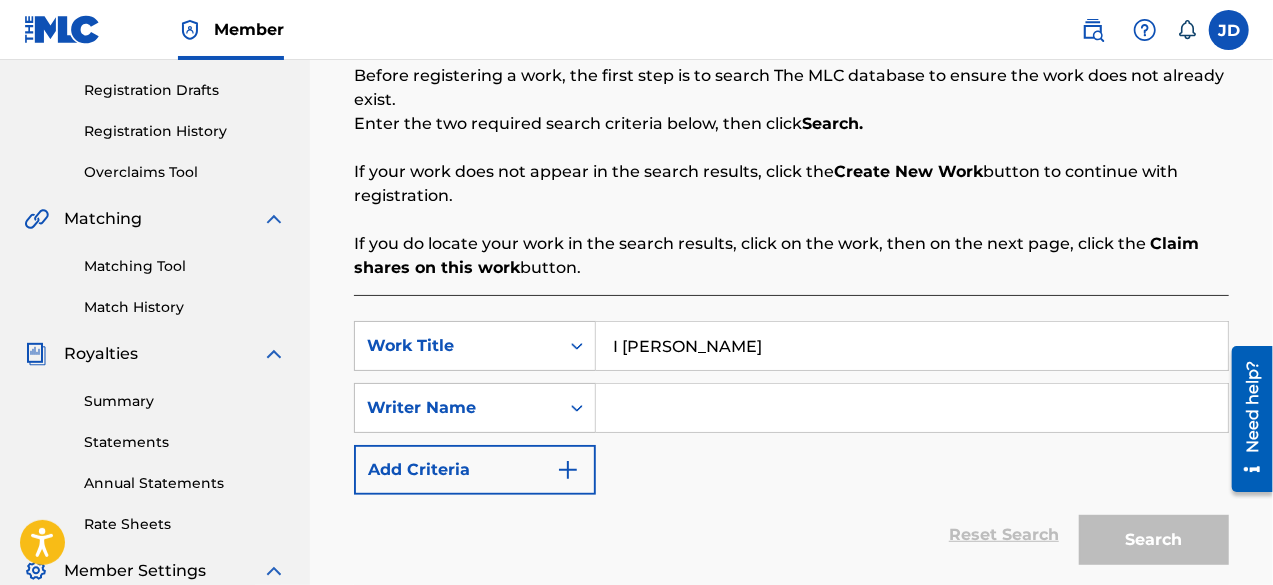 type on "I [PERSON_NAME]" 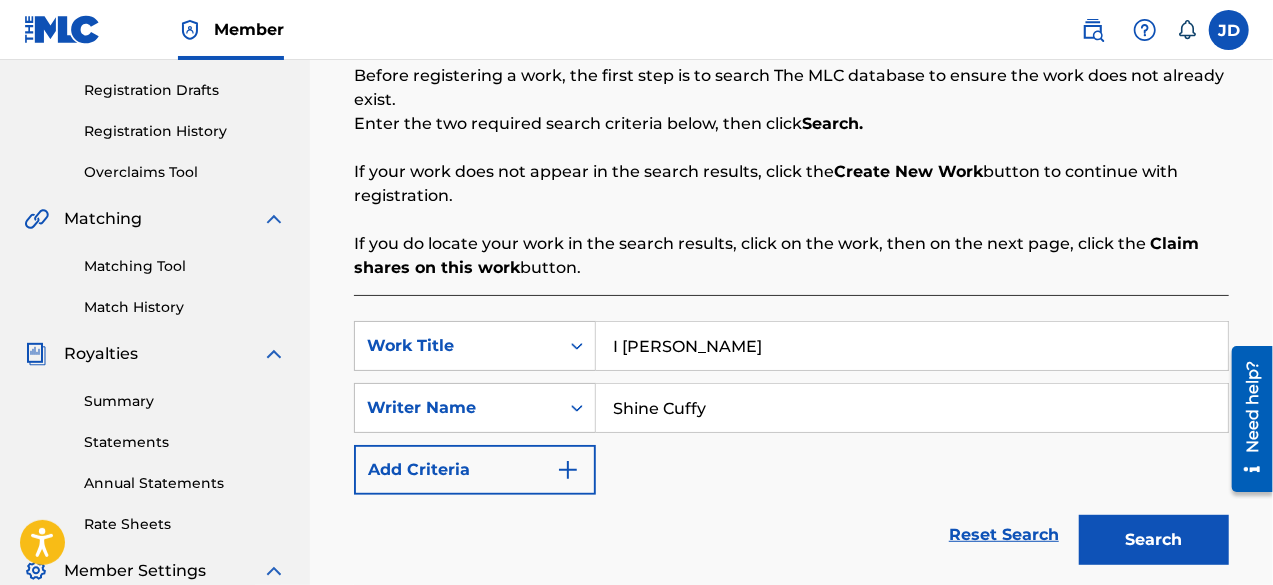 type on "Shine Cuffy" 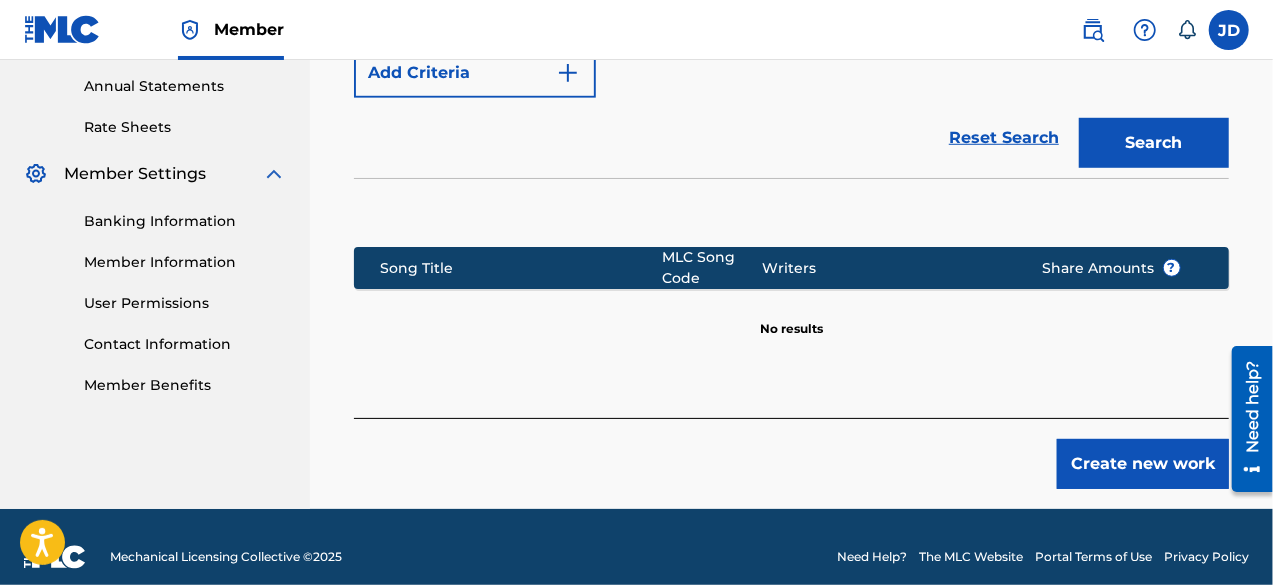 scroll, scrollTop: 726, scrollLeft: 0, axis: vertical 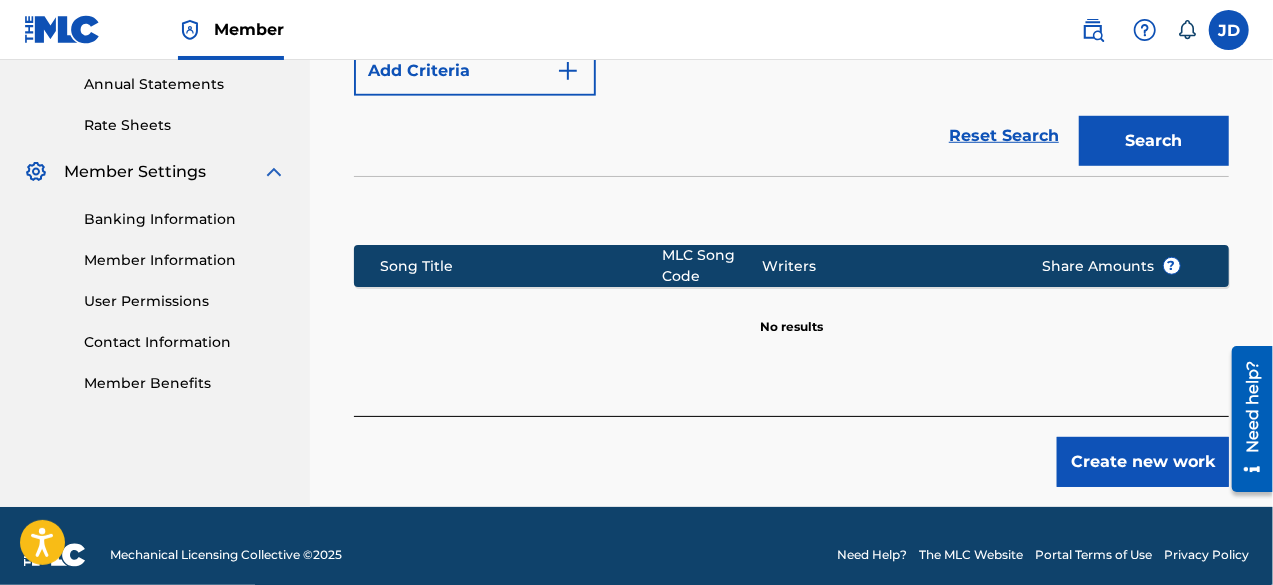 click on "Create new work" at bounding box center (1143, 462) 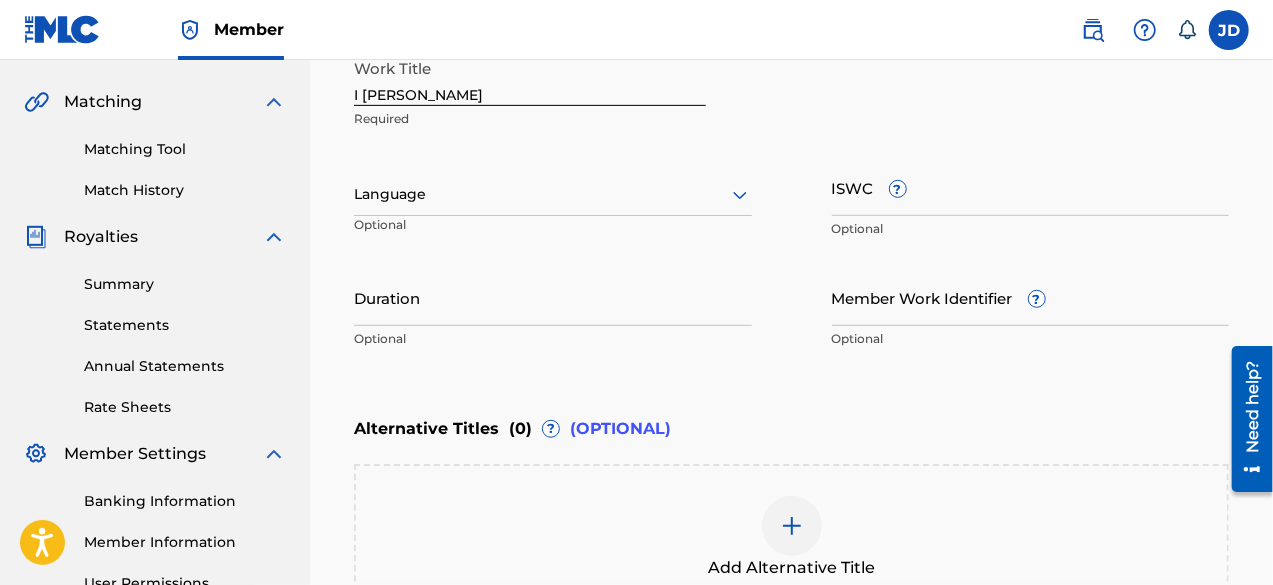 scroll, scrollTop: 450, scrollLeft: 0, axis: vertical 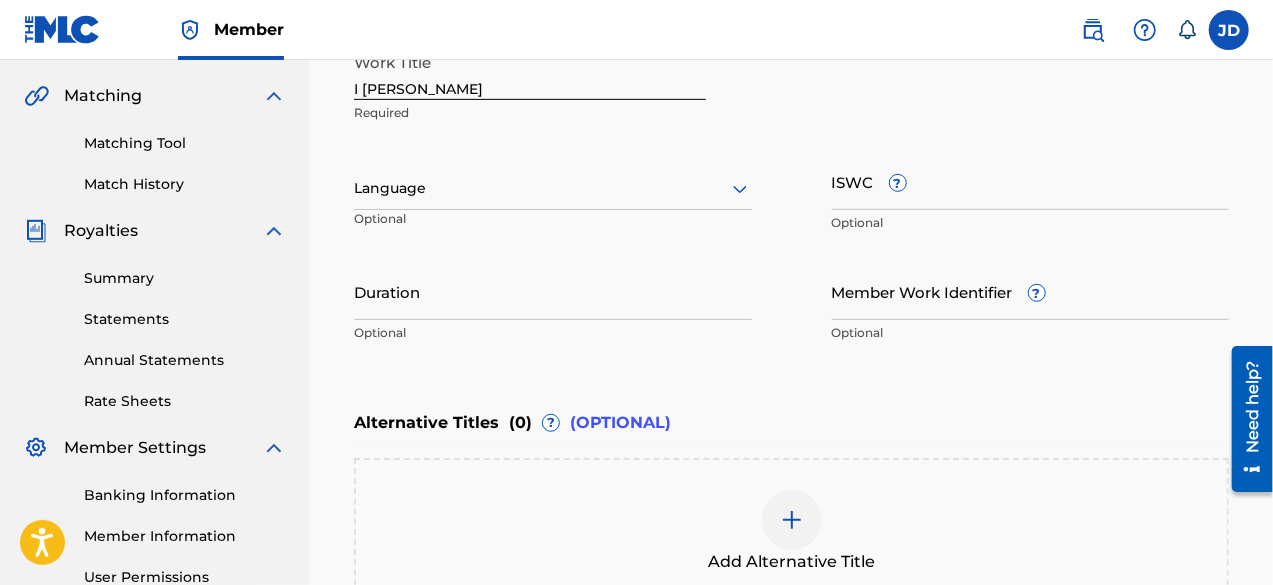 click at bounding box center (553, 188) 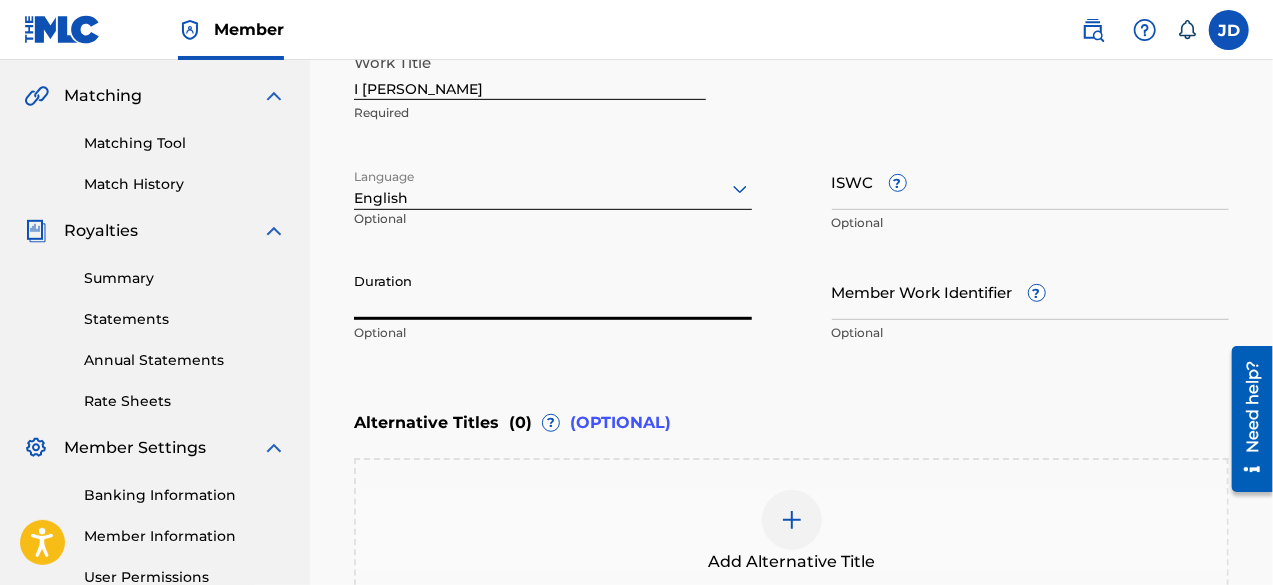 click on "Duration" at bounding box center (553, 291) 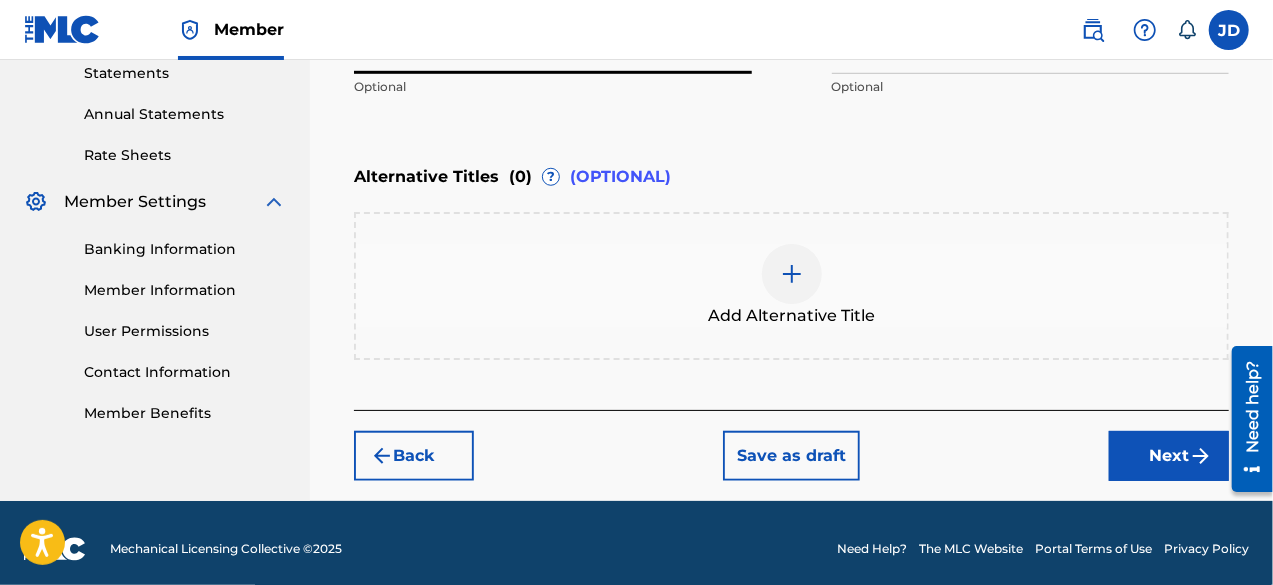 scroll, scrollTop: 706, scrollLeft: 0, axis: vertical 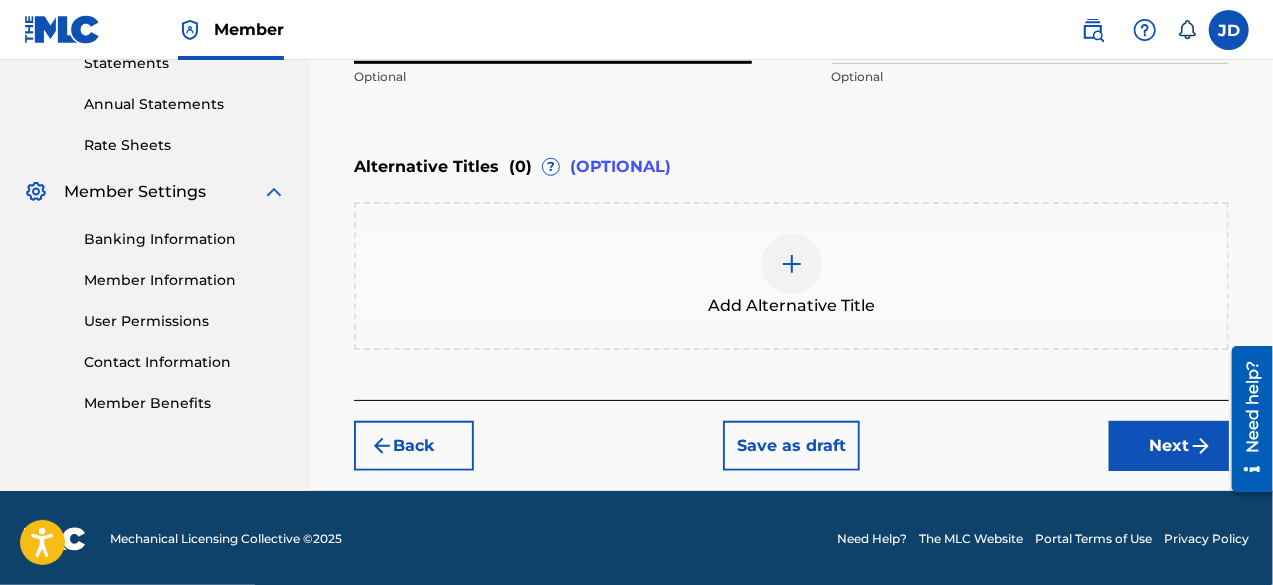 click on "Next" at bounding box center [1169, 446] 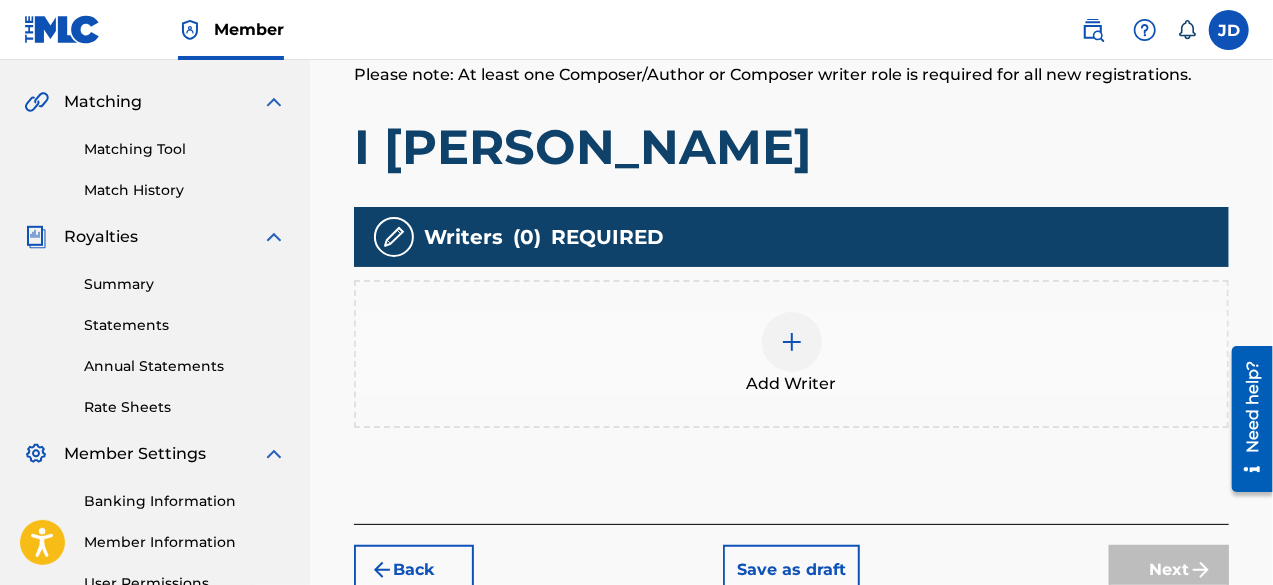 scroll, scrollTop: 612, scrollLeft: 0, axis: vertical 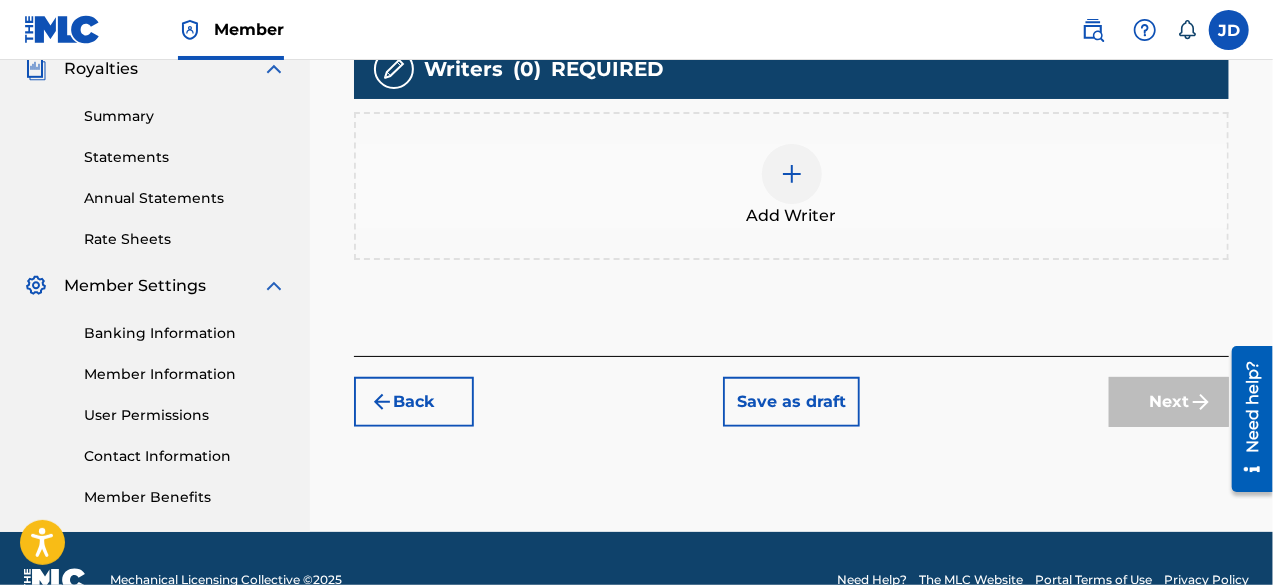 click at bounding box center (792, 174) 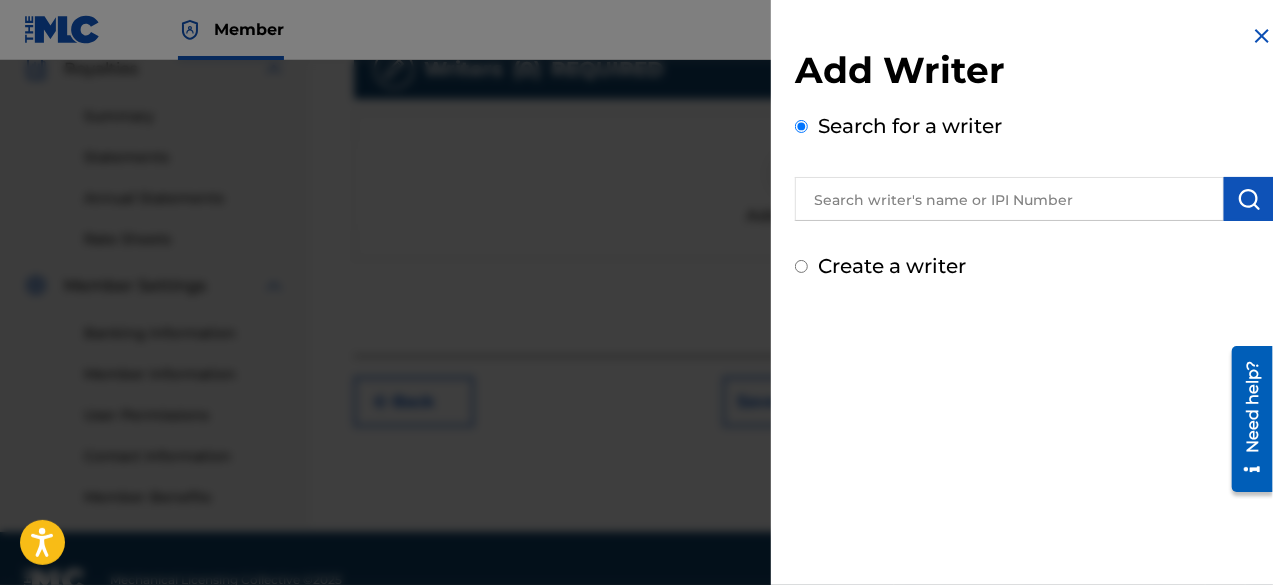 click on "Create a writer" at bounding box center (1034, 266) 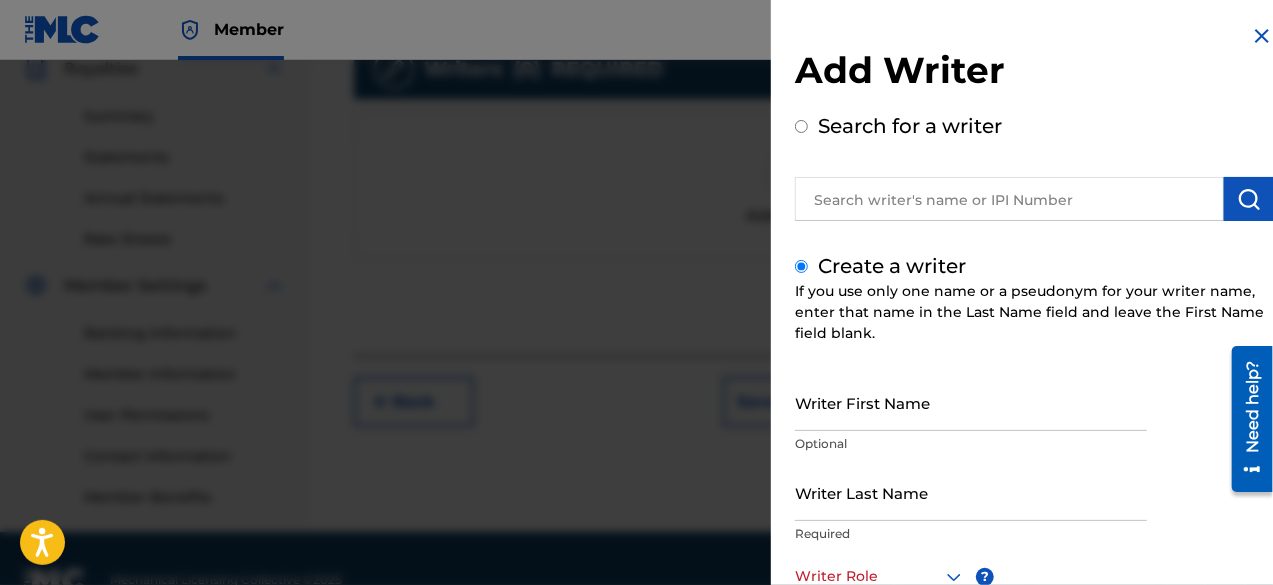 click on "Writer Last Name" at bounding box center (971, 492) 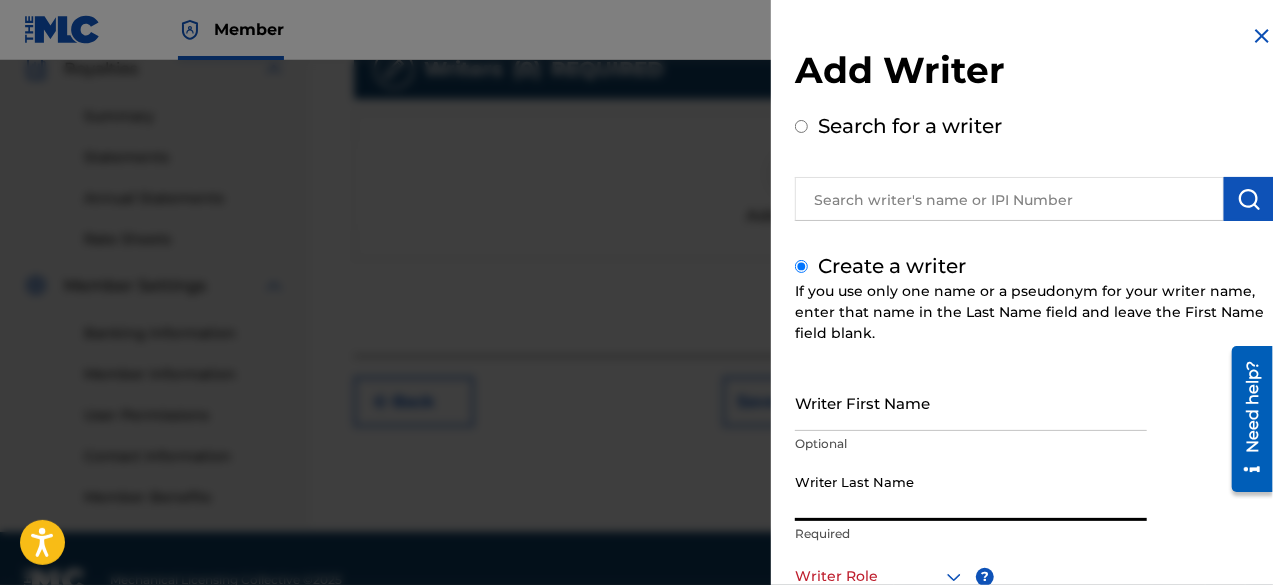 paste on "Shine Cuffy" 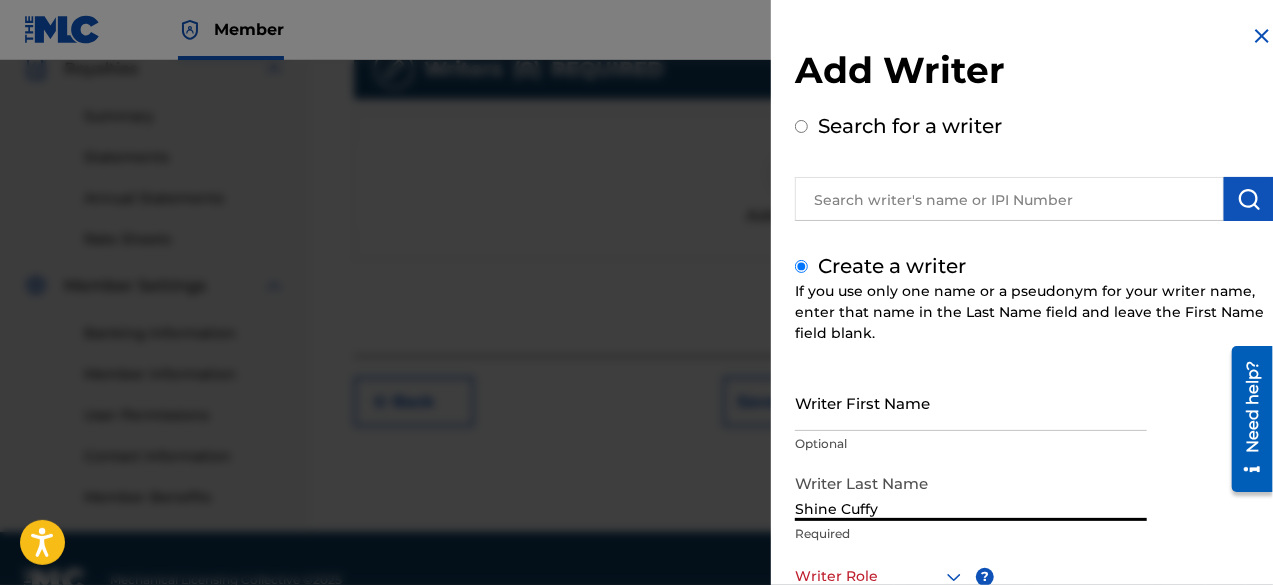 type on "Shine Cuffy" 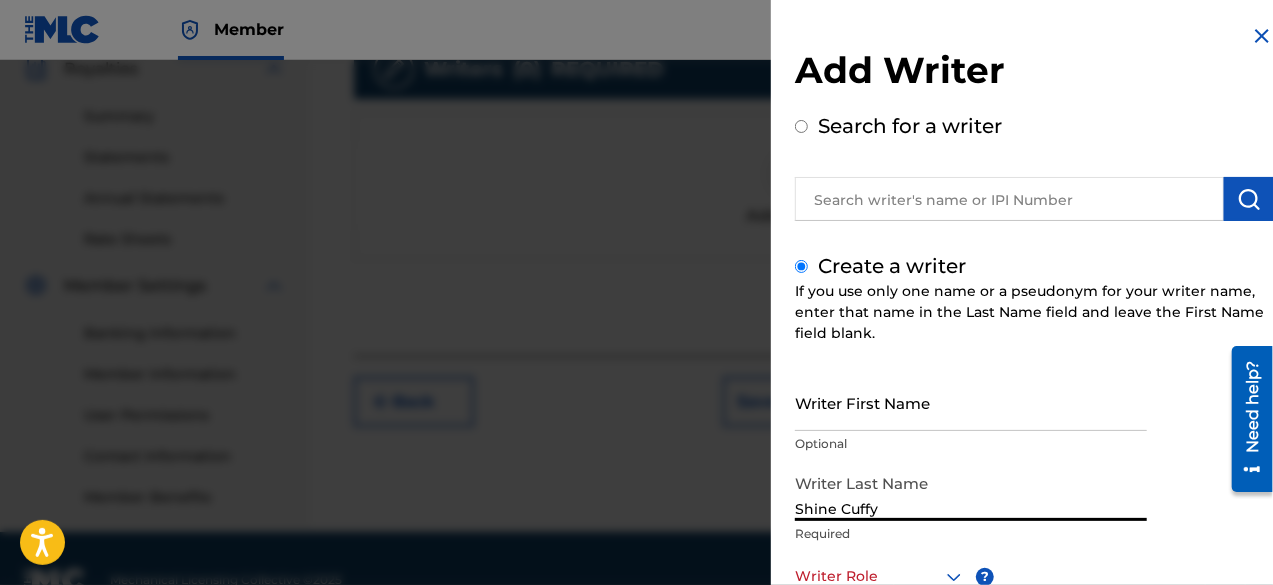 scroll, scrollTop: 2, scrollLeft: 0, axis: vertical 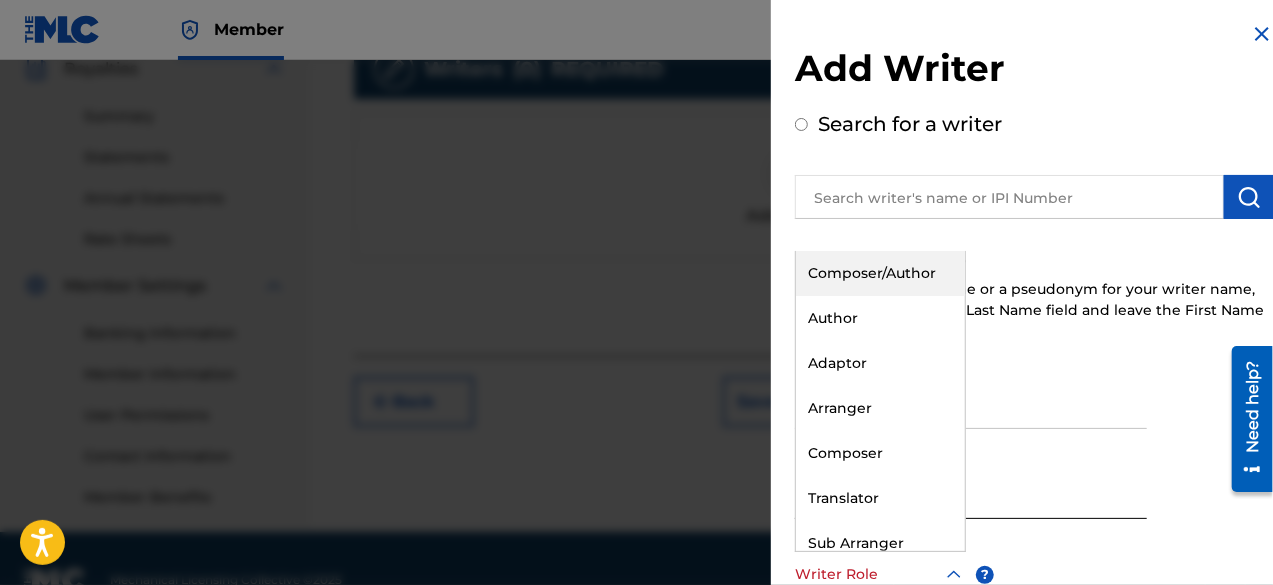 click at bounding box center (880, 574) 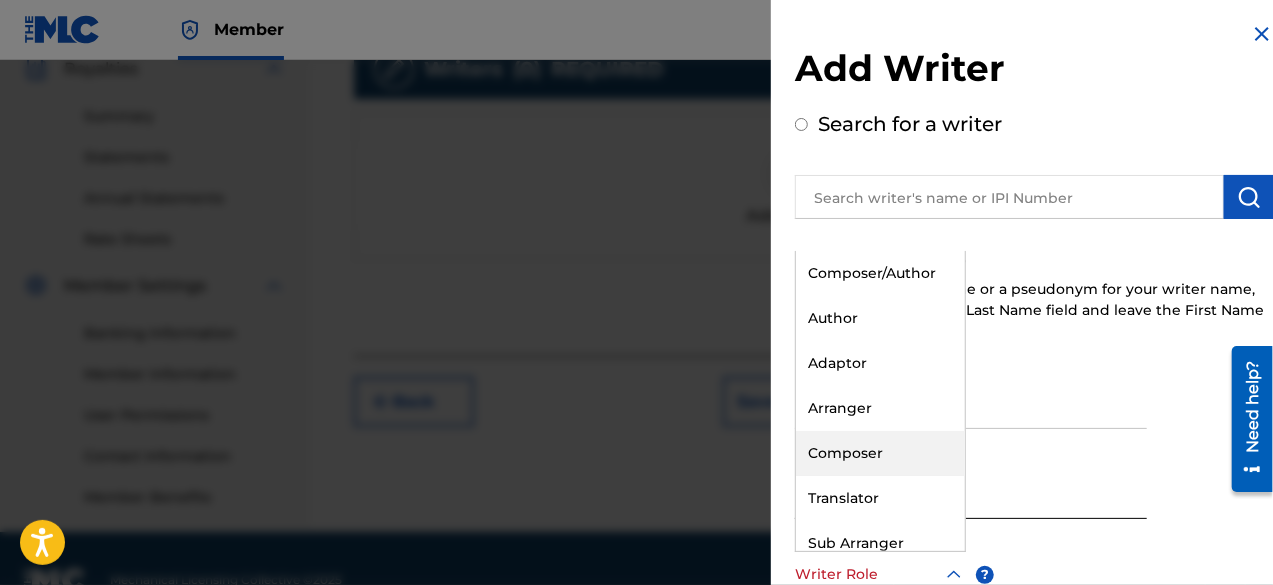 click on "Composer" at bounding box center (880, 453) 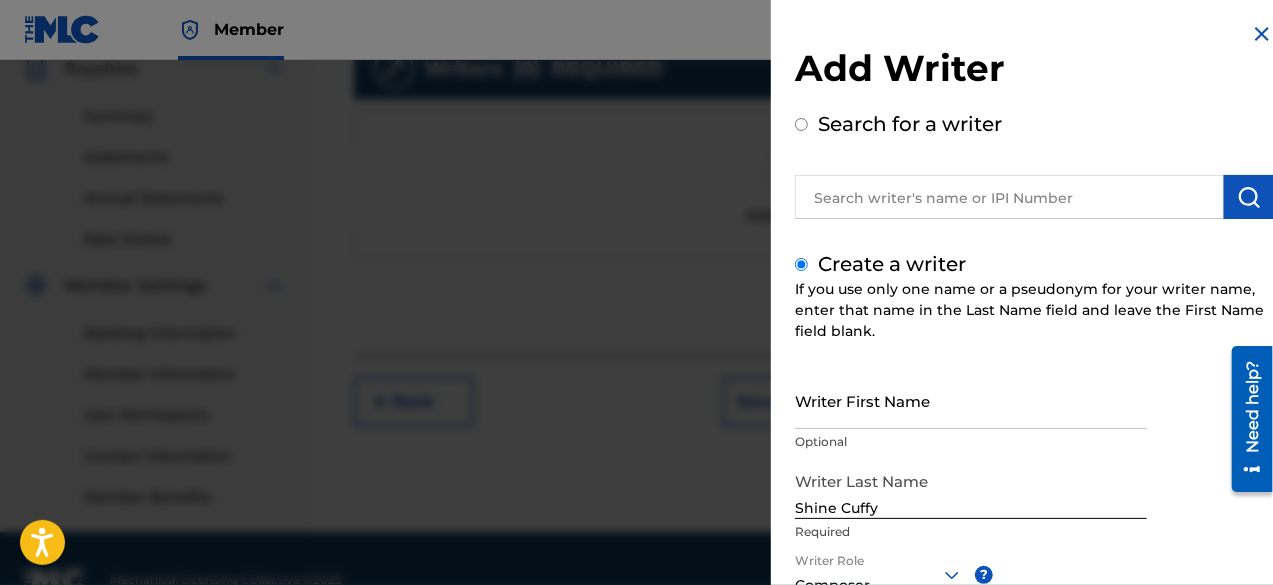 scroll, scrollTop: 654, scrollLeft: 0, axis: vertical 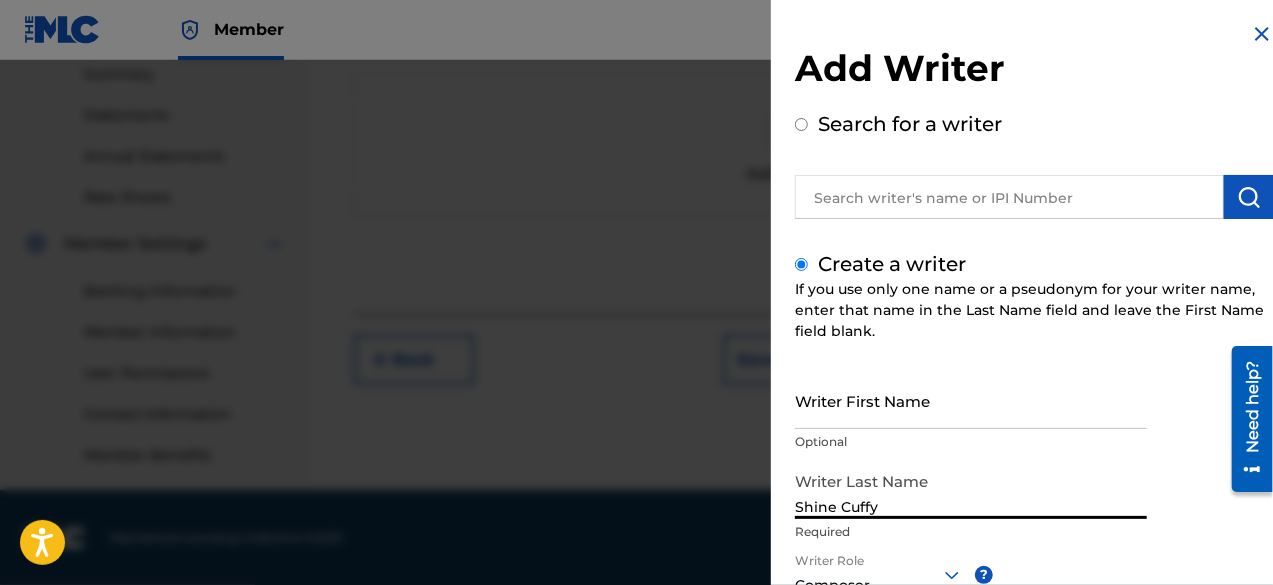 click on "Shine Cuffy" at bounding box center [971, 490] 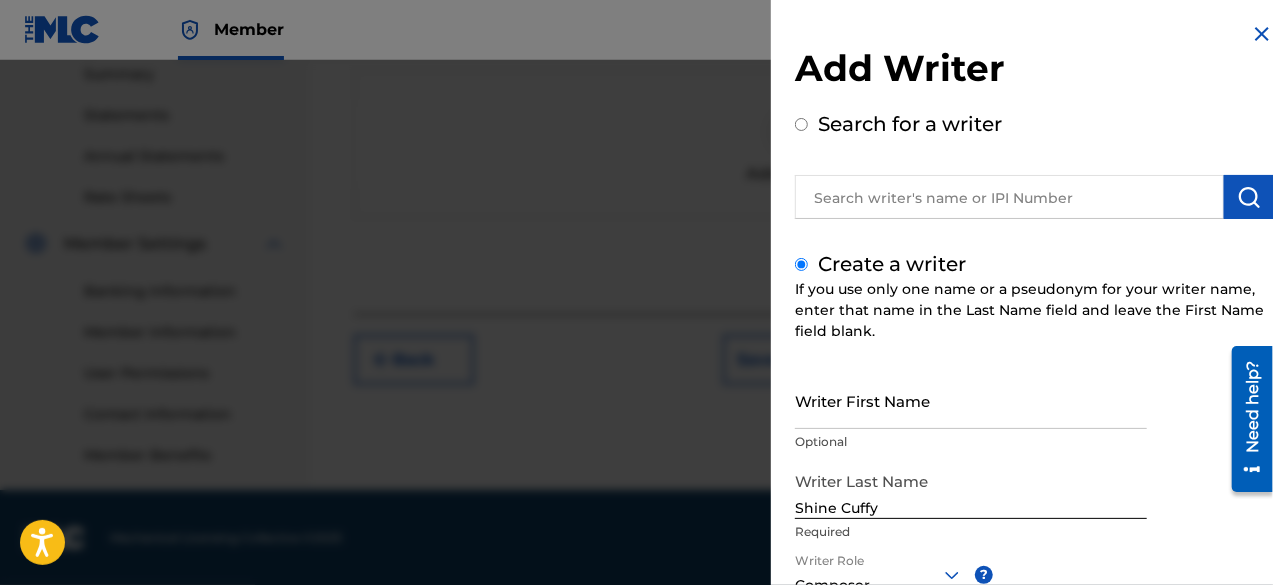 type 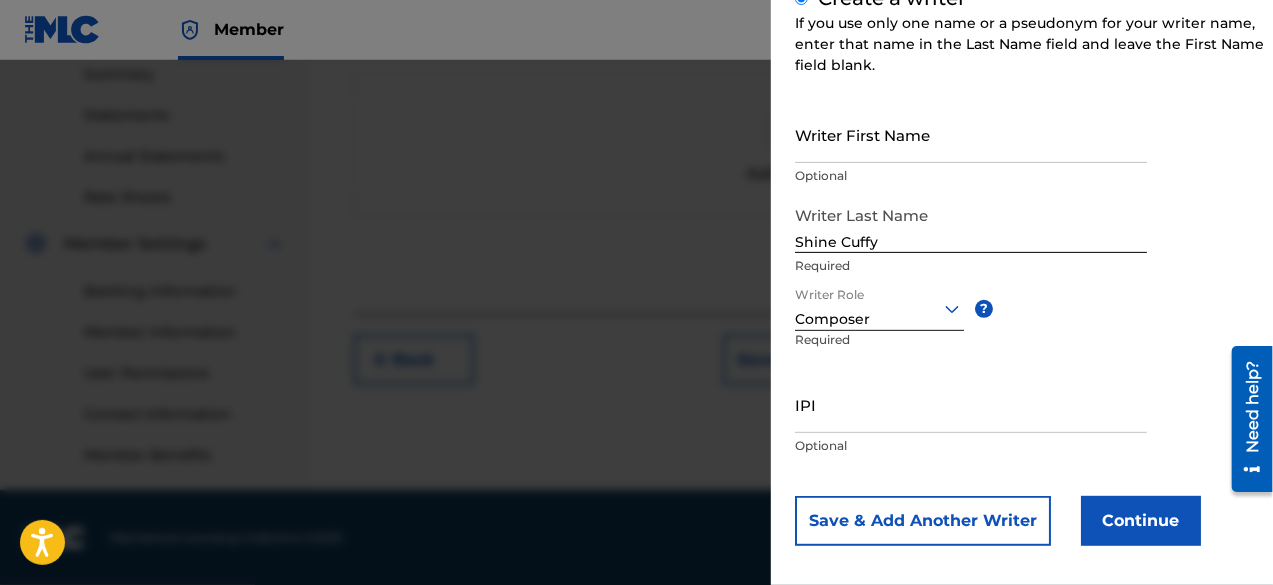 click on "Continue" at bounding box center (1141, 521) 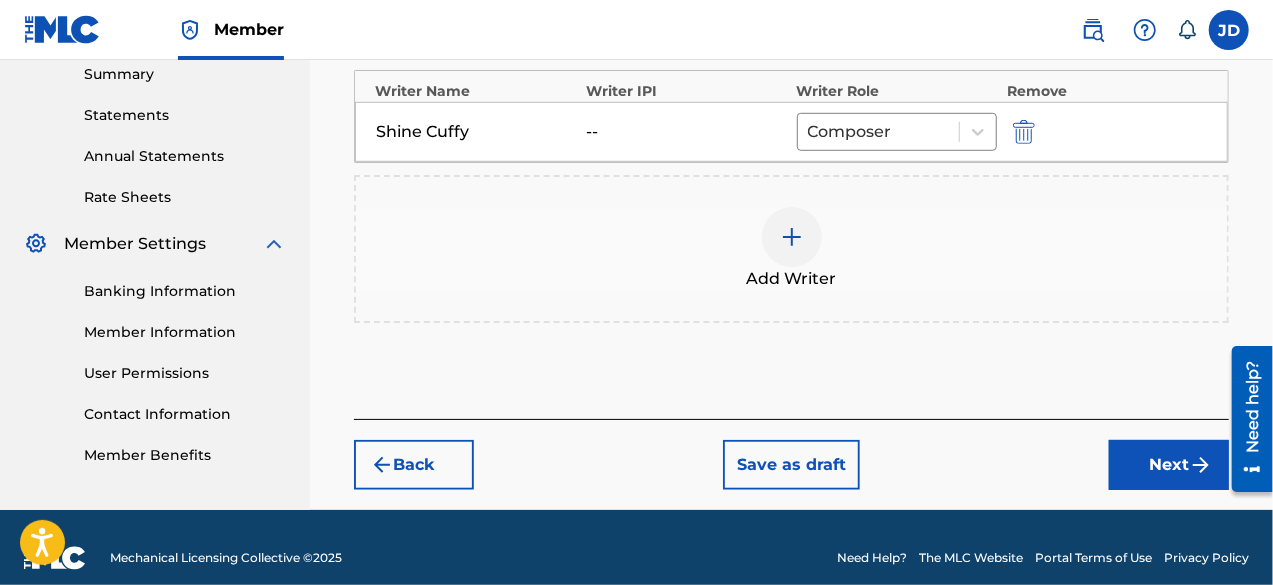 click on "Next" at bounding box center [1169, 465] 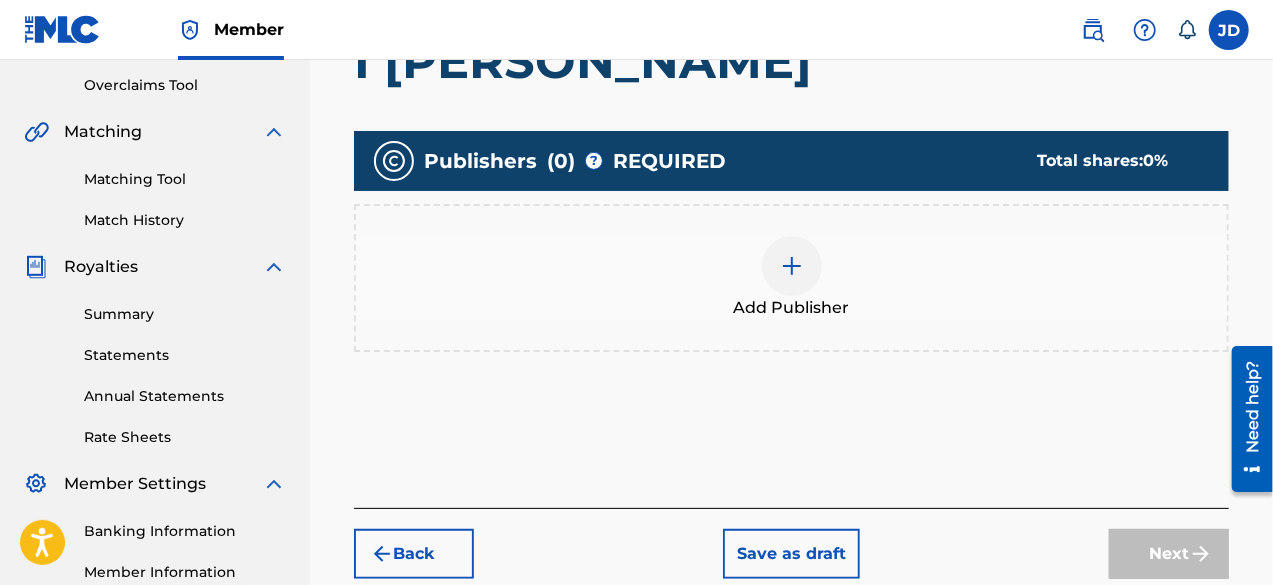 scroll, scrollTop: 418, scrollLeft: 0, axis: vertical 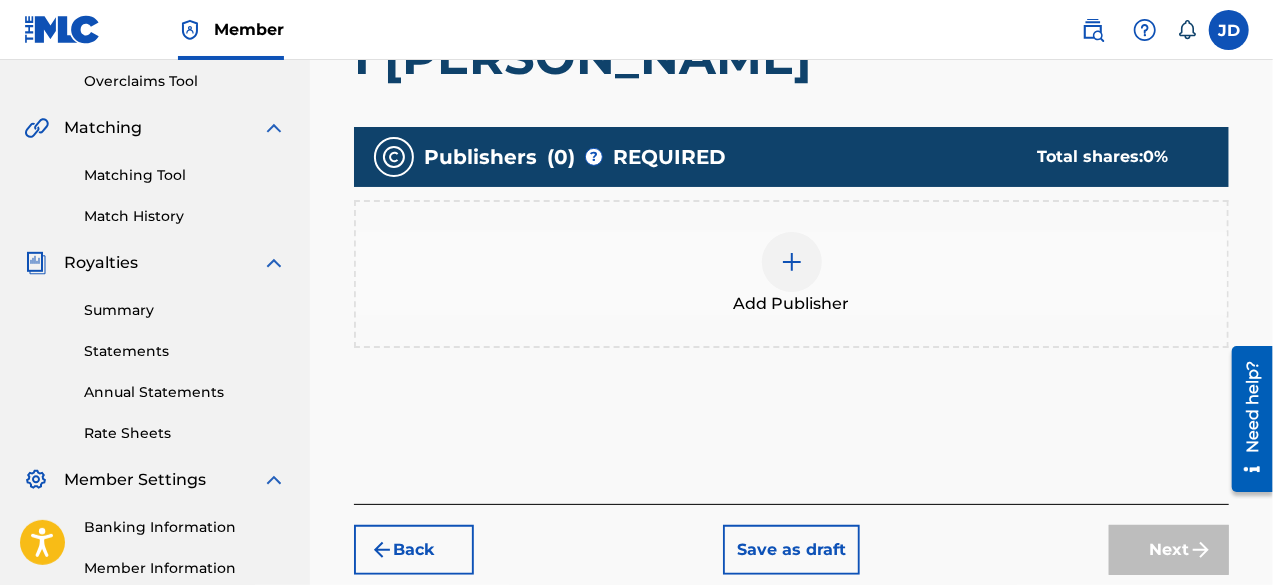 click at bounding box center (792, 262) 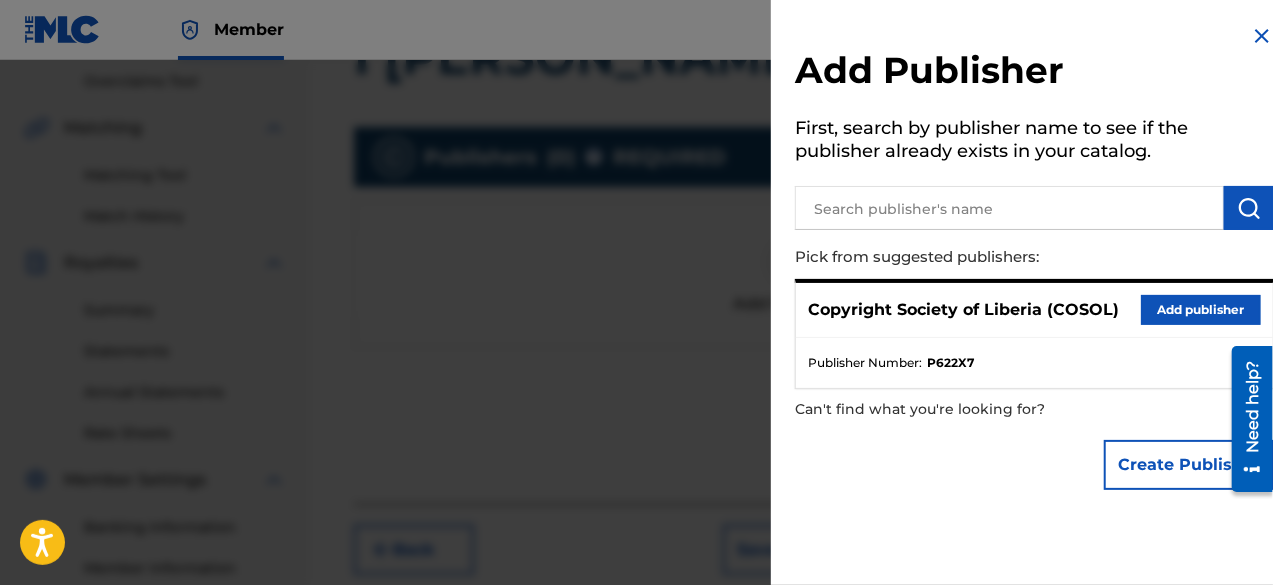 click on "Add publisher" at bounding box center (1201, 310) 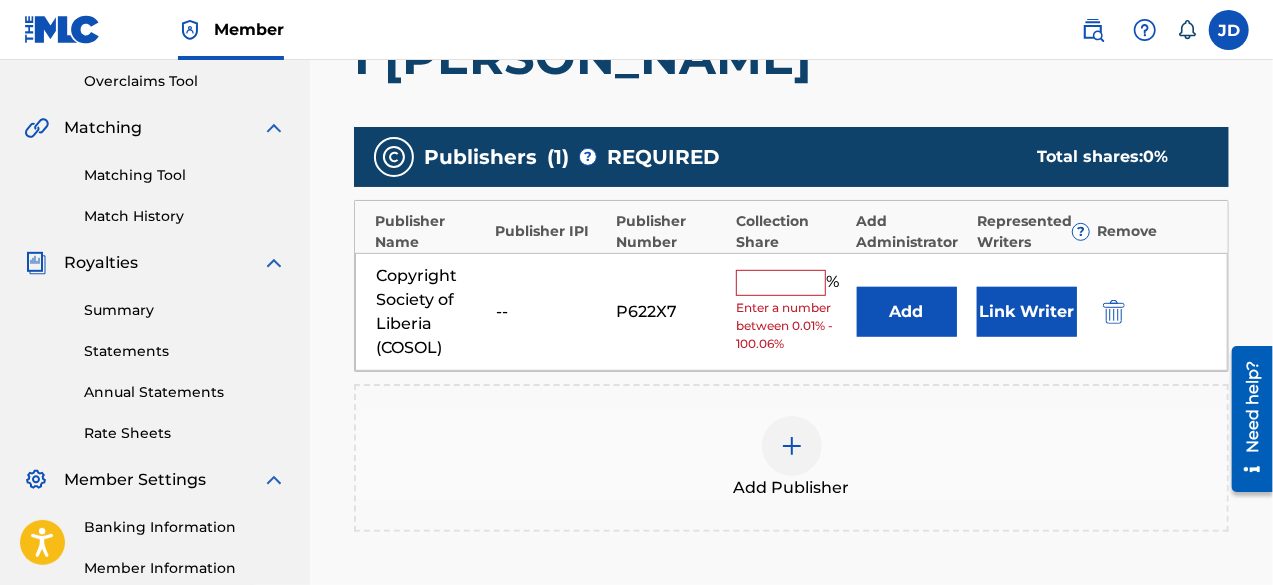 click at bounding box center (781, 283) 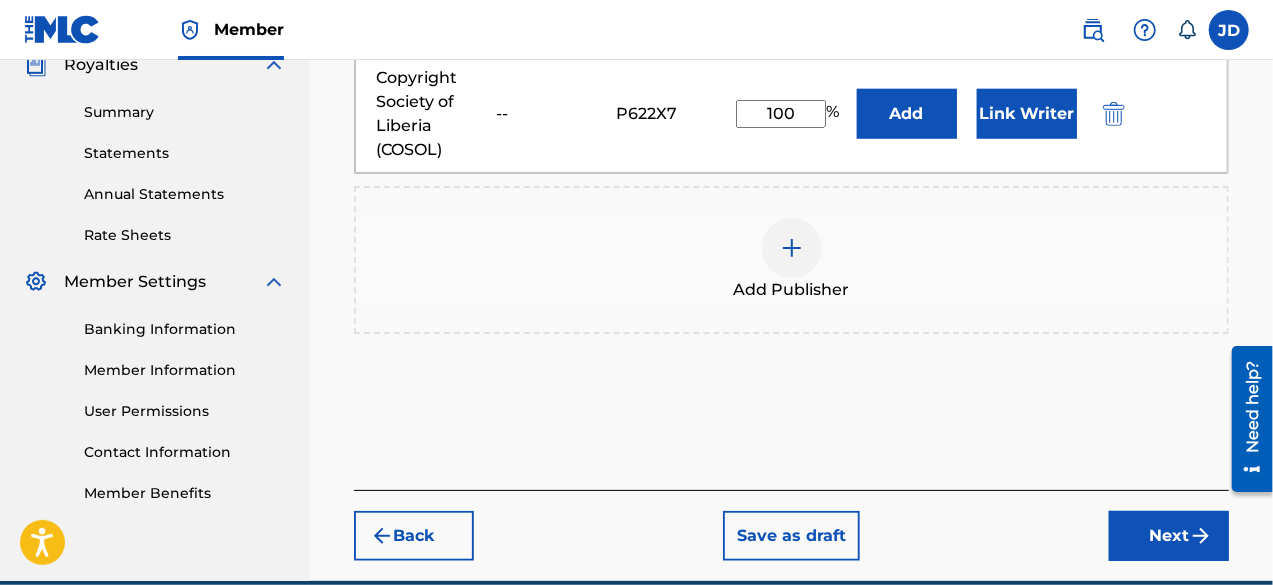 scroll, scrollTop: 706, scrollLeft: 0, axis: vertical 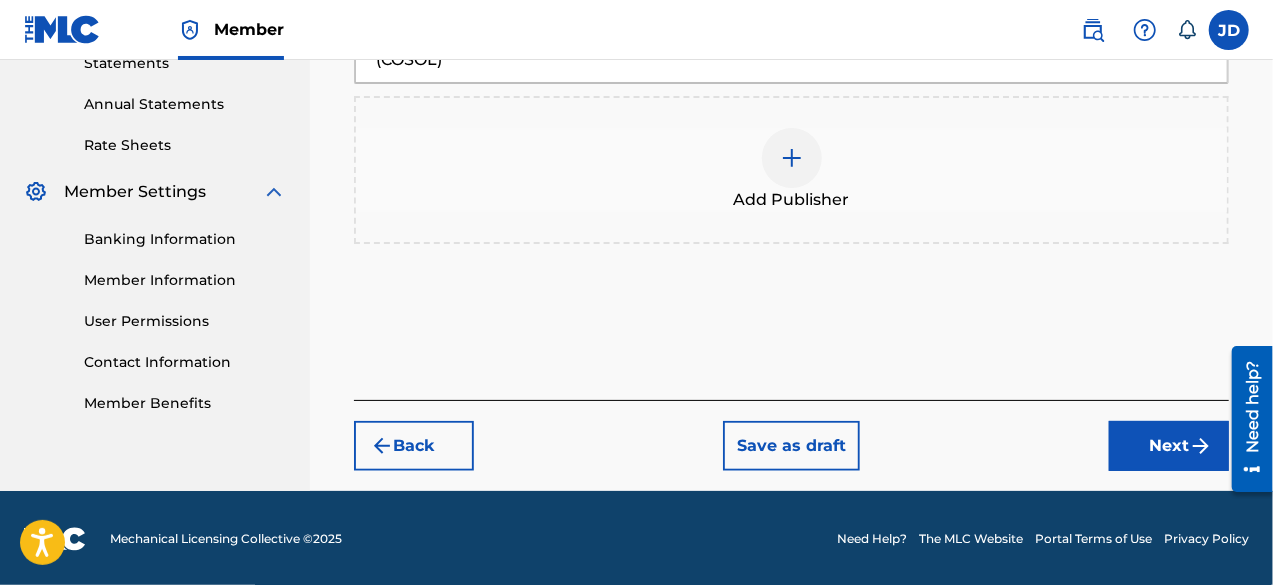 click on "Next" at bounding box center (1169, 446) 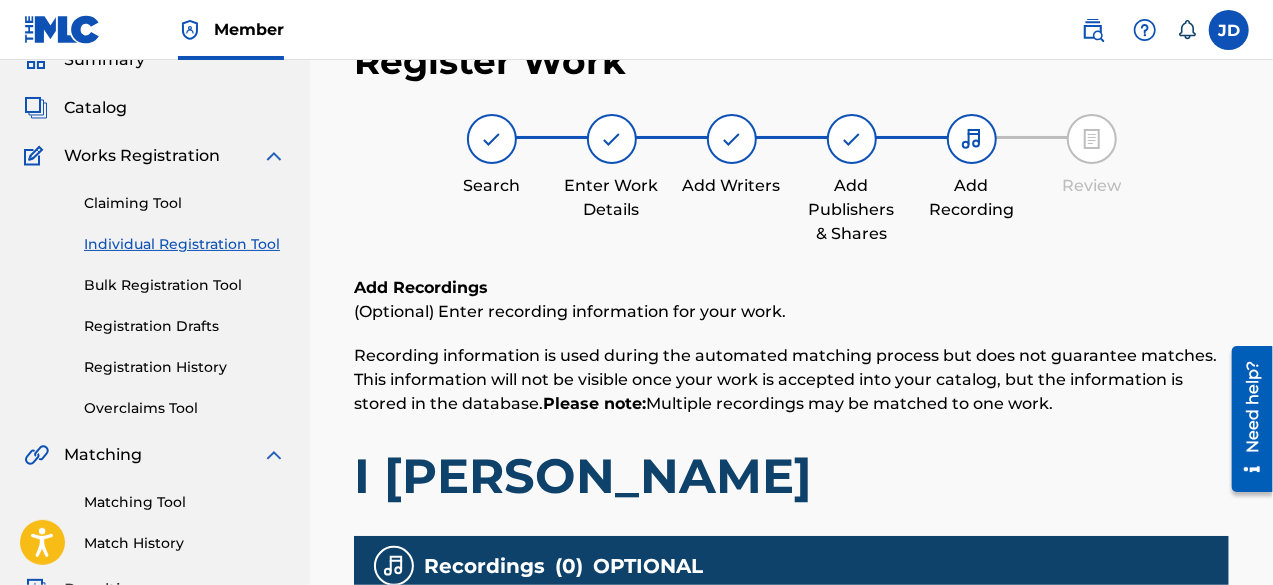 scroll, scrollTop: 90, scrollLeft: 0, axis: vertical 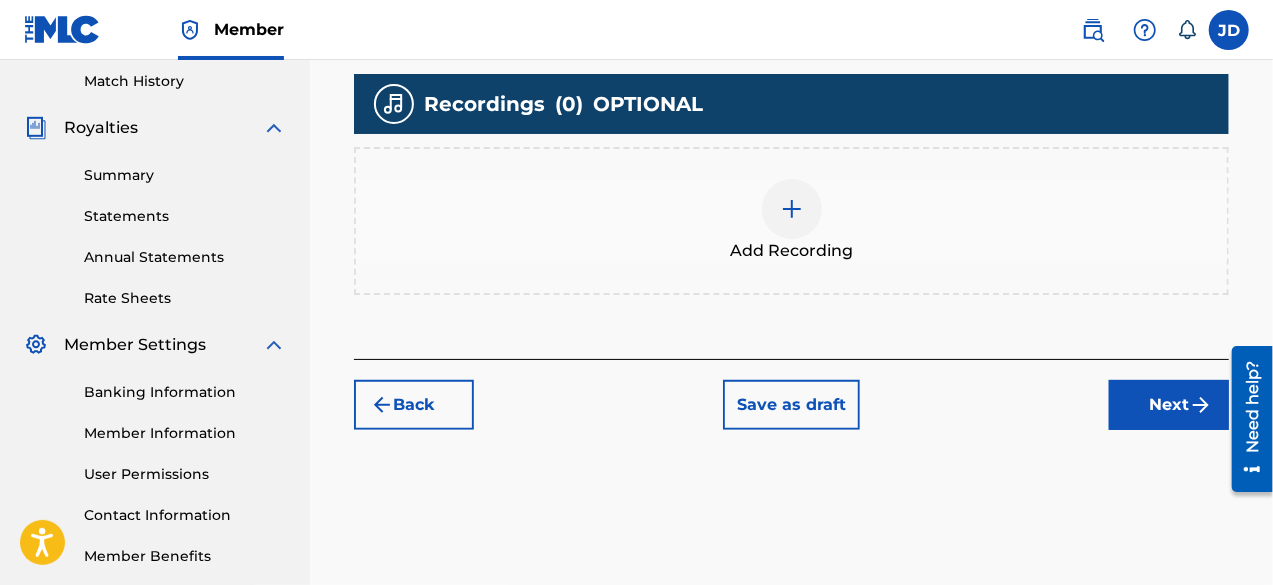 click on "Next" at bounding box center [1169, 405] 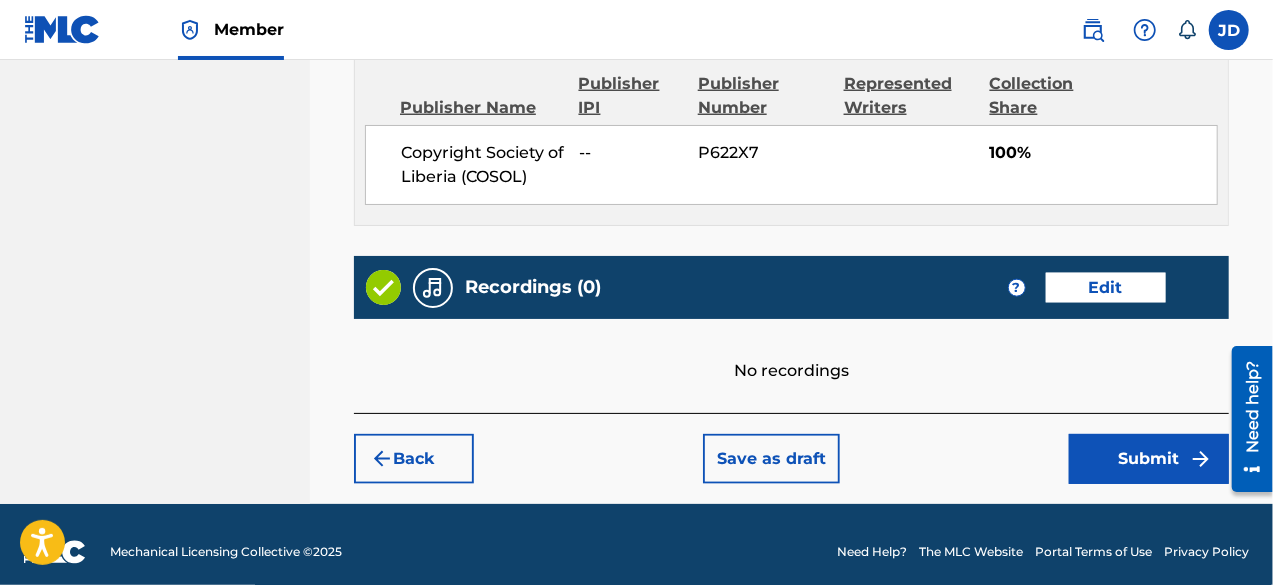 scroll, scrollTop: 1125, scrollLeft: 0, axis: vertical 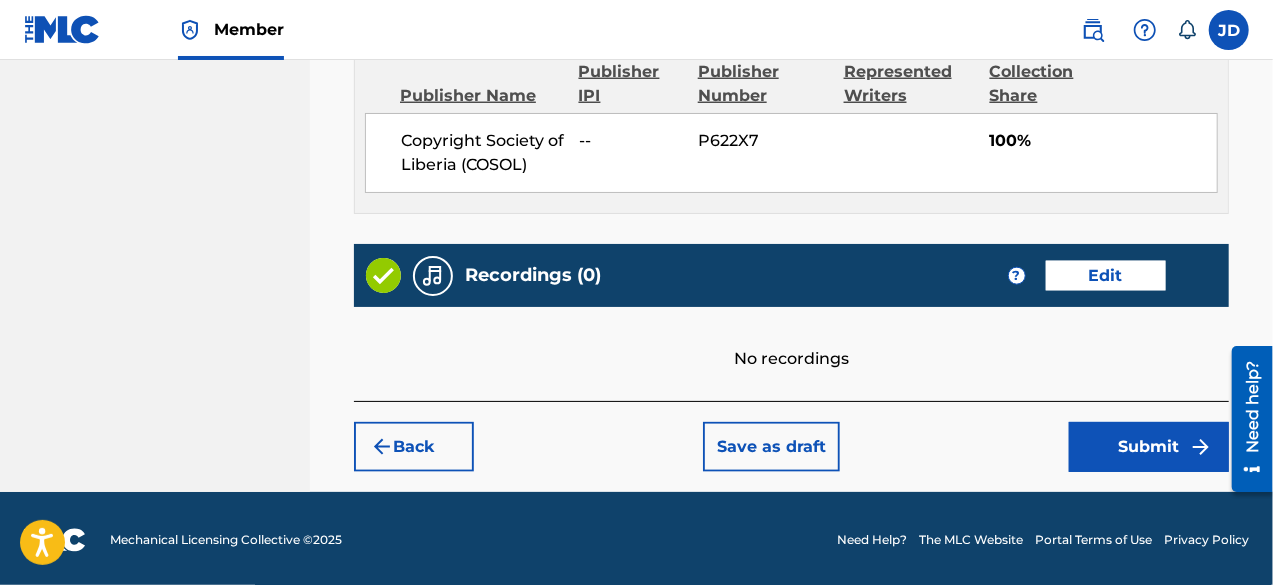 click on "Submit" at bounding box center [1149, 447] 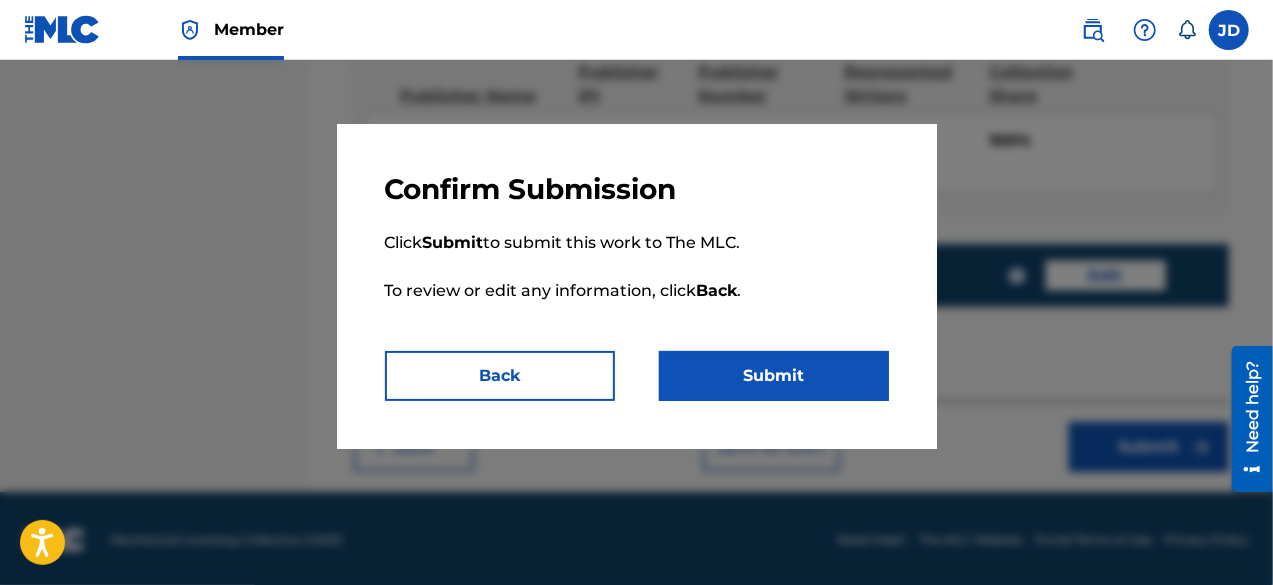 click on "Submit" at bounding box center [774, 376] 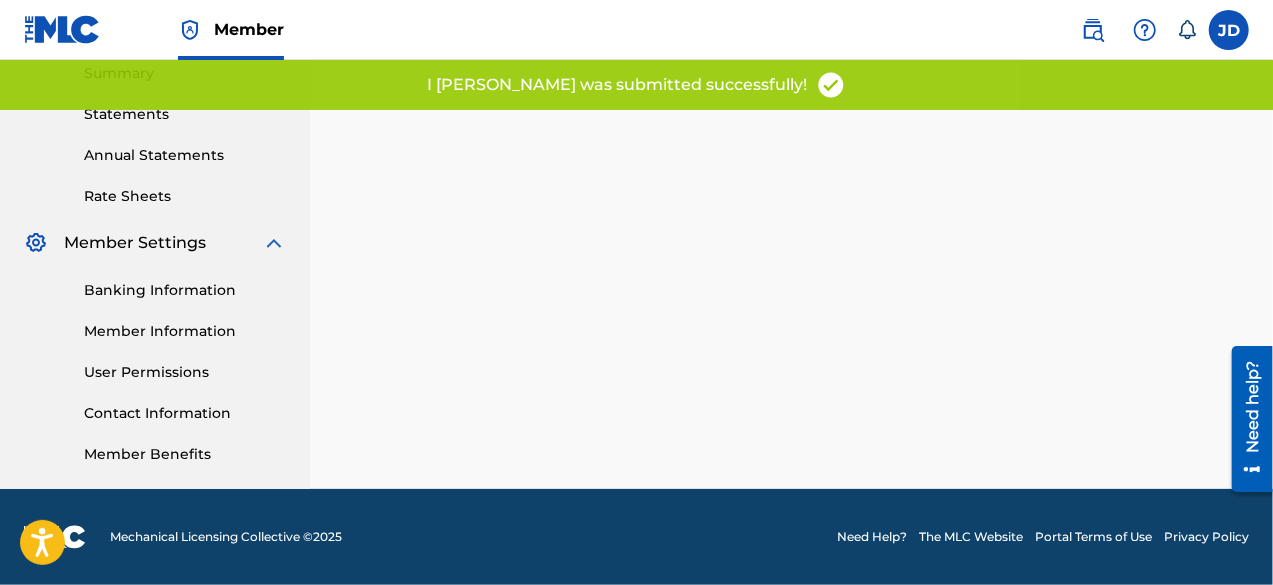 scroll, scrollTop: 0, scrollLeft: 0, axis: both 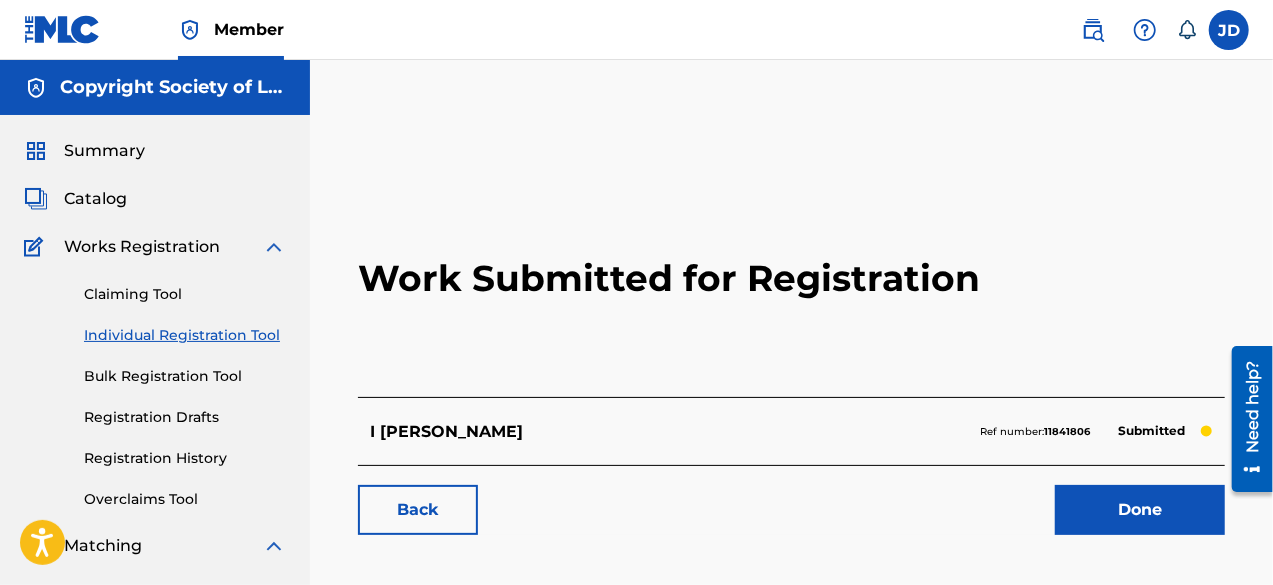 click on "Done" at bounding box center [1140, 510] 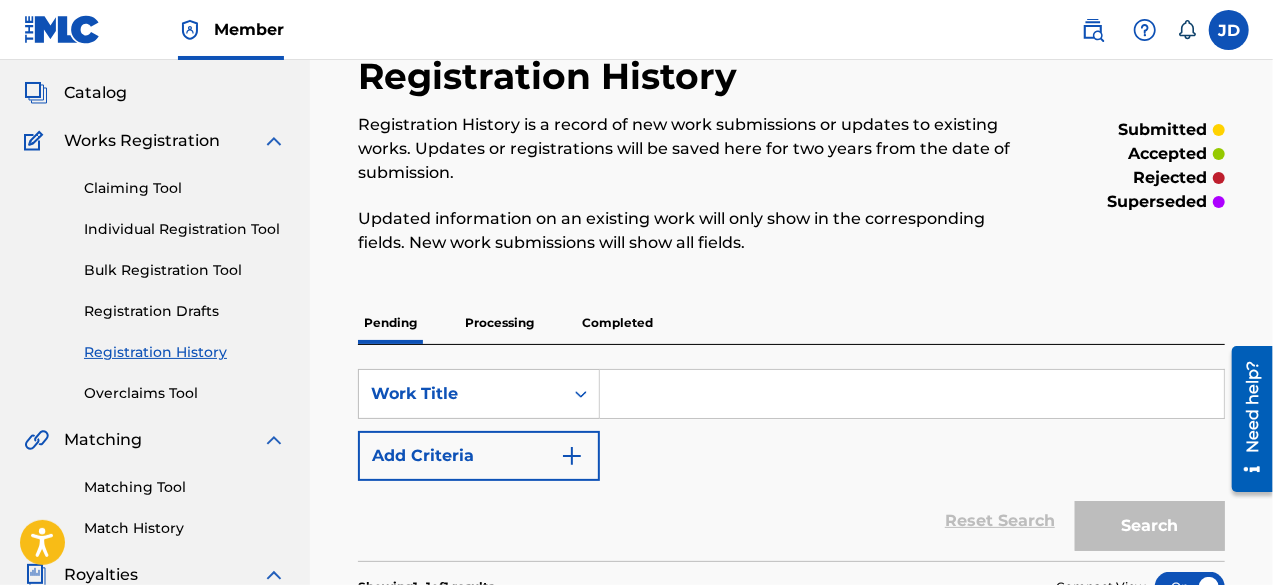 scroll, scrollTop: 101, scrollLeft: 0, axis: vertical 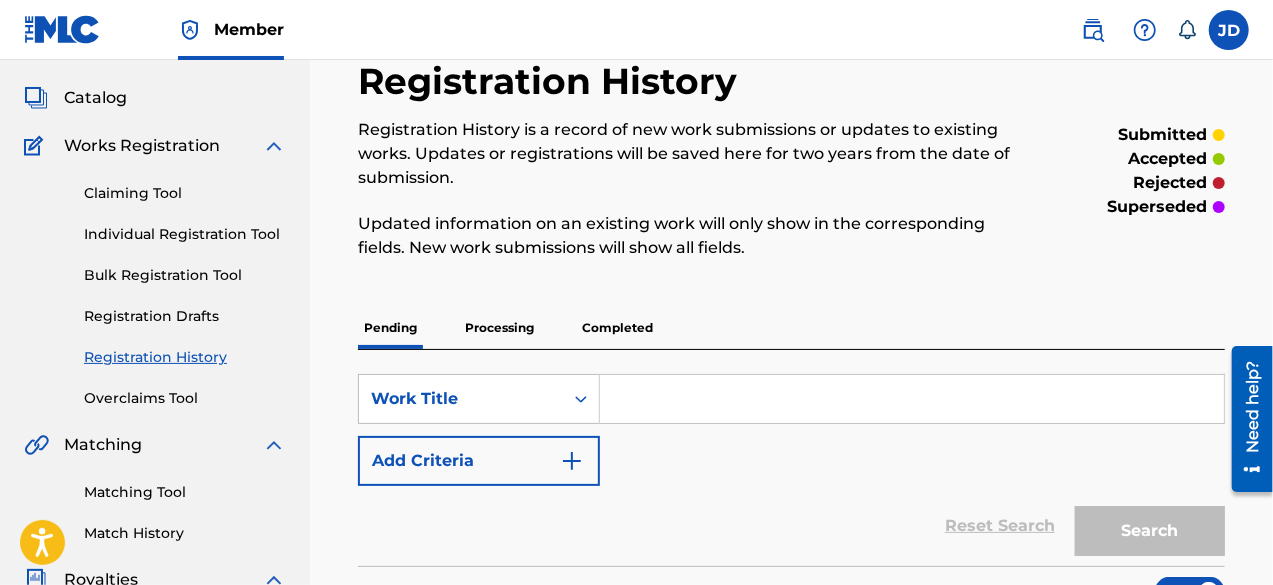 click on "Individual Registration Tool" at bounding box center (185, 234) 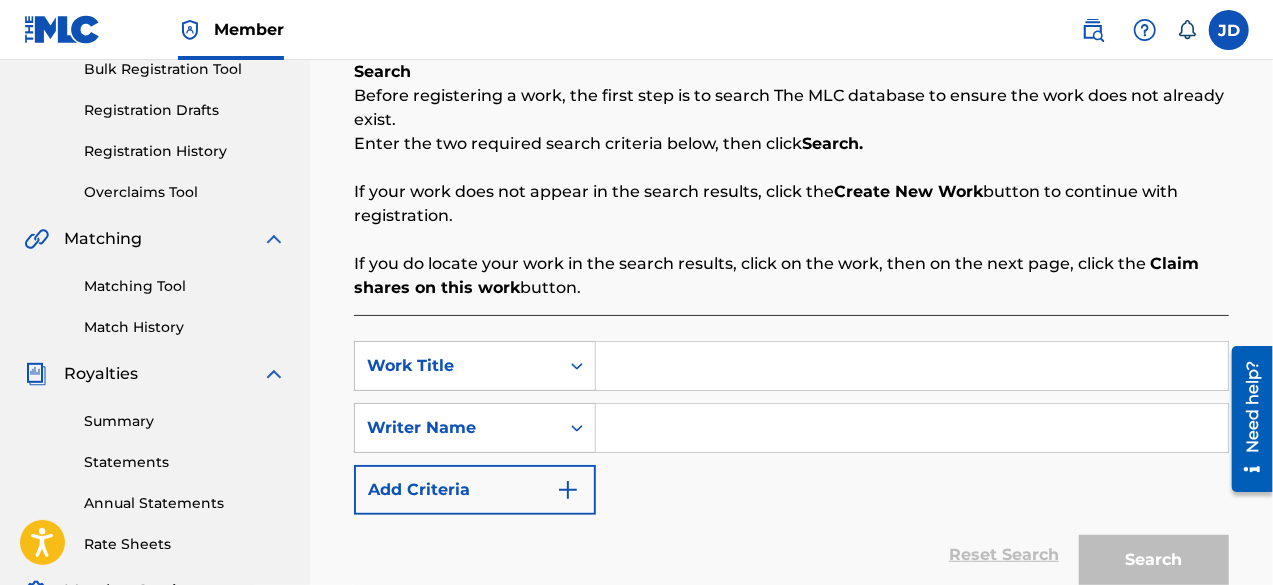 scroll, scrollTop: 341, scrollLeft: 0, axis: vertical 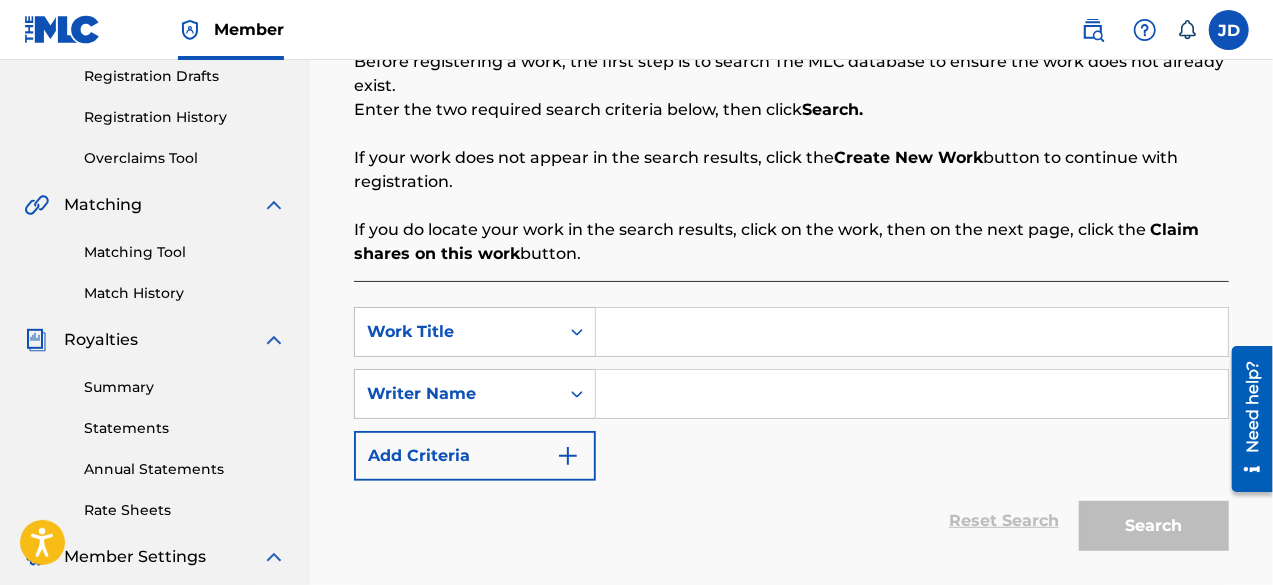click at bounding box center (912, 332) 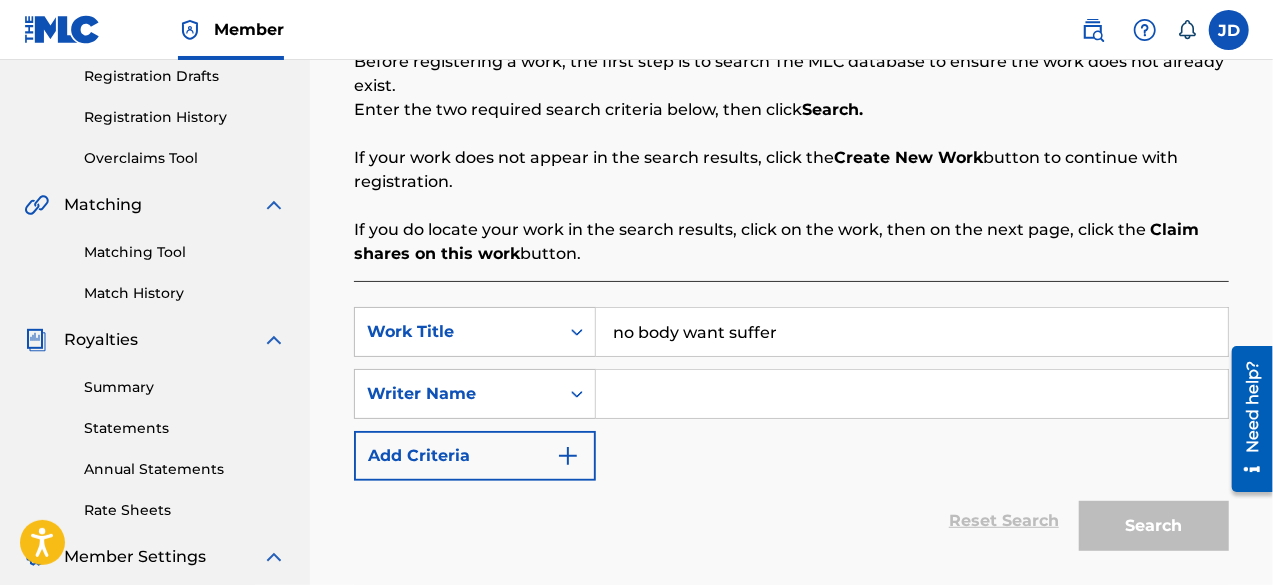type on "no body want suffer" 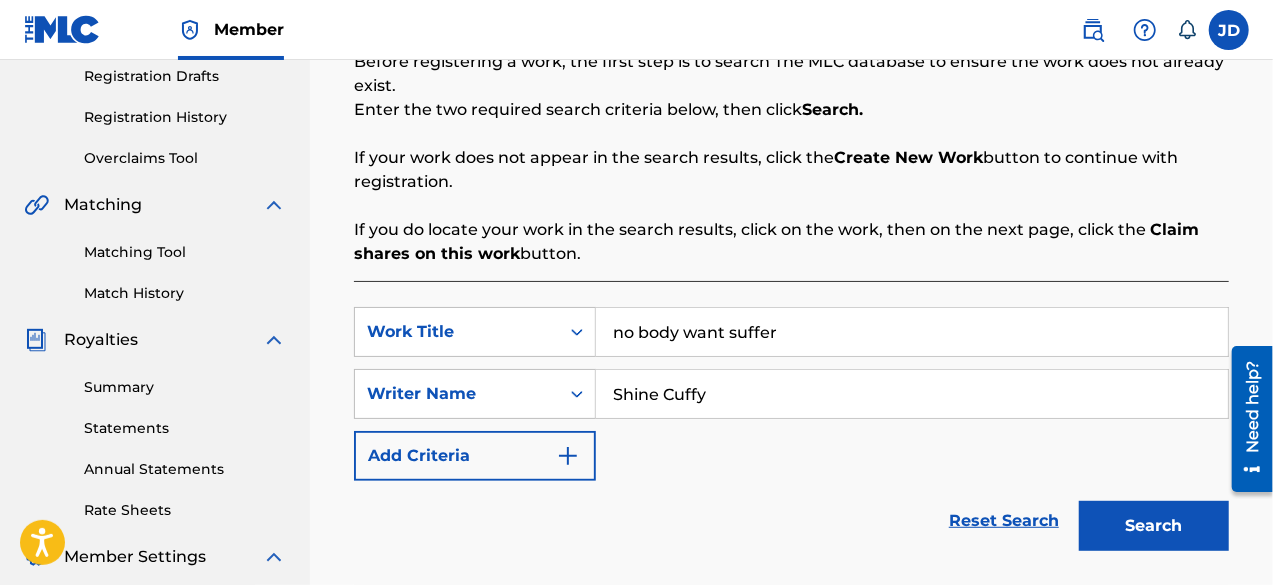 type on "Shine Cuffy" 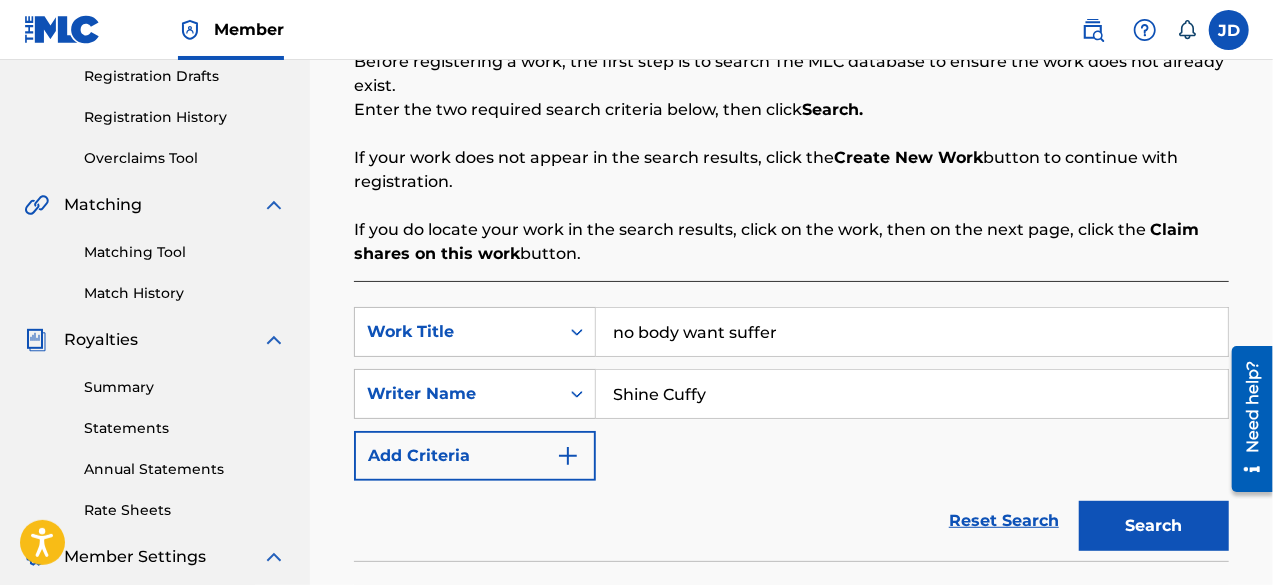 drag, startPoint x: 1270, startPoint y: 251, endPoint x: 1279, endPoint y: 376, distance: 125.32358 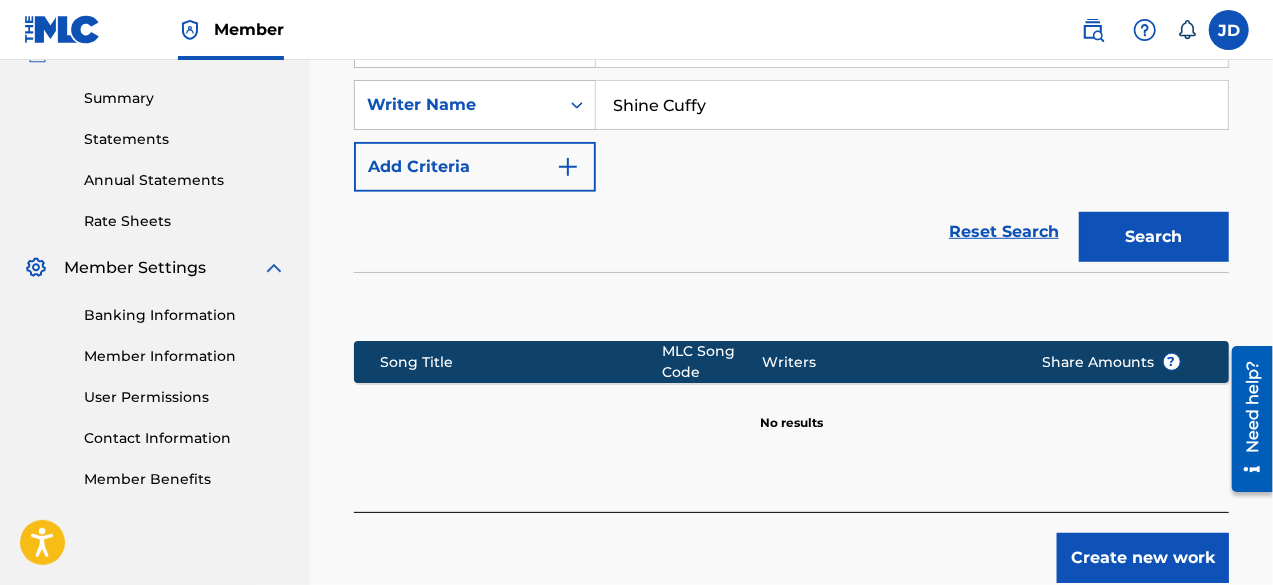 scroll, scrollTop: 641, scrollLeft: 0, axis: vertical 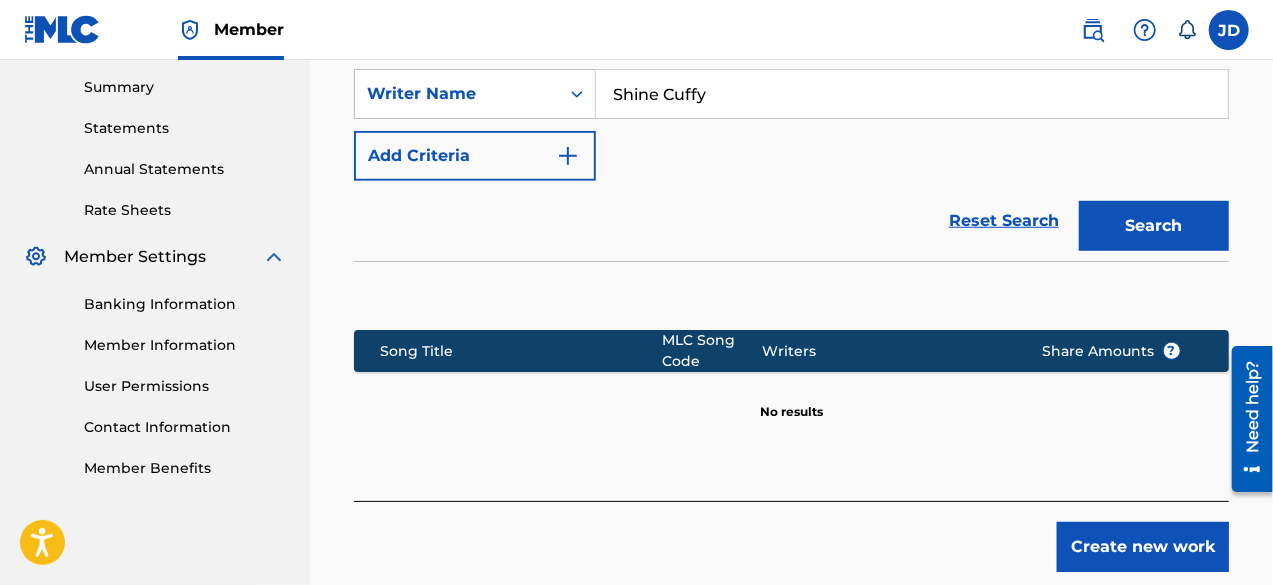 click on "Create new work" at bounding box center [1143, 547] 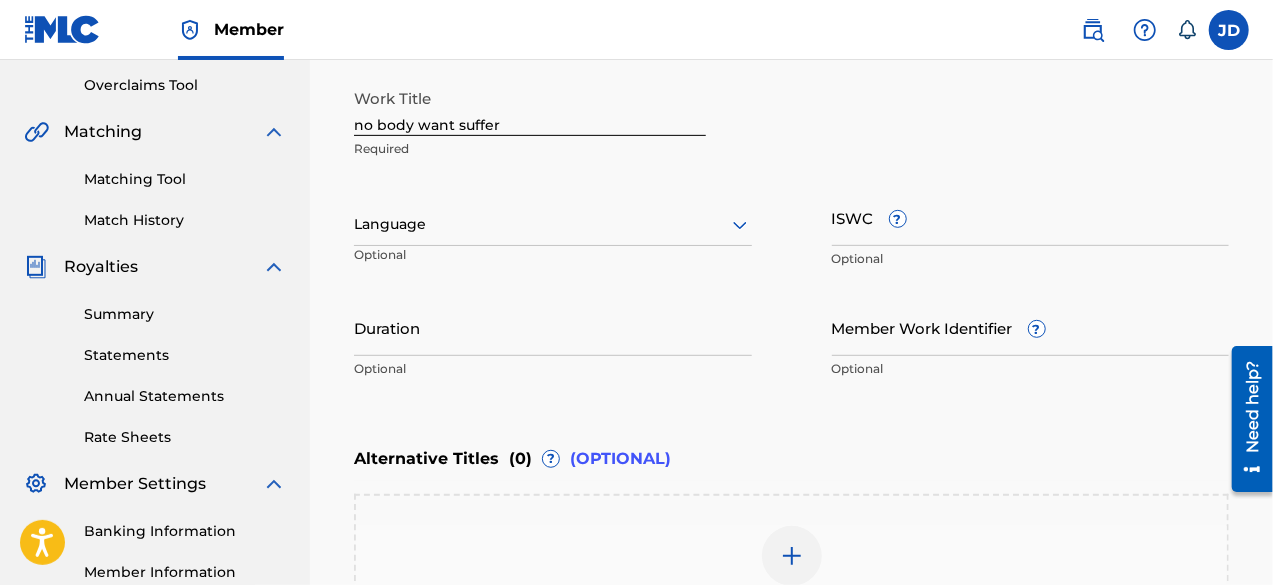 scroll, scrollTop: 412, scrollLeft: 0, axis: vertical 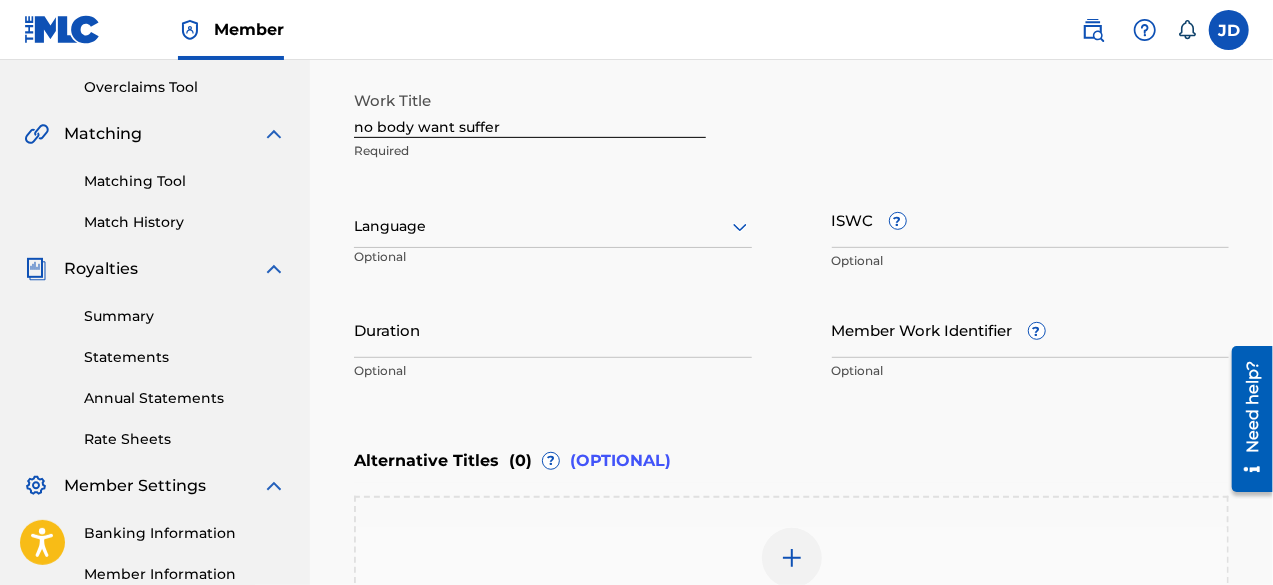 click on "Language" at bounding box center [553, 227] 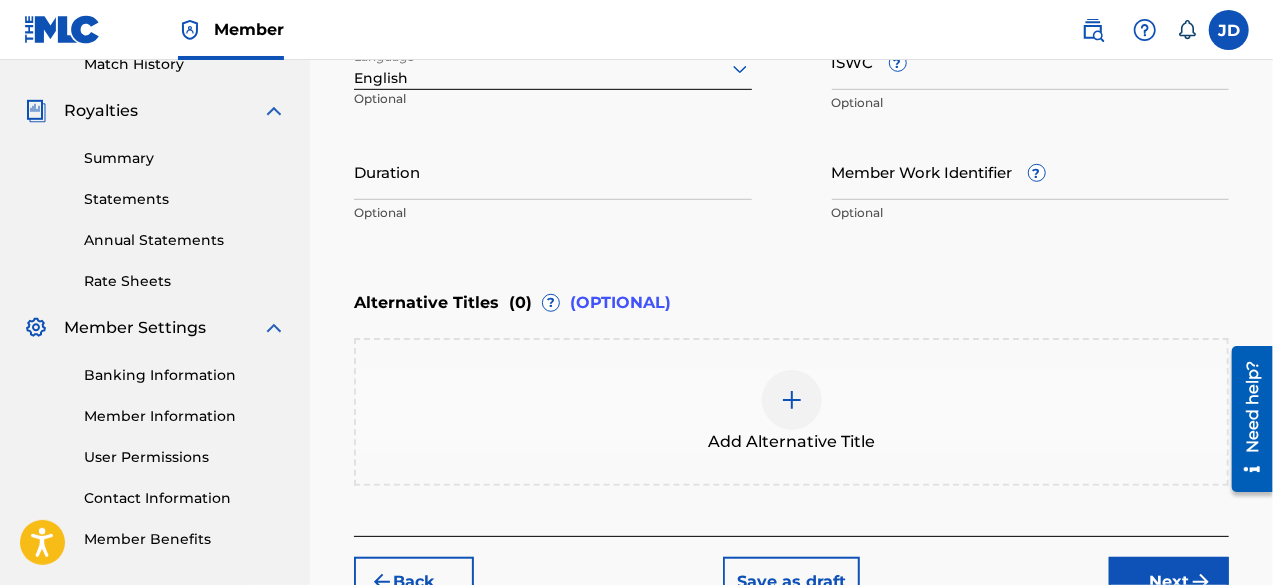 scroll, scrollTop: 706, scrollLeft: 0, axis: vertical 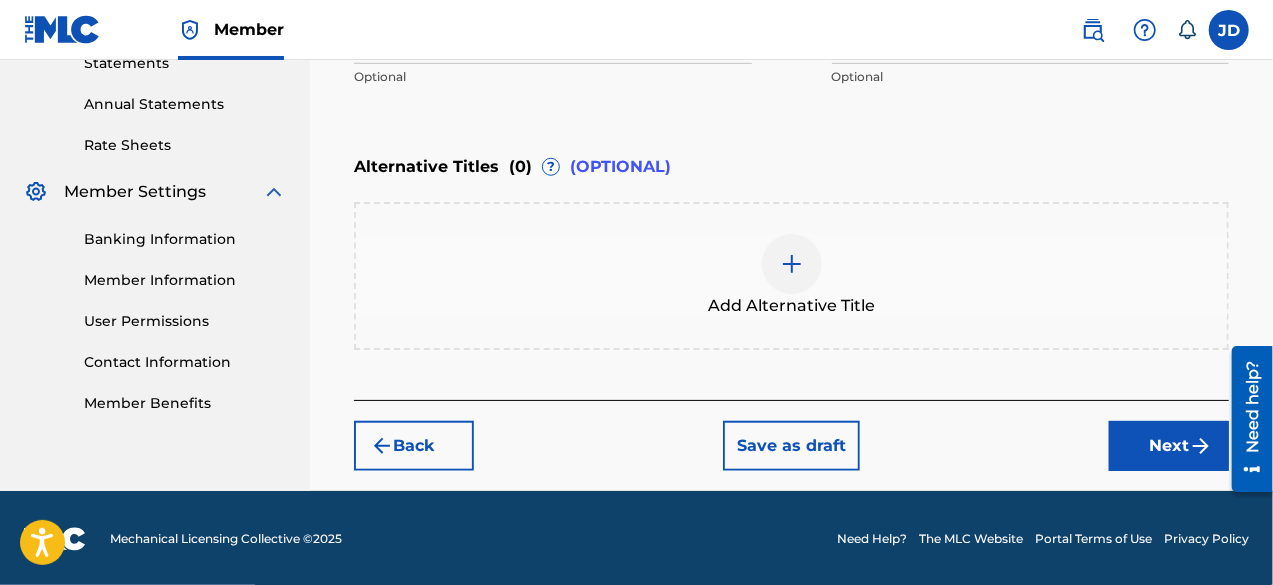 click on "Back Save as draft Next" at bounding box center (791, 435) 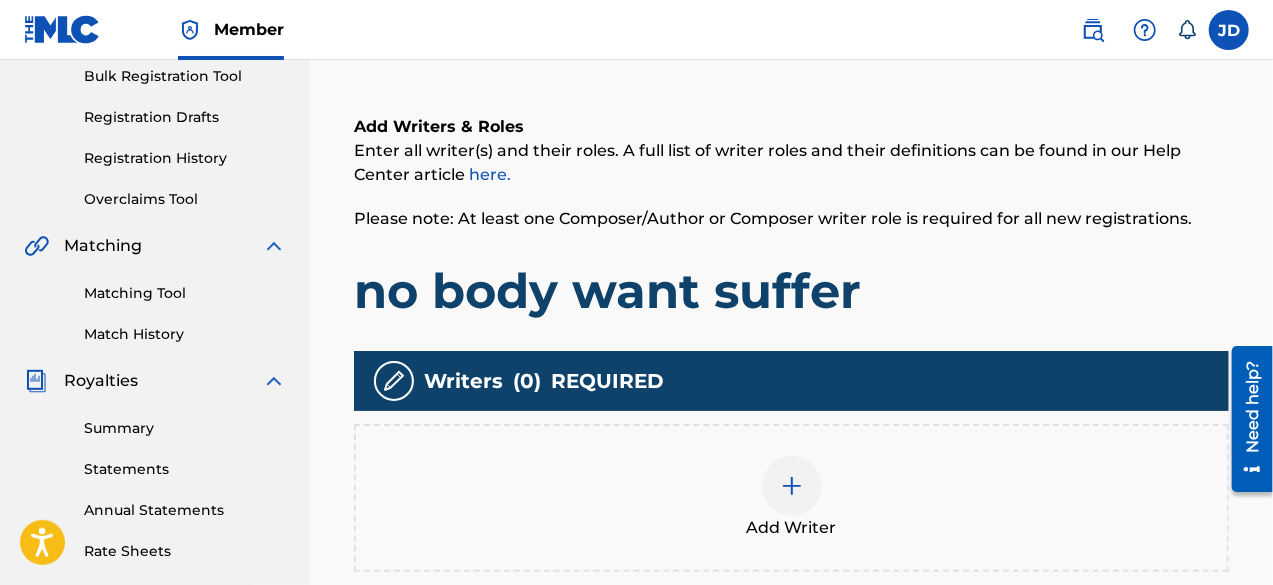 scroll, scrollTop: 334, scrollLeft: 0, axis: vertical 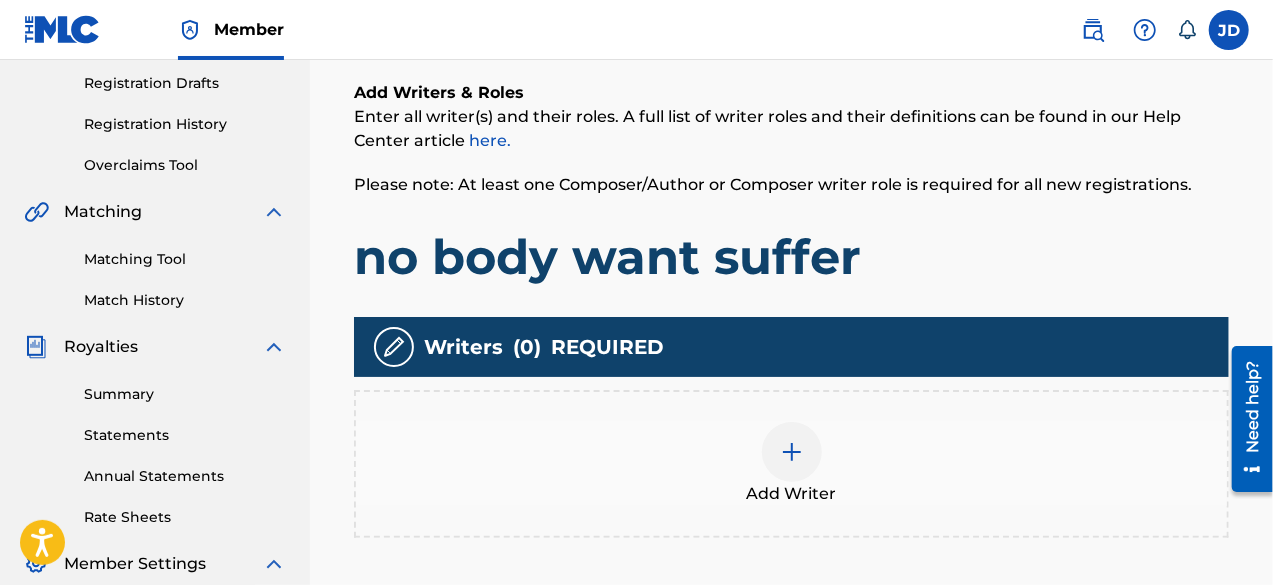 click at bounding box center (792, 452) 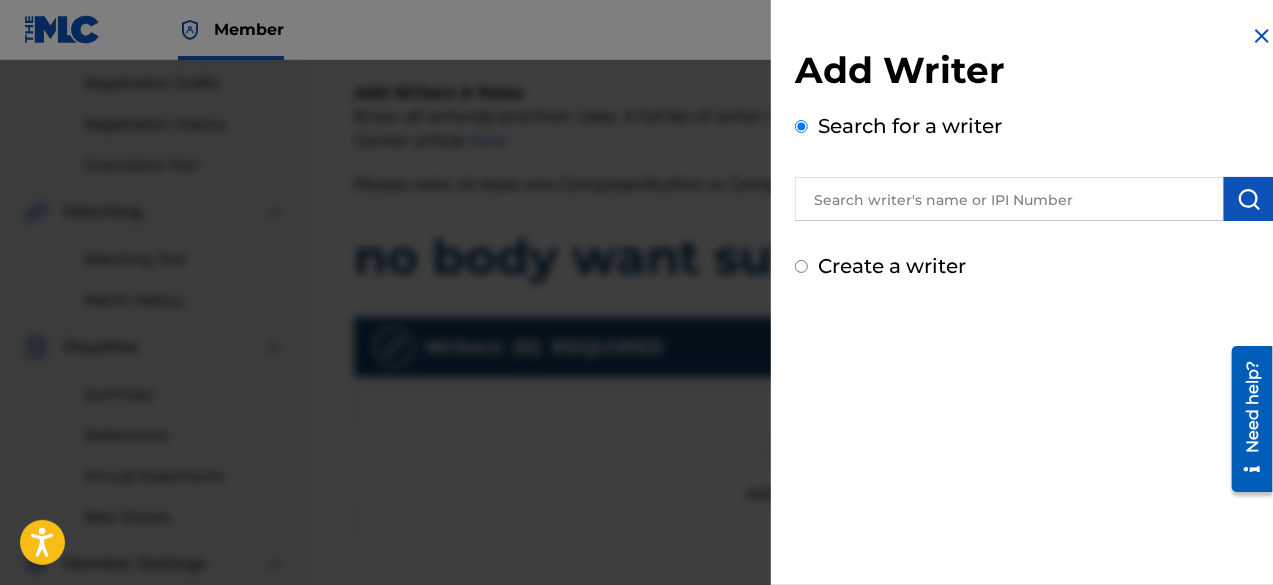 click on "Create a writer" at bounding box center [801, 266] 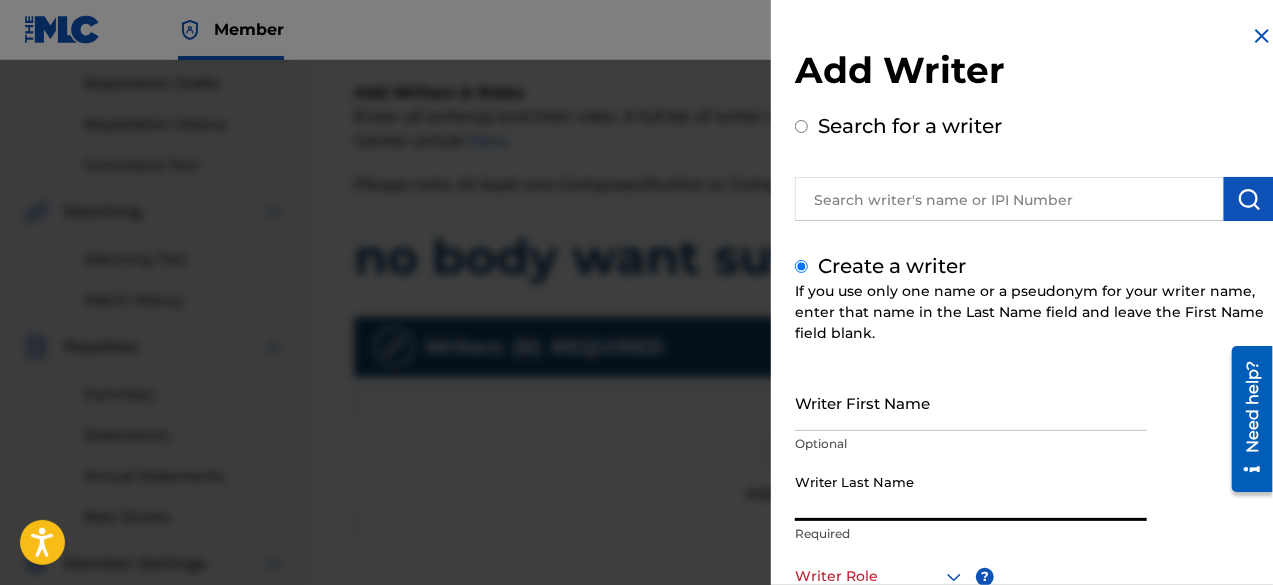 click on "Writer Last Name" at bounding box center (971, 492) 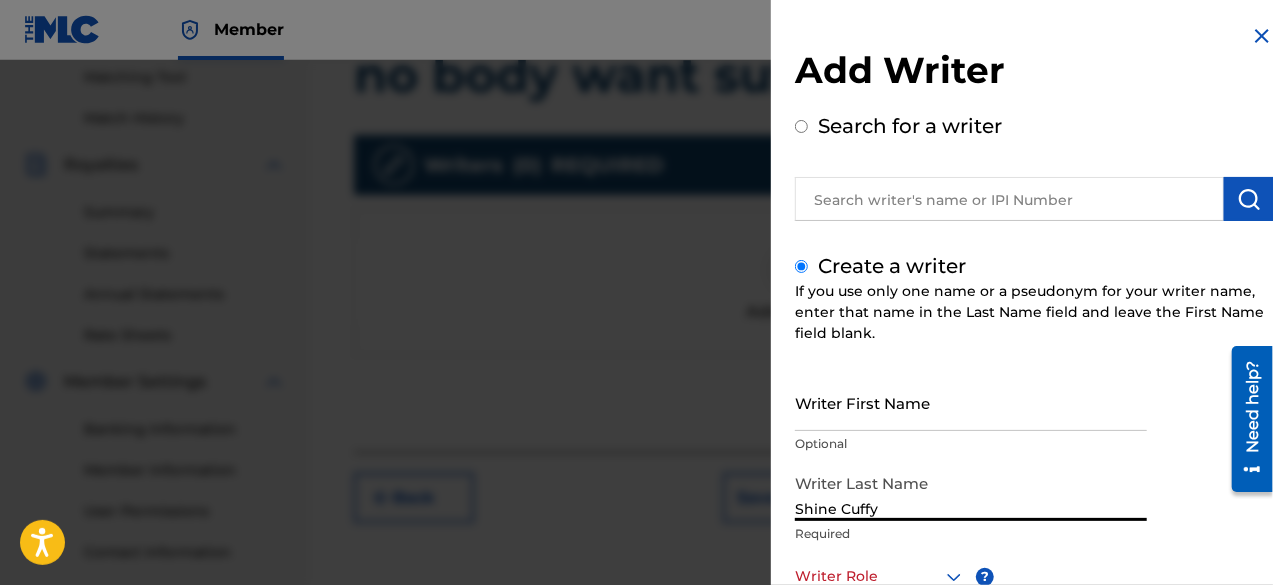scroll, scrollTop: 518, scrollLeft: 0, axis: vertical 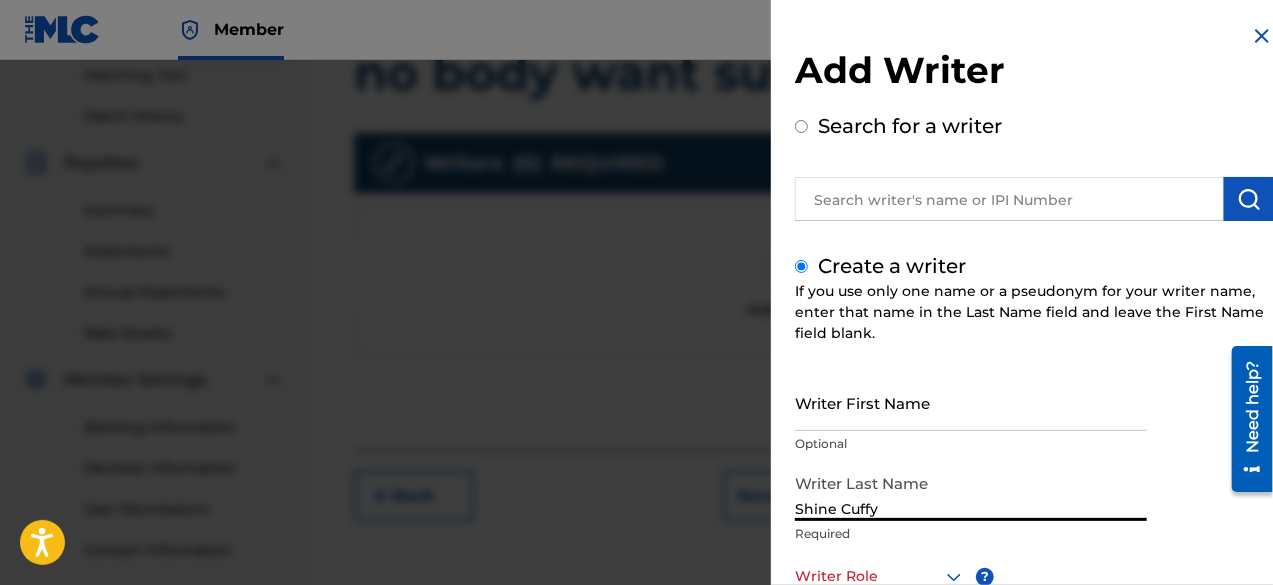 type on "Shine Cuffy" 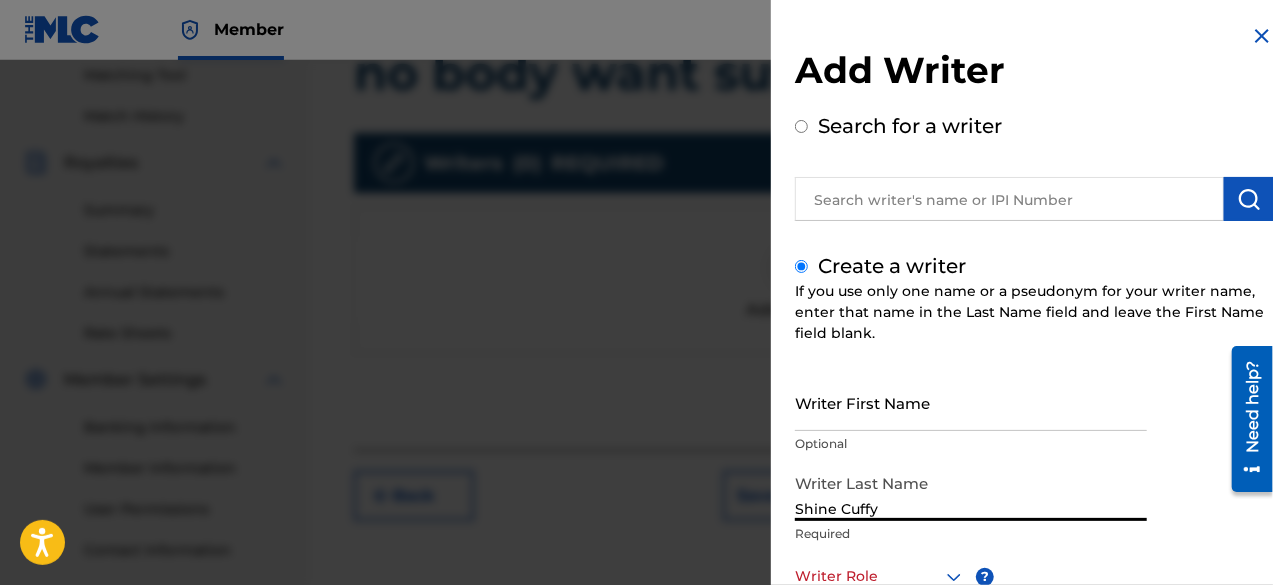 scroll, scrollTop: 2, scrollLeft: 0, axis: vertical 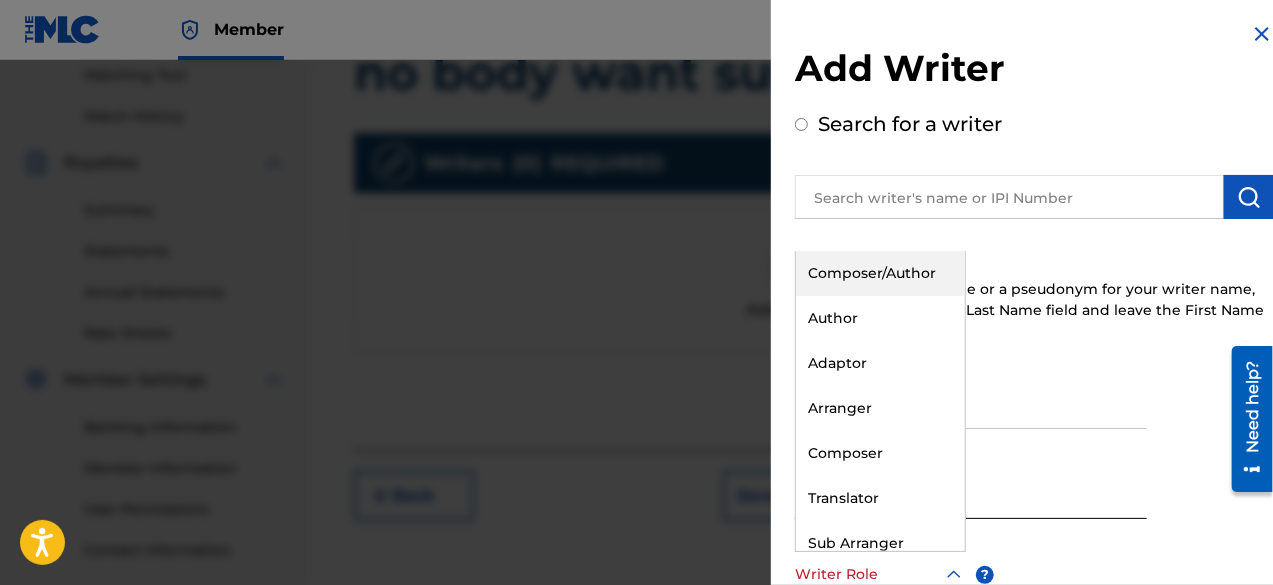 click 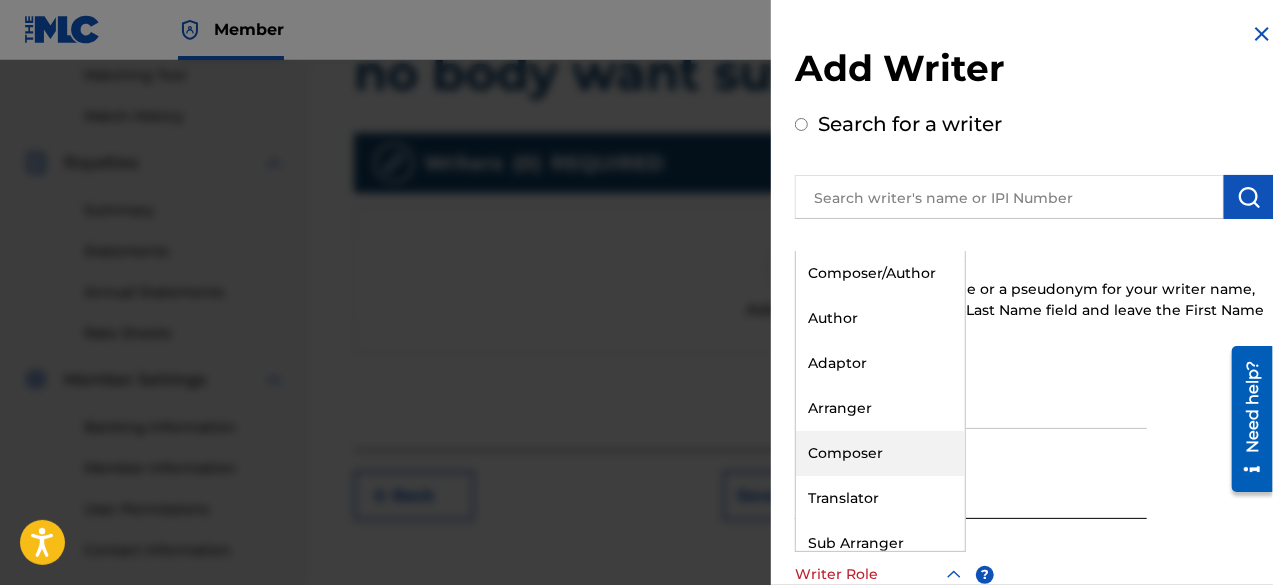 click on "Composer" at bounding box center (880, 453) 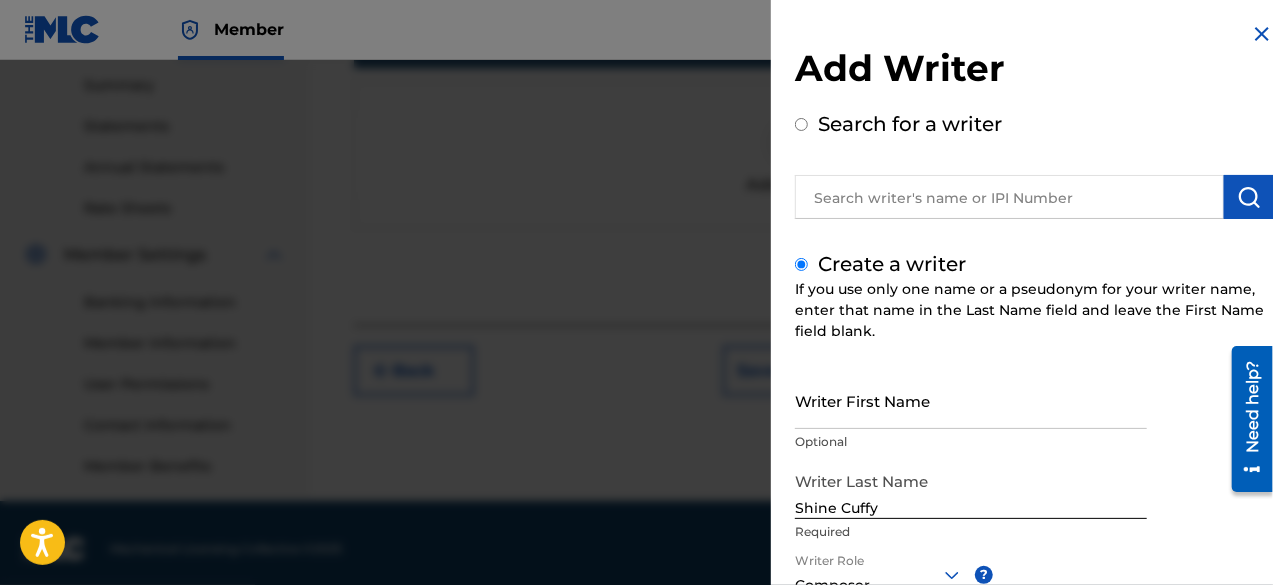 scroll, scrollTop: 654, scrollLeft: 0, axis: vertical 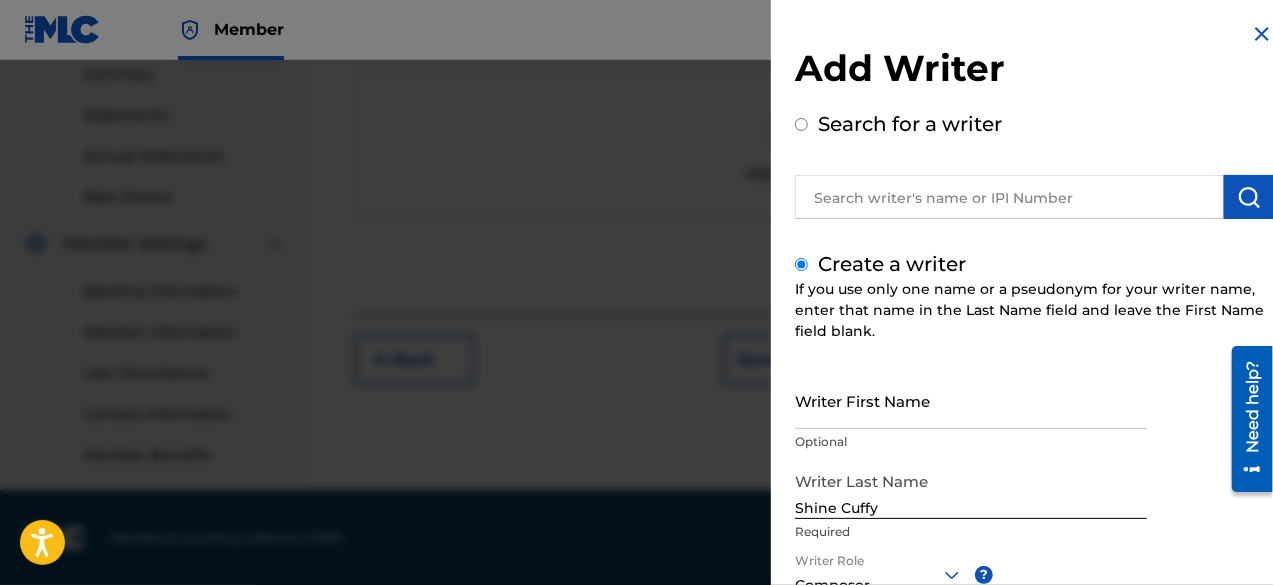 click on "Optional" at bounding box center (971, 442) 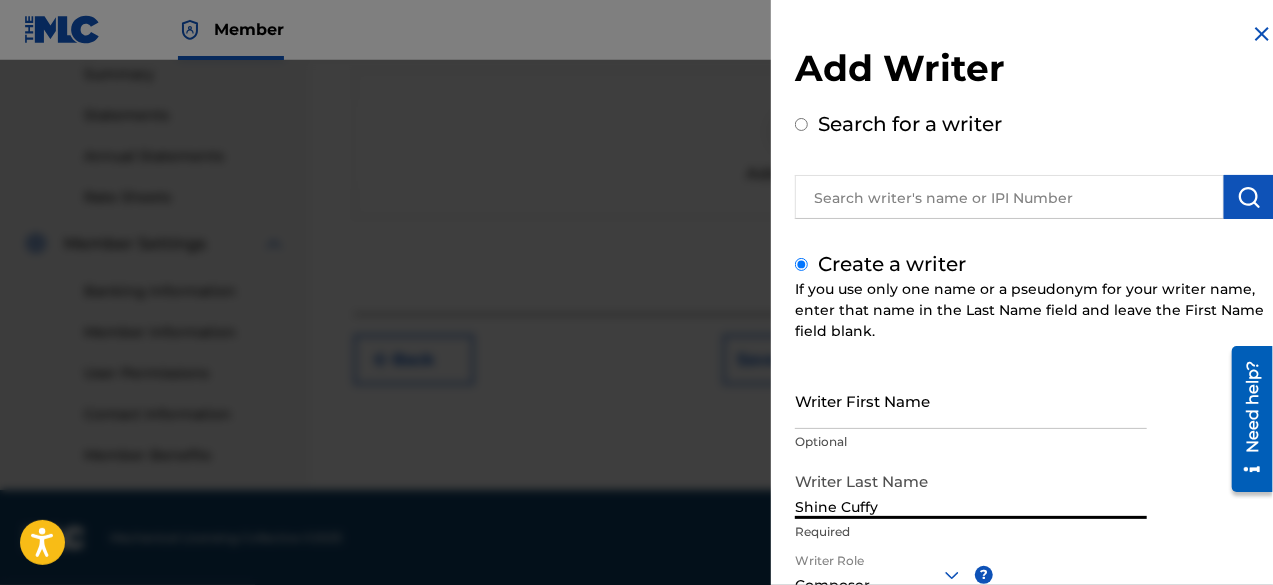 click on "Shine Cuffy" at bounding box center (971, 490) 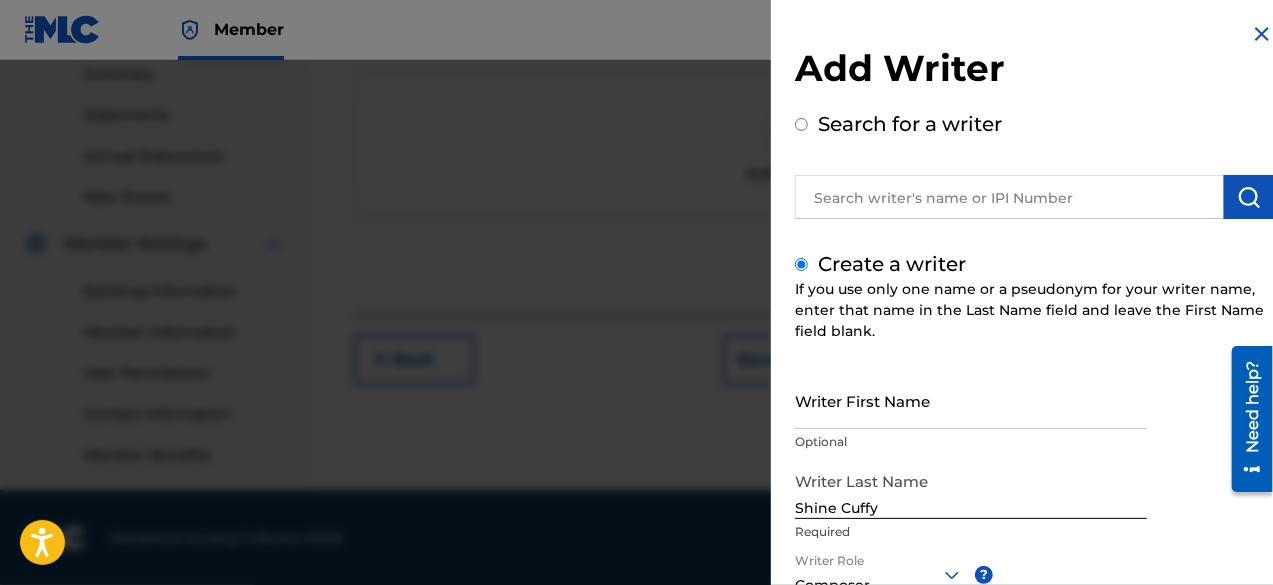 scroll, scrollTop: 282, scrollLeft: 0, axis: vertical 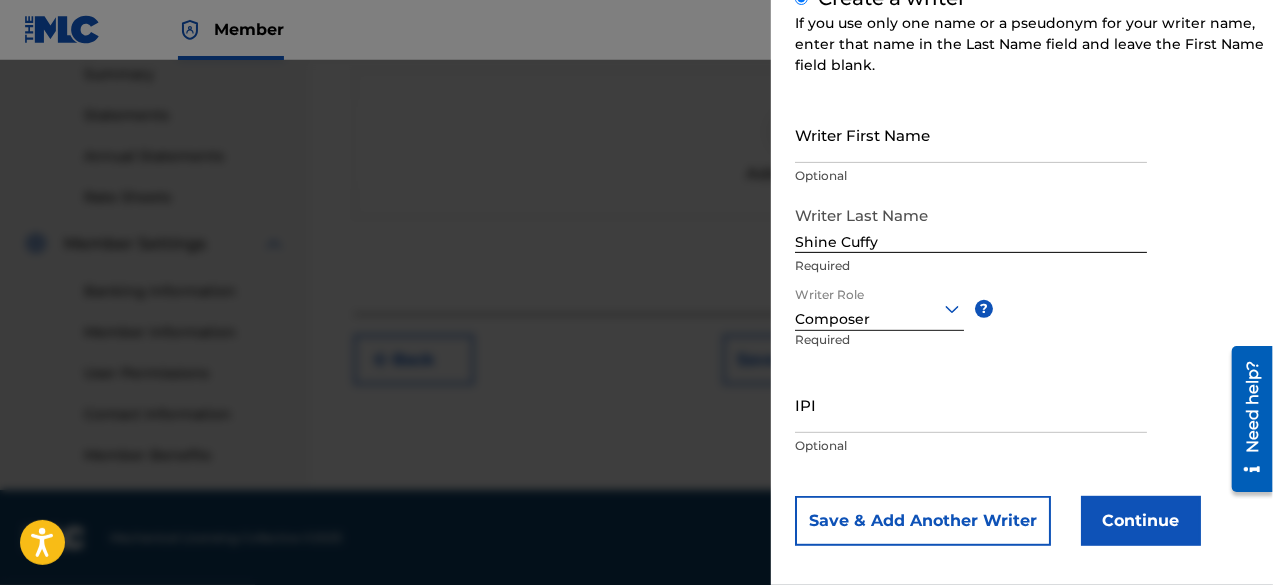 click on "Continue" at bounding box center [1141, 521] 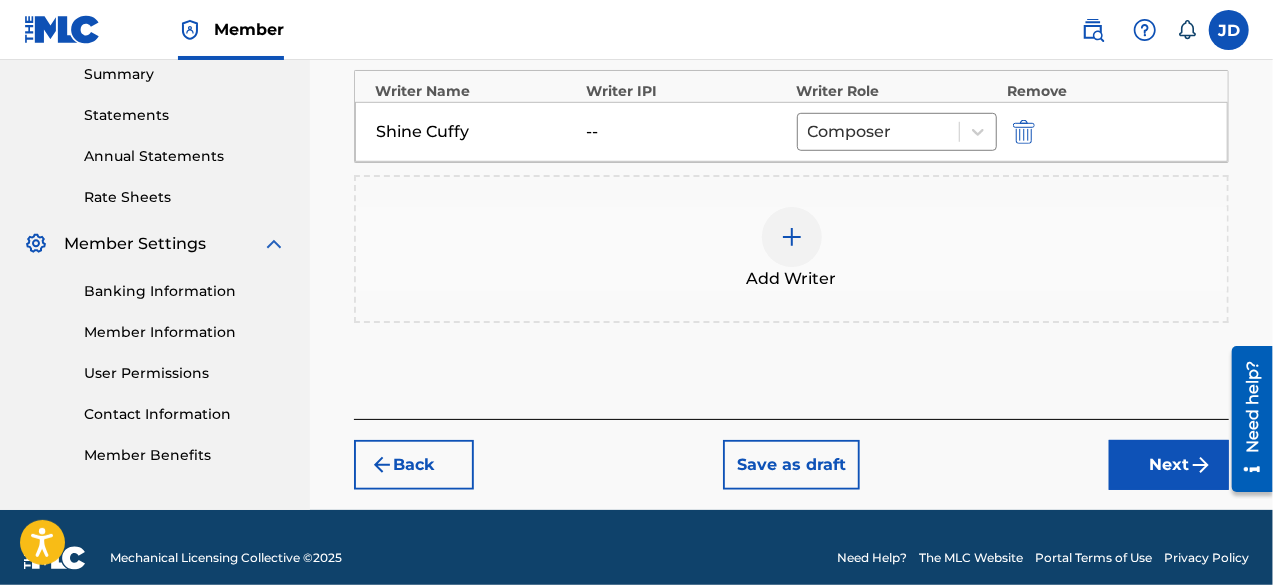 click on "Next" at bounding box center (1169, 465) 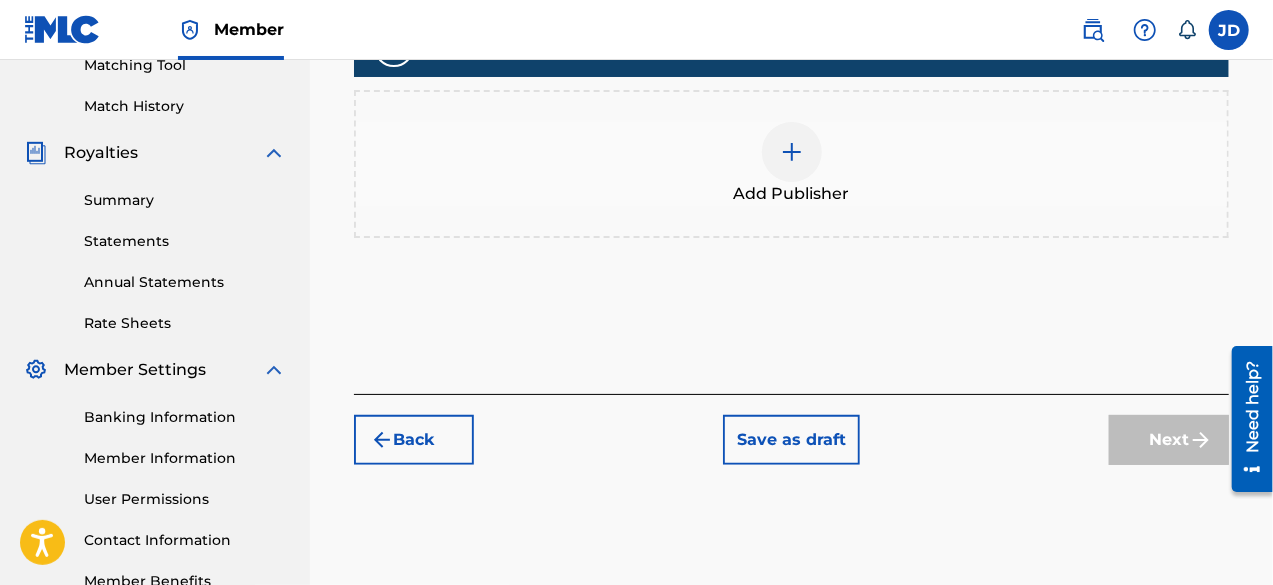 scroll, scrollTop: 534, scrollLeft: 0, axis: vertical 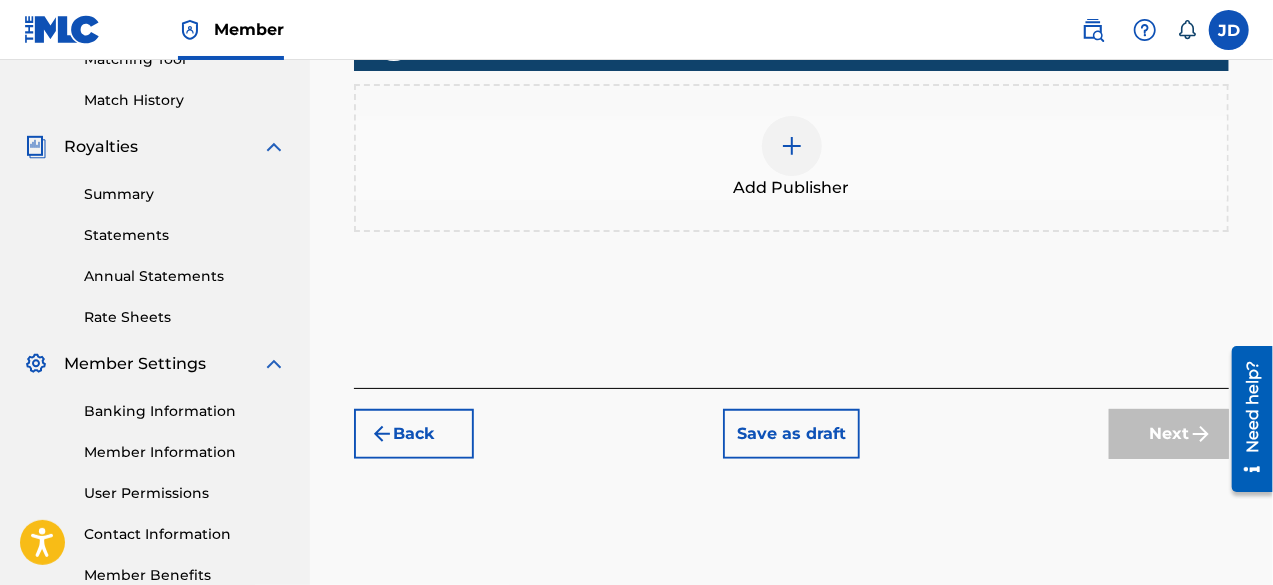 click at bounding box center [792, 146] 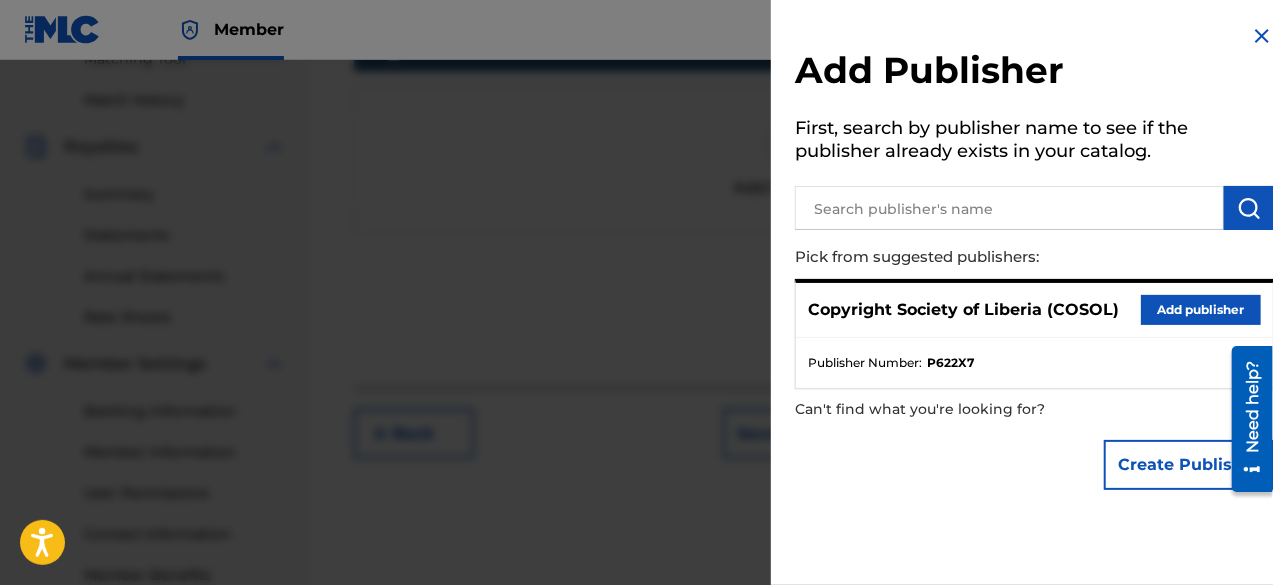 click on "Add publisher" at bounding box center [1201, 310] 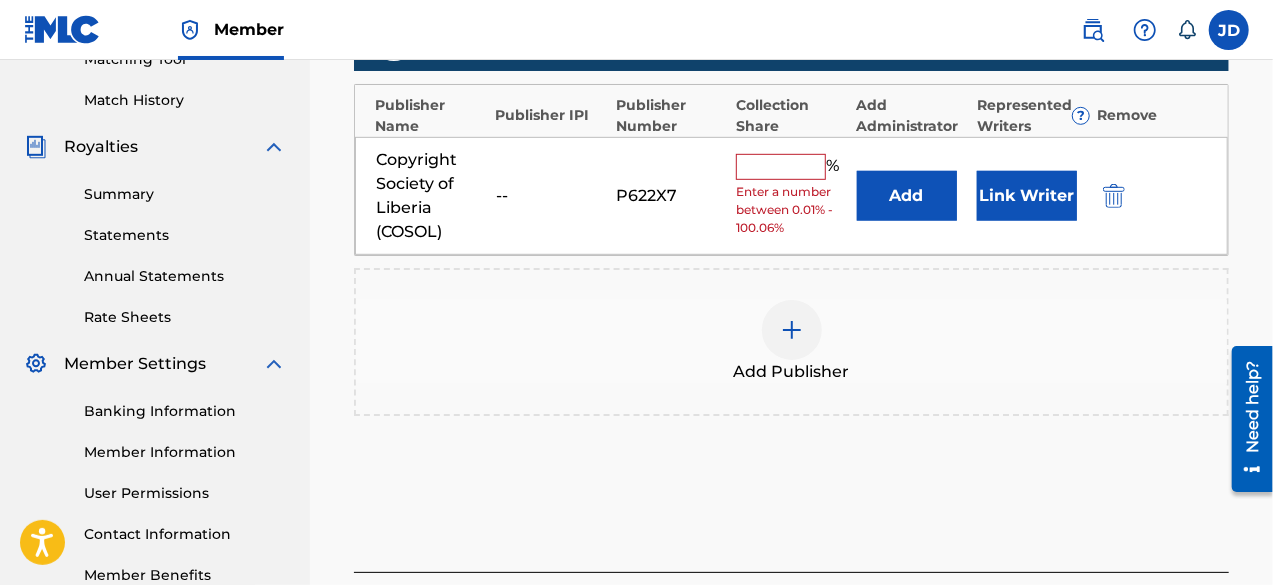 click at bounding box center (781, 167) 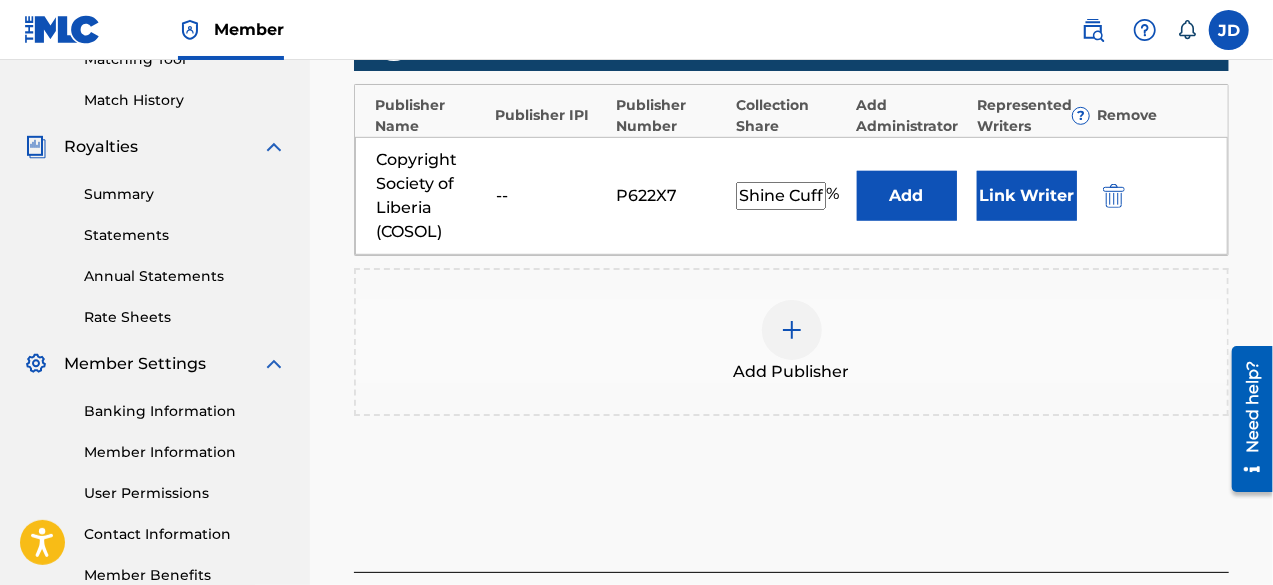 scroll, scrollTop: 0, scrollLeft: 0, axis: both 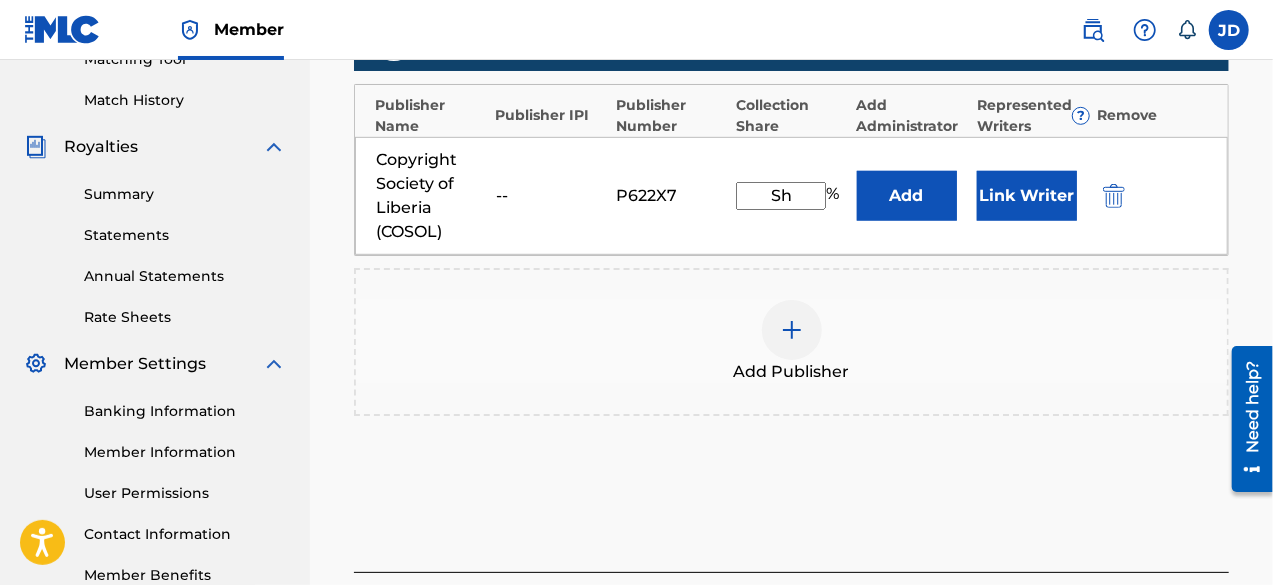 type on "S" 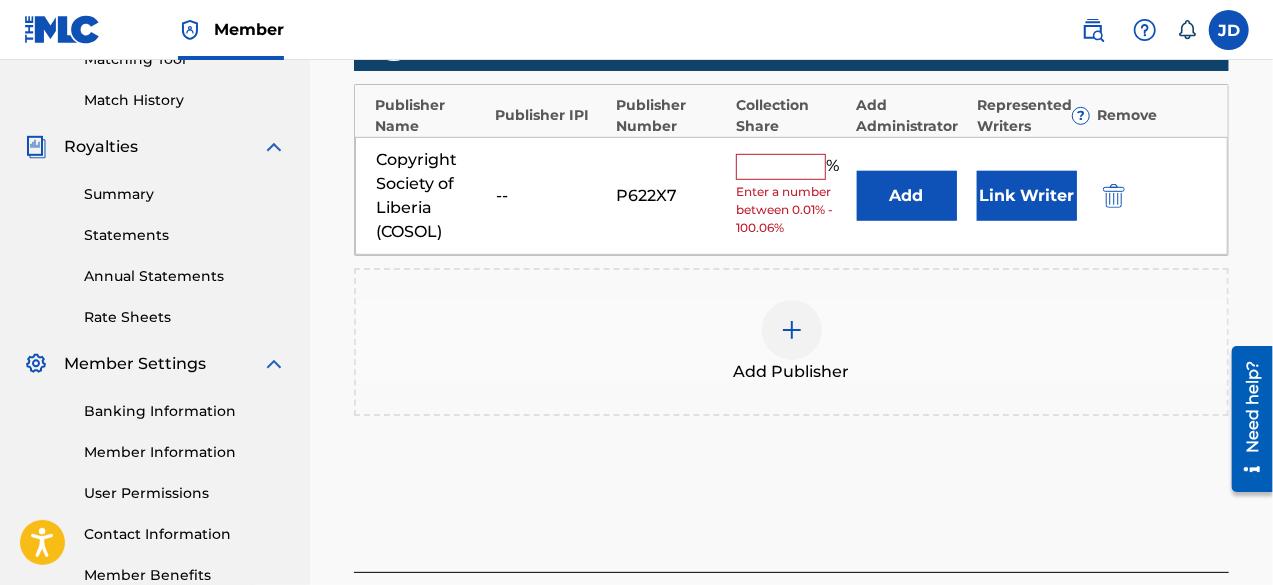 click at bounding box center (781, 167) 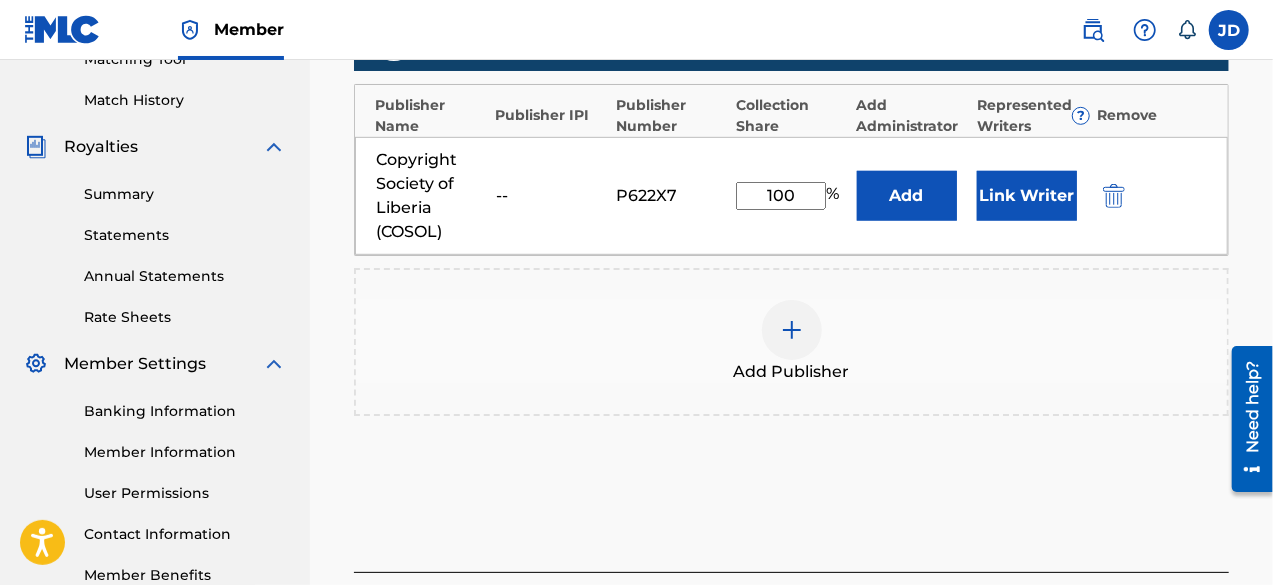 scroll, scrollTop: 706, scrollLeft: 0, axis: vertical 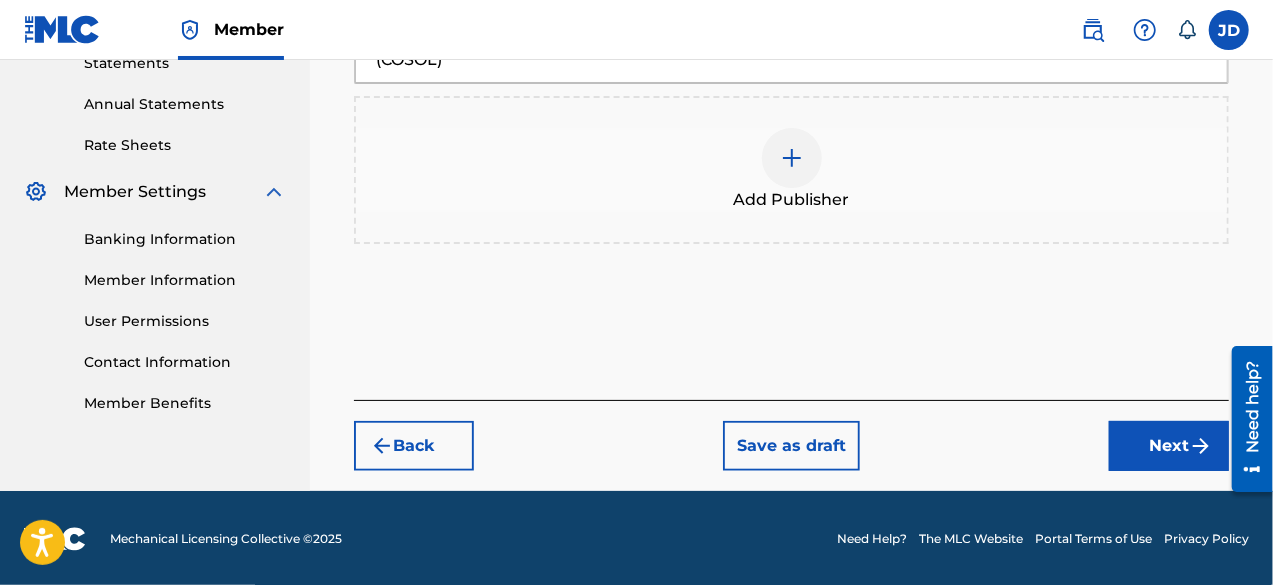 click on "Next" at bounding box center (1169, 446) 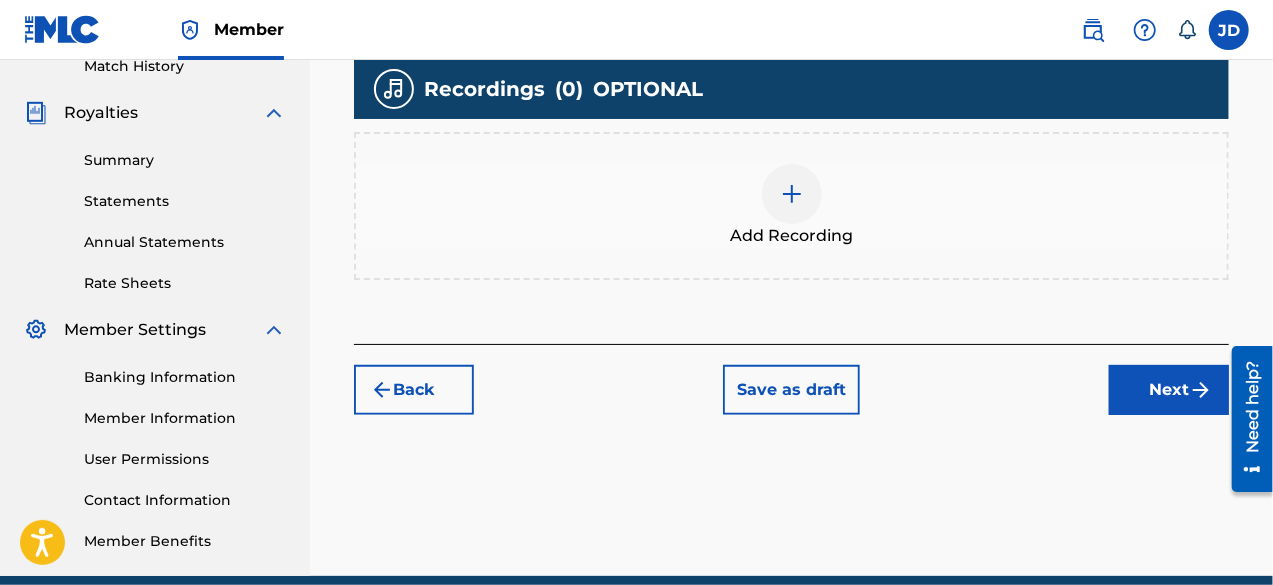 scroll, scrollTop: 551, scrollLeft: 0, axis: vertical 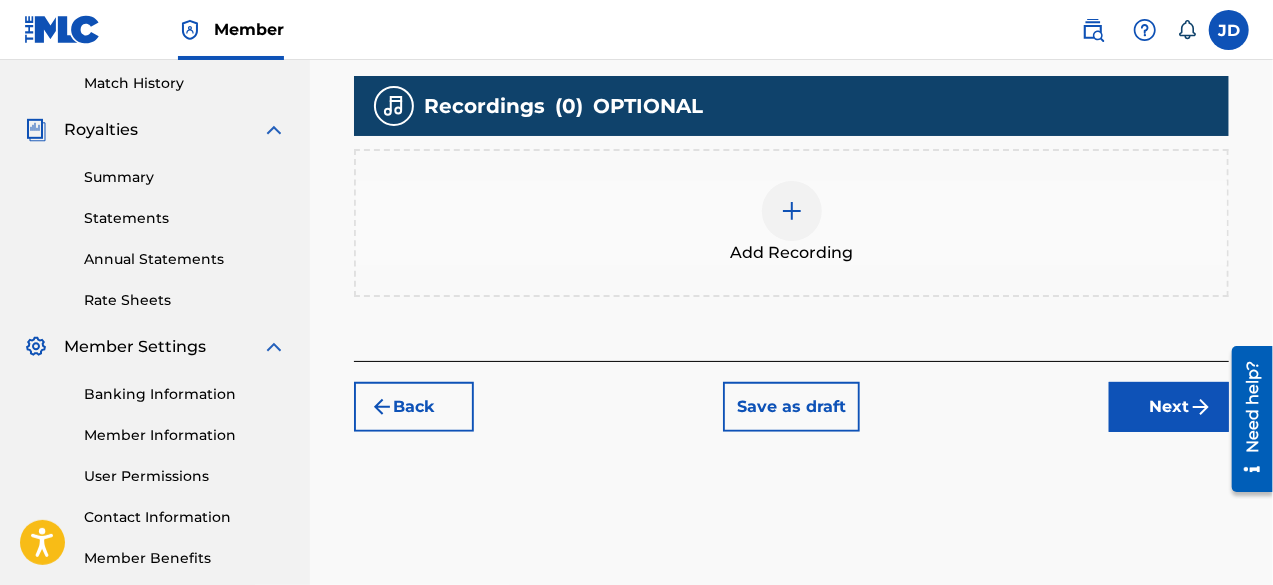 click on "Next" at bounding box center (1169, 407) 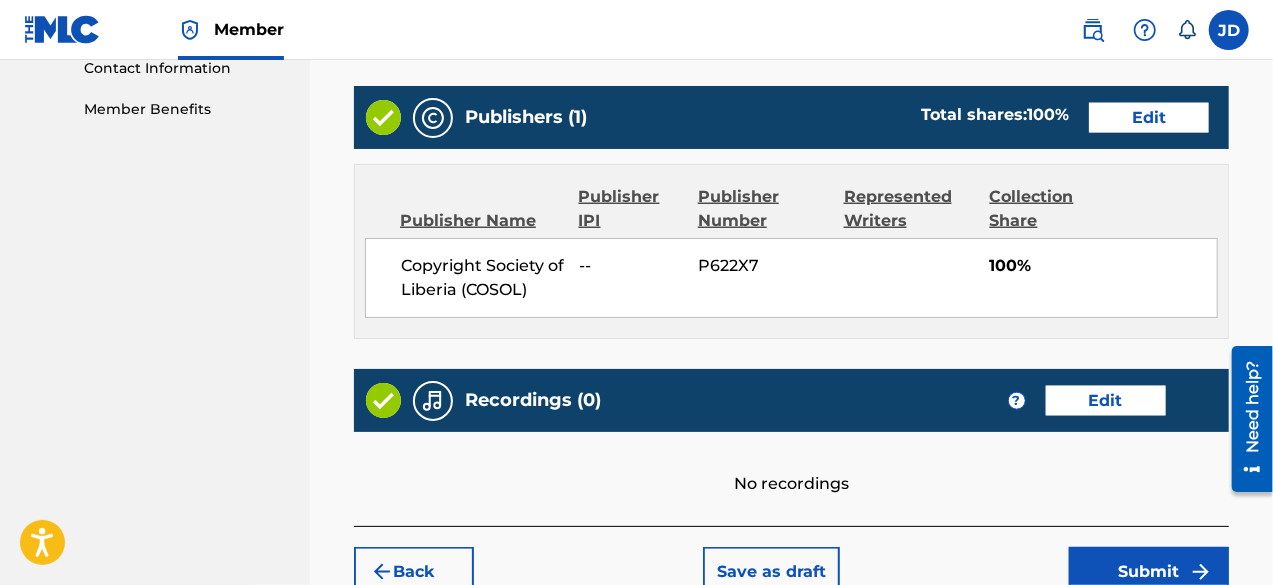 scroll, scrollTop: 1125, scrollLeft: 0, axis: vertical 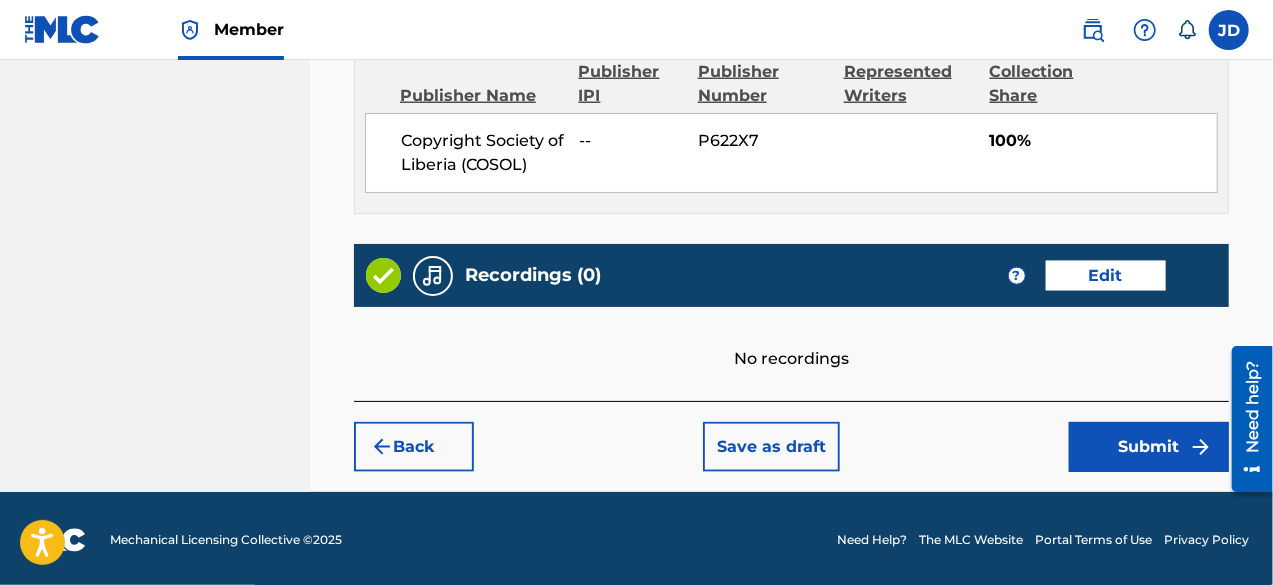 click on "Submit" at bounding box center [1149, 447] 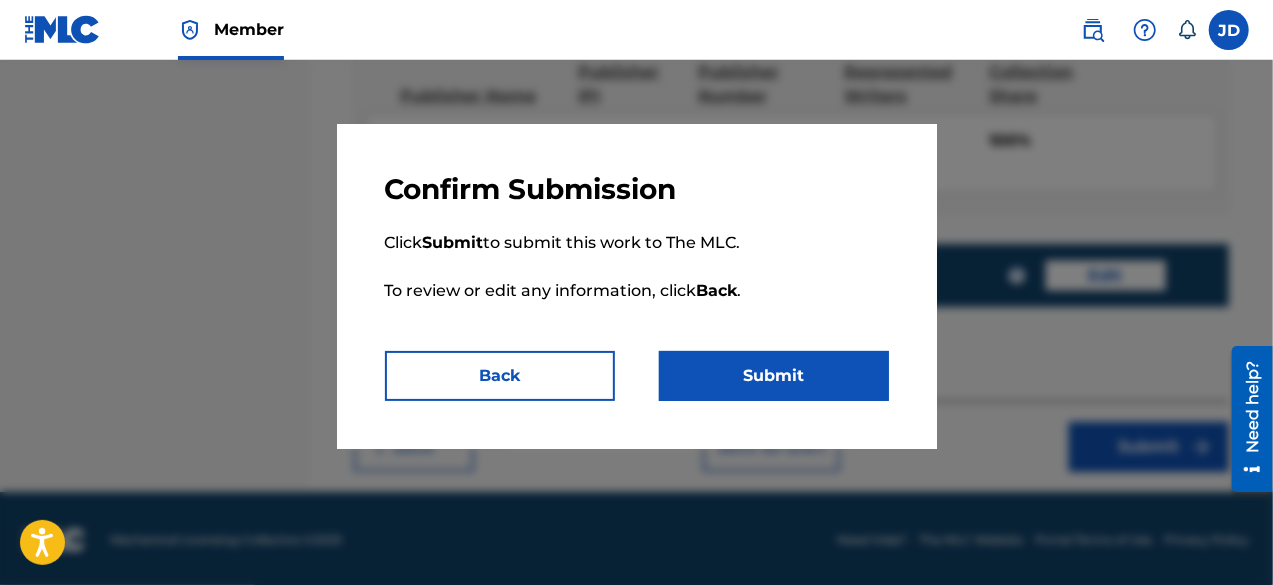 click on "Submit" at bounding box center (774, 376) 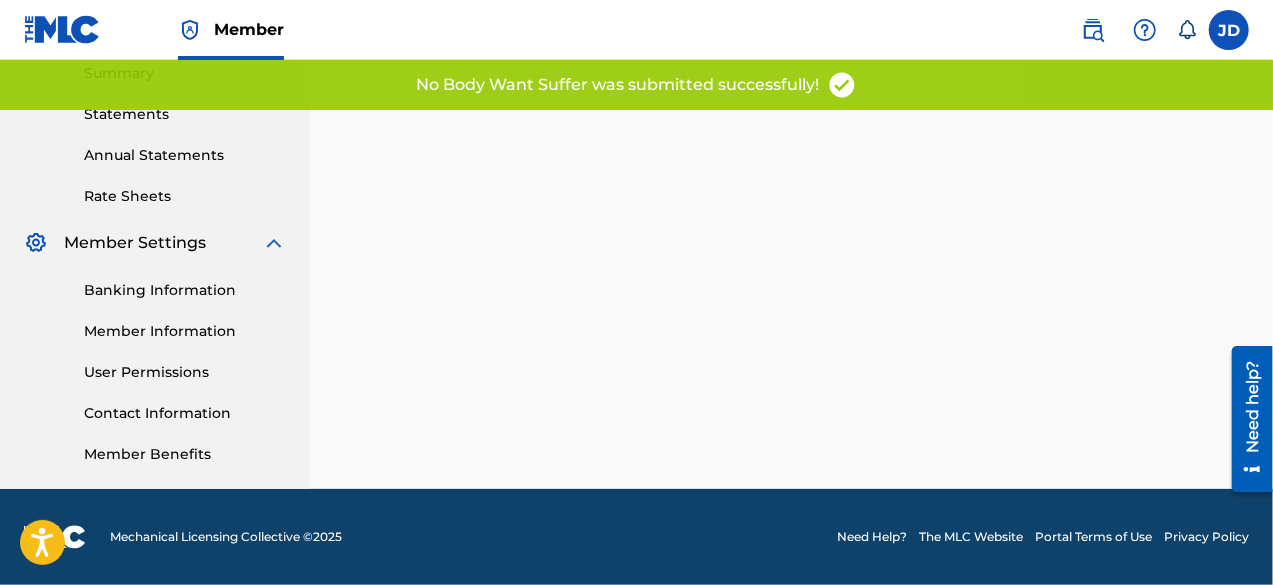 scroll, scrollTop: 0, scrollLeft: 0, axis: both 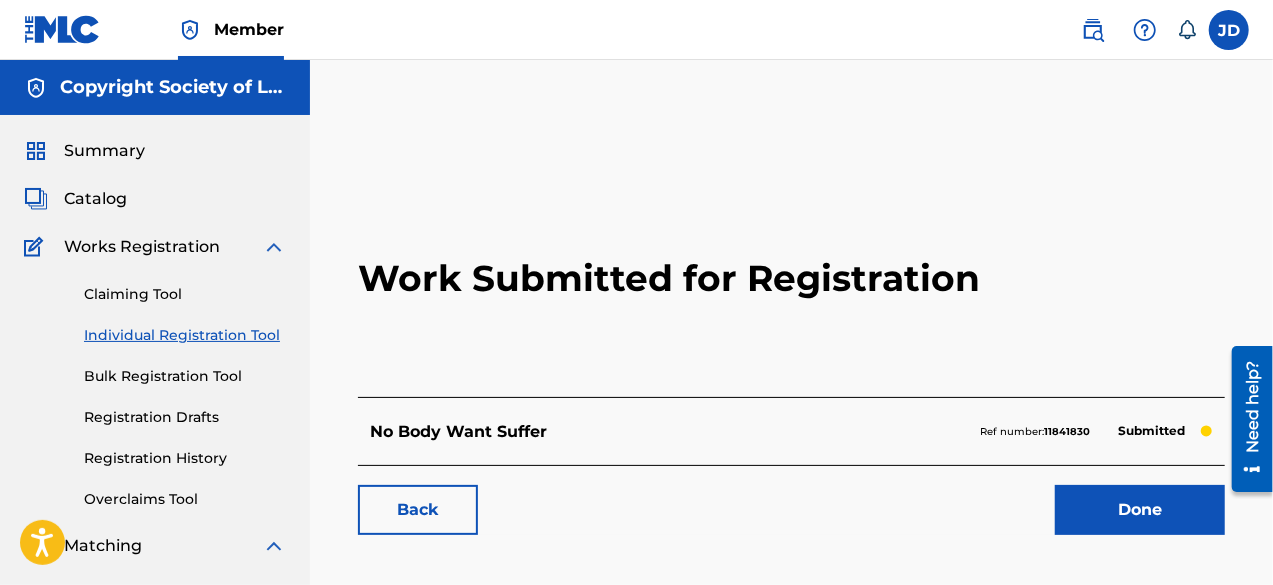click on "Done" at bounding box center [1140, 510] 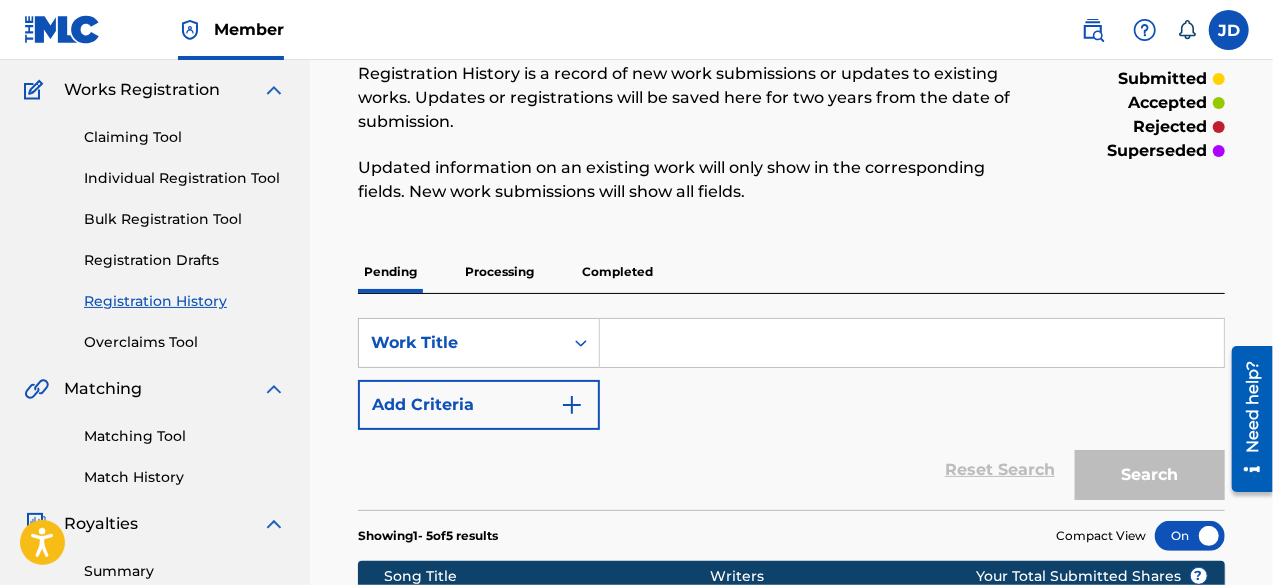 scroll, scrollTop: 160, scrollLeft: 0, axis: vertical 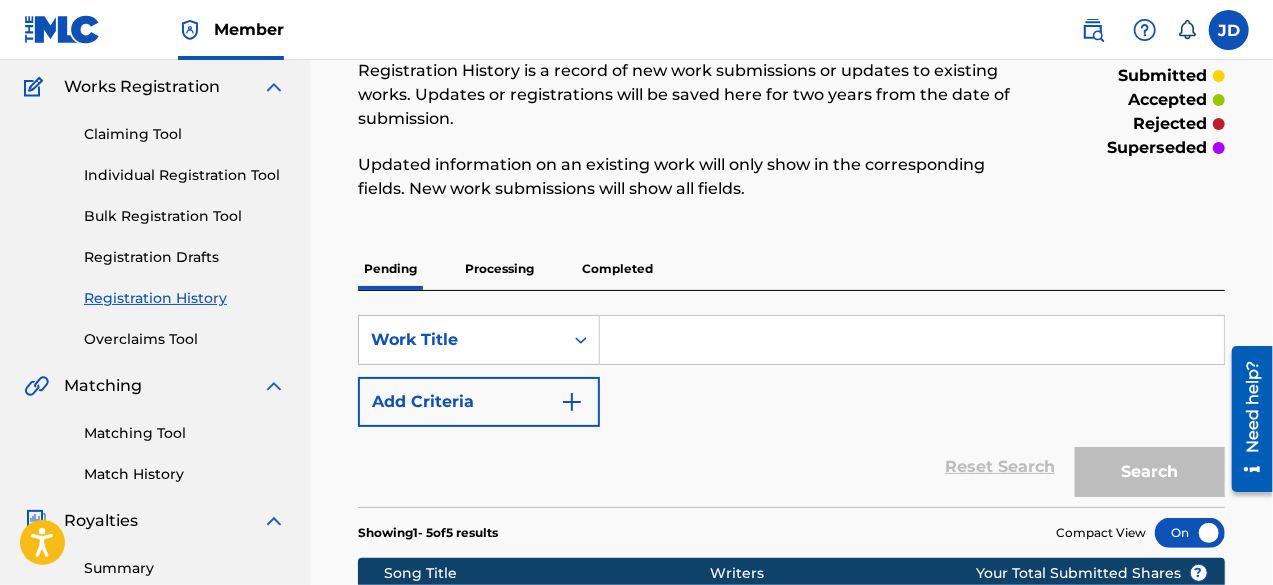 click on "Individual Registration Tool" at bounding box center [185, 175] 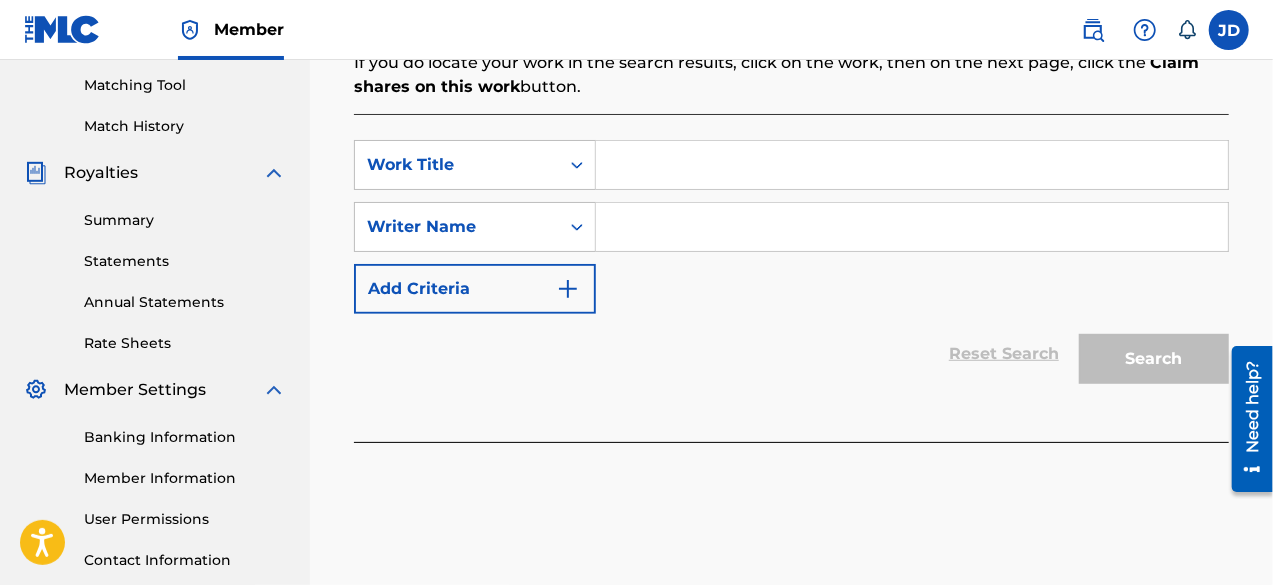 scroll, scrollTop: 509, scrollLeft: 0, axis: vertical 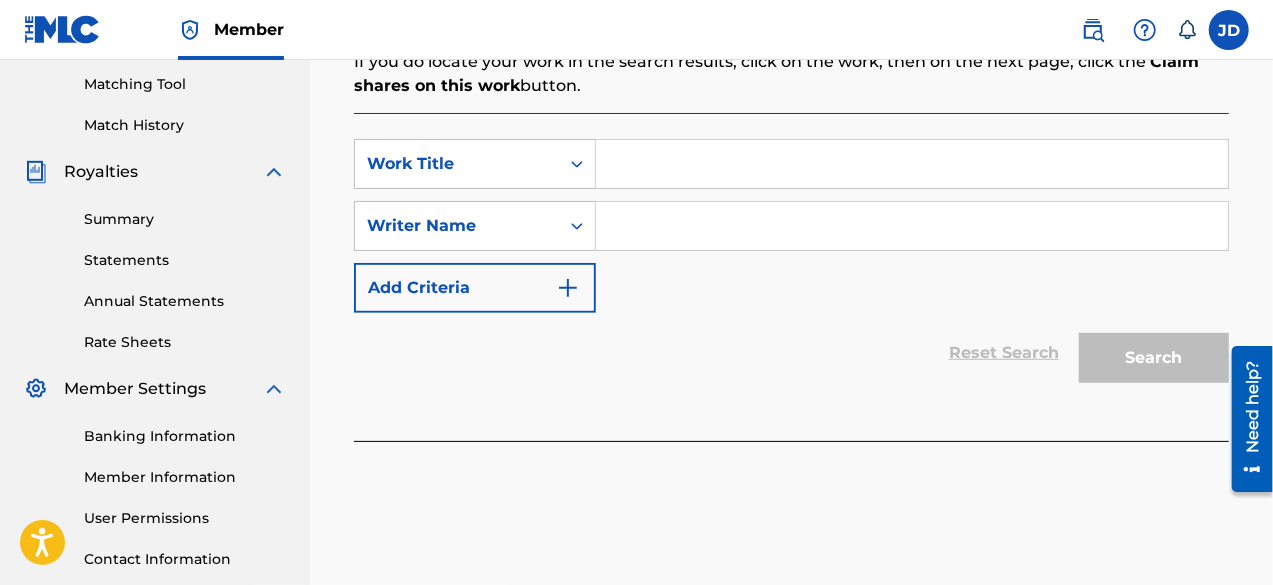 click at bounding box center (912, 164) 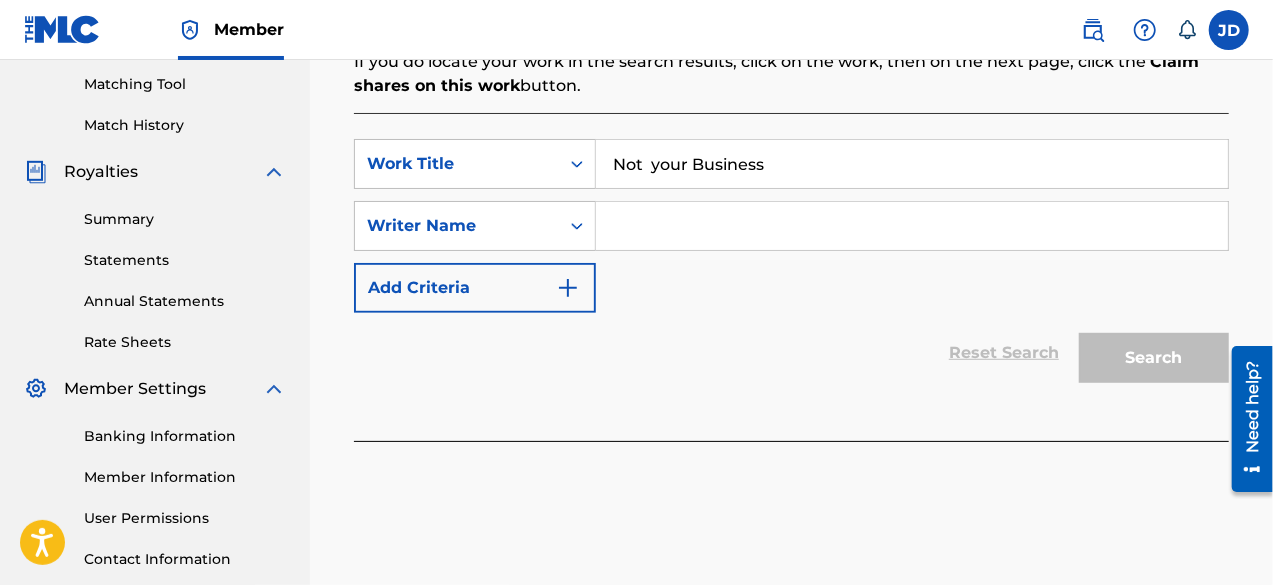 type on "Not  your Business" 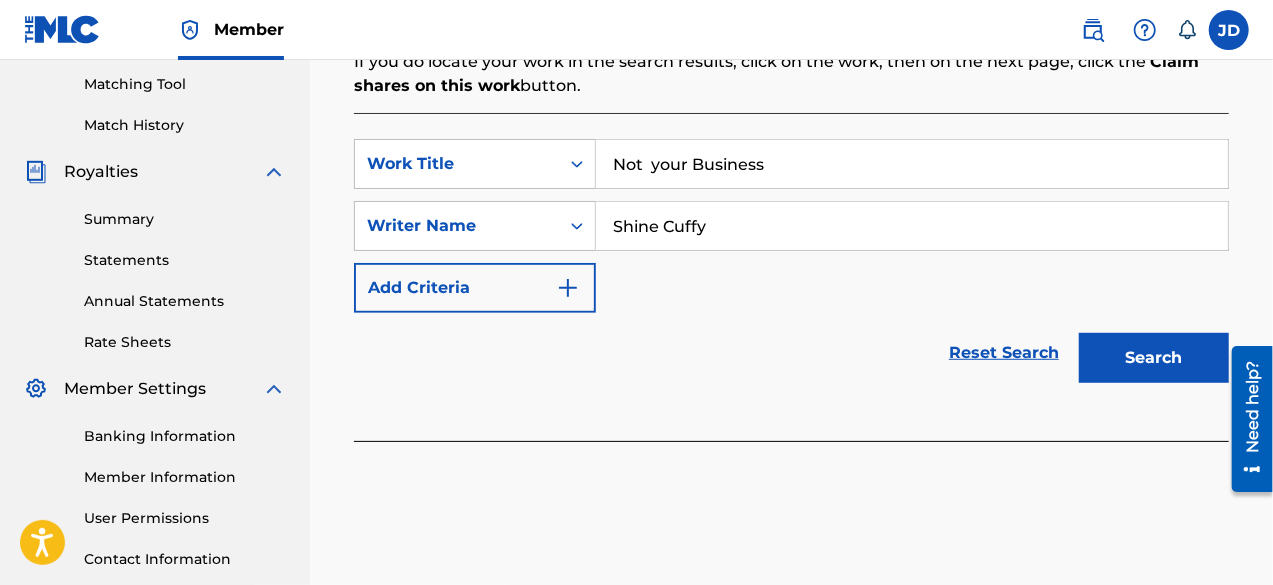 type on "Shine Cuffy" 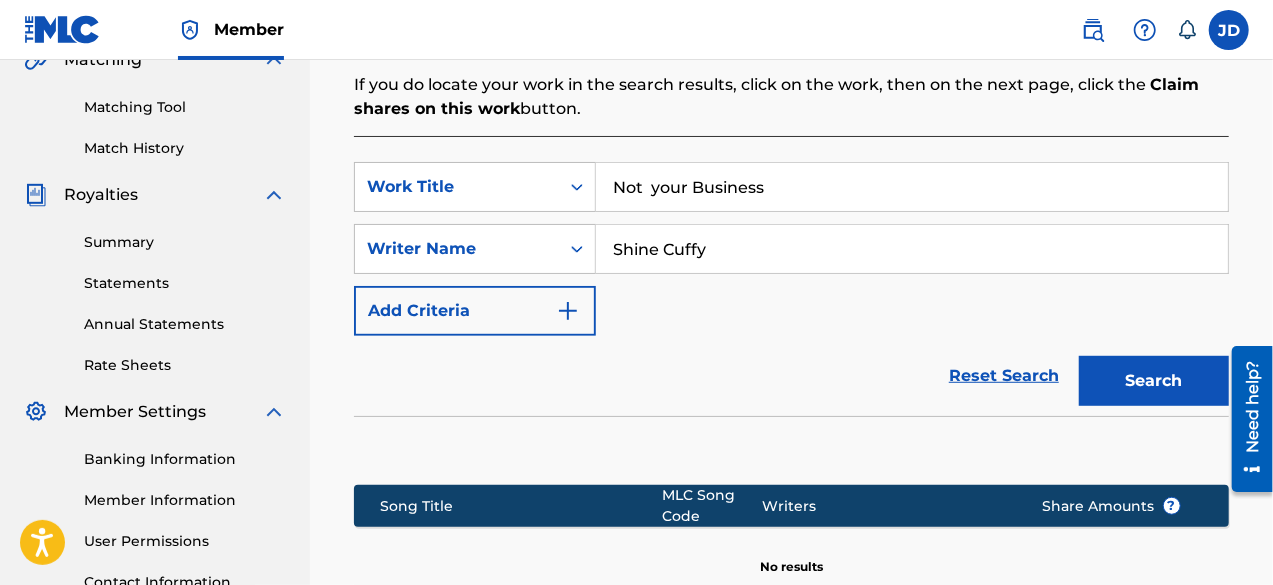 scroll, scrollTop: 474, scrollLeft: 0, axis: vertical 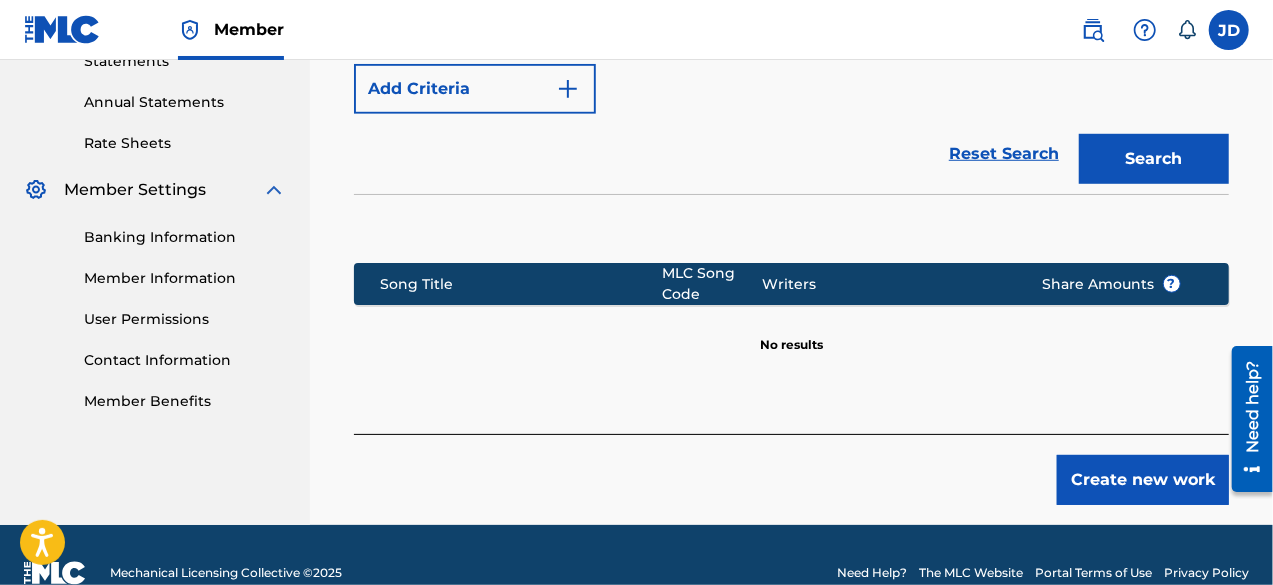 click on "Create new work" at bounding box center [1143, 480] 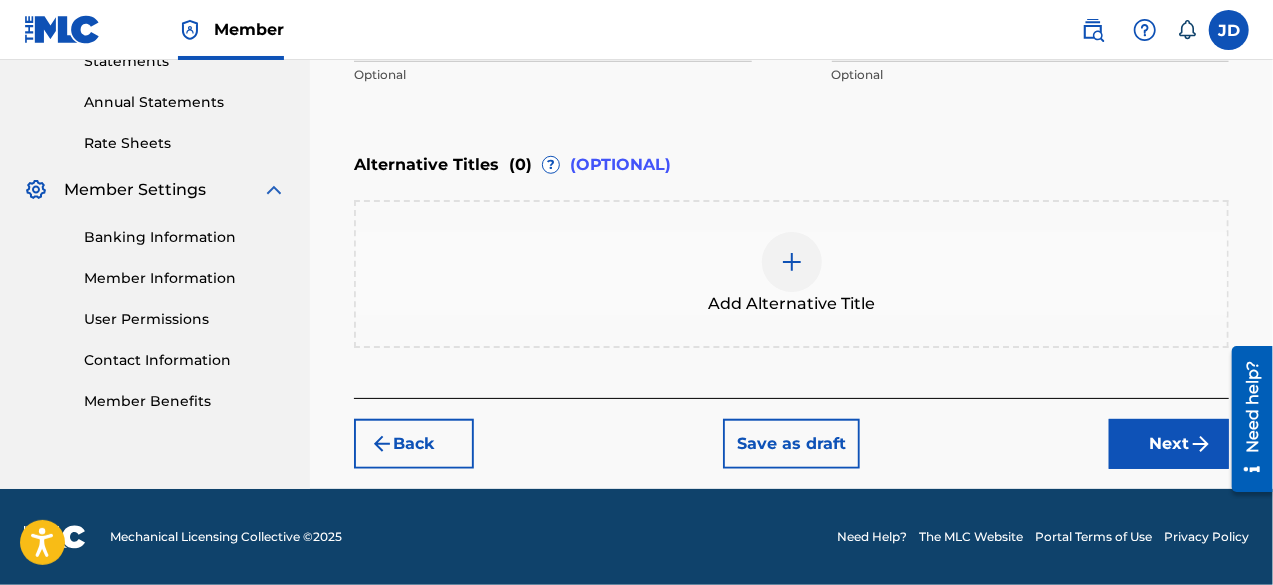scroll, scrollTop: 706, scrollLeft: 0, axis: vertical 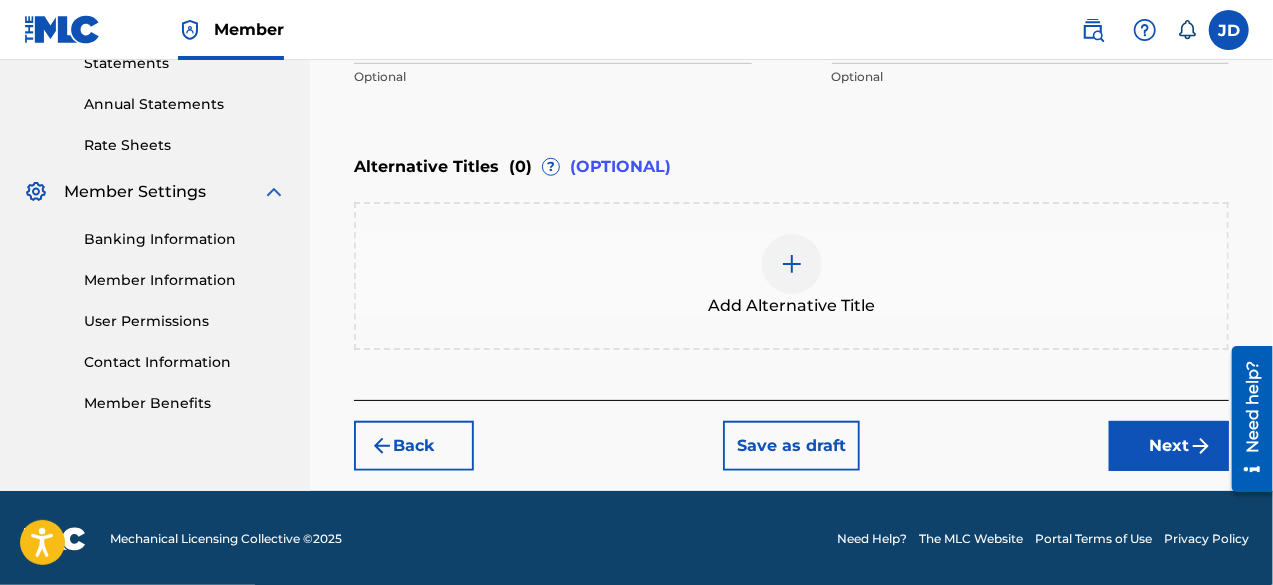 drag, startPoint x: 1272, startPoint y: 333, endPoint x: 1276, endPoint y: 249, distance: 84.095184 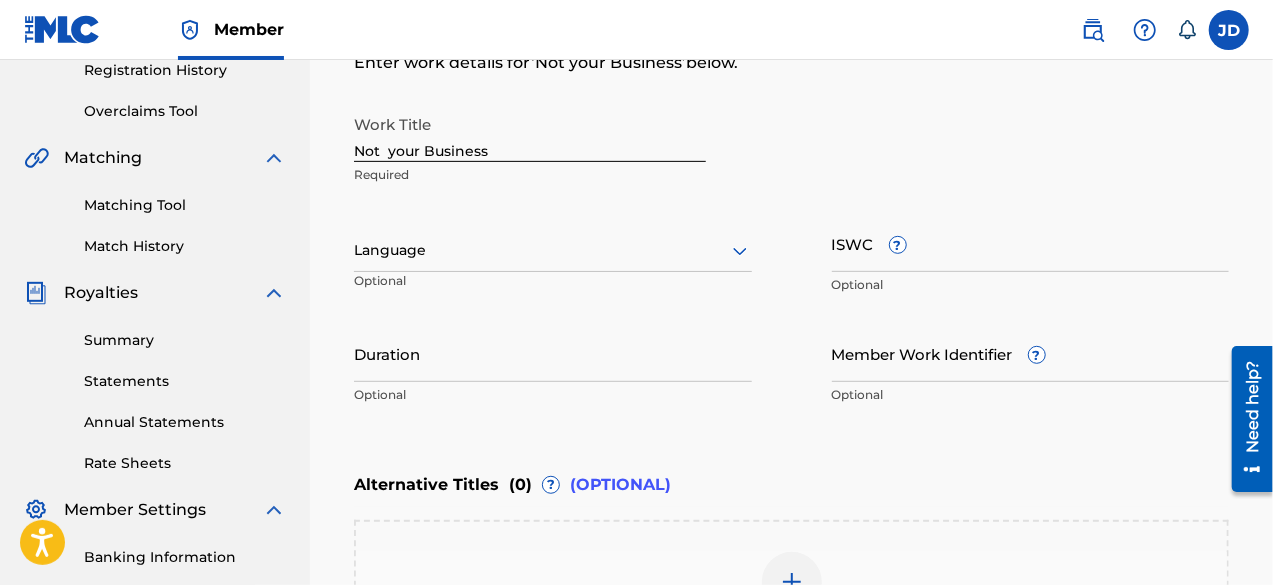 scroll, scrollTop: 381, scrollLeft: 0, axis: vertical 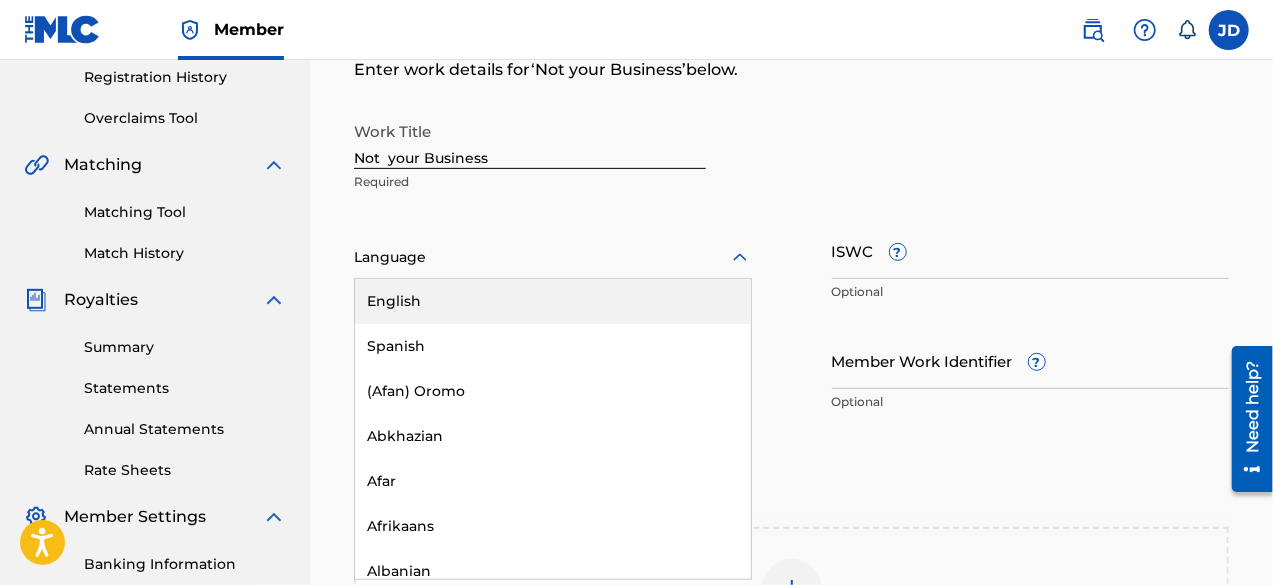 click at bounding box center [553, 257] 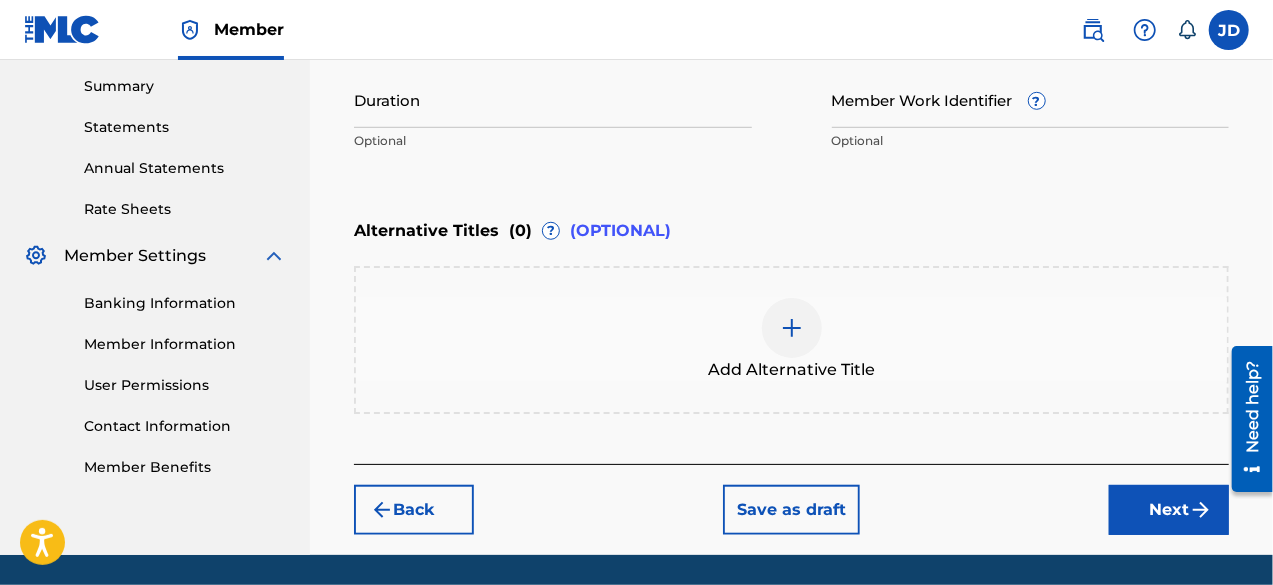 scroll, scrollTop: 706, scrollLeft: 0, axis: vertical 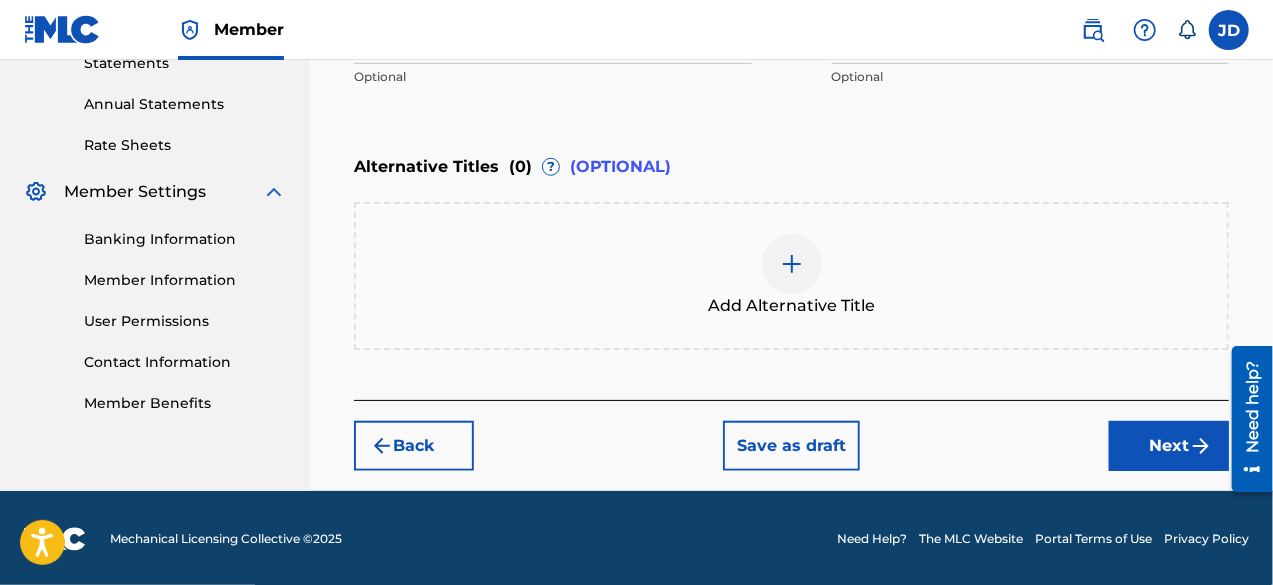 click on "Next" at bounding box center (1169, 446) 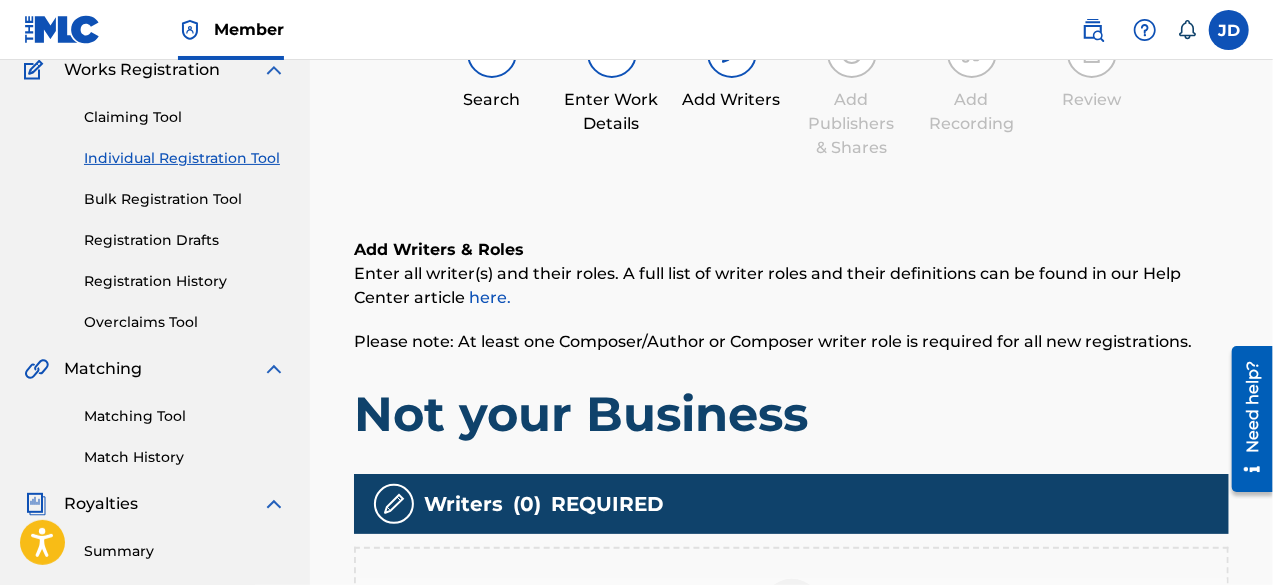 scroll, scrollTop: 90, scrollLeft: 0, axis: vertical 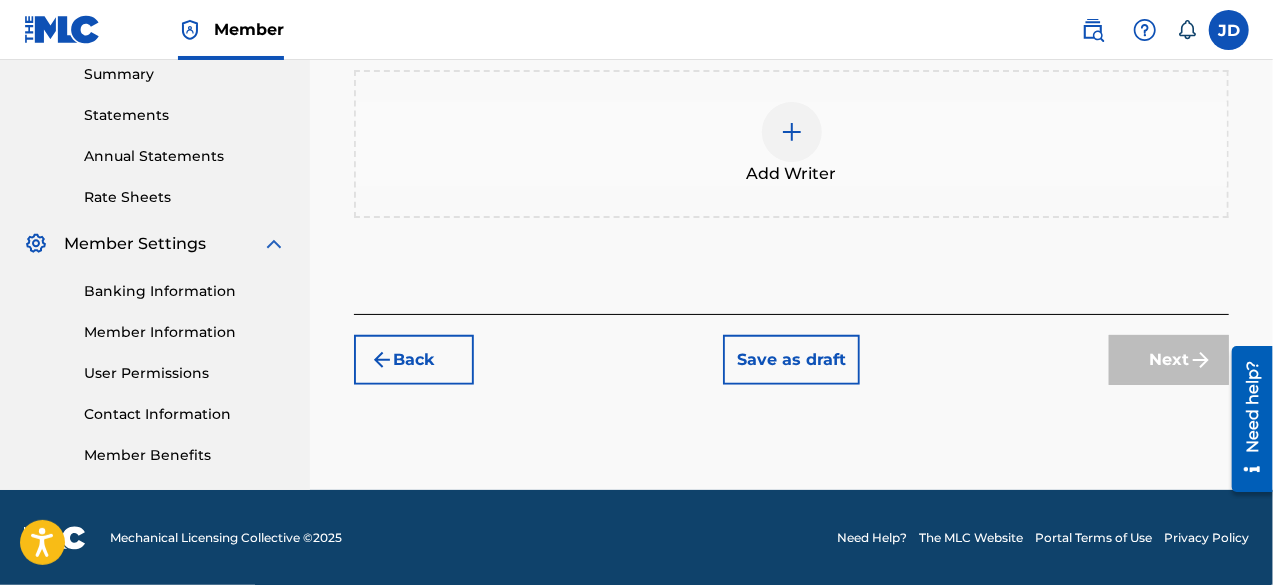 click at bounding box center (792, 132) 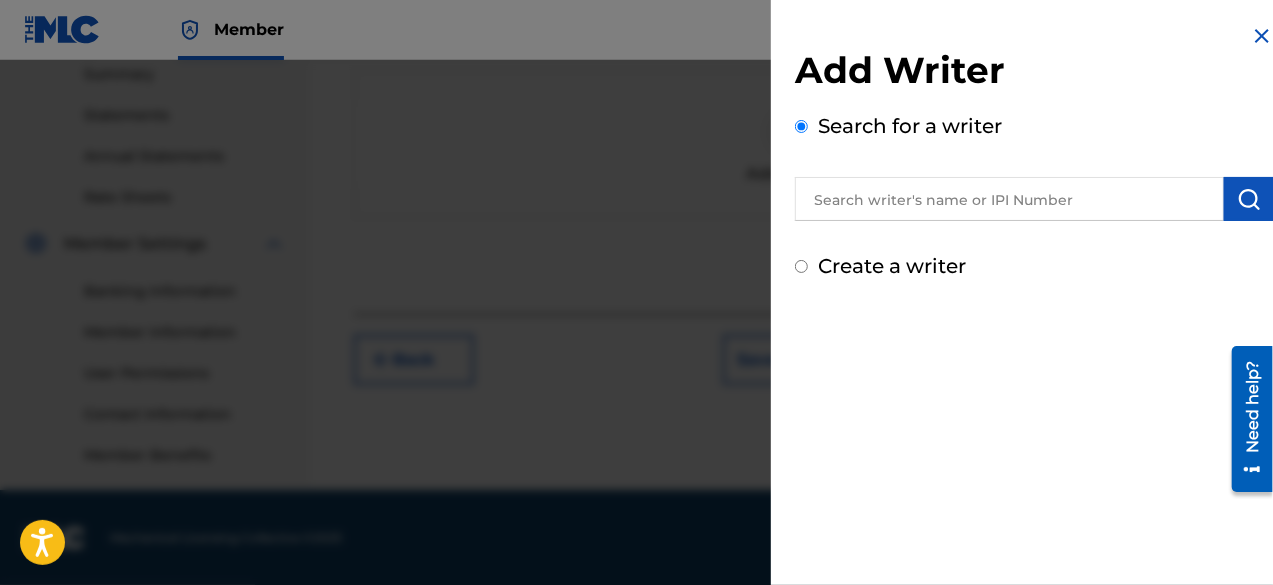click on "Create a writer" at bounding box center (892, 266) 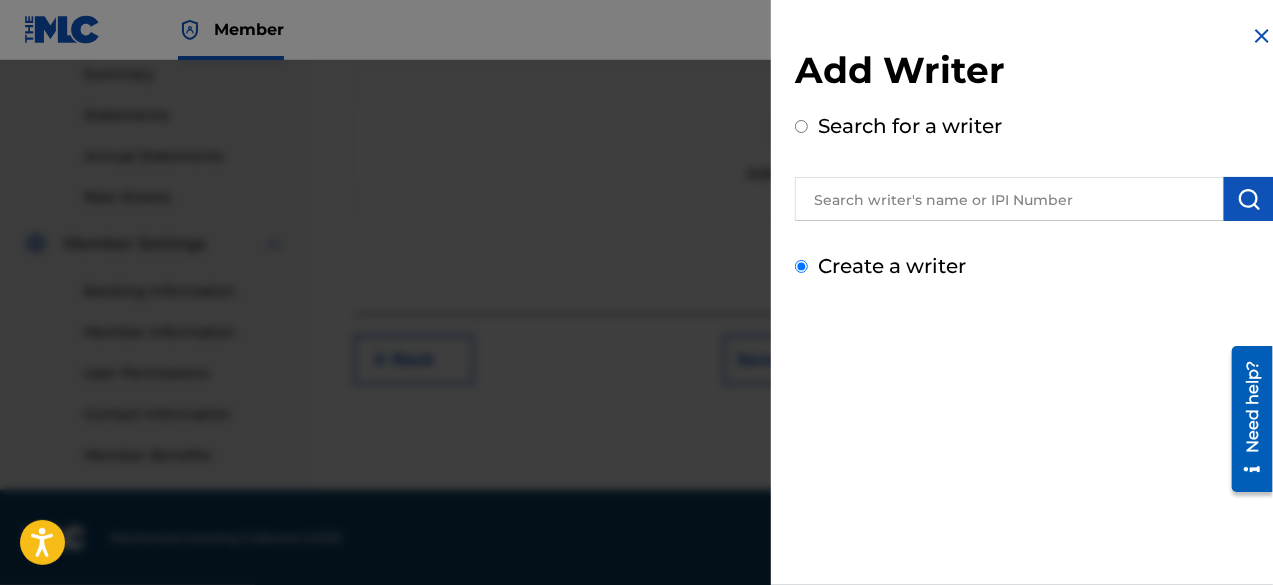 click on "Create a writer" at bounding box center [801, 266] 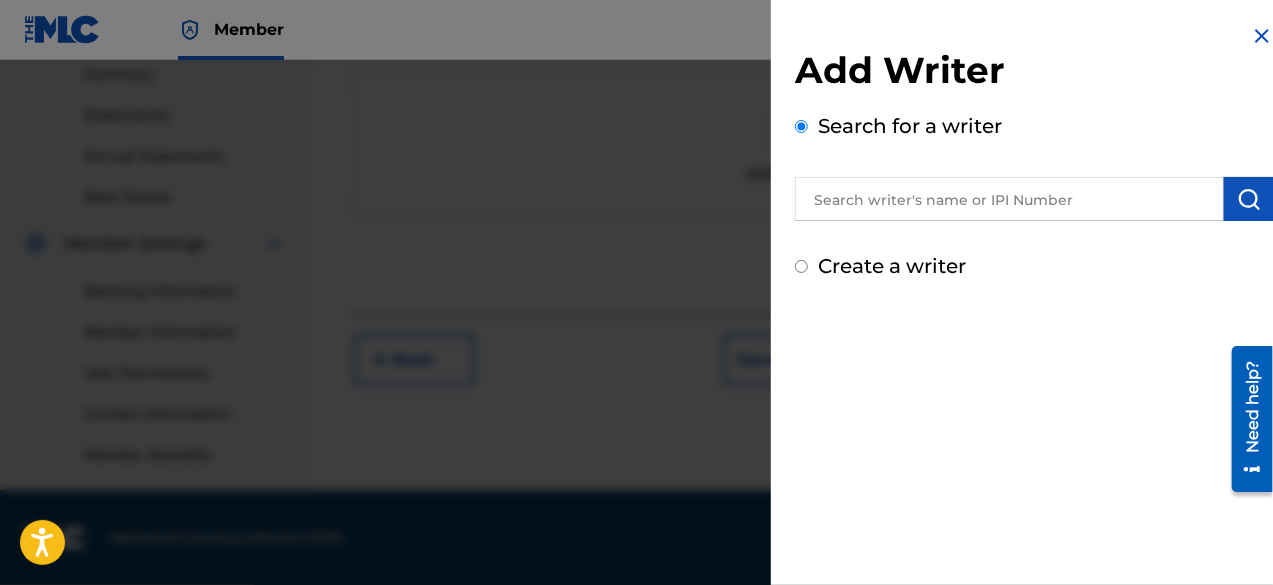 radio on "false" 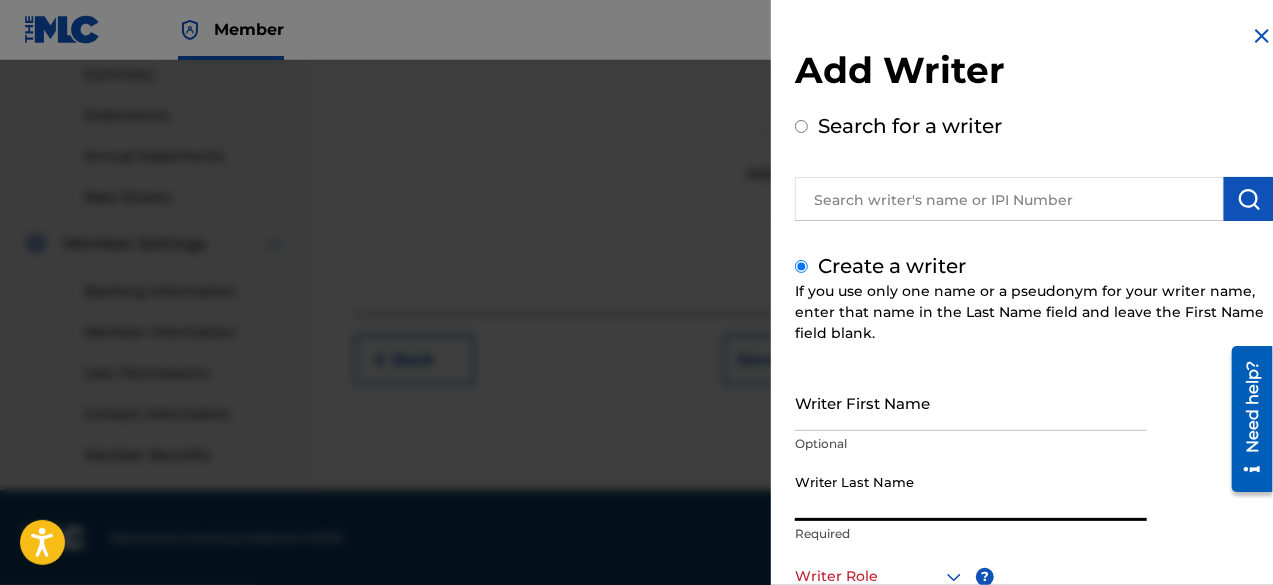 click on "Writer Last Name" at bounding box center (971, 492) 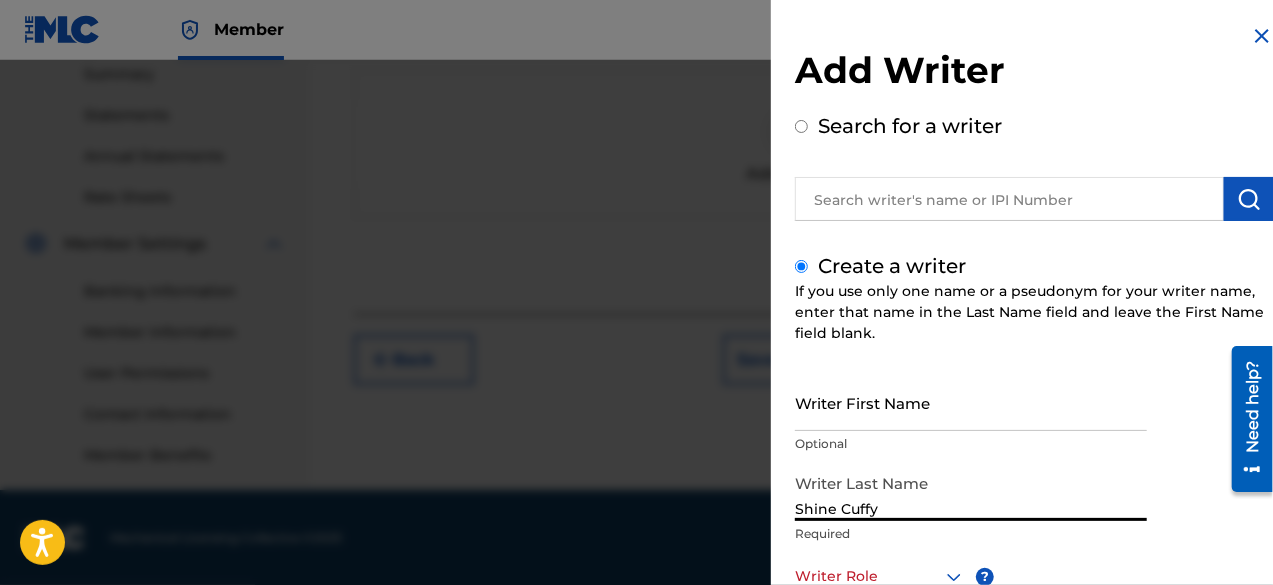 type on "Shine Cuffy" 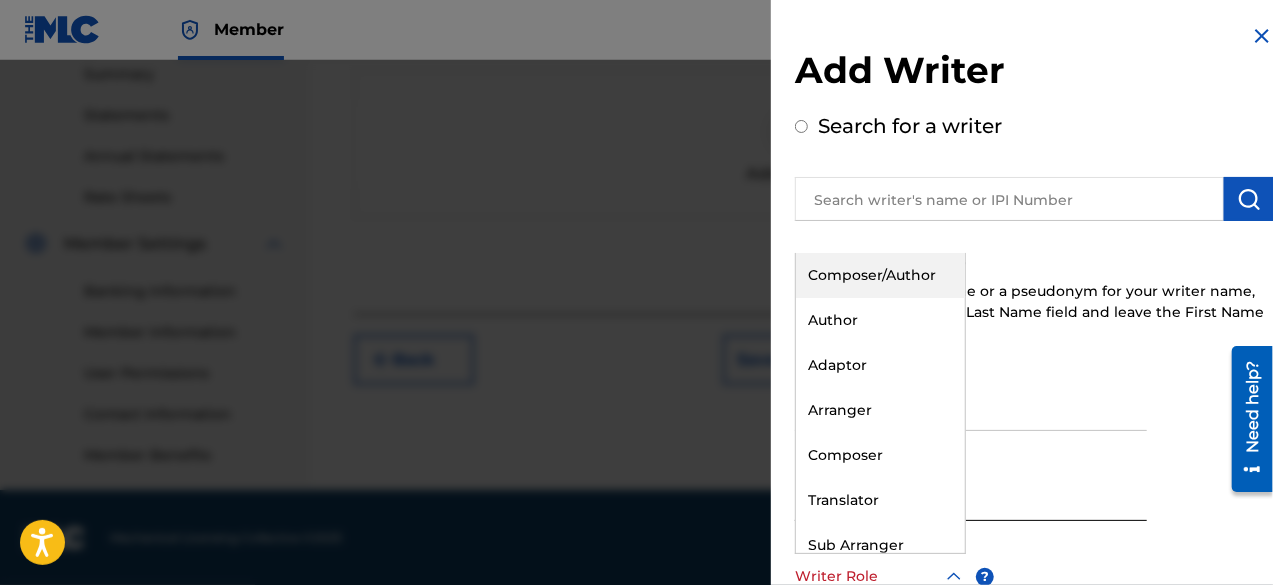 scroll, scrollTop: 2, scrollLeft: 0, axis: vertical 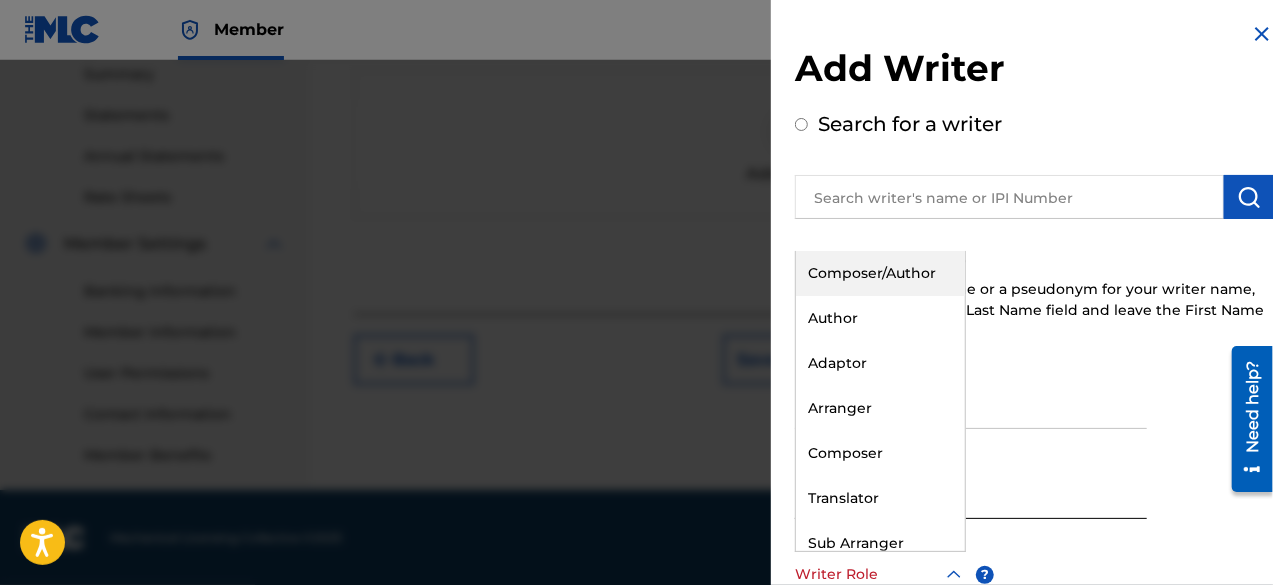 click on "Writer Role" at bounding box center (880, 574) 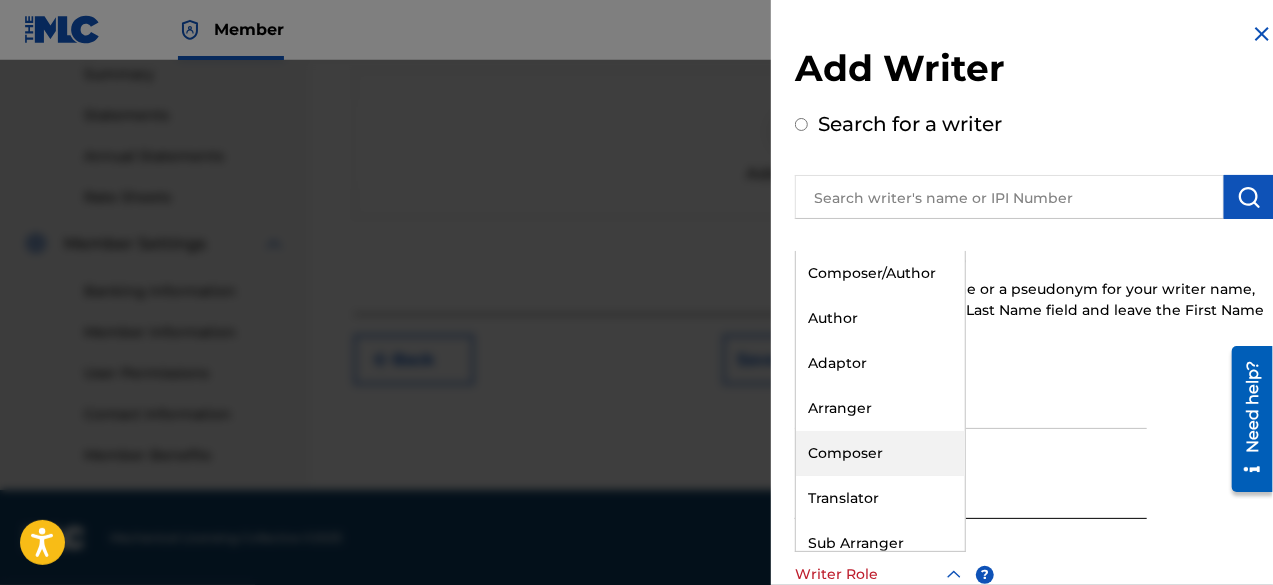 click on "Composer" at bounding box center [880, 453] 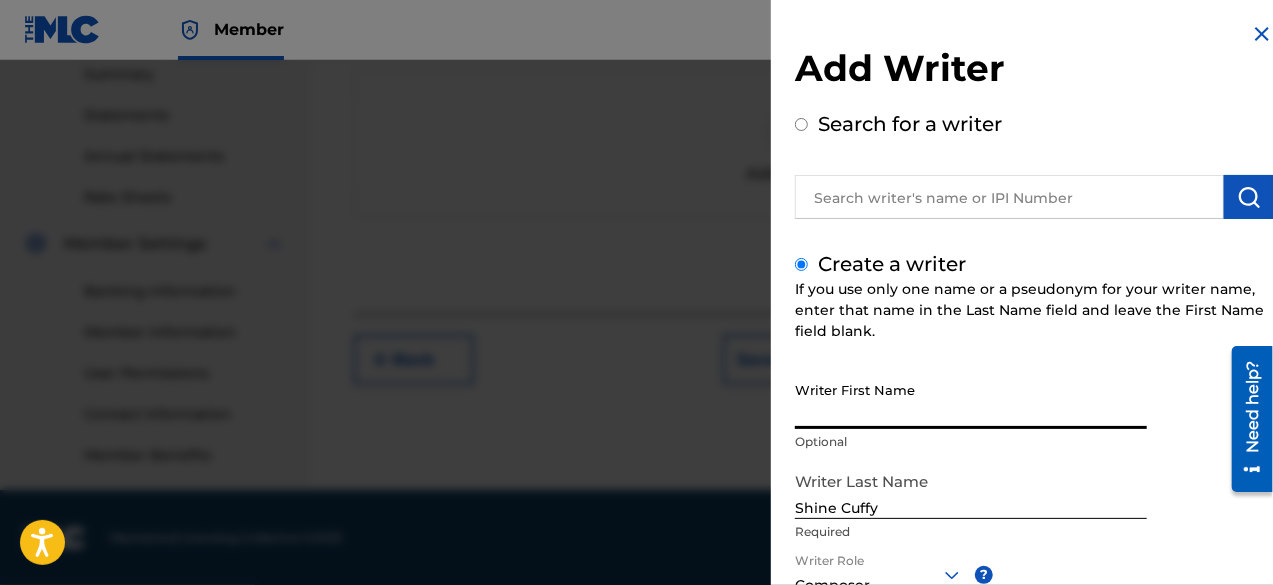 click on "Writer First Name" at bounding box center (971, 400) 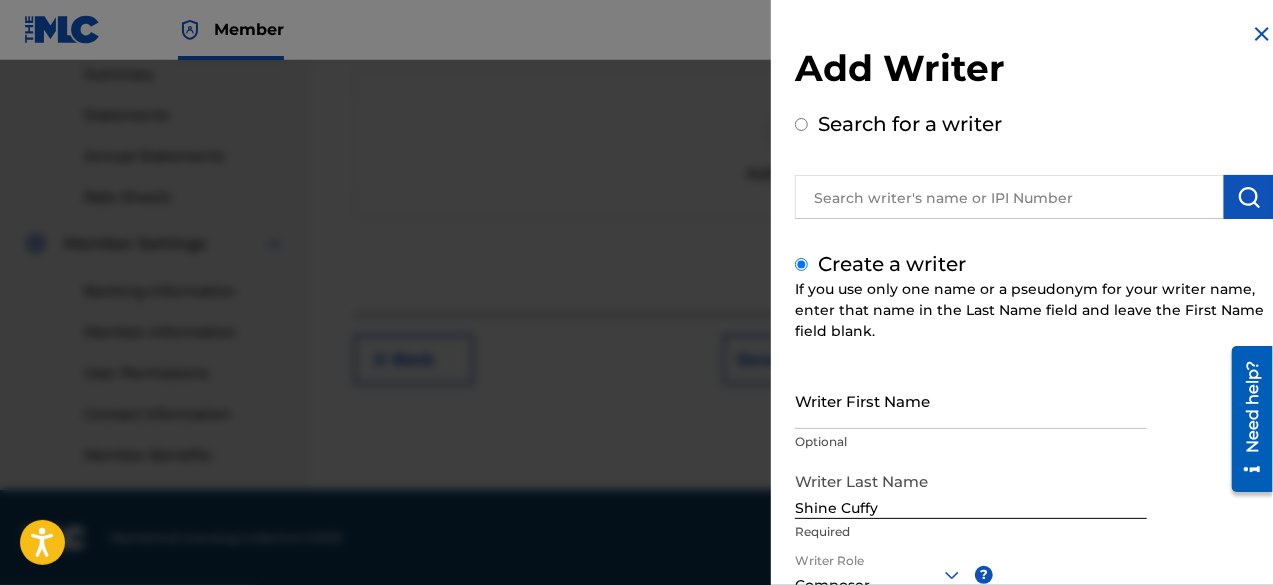 scroll, scrollTop: 282, scrollLeft: 0, axis: vertical 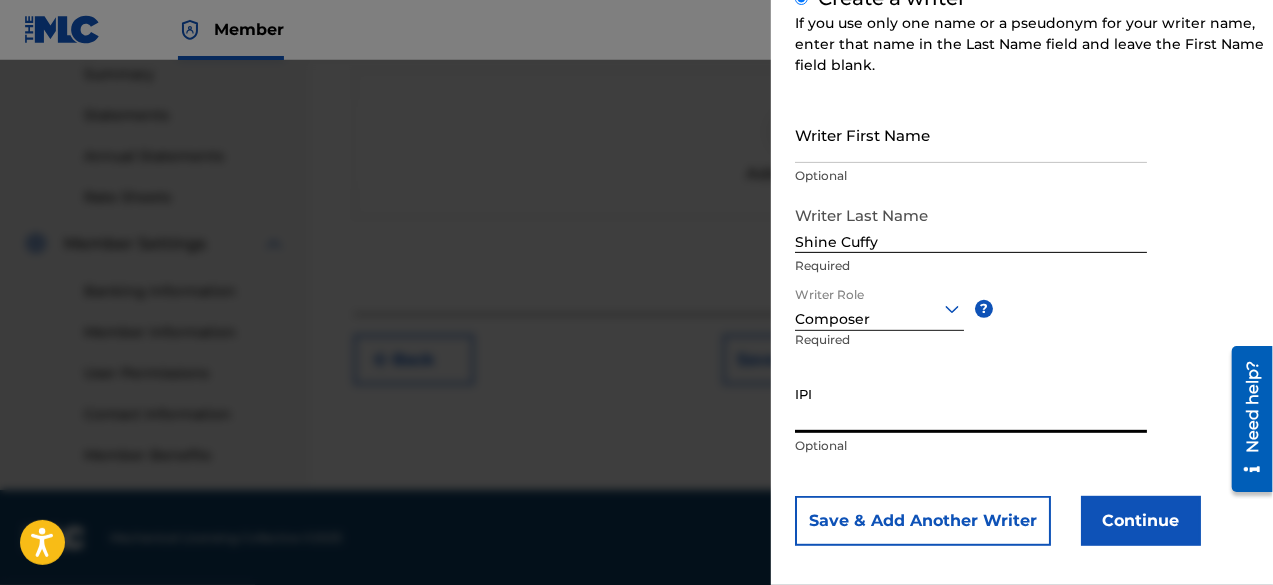 click on "Continue" at bounding box center [1141, 521] 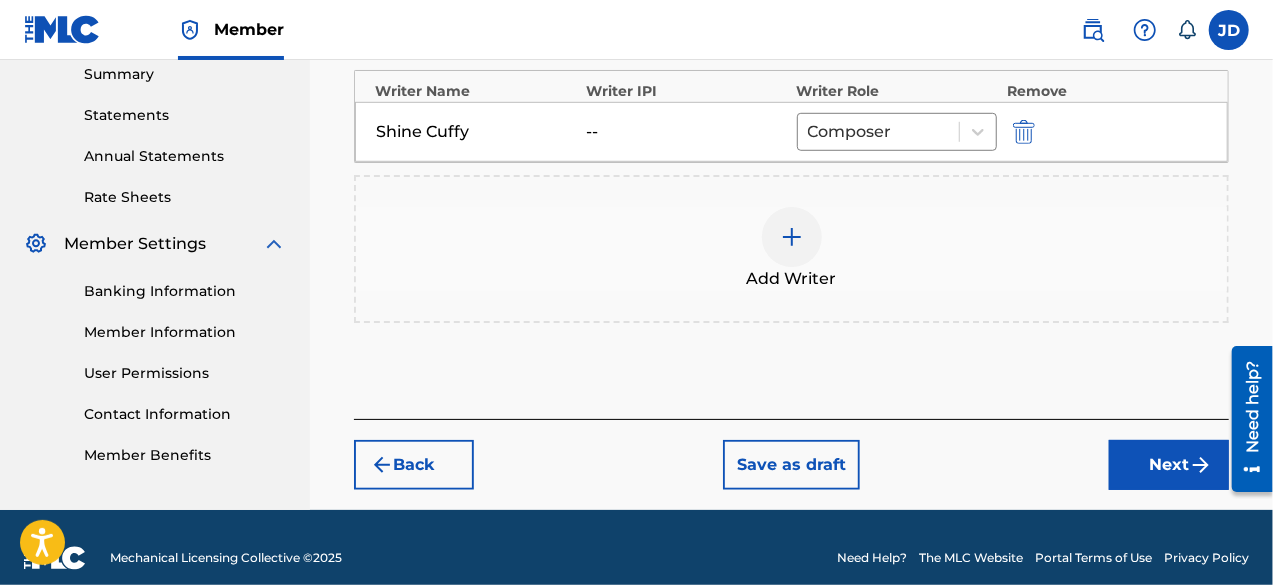 click on "Next" at bounding box center [1169, 465] 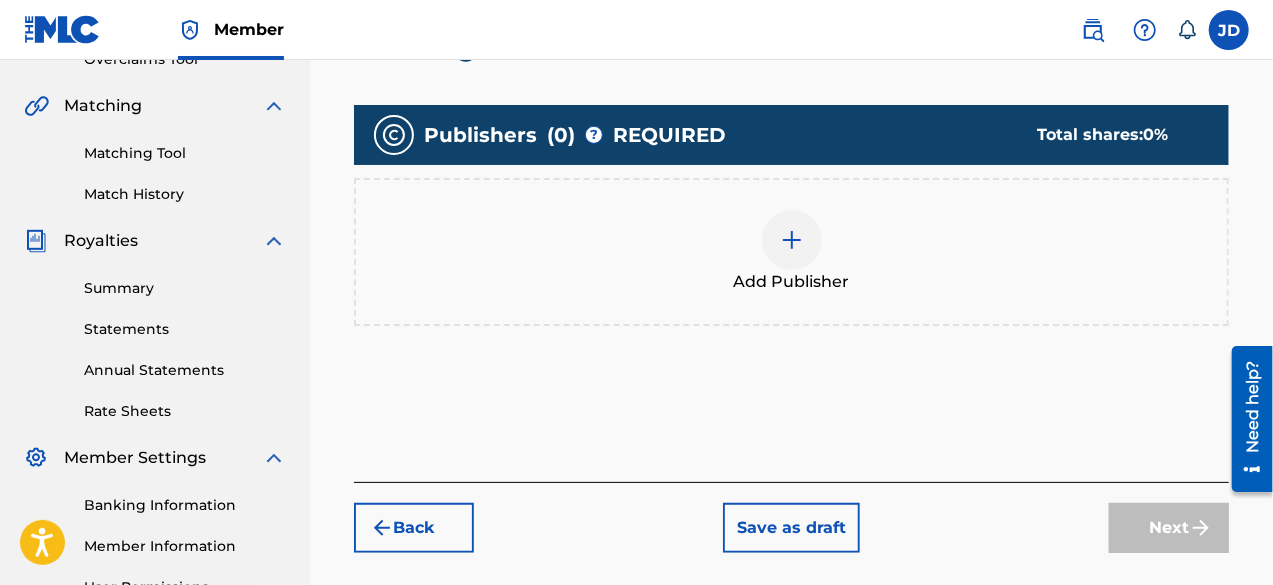 scroll, scrollTop: 458, scrollLeft: 0, axis: vertical 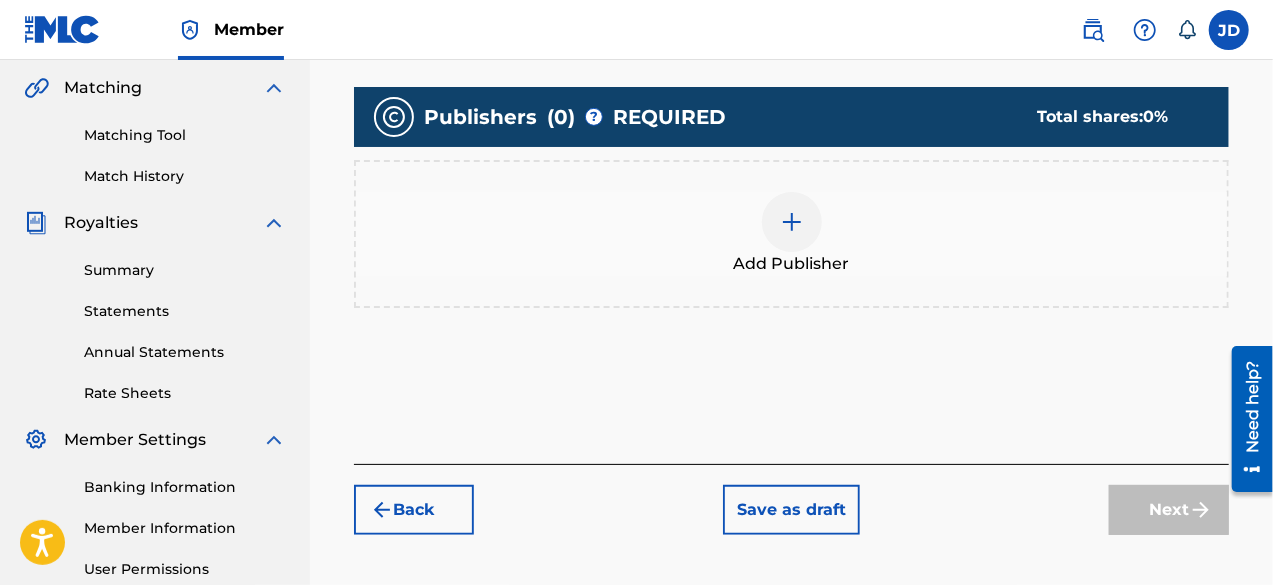 click on "Add Publisher" at bounding box center [792, 264] 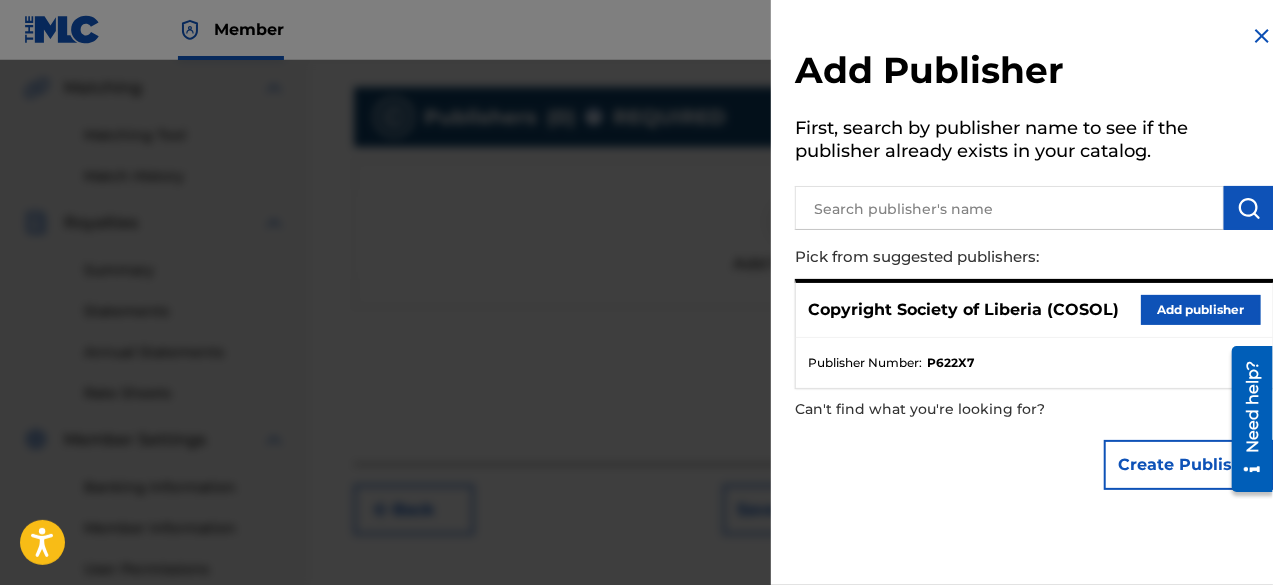click on "Add publisher" at bounding box center (1201, 310) 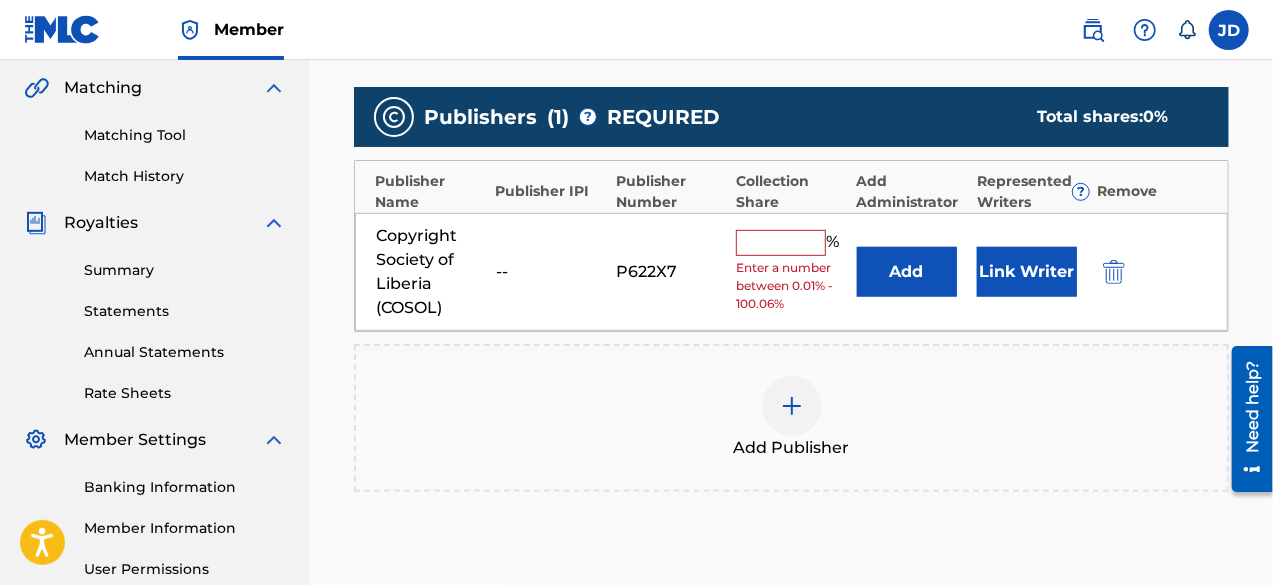 click at bounding box center [781, 243] 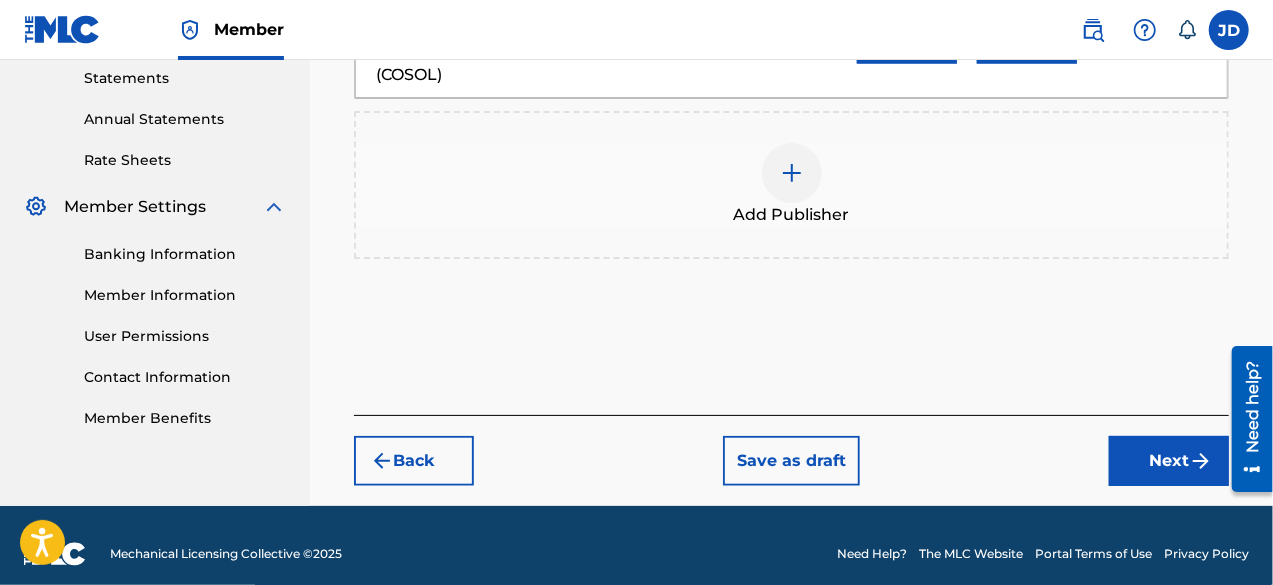 scroll, scrollTop: 694, scrollLeft: 0, axis: vertical 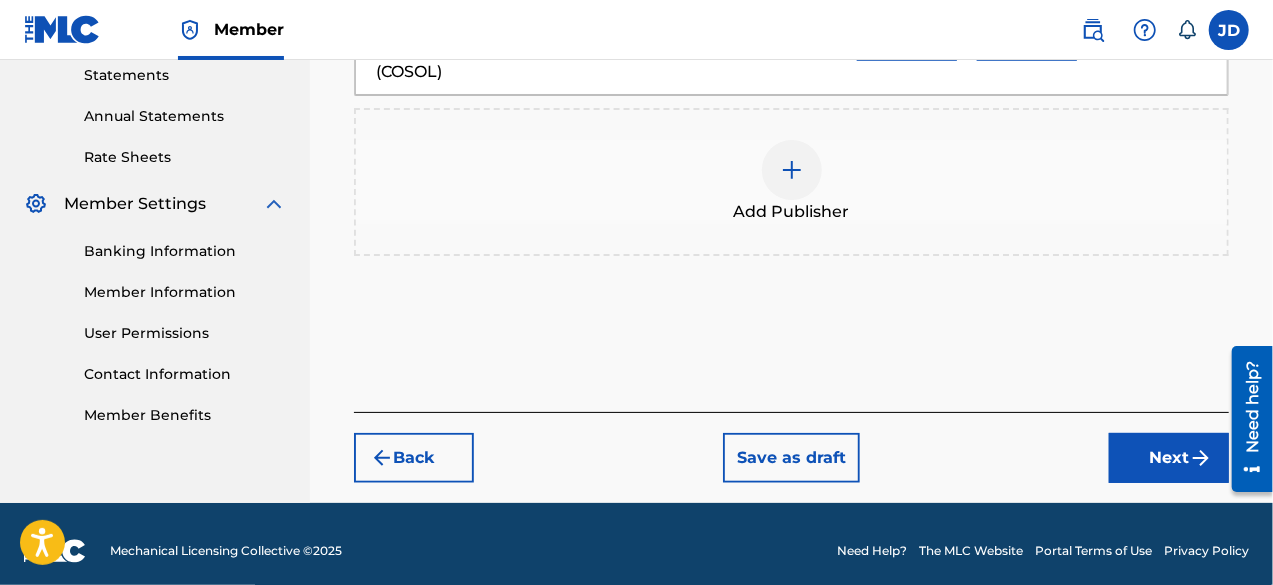 click on "Next" at bounding box center (1169, 458) 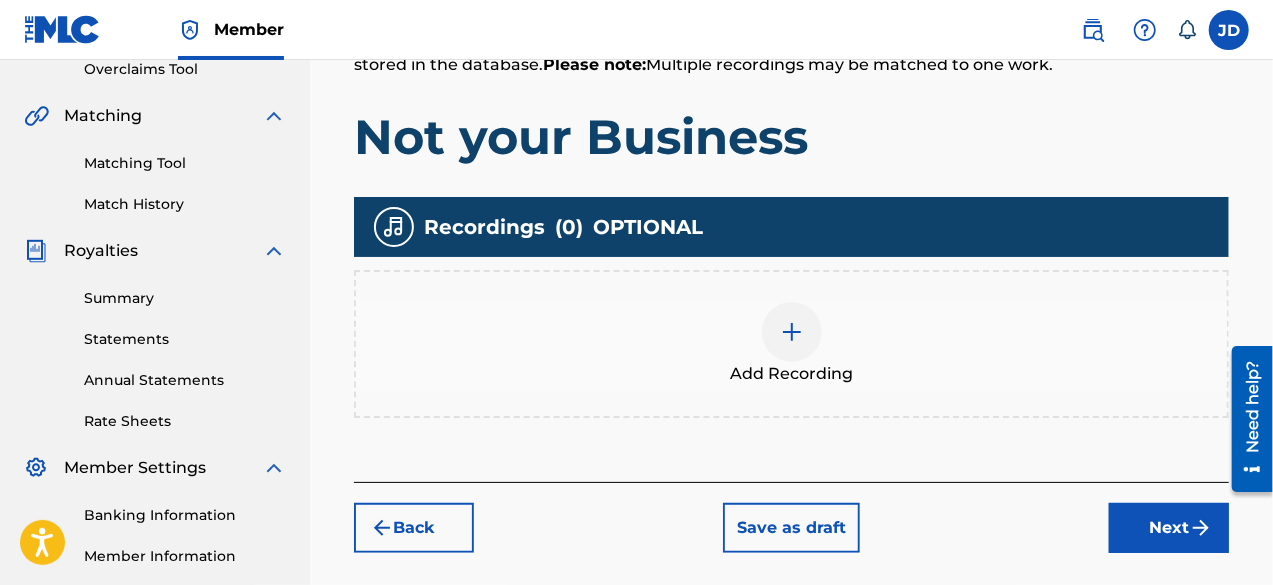 scroll, scrollTop: 450, scrollLeft: 0, axis: vertical 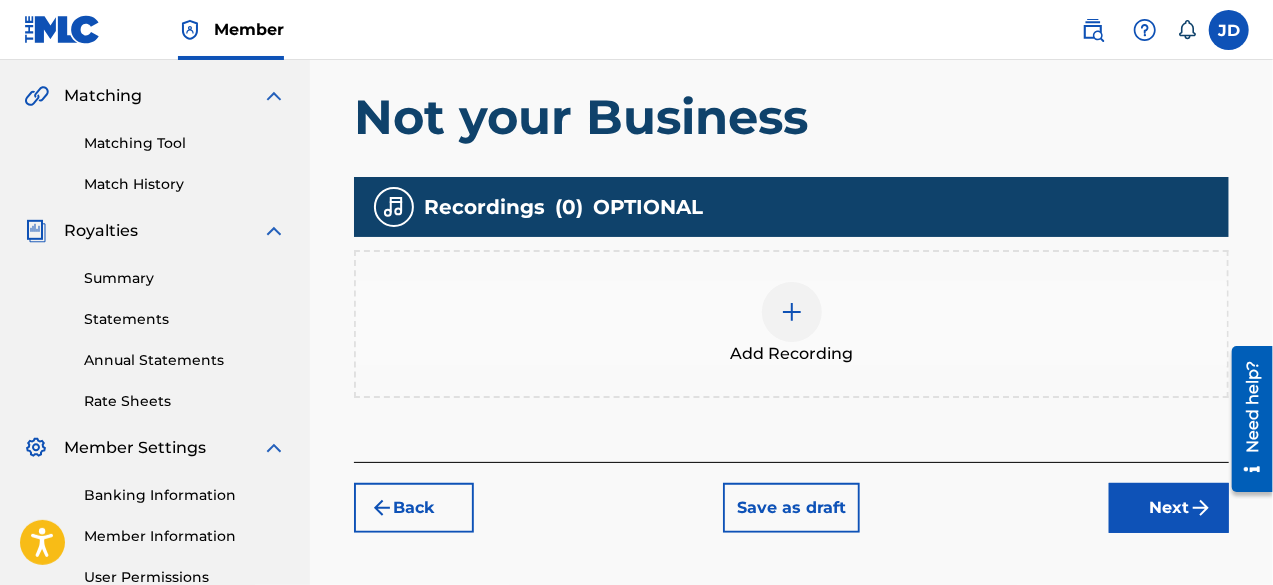 click on "Next" at bounding box center (1169, 508) 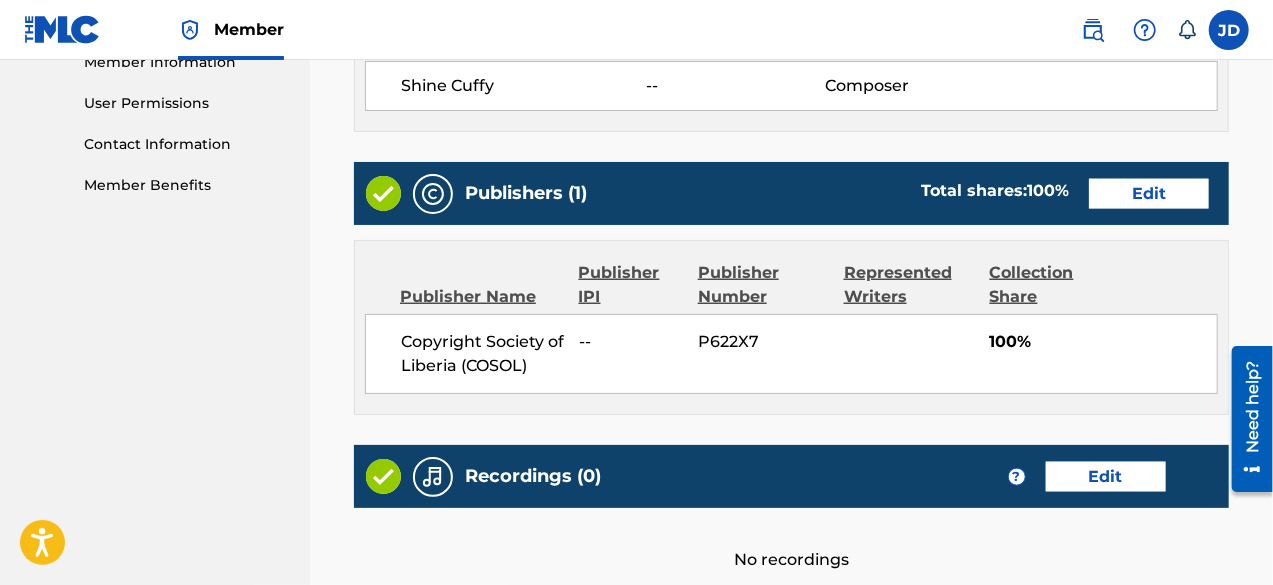 scroll, scrollTop: 1125, scrollLeft: 0, axis: vertical 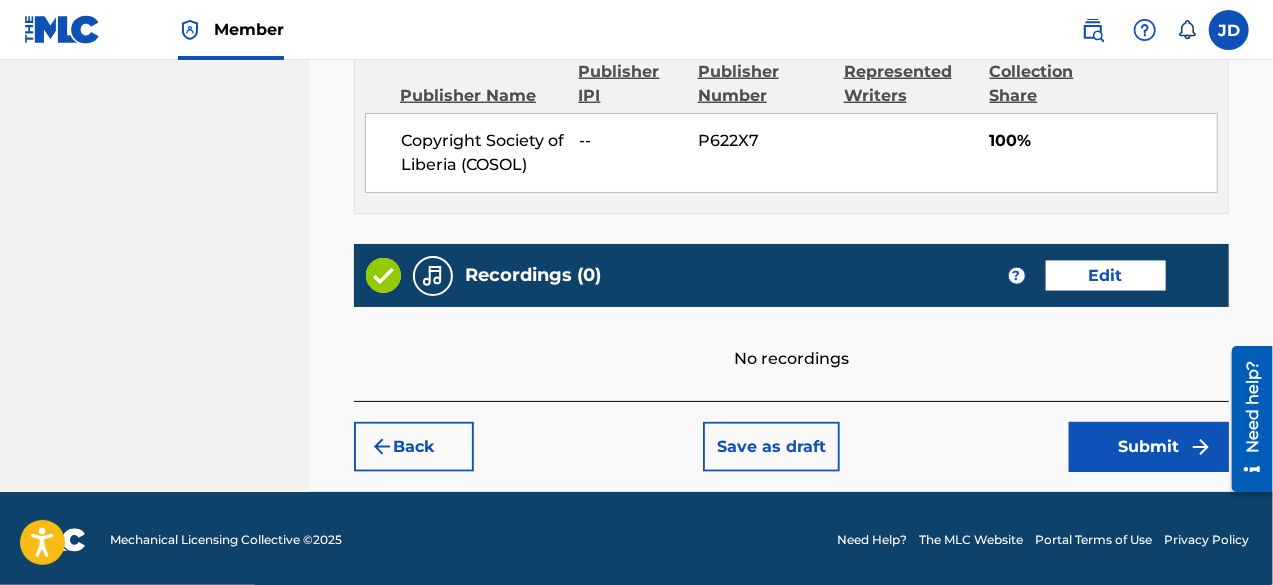 click on "Submit" at bounding box center (1149, 447) 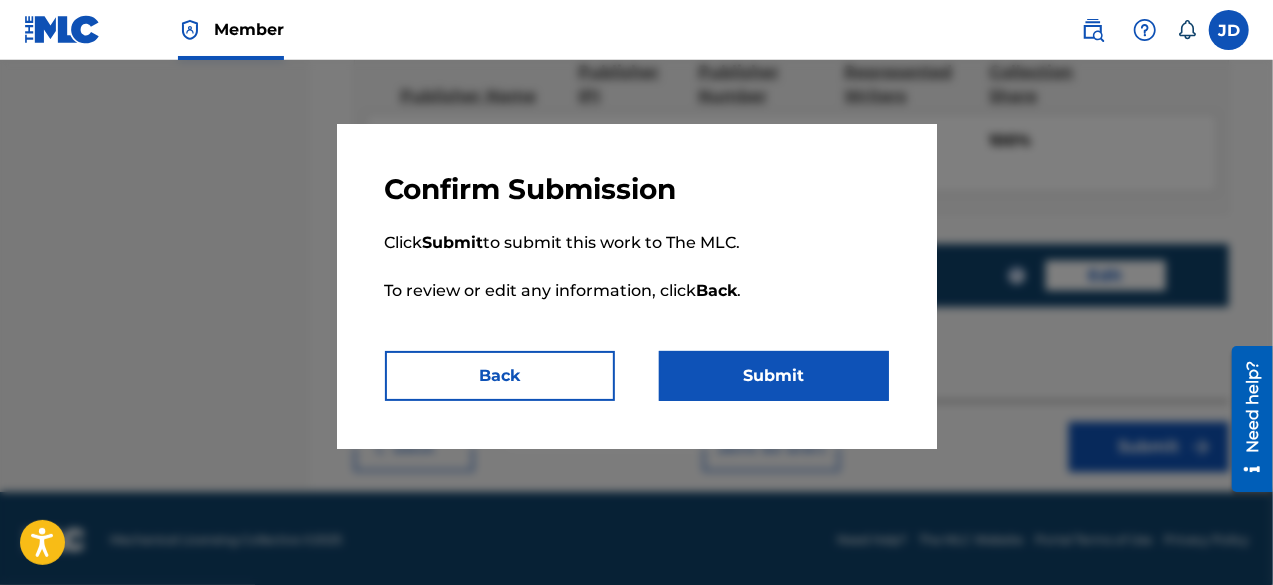 click on "Submit" at bounding box center [774, 376] 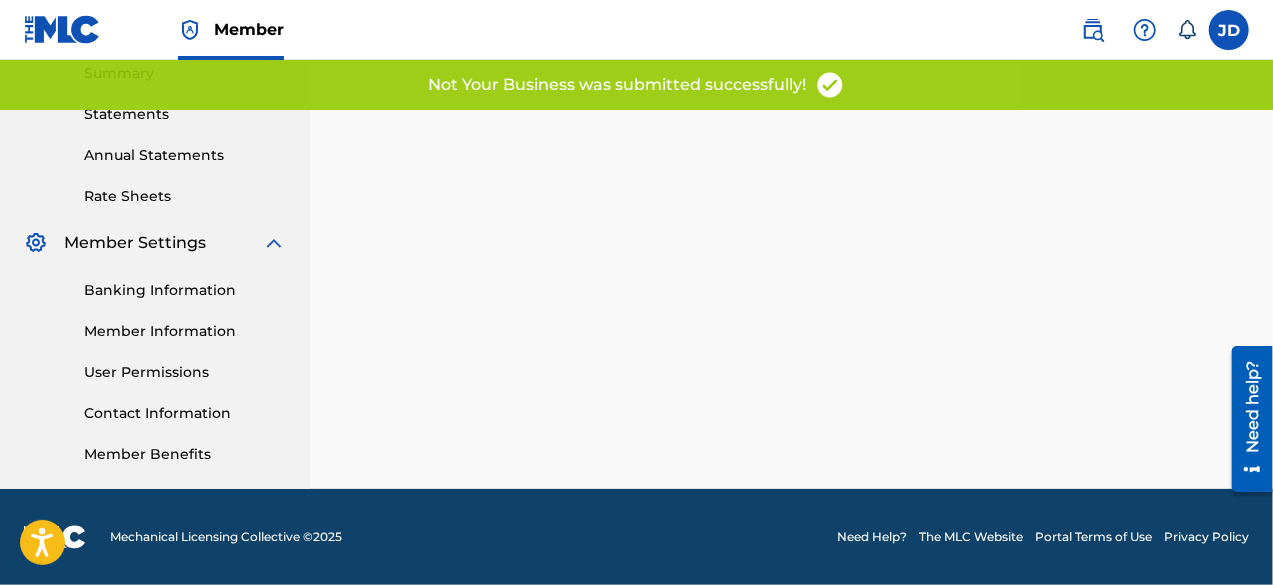 scroll, scrollTop: 0, scrollLeft: 0, axis: both 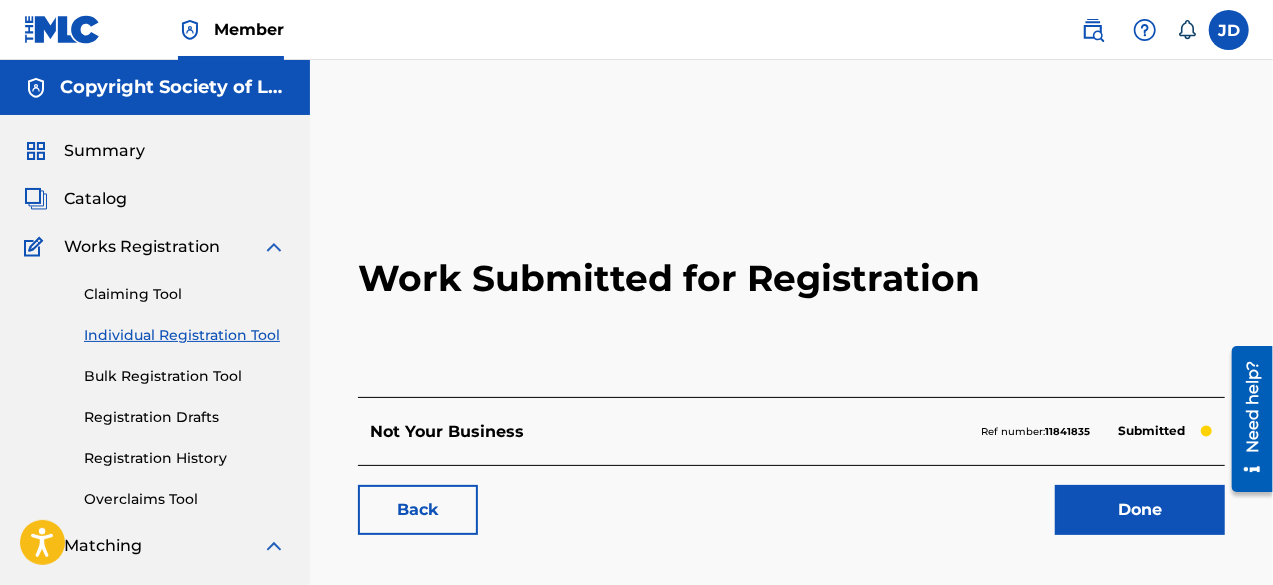 click on "Done" at bounding box center [1140, 510] 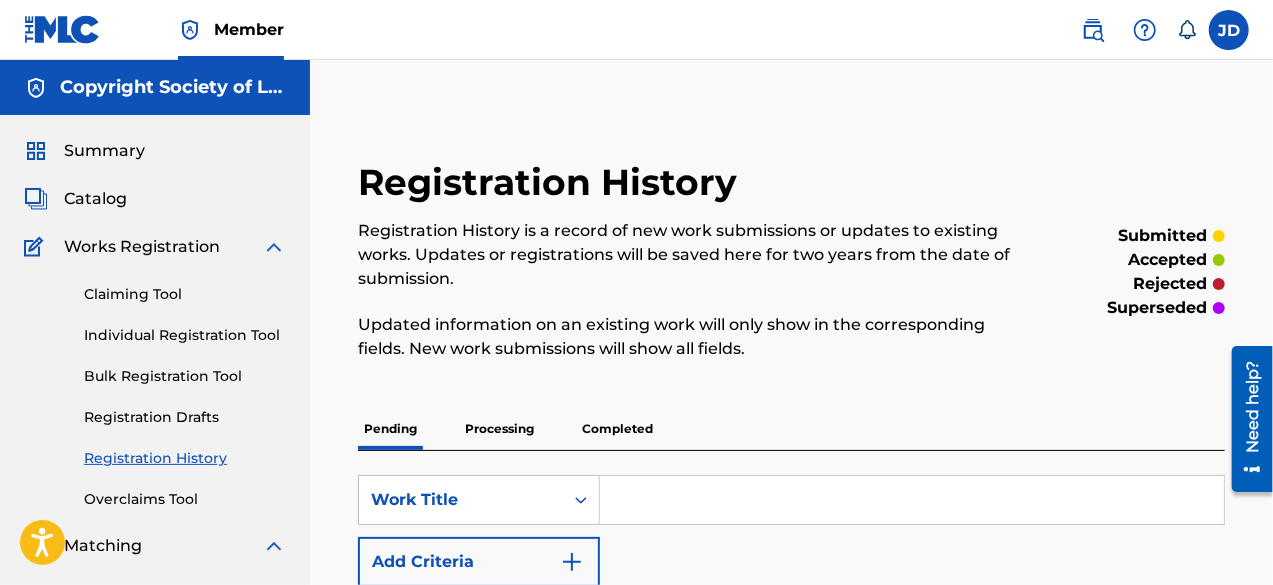 click on "Individual Registration Tool" at bounding box center [185, 335] 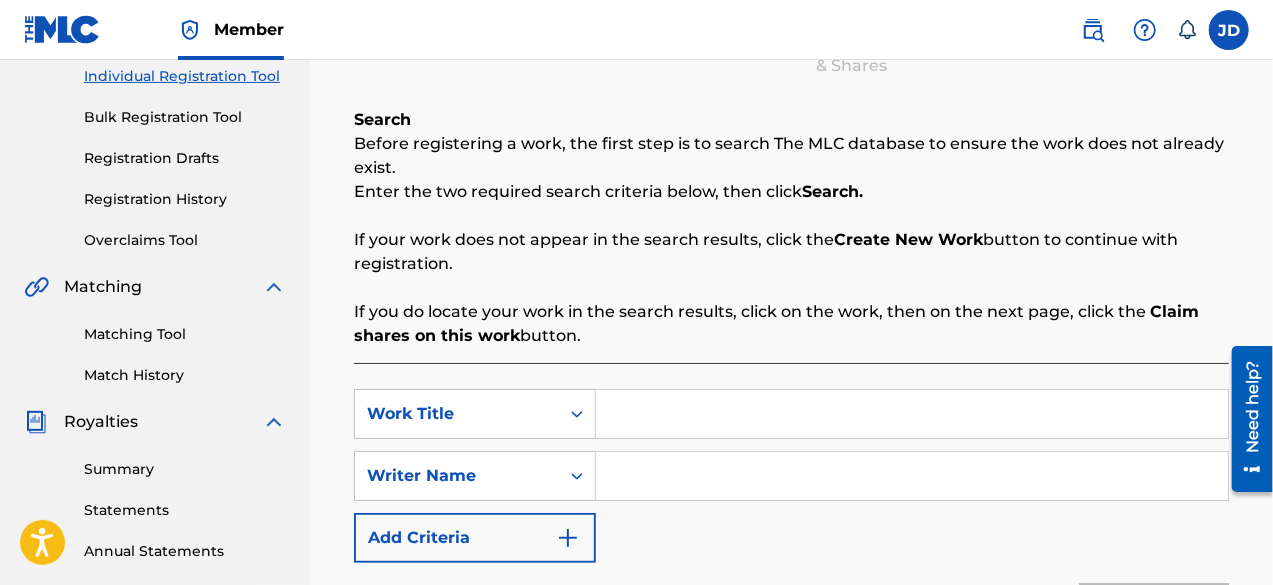 scroll, scrollTop: 310, scrollLeft: 0, axis: vertical 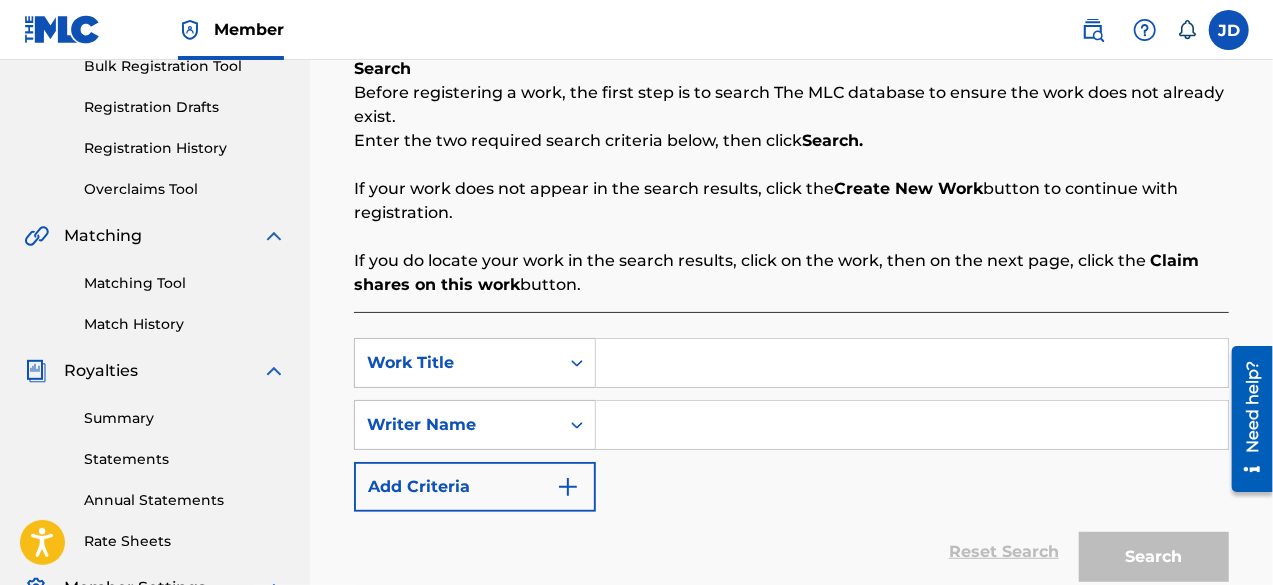 click at bounding box center (912, 363) 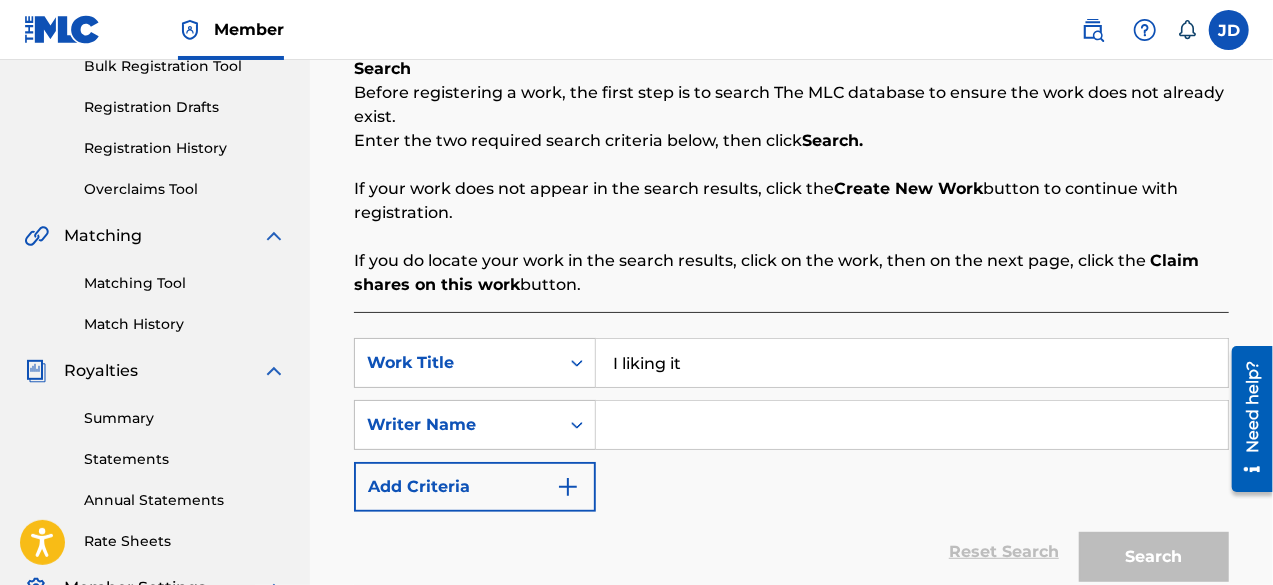 type on "I liking it" 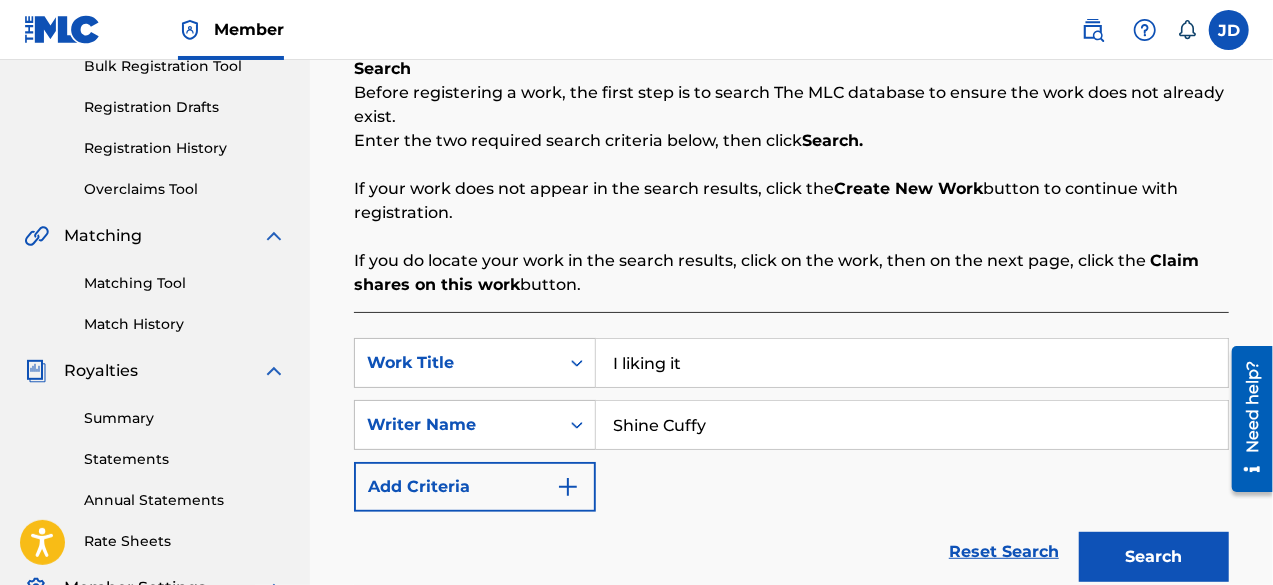 type on "Shine Cuffy" 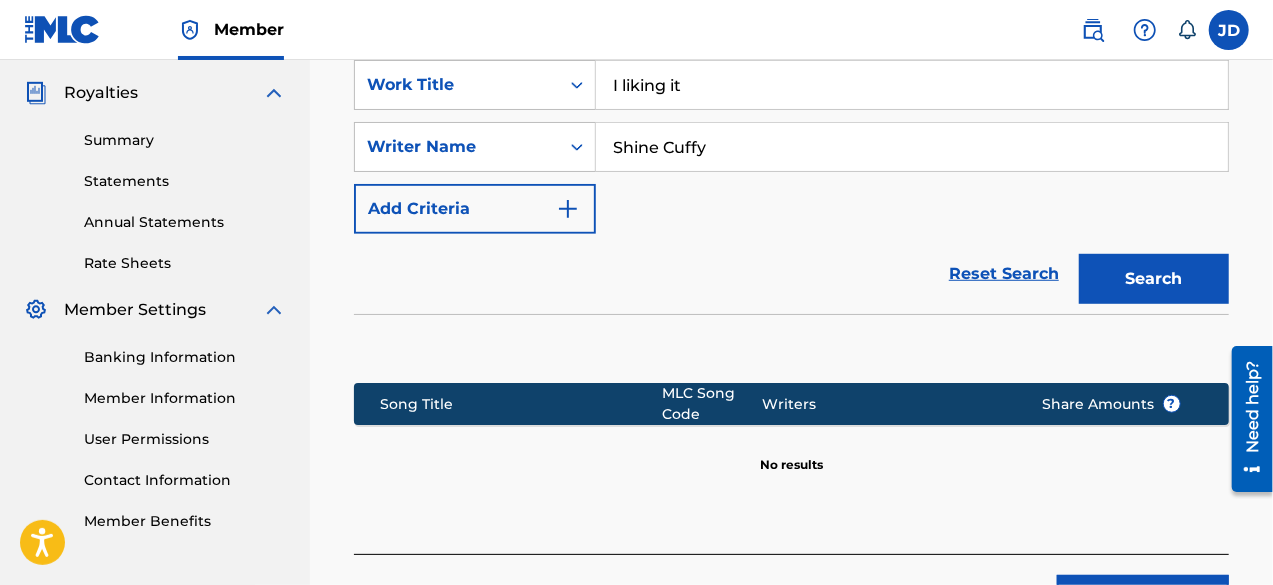 scroll, scrollTop: 596, scrollLeft: 0, axis: vertical 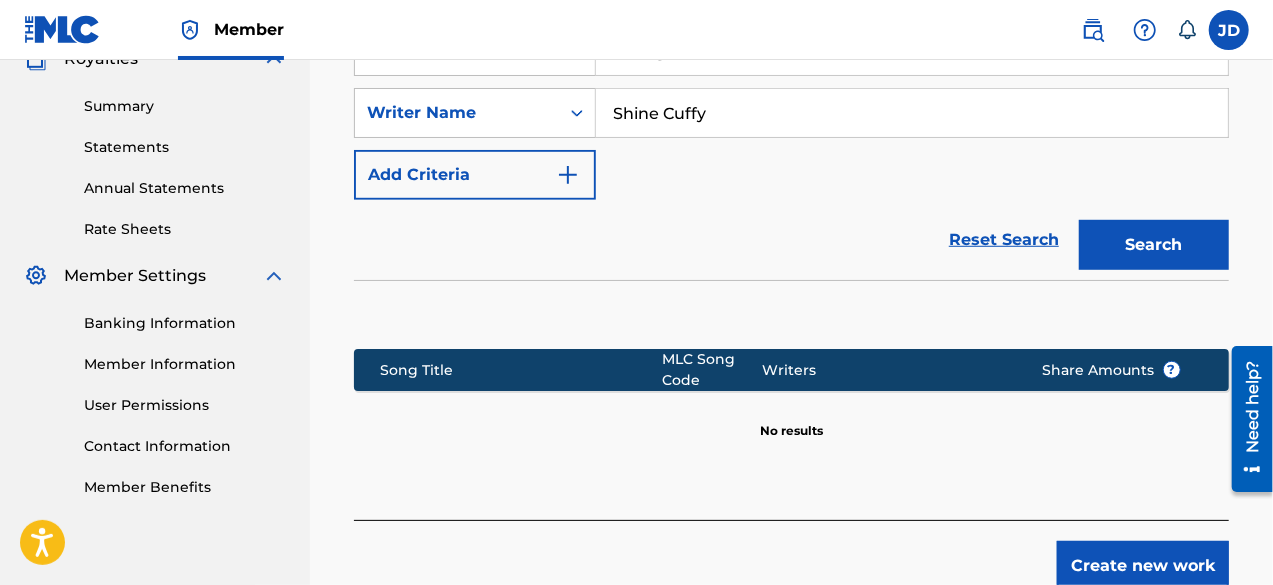 click on "Create new work" at bounding box center [1143, 566] 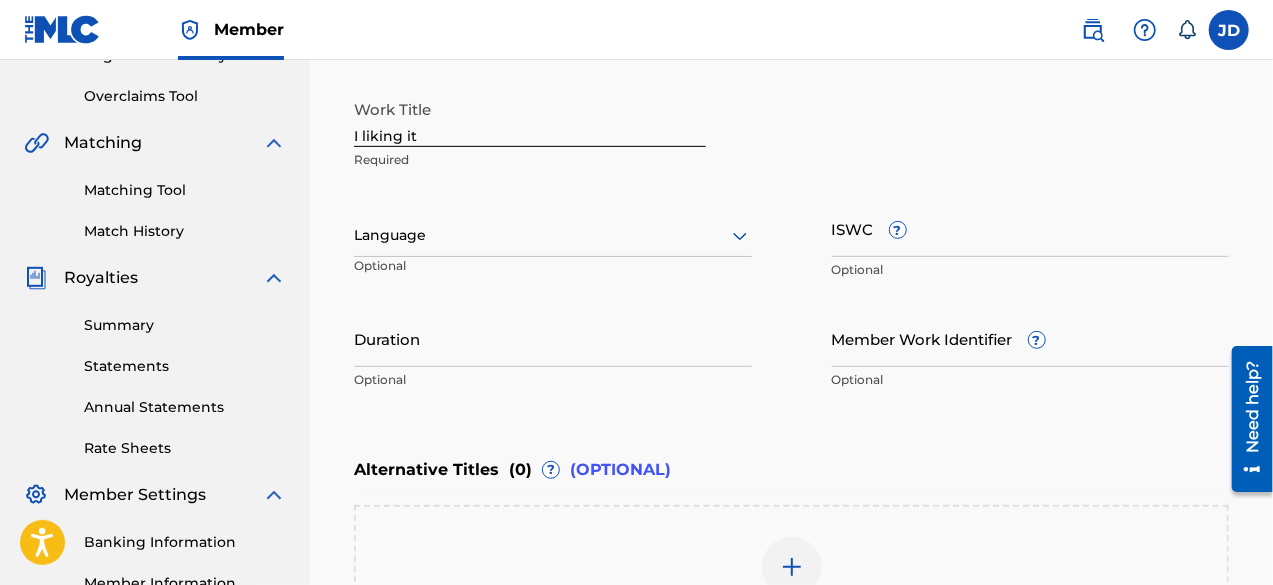 scroll, scrollTop: 400, scrollLeft: 0, axis: vertical 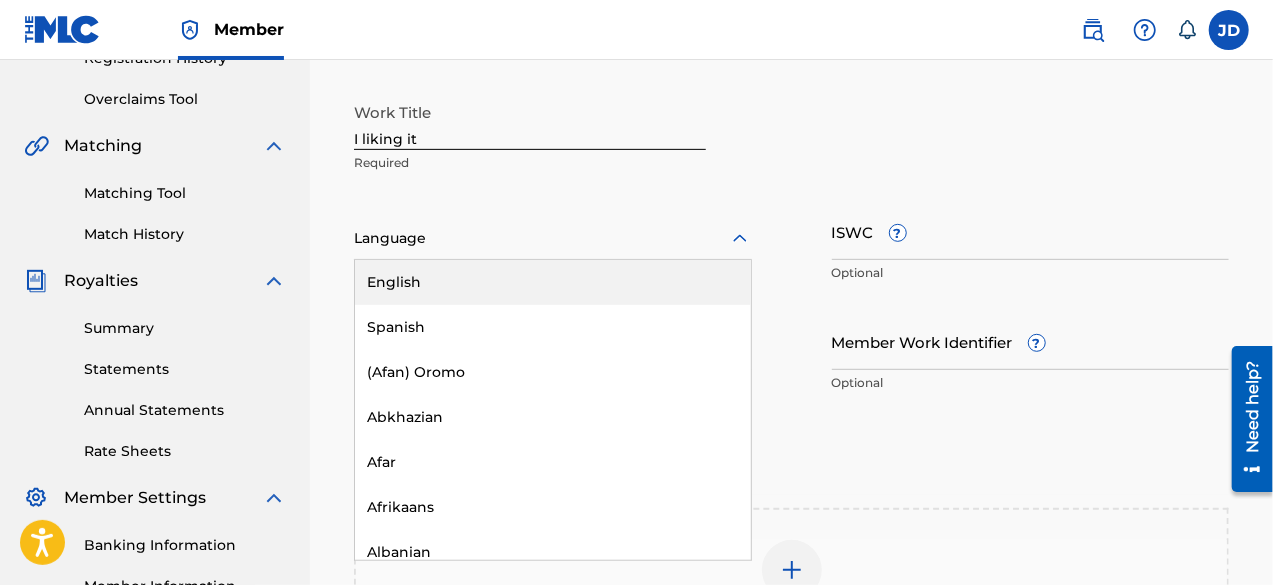 click at bounding box center [553, 238] 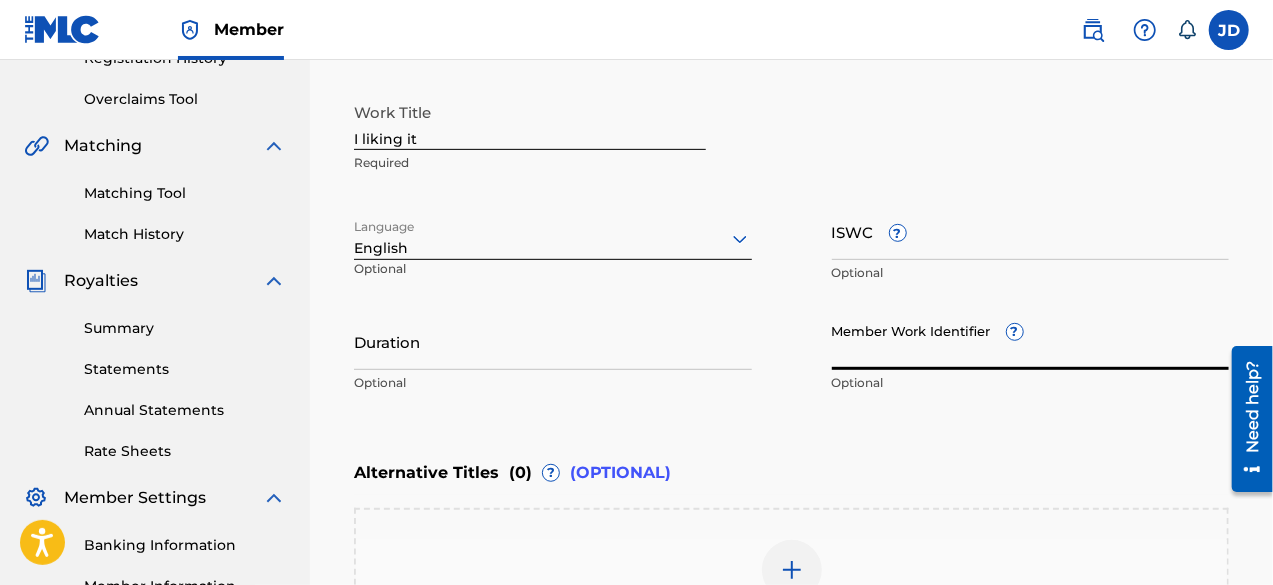 scroll, scrollTop: 706, scrollLeft: 0, axis: vertical 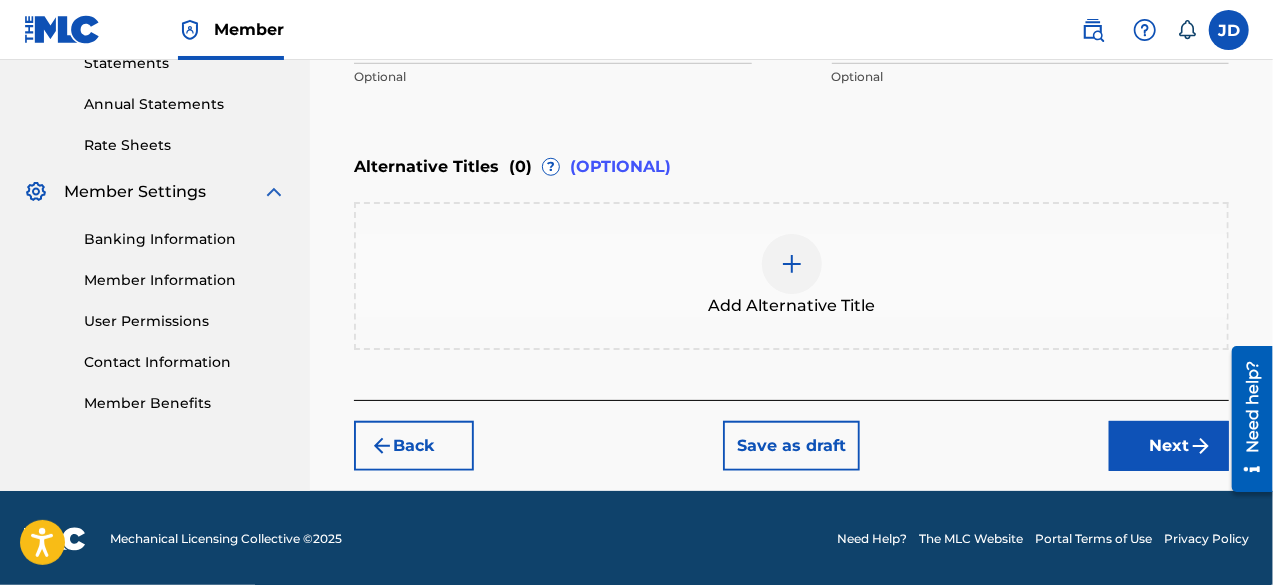 type 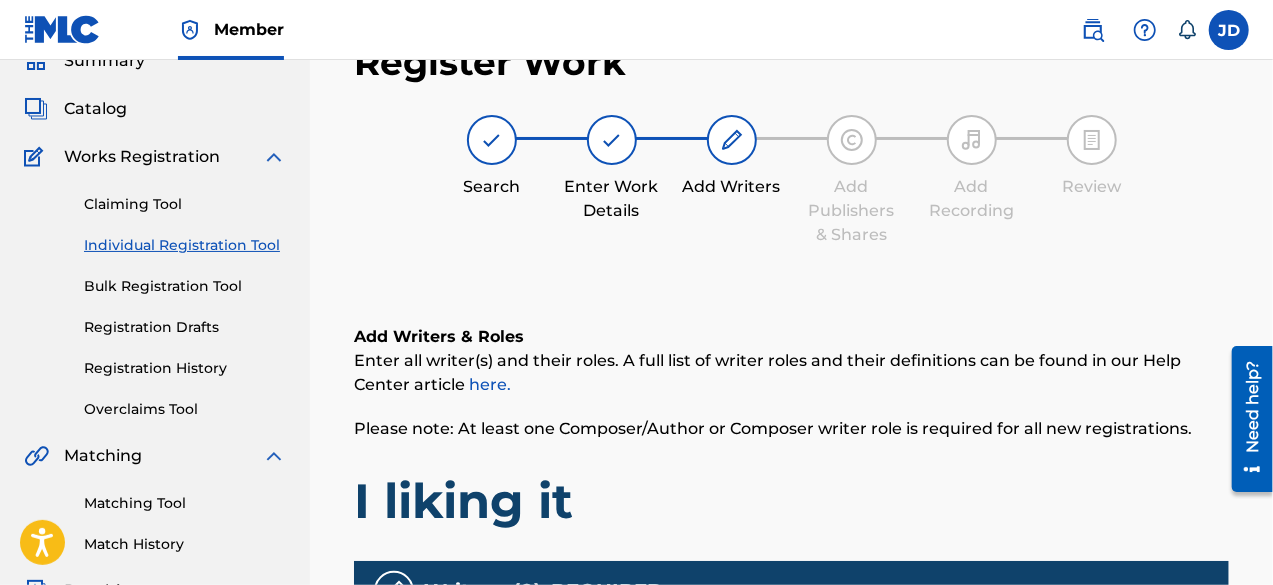 scroll, scrollTop: 90, scrollLeft: 0, axis: vertical 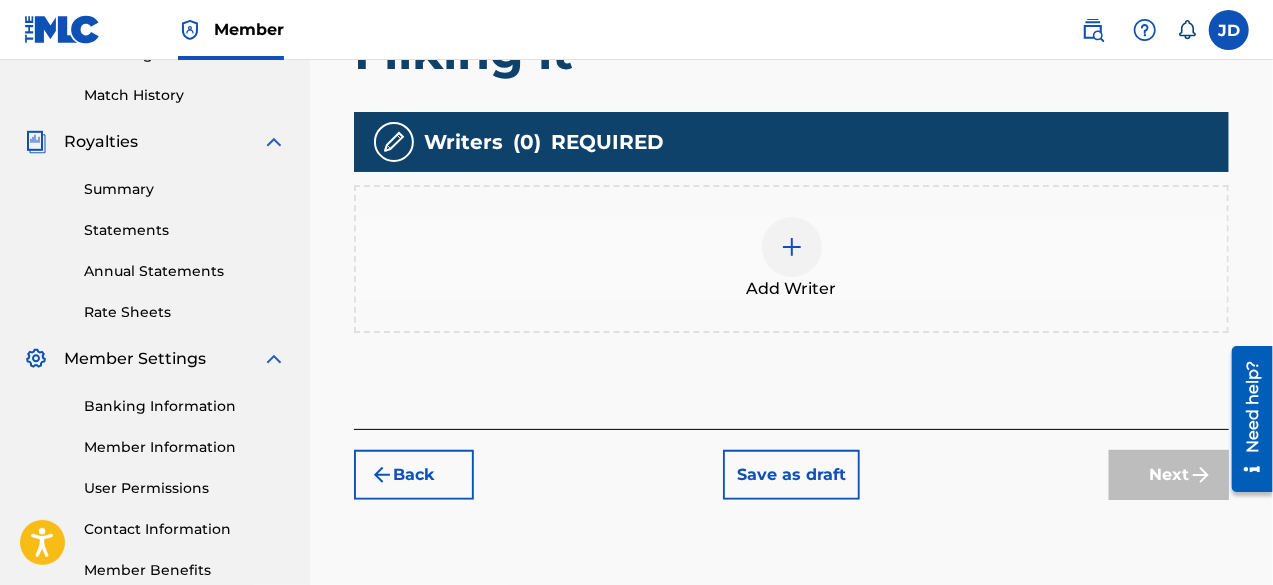 click at bounding box center (792, 247) 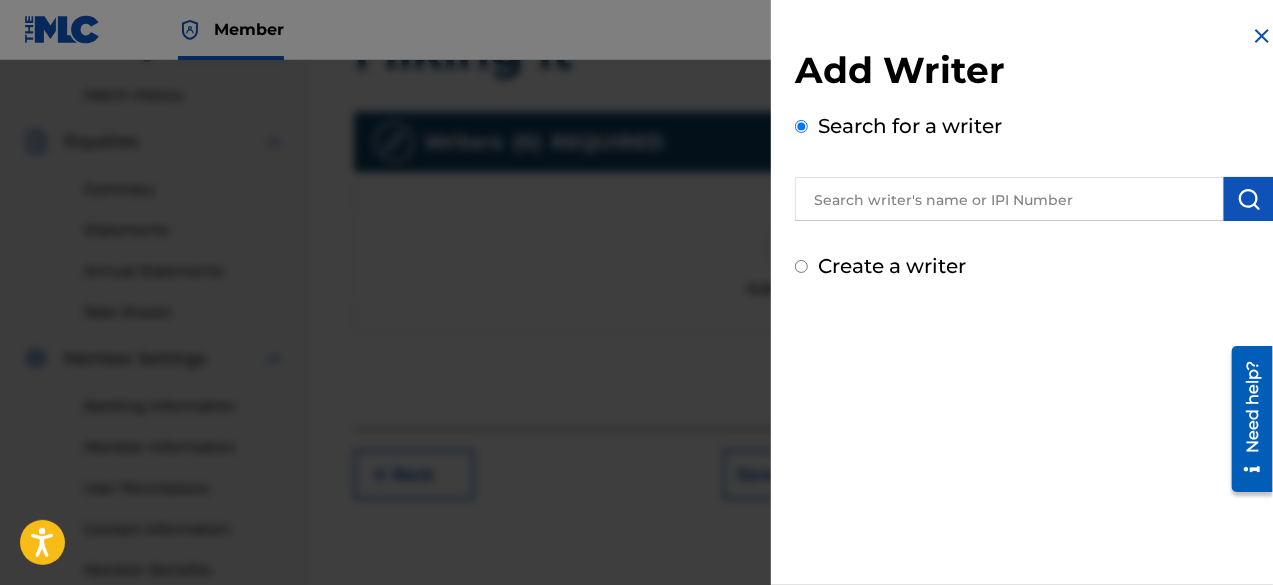 click on "Create a writer" at bounding box center (892, 266) 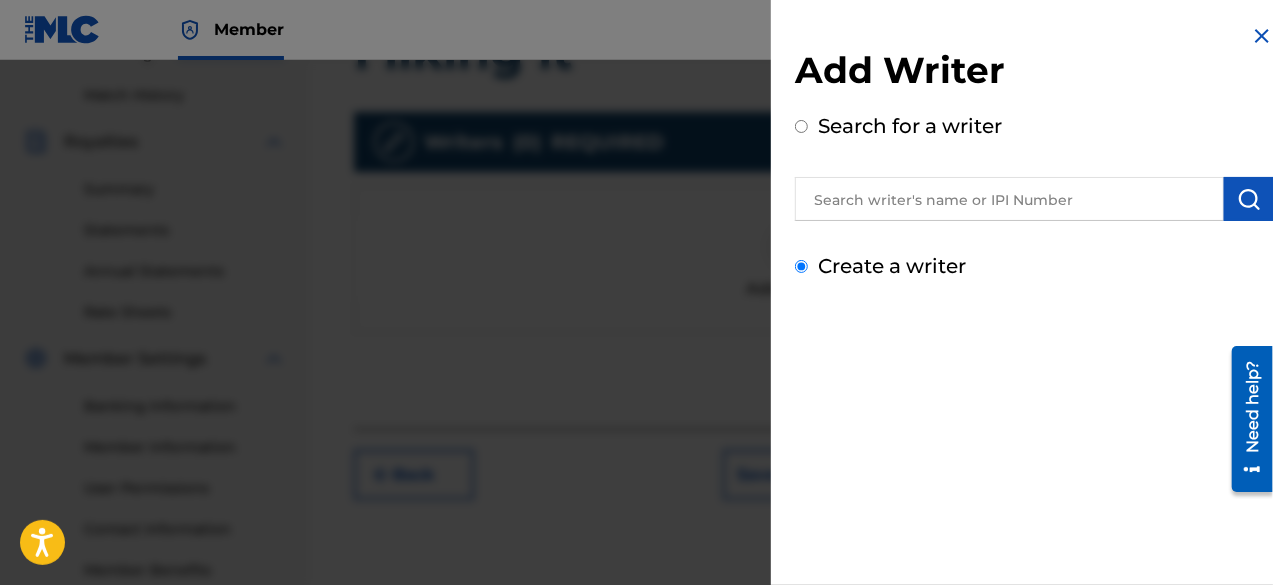 click on "Create a writer" at bounding box center (801, 266) 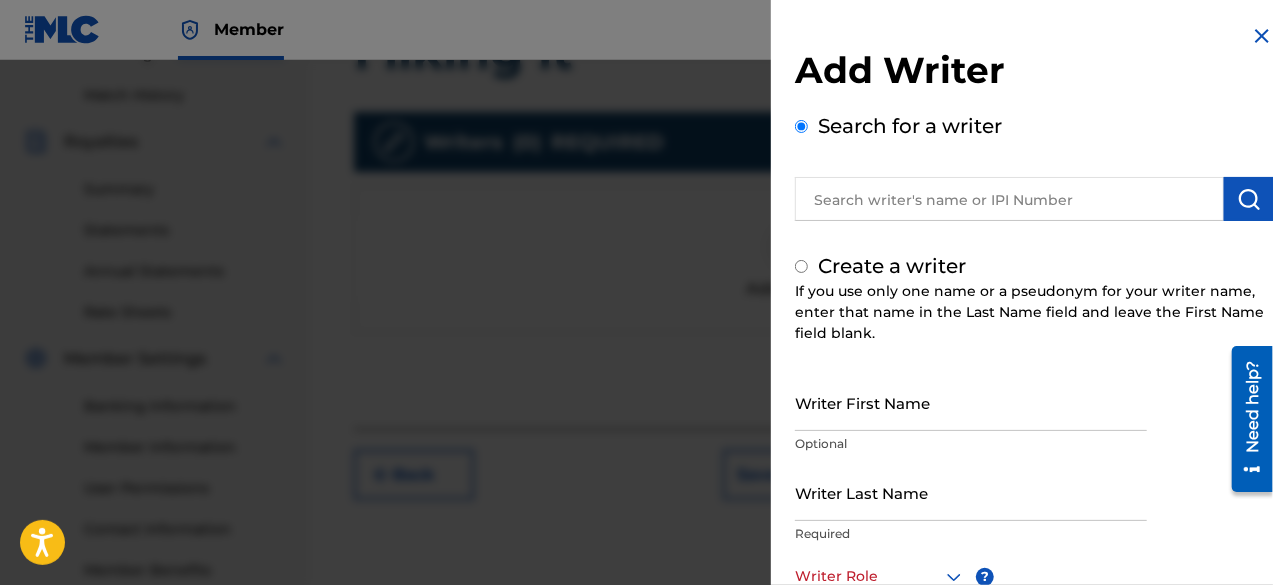 radio on "false" 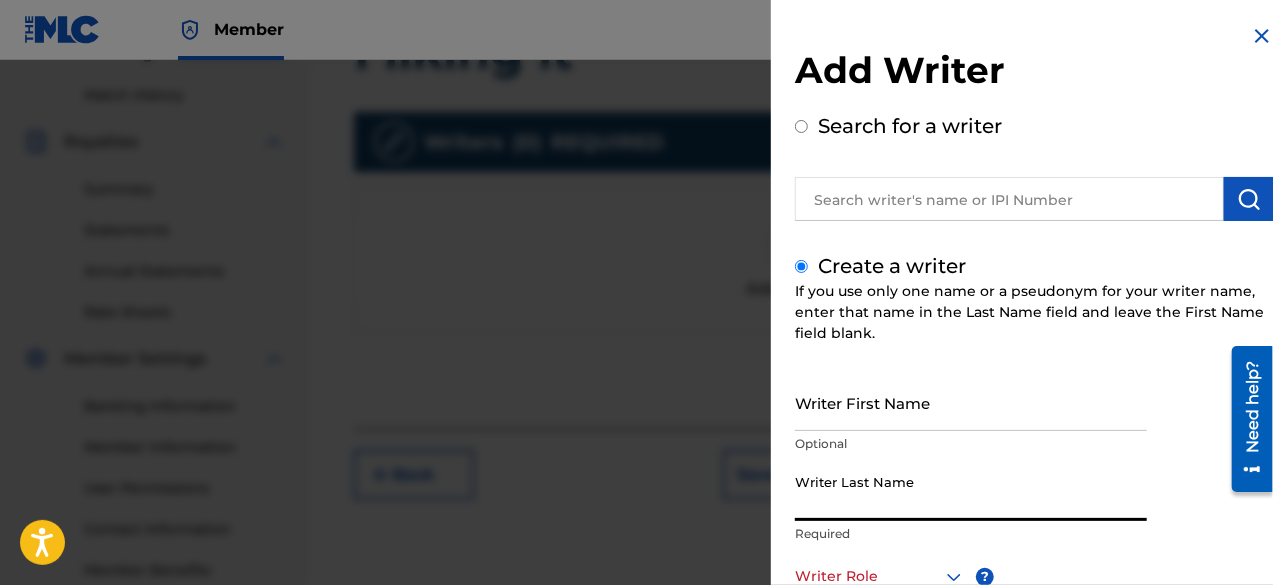 click on "Writer Last Name" at bounding box center [971, 492] 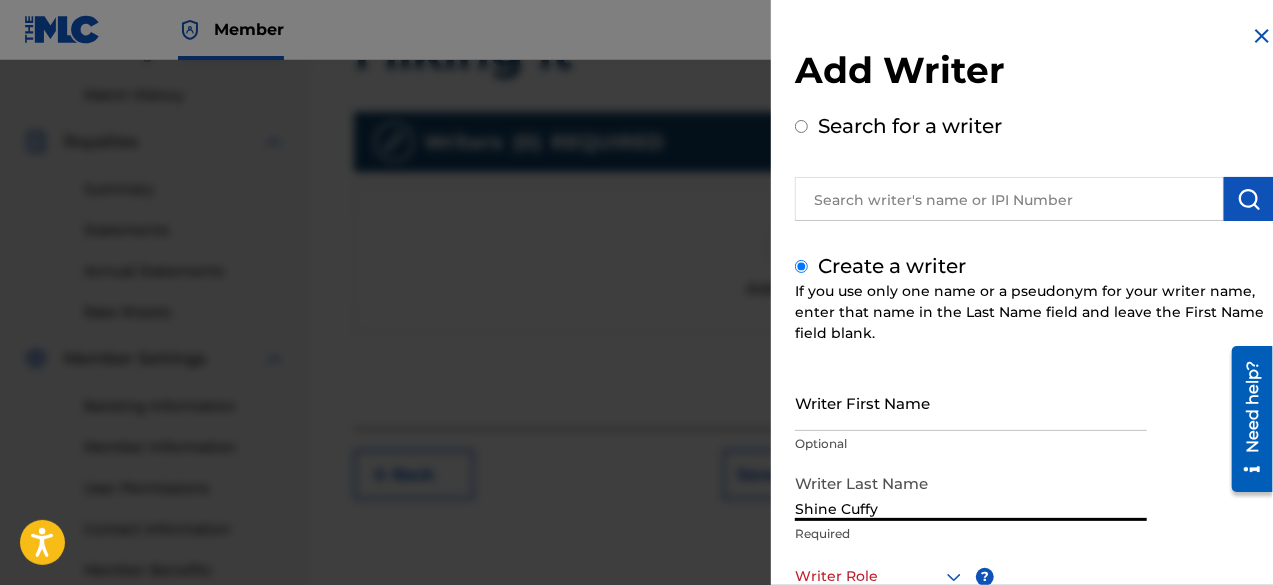 click at bounding box center [1027, 580] 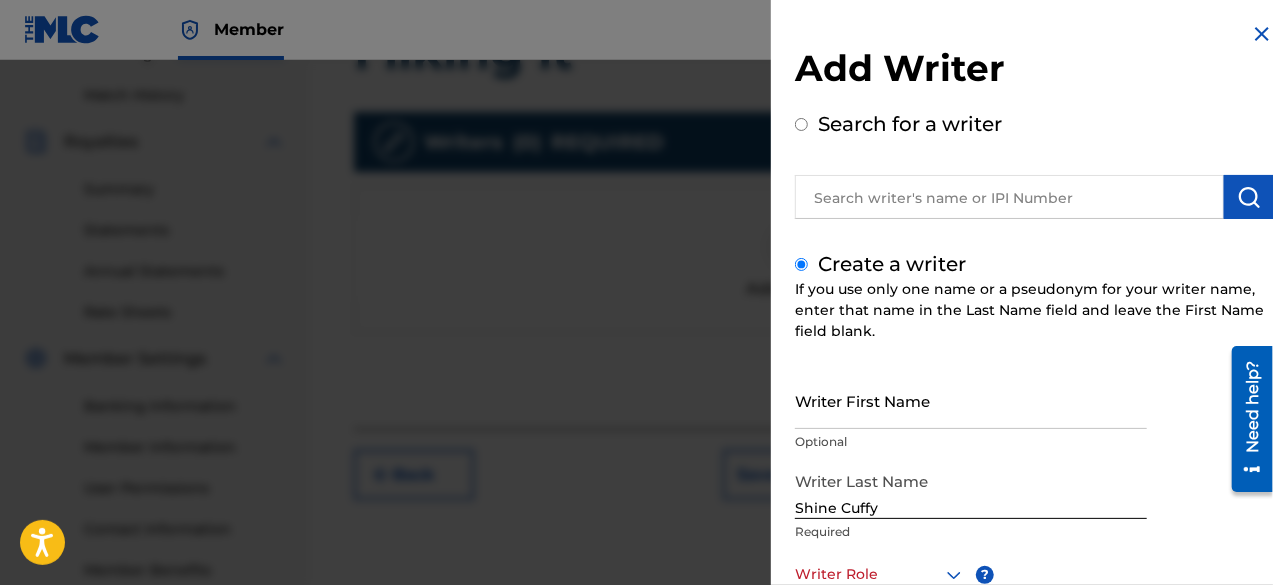 scroll, scrollTop: 280, scrollLeft: 0, axis: vertical 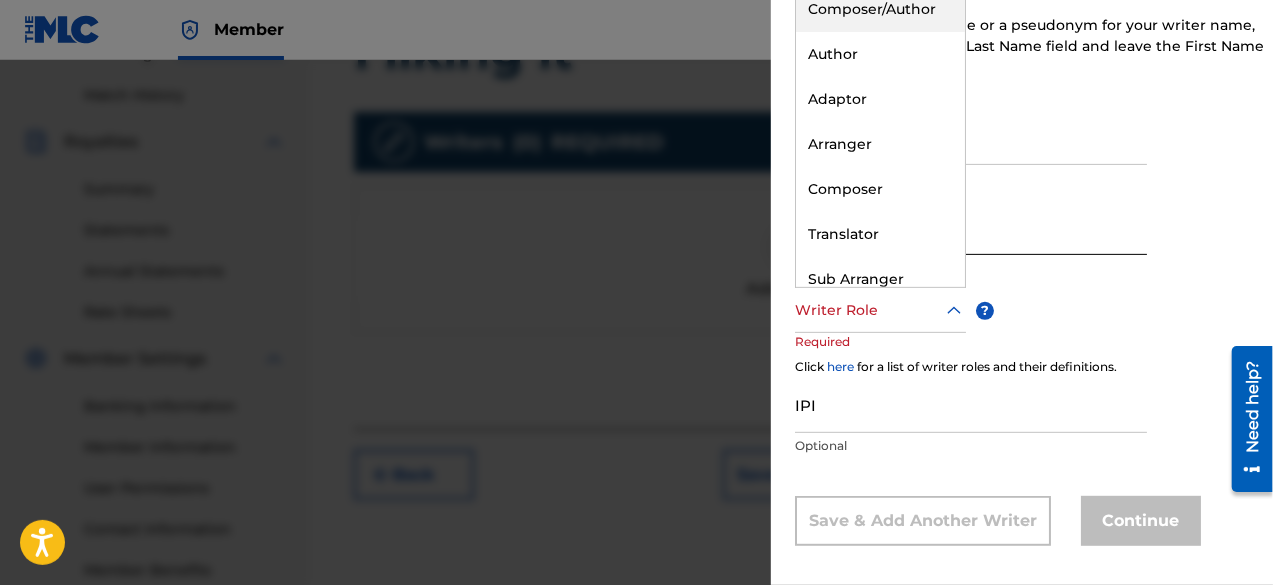 click at bounding box center (880, 310) 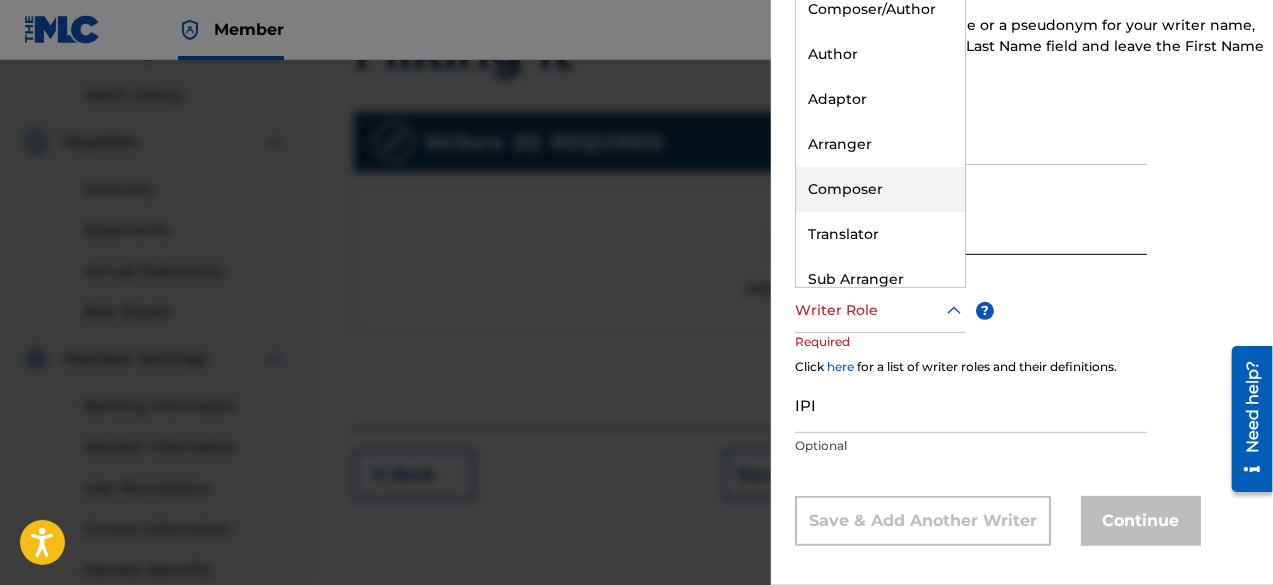 click on "Composer" at bounding box center [880, 189] 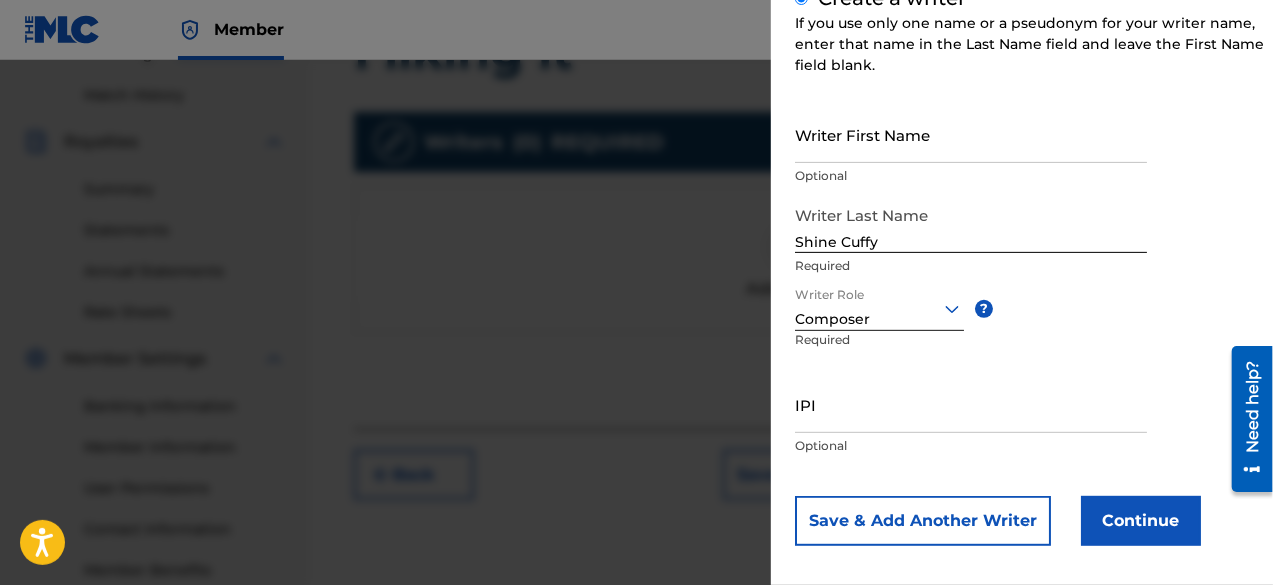 click on "Continue" at bounding box center (1141, 521) 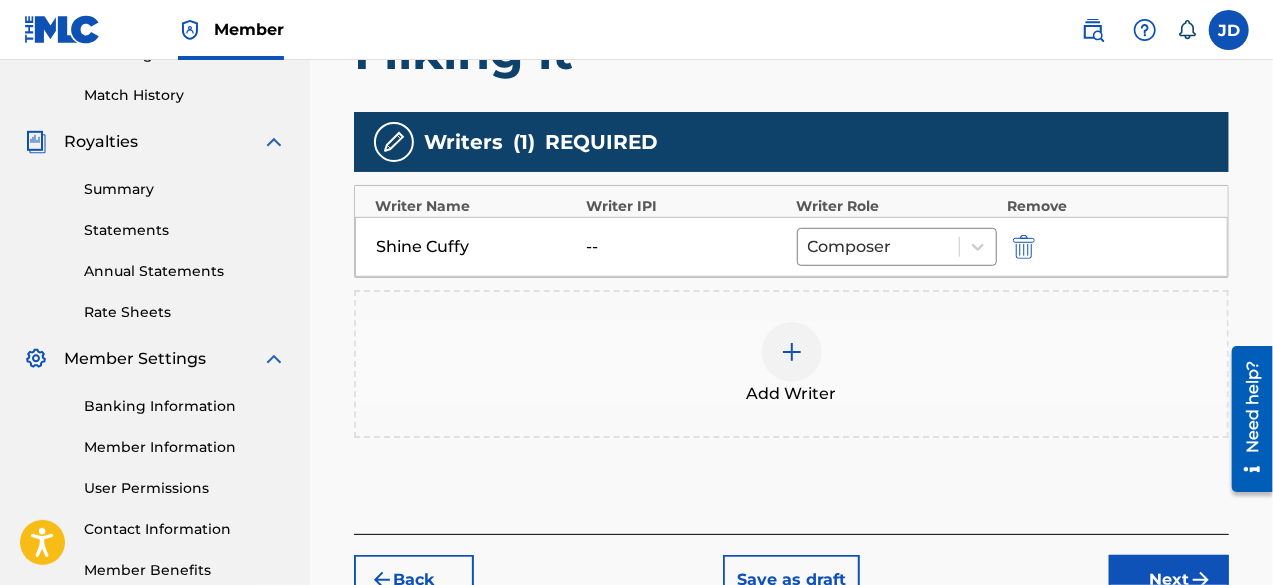 scroll, scrollTop: 673, scrollLeft: 0, axis: vertical 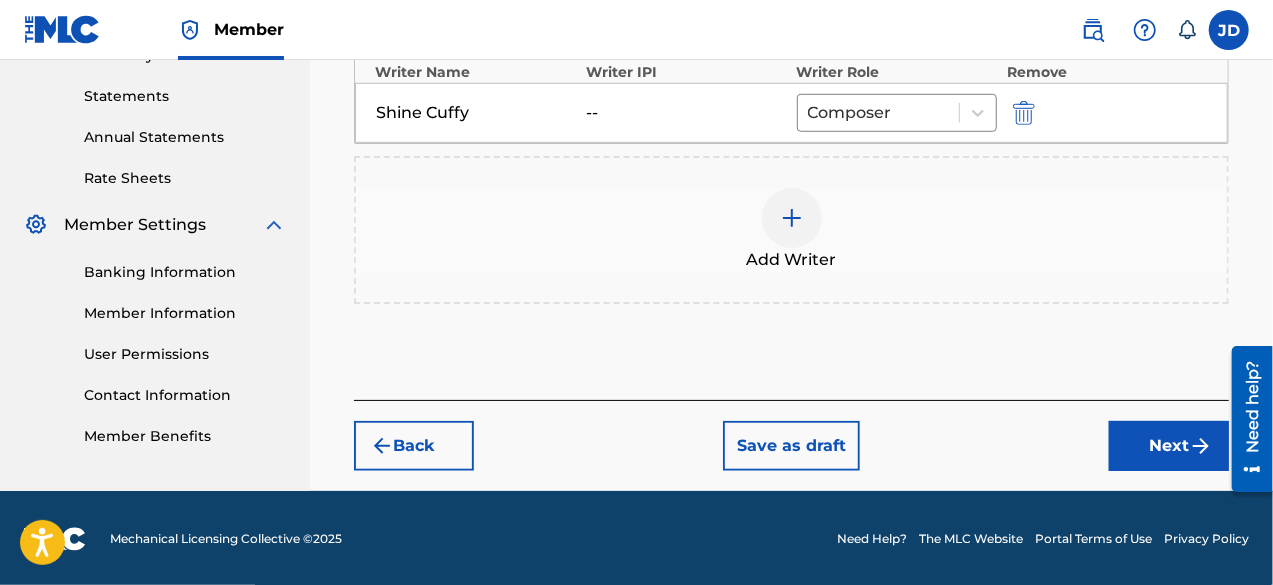 click on "Next" at bounding box center [1169, 446] 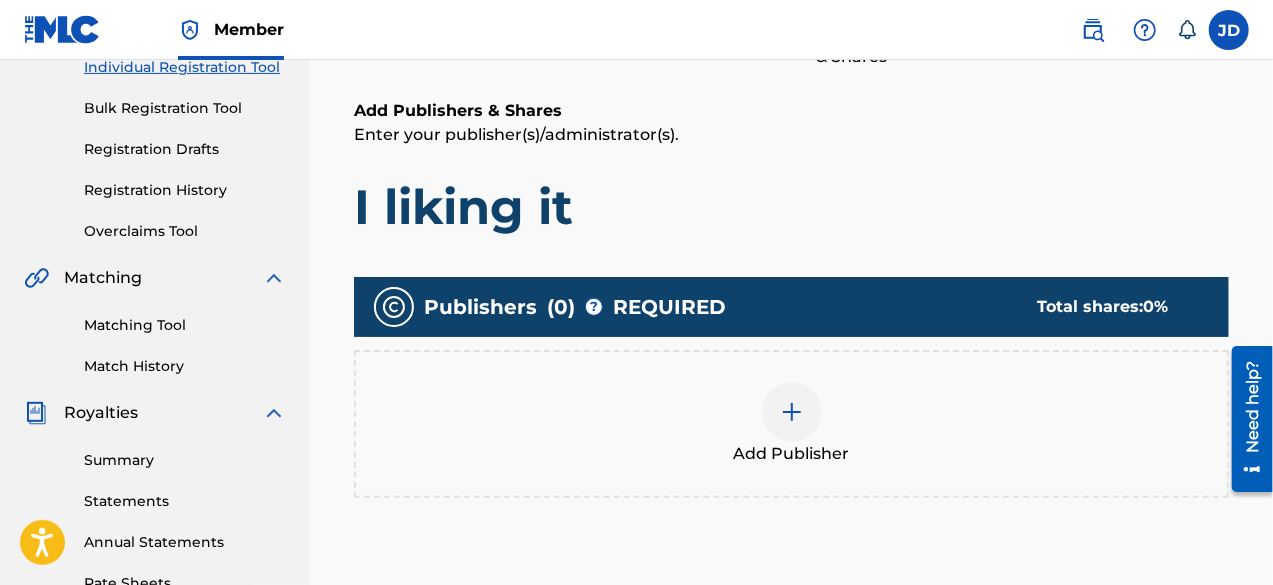 scroll, scrollTop: 278, scrollLeft: 0, axis: vertical 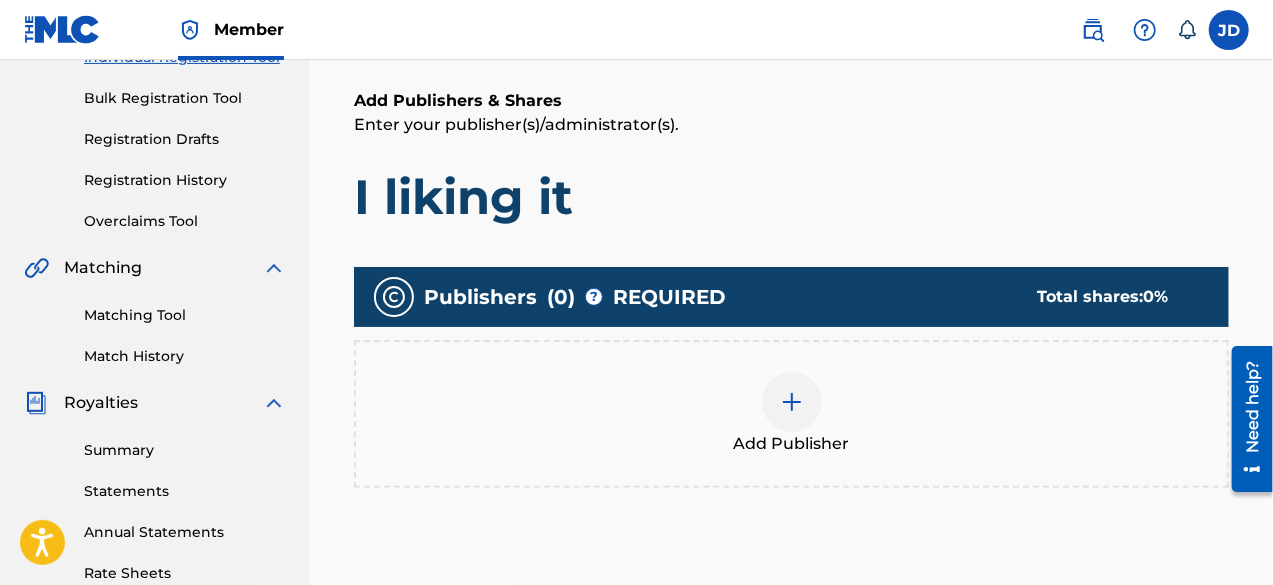 click at bounding box center [792, 402] 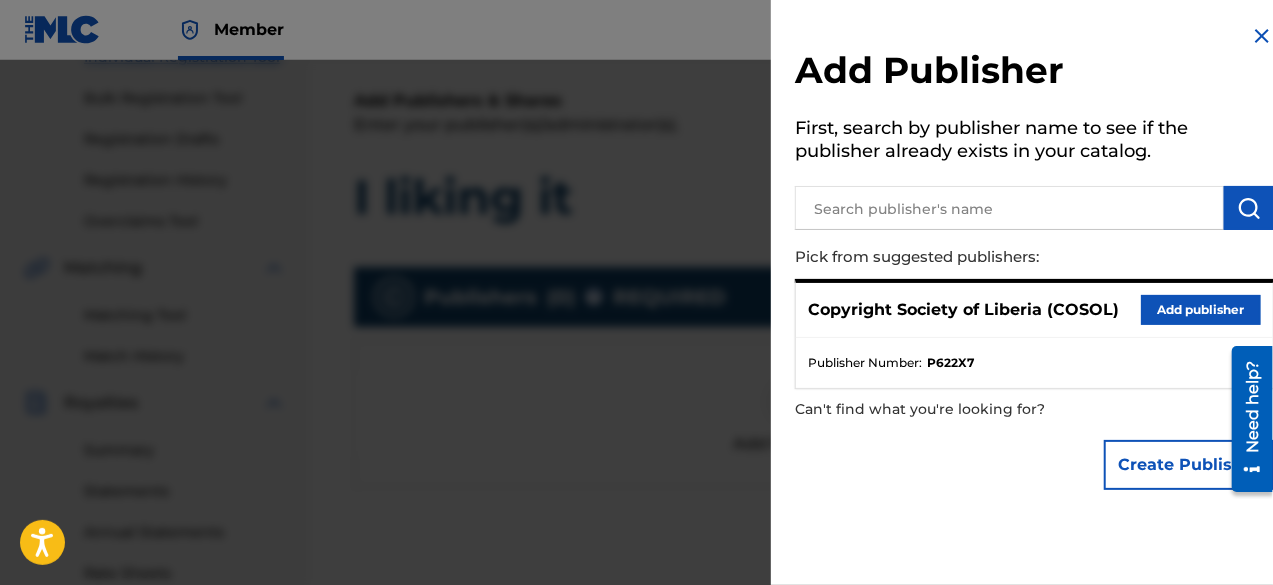 click on "Add publisher" at bounding box center (1201, 310) 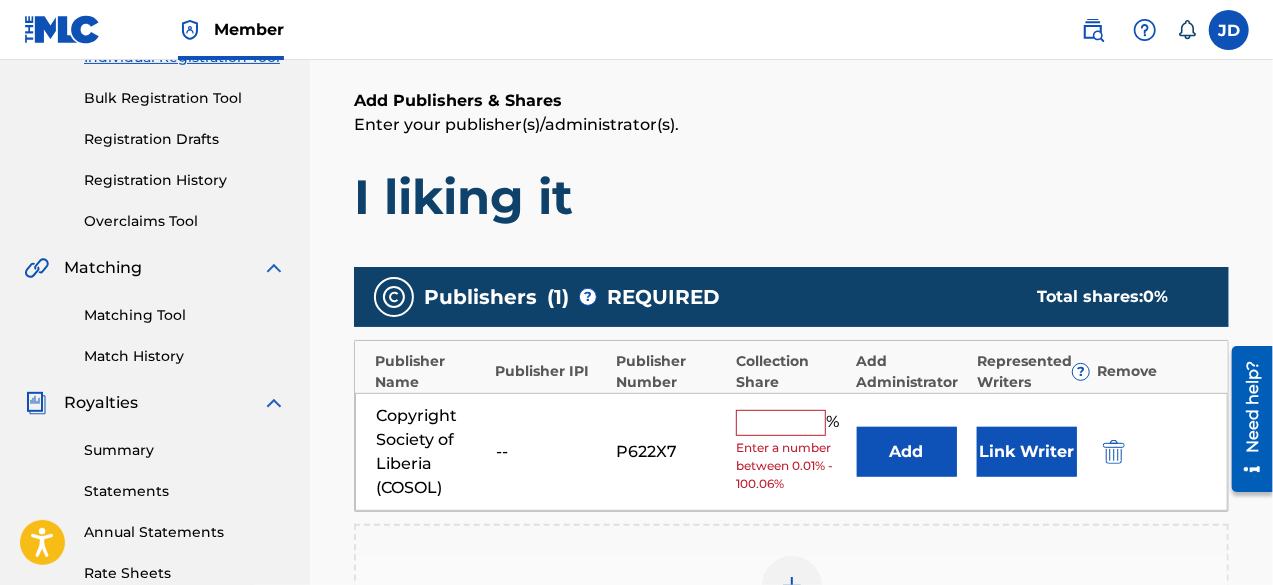 click at bounding box center (781, 423) 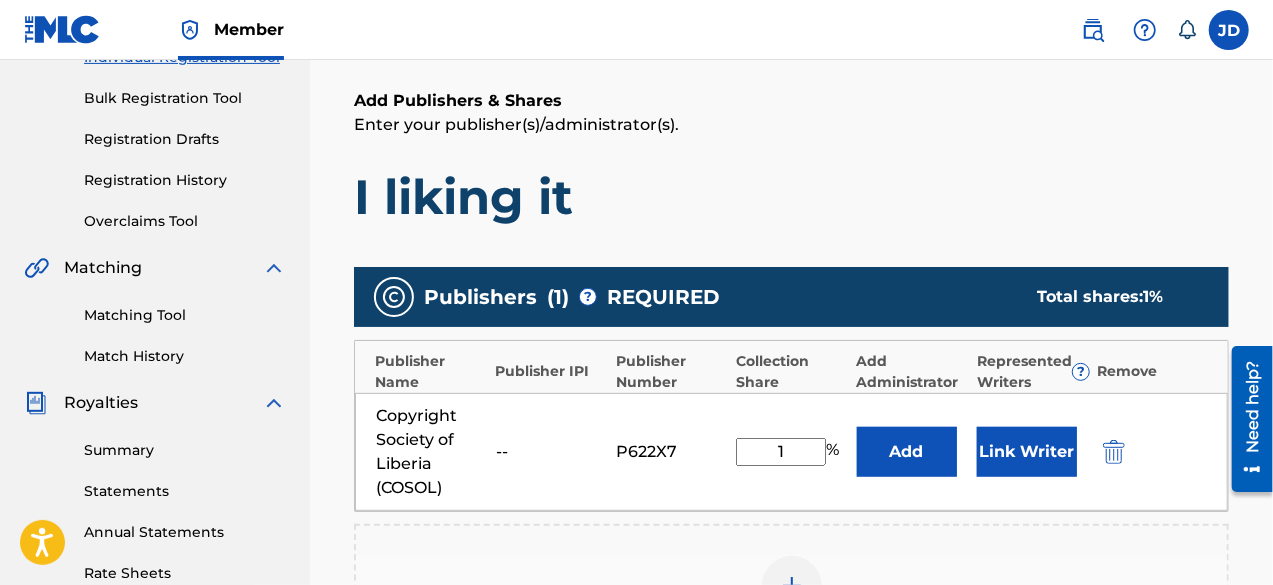 type on "100" 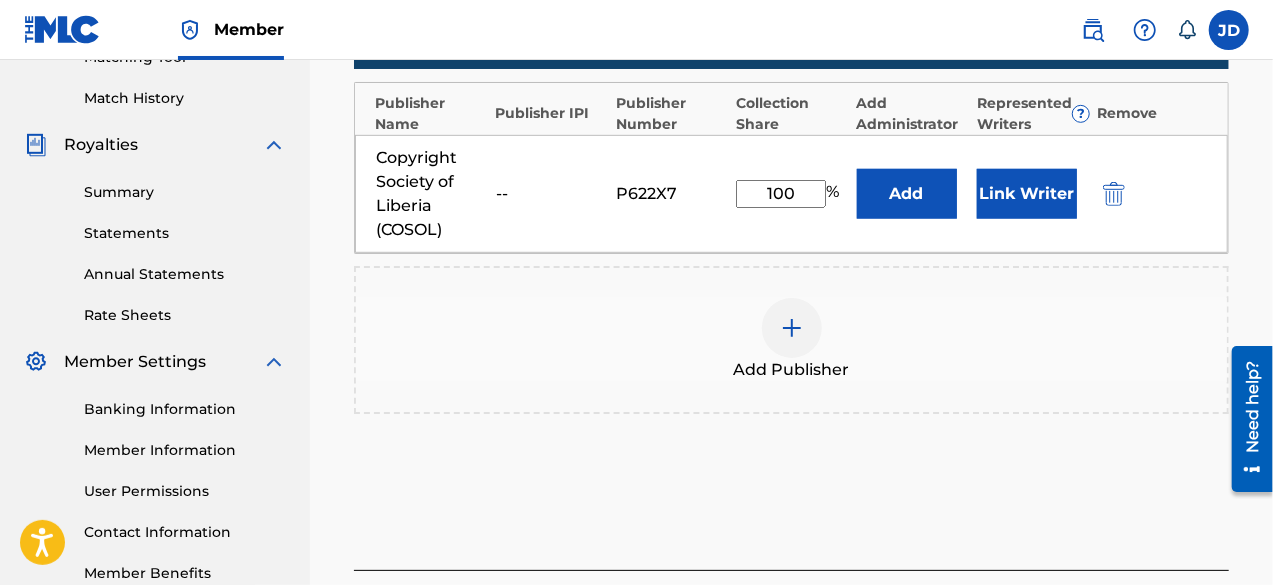 scroll, scrollTop: 706, scrollLeft: 0, axis: vertical 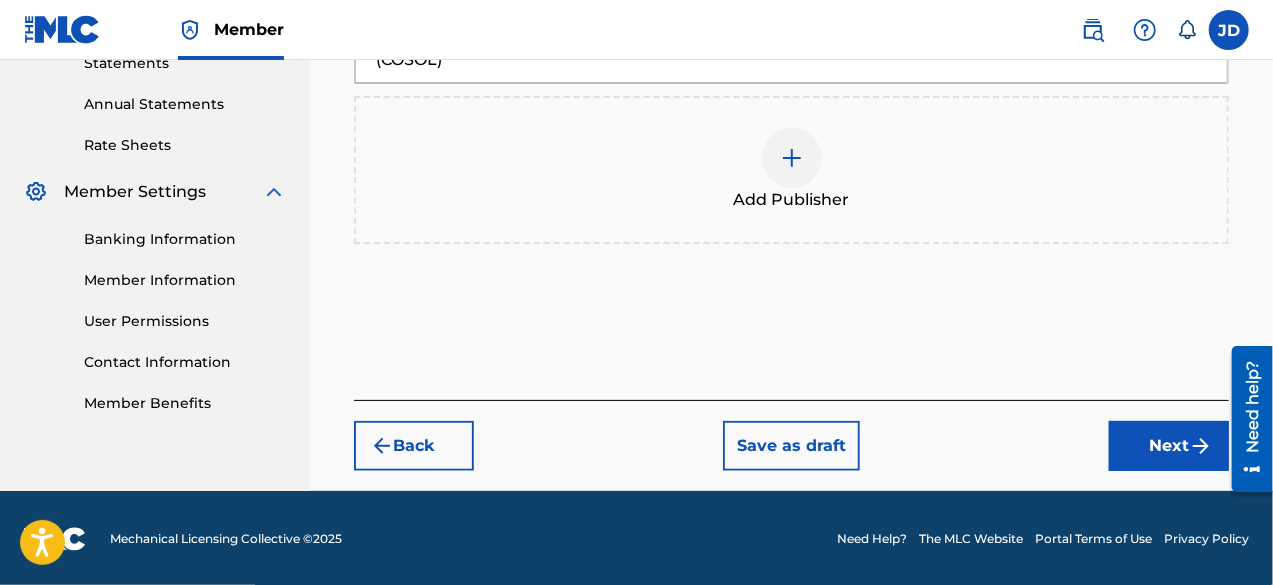 click on "Next" at bounding box center [1169, 446] 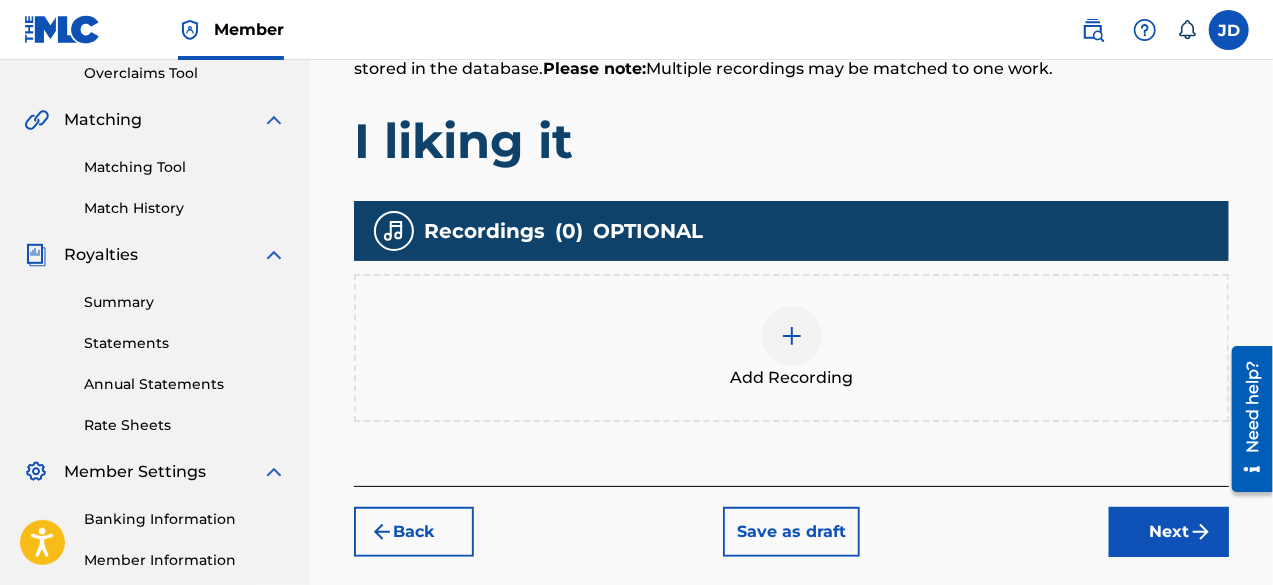 scroll, scrollTop: 464, scrollLeft: 0, axis: vertical 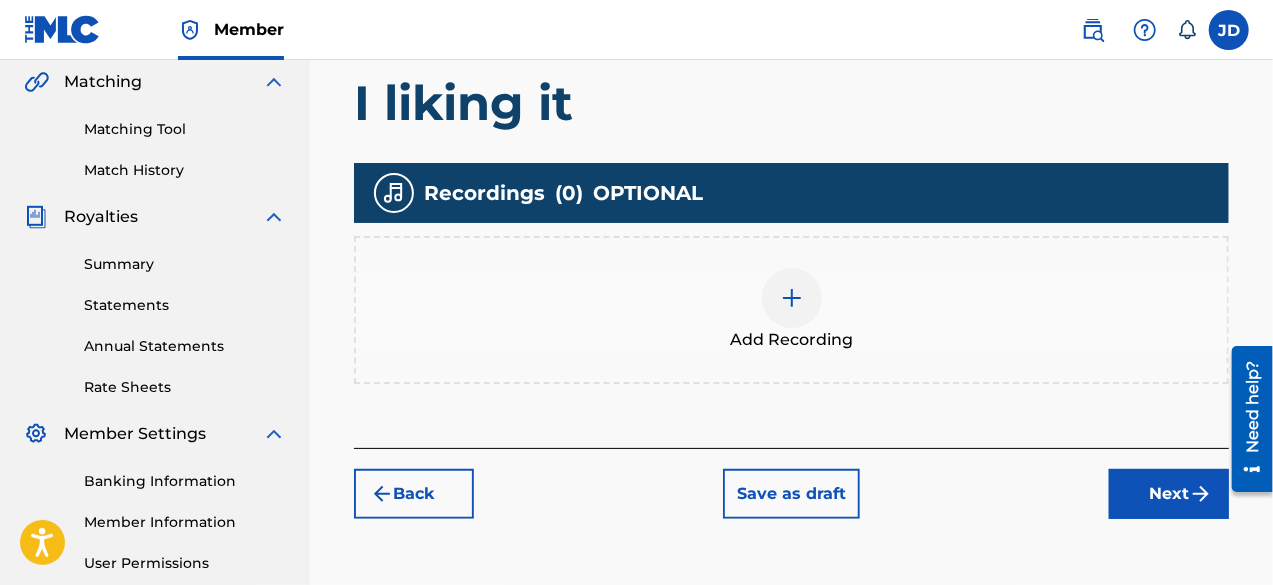 click on "Next" at bounding box center (1169, 494) 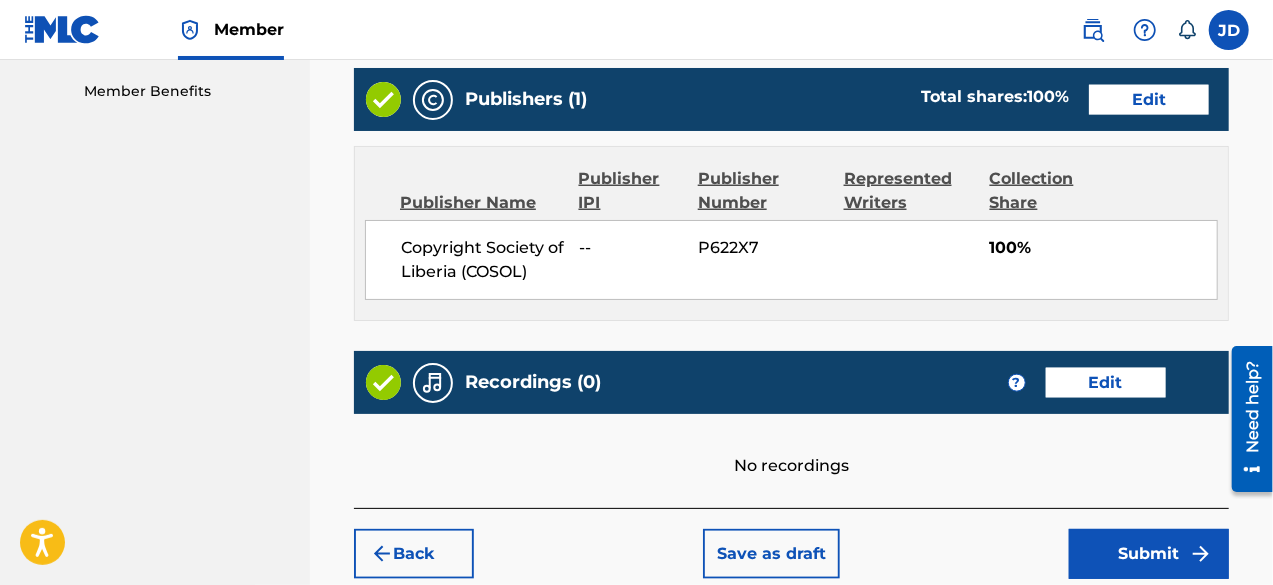 scroll, scrollTop: 1125, scrollLeft: 0, axis: vertical 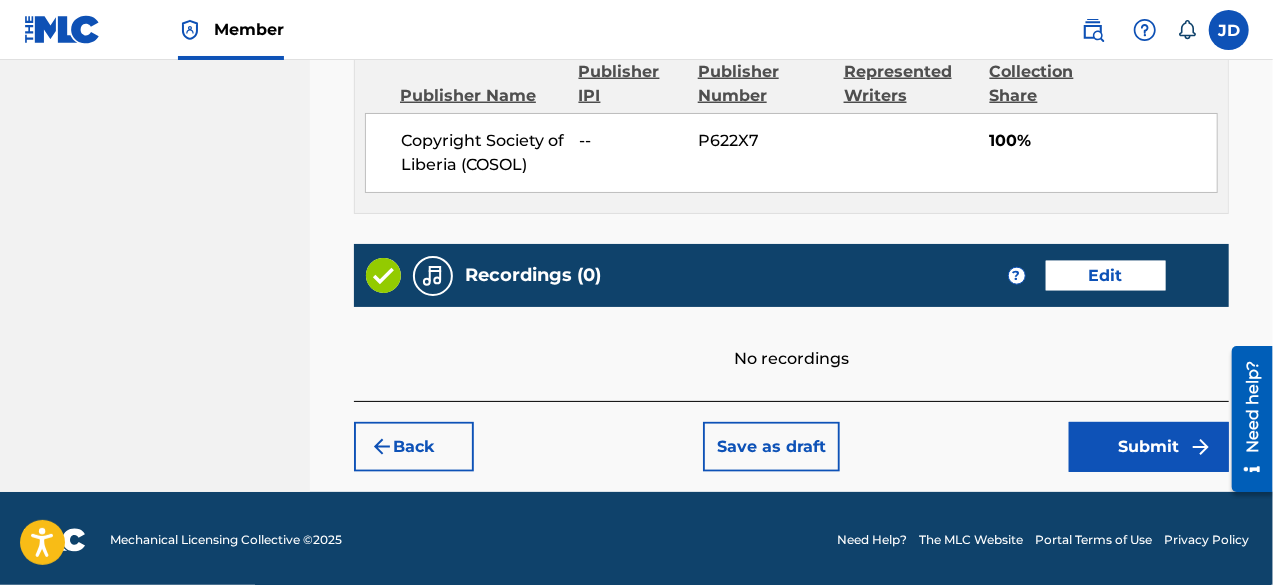 click on "Submit" at bounding box center [1149, 447] 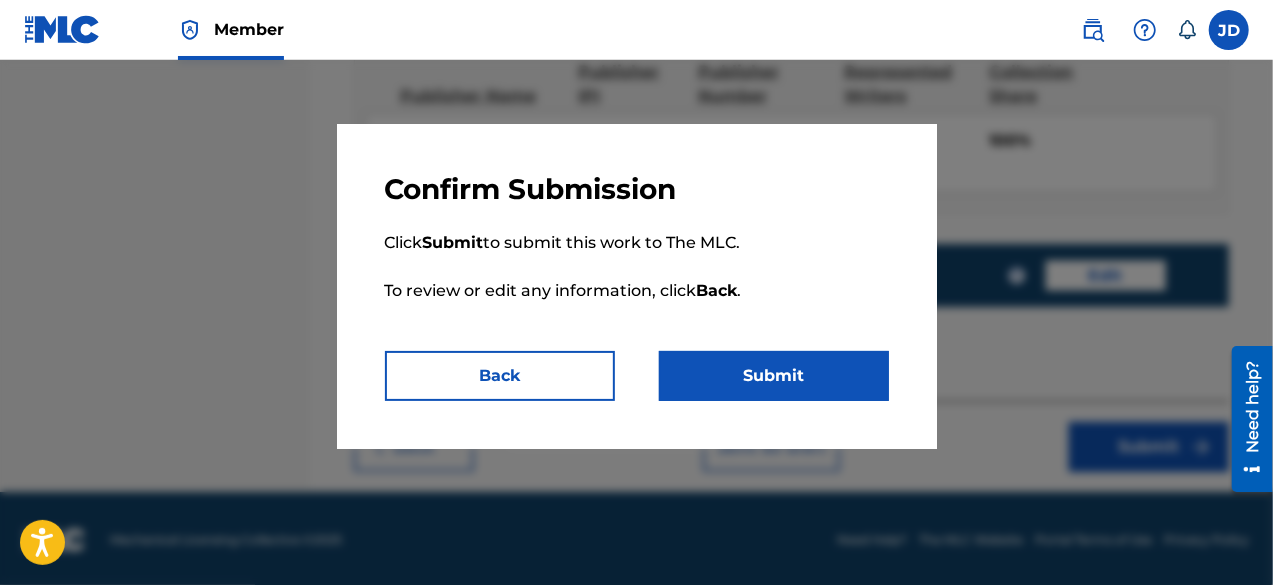 click on "Submit" at bounding box center [774, 376] 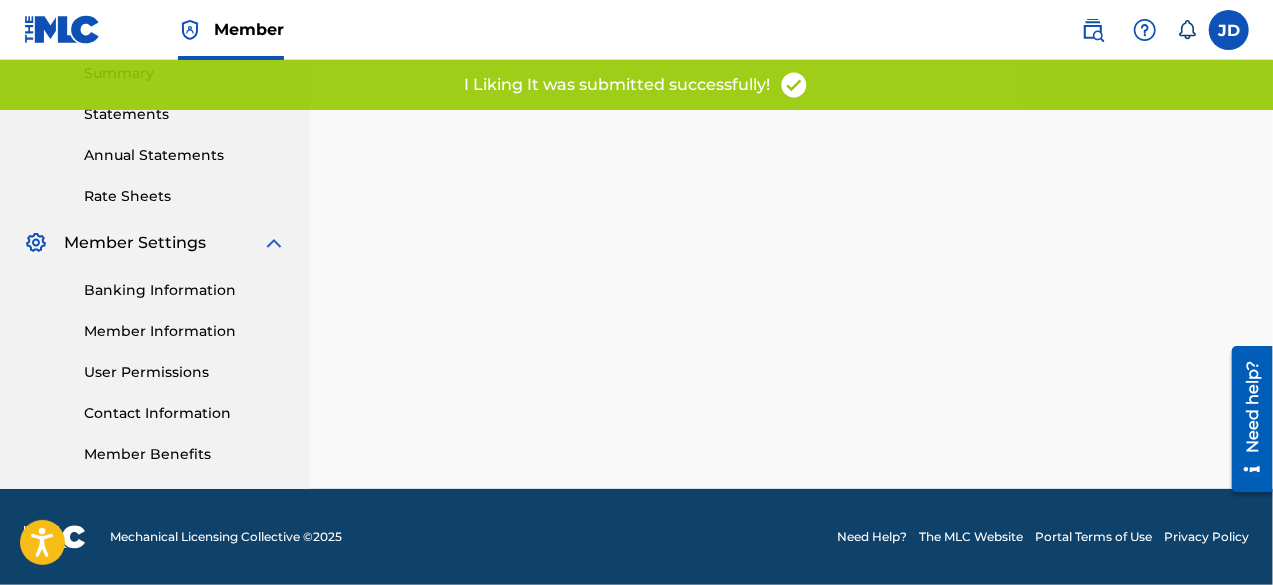 scroll, scrollTop: 0, scrollLeft: 0, axis: both 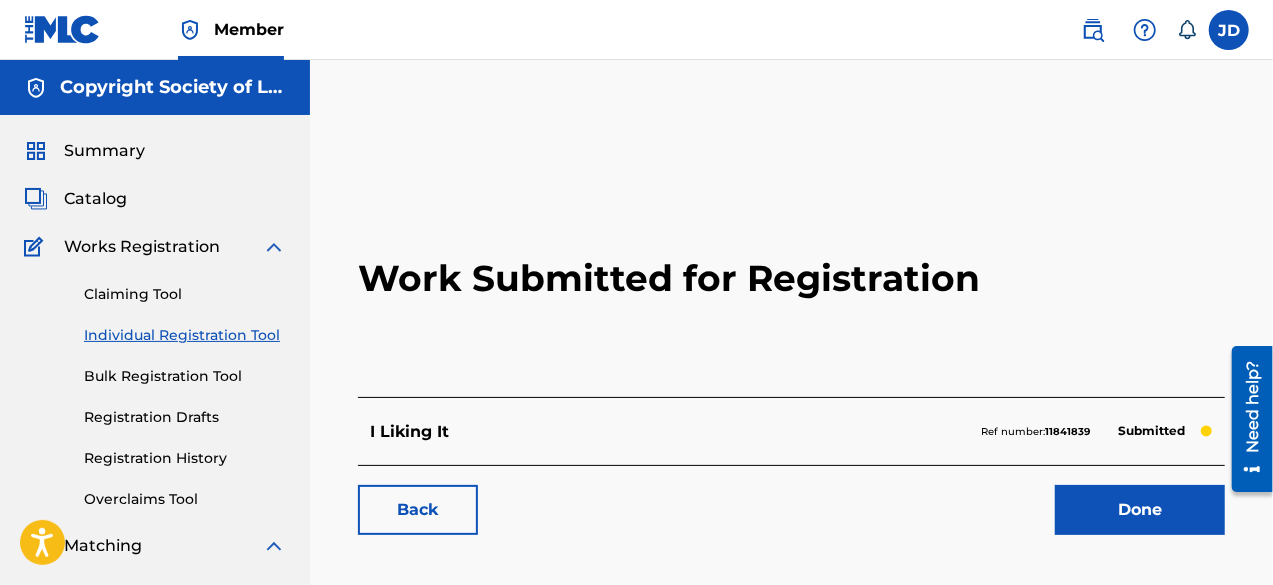 click on "Done" at bounding box center [1140, 510] 